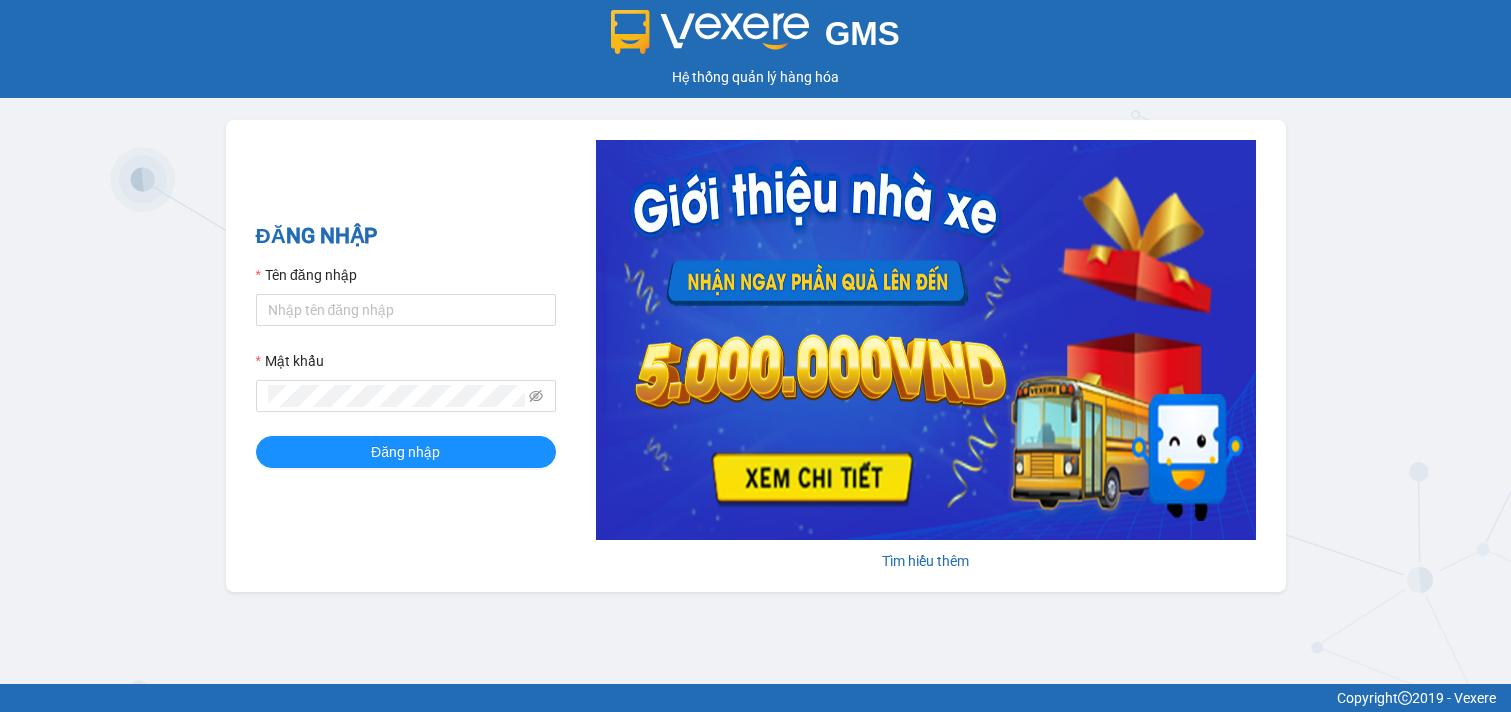 scroll, scrollTop: 0, scrollLeft: 0, axis: both 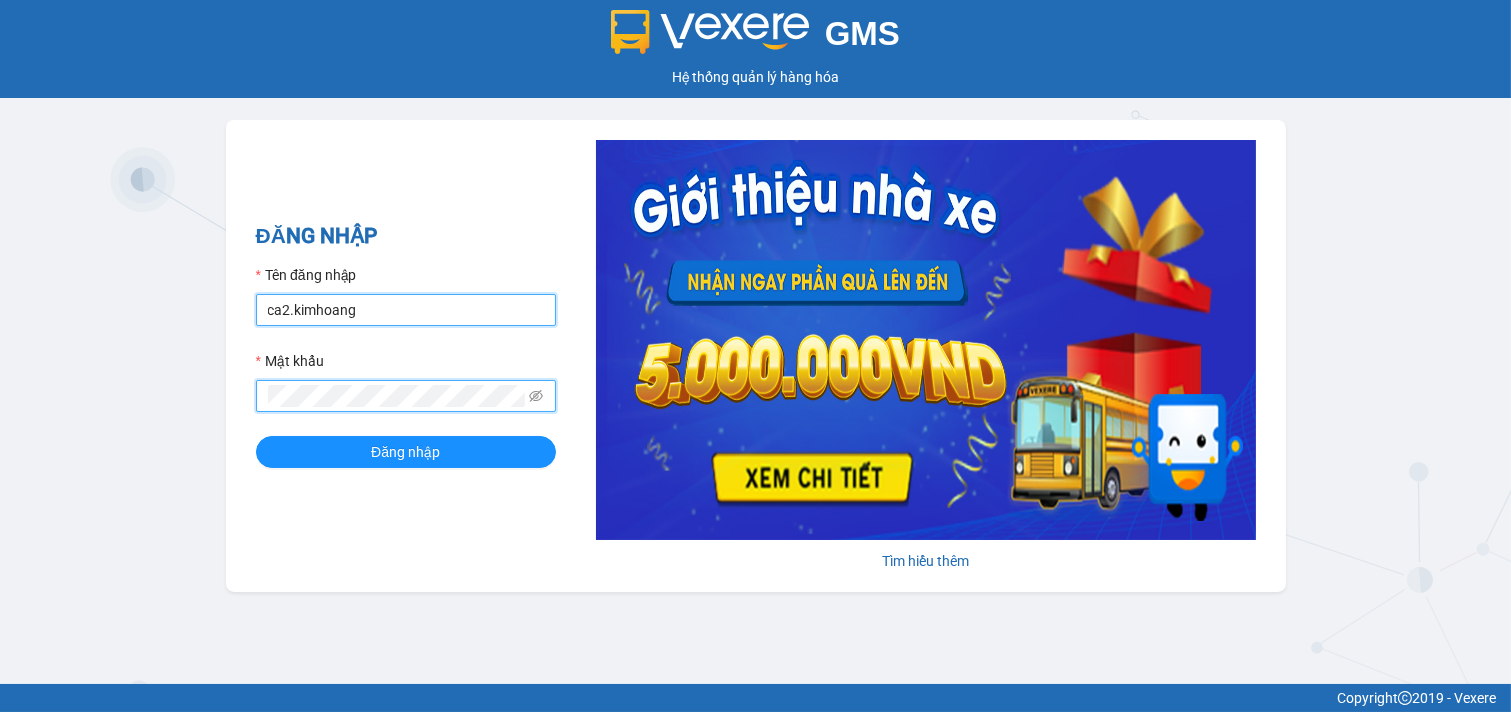 type on "thaotv.kimhoang" 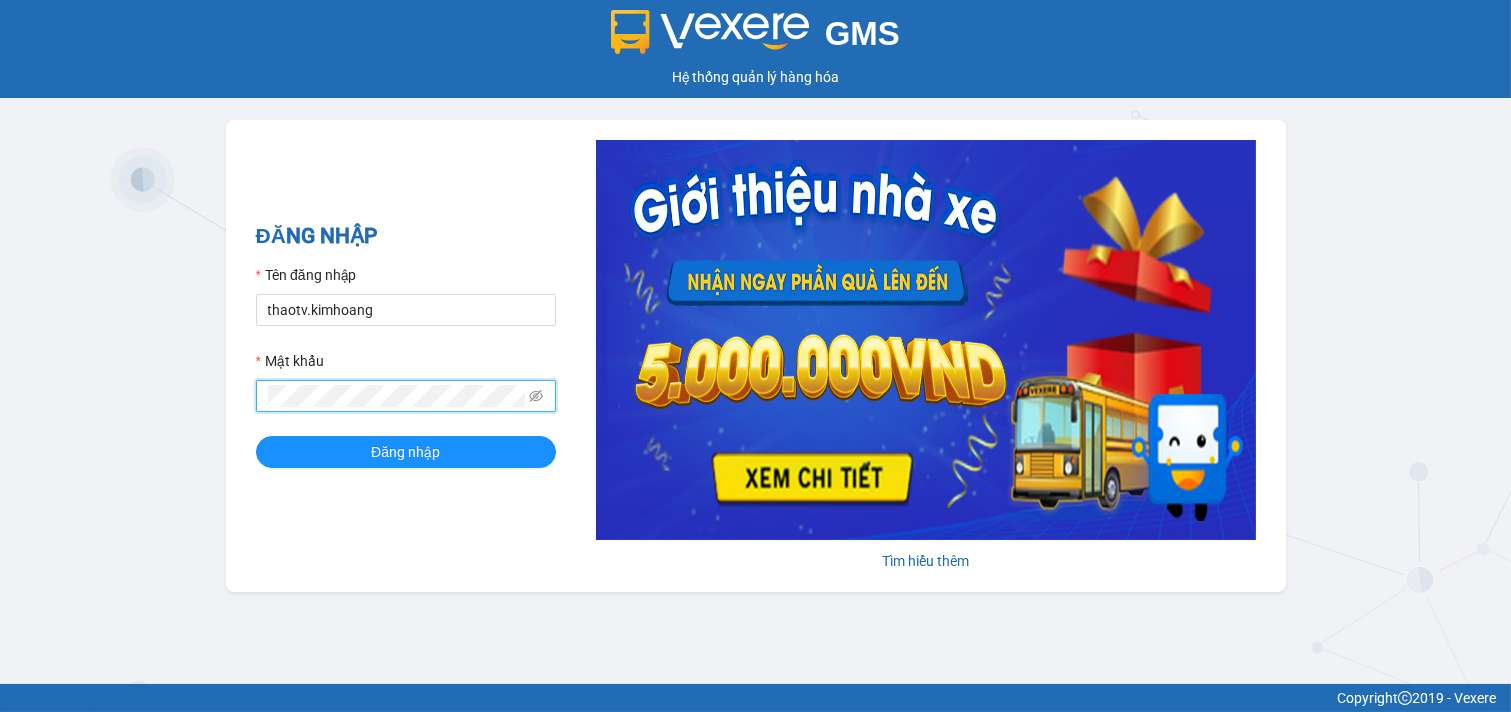 click on "GMS Hệ thống quản lý hàng hóa ĐĂNG NHẬP Tên đăng nhập [USERNAME] Mật khẩu Đăng nhập Tìm hiểu thêm" at bounding box center (755, 342) 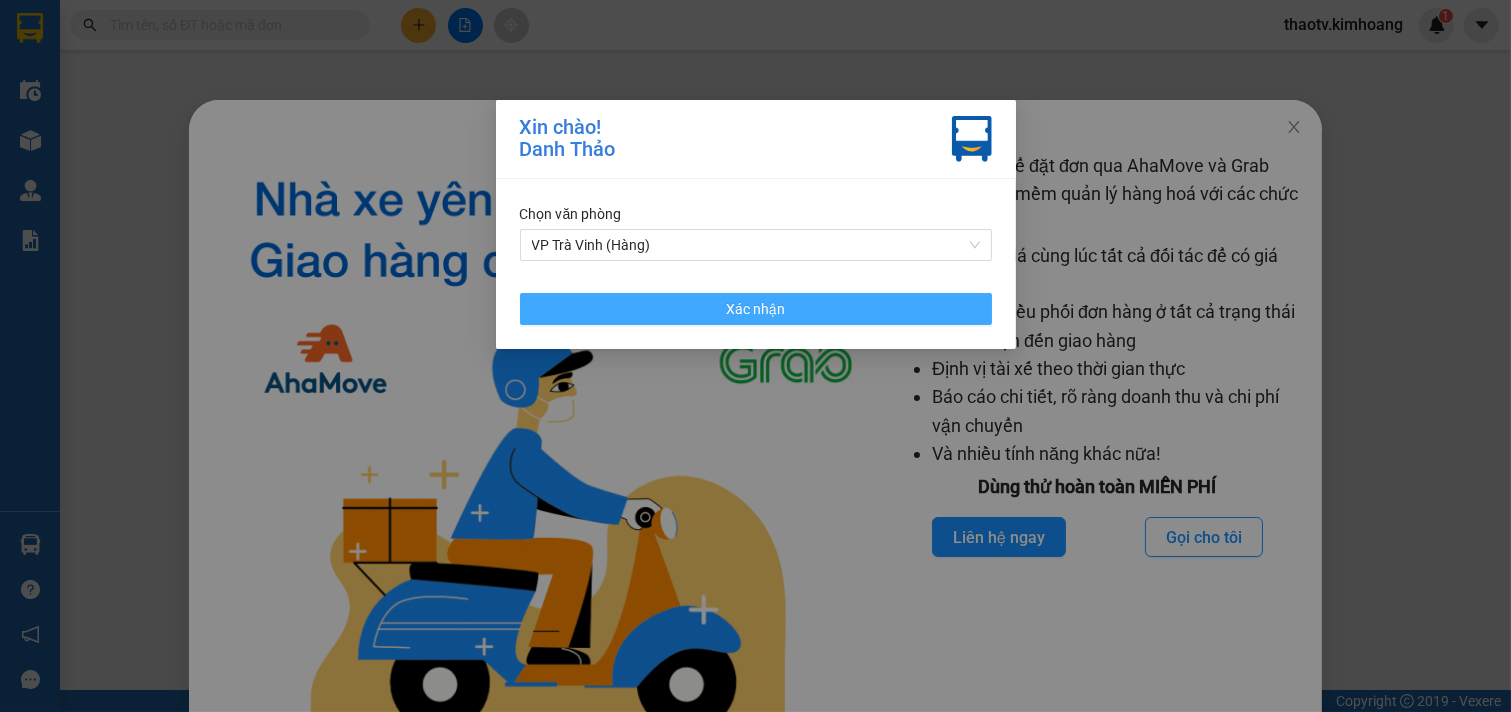 click on "Xác nhận" at bounding box center (755, 309) 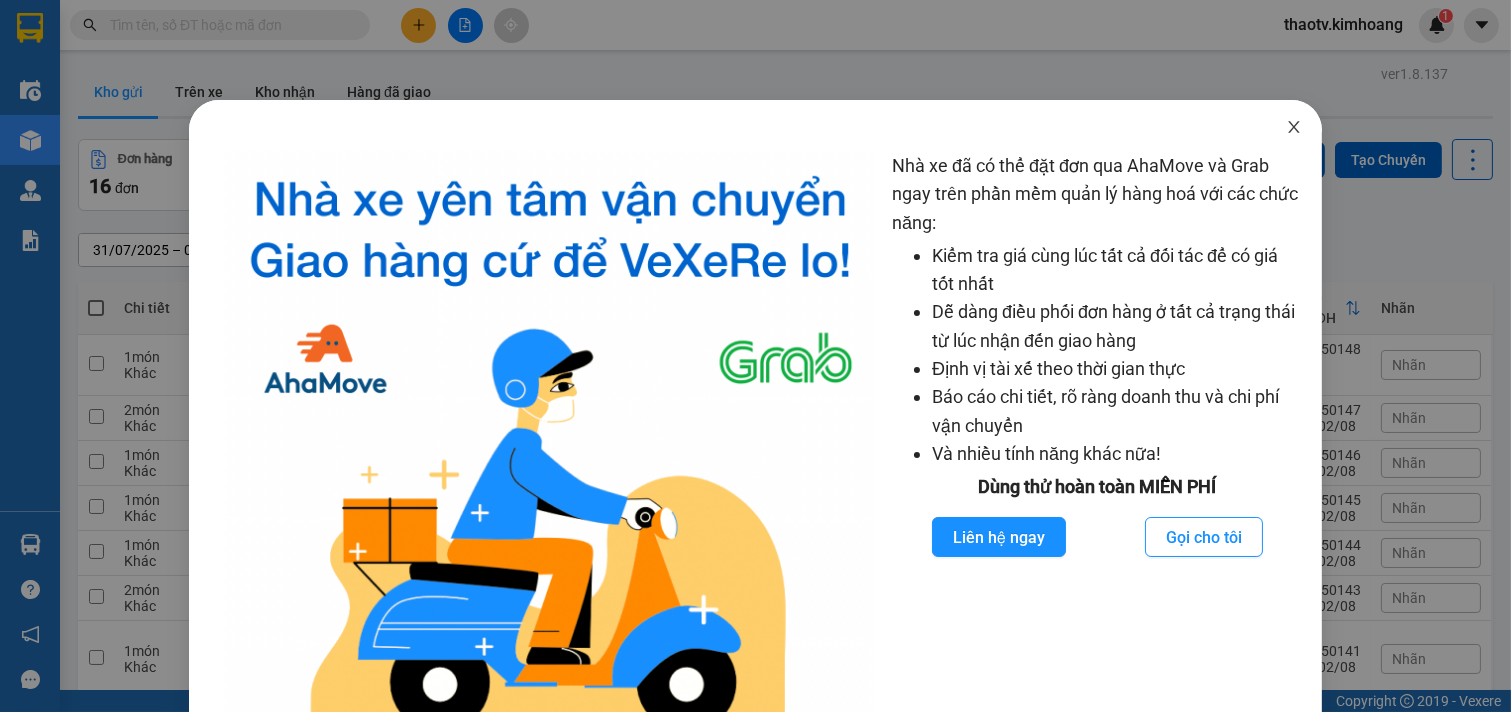 click 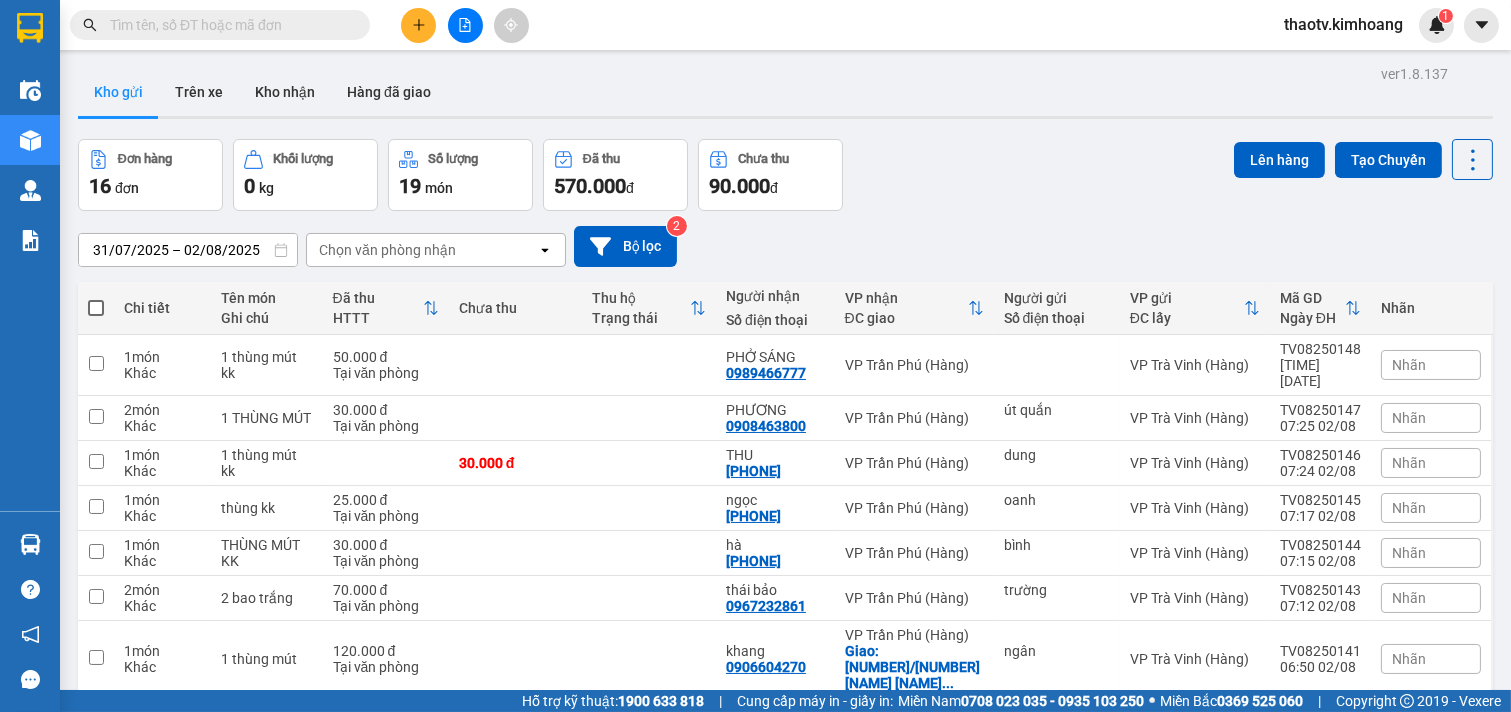 click at bounding box center (228, 25) 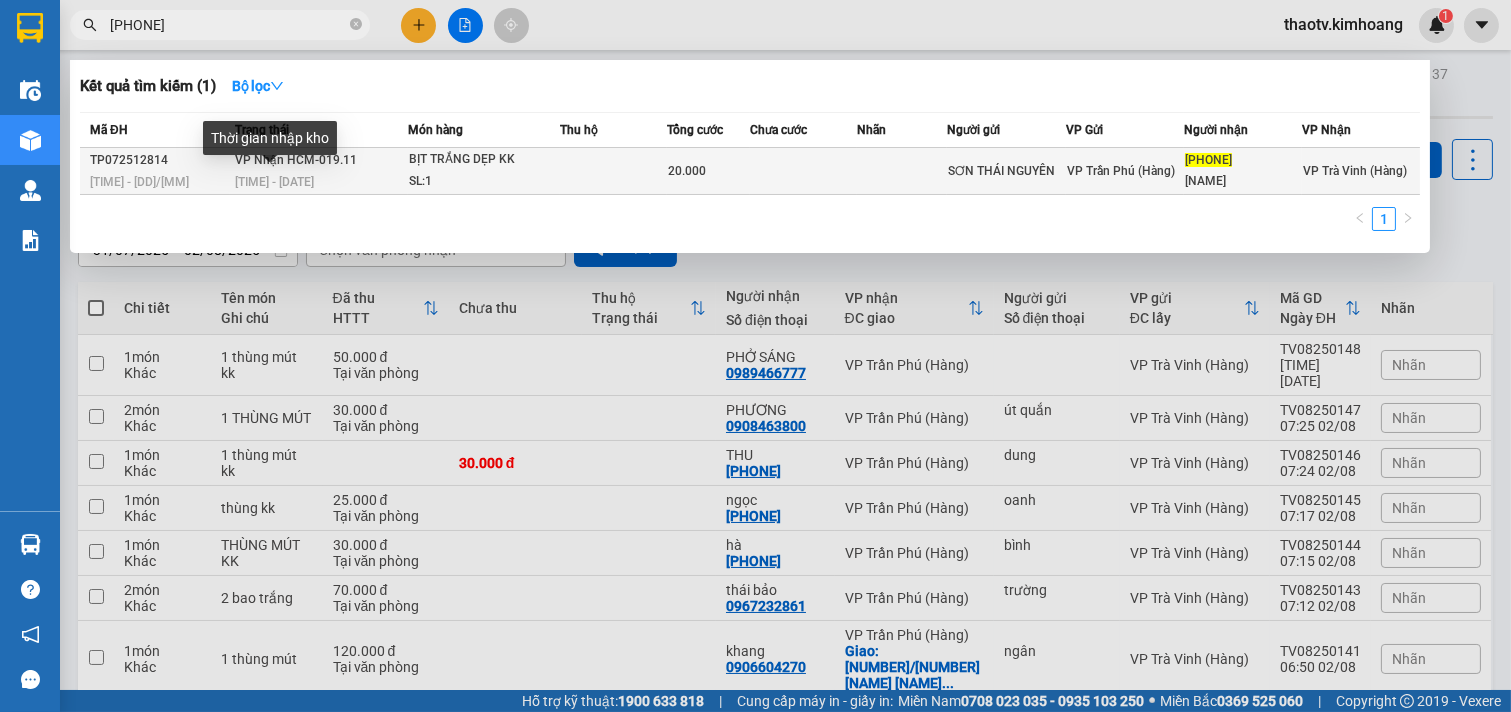 type on "[PHONE]" 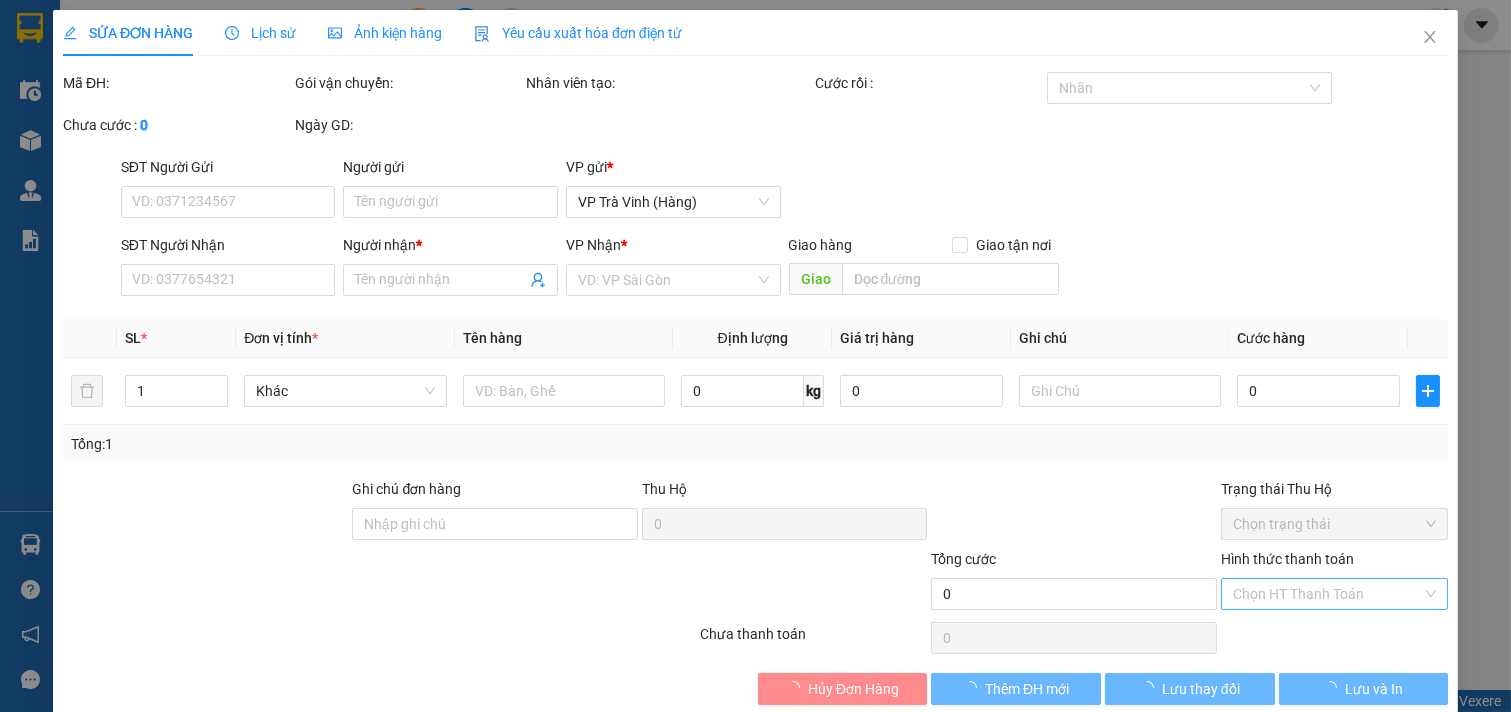 type on "SƠN THÁI NGUYÊN" 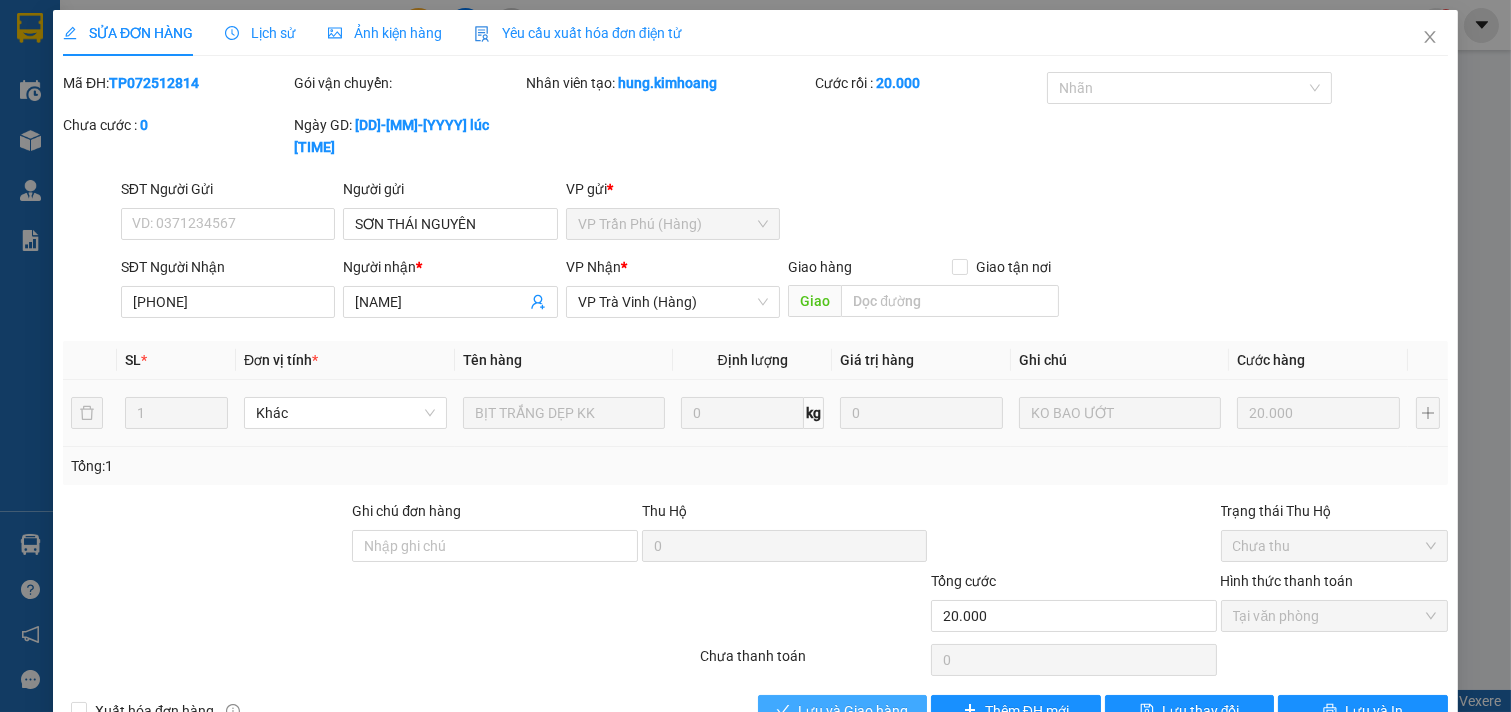 click on "Lưu và Giao hàng" at bounding box center [853, 711] 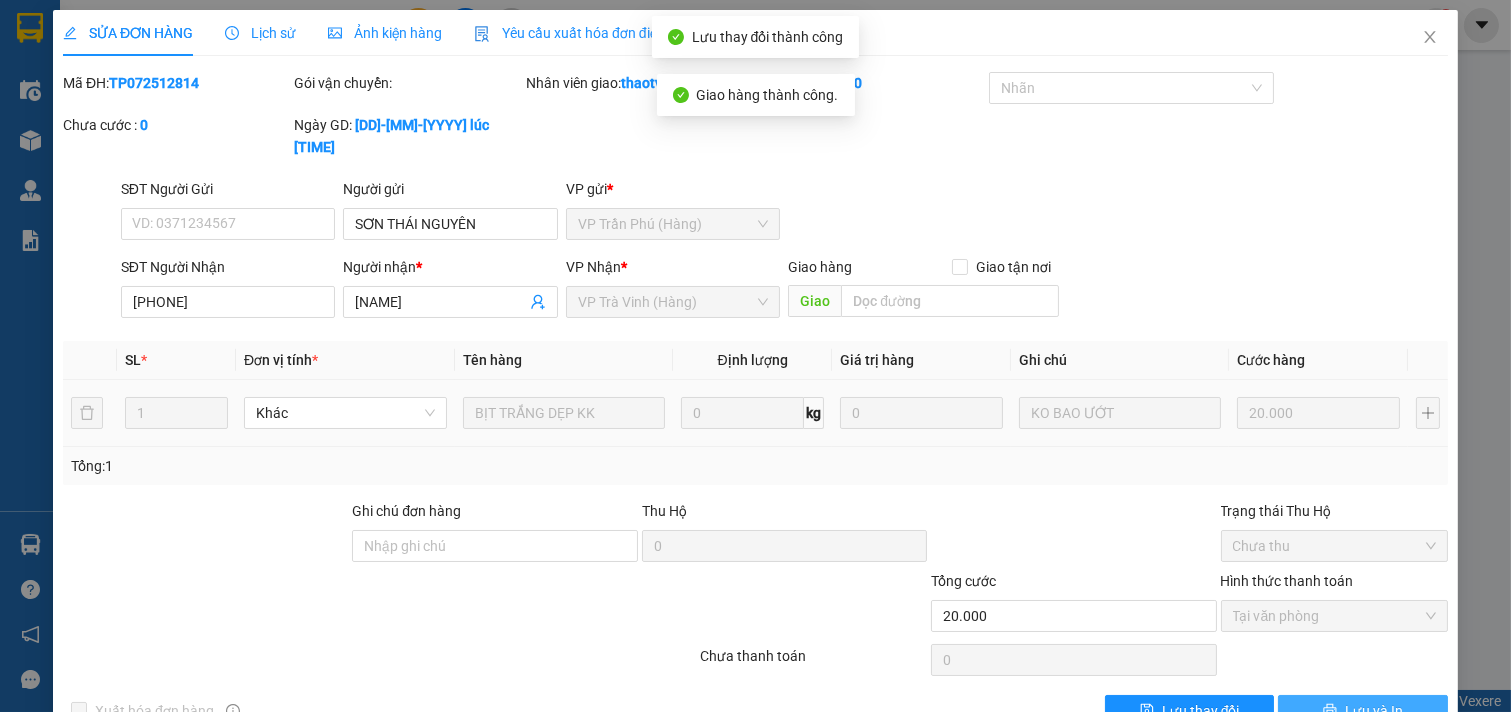 click 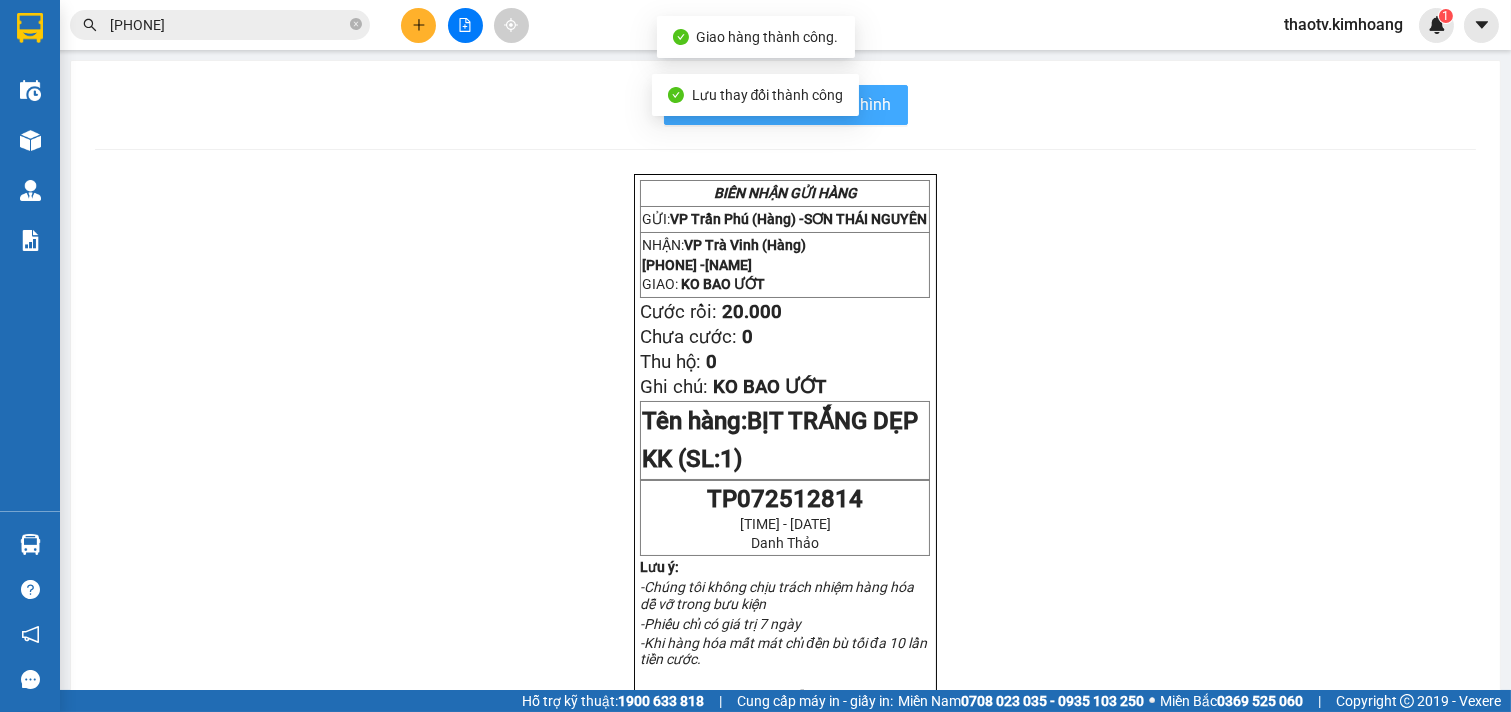 click on "In mẫu biên lai tự cấu hình" at bounding box center [798, 104] 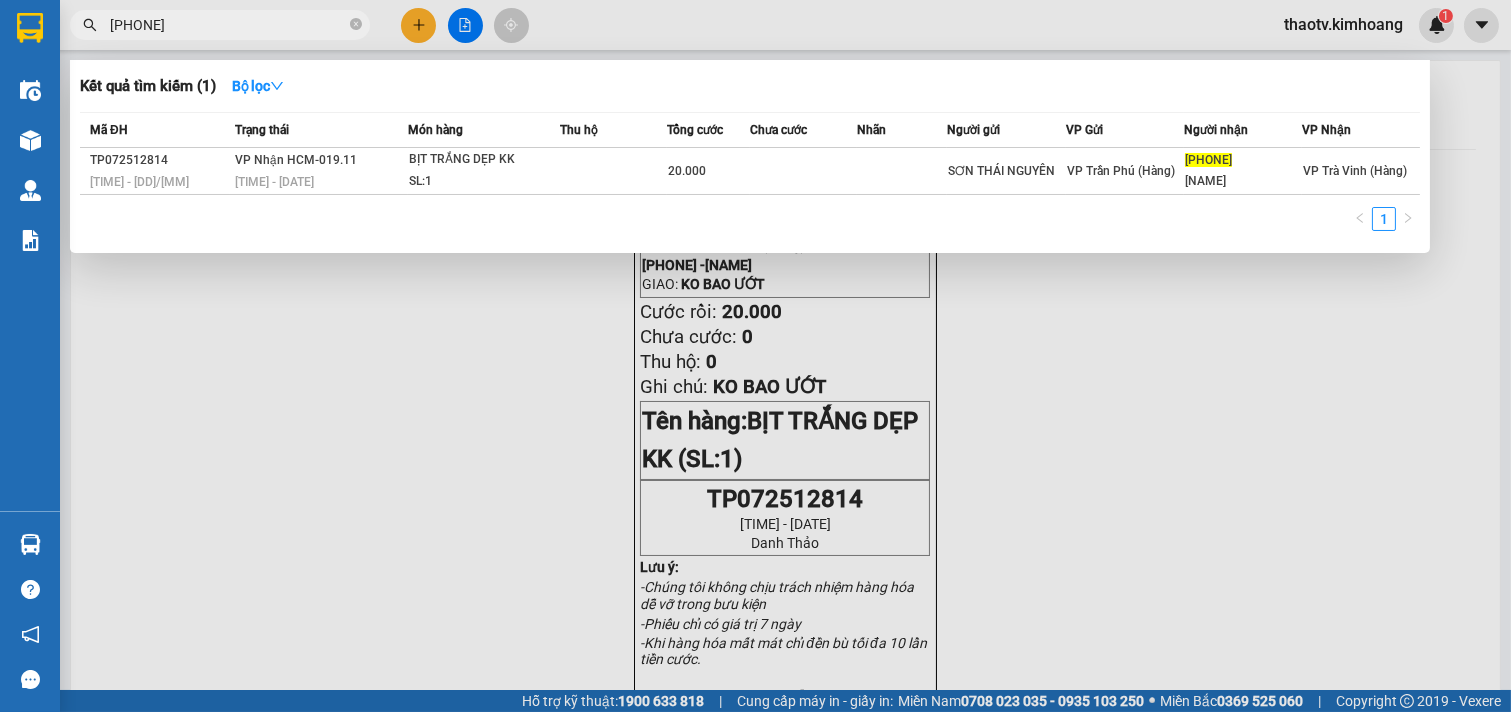 click on "[PHONE]" at bounding box center [228, 25] 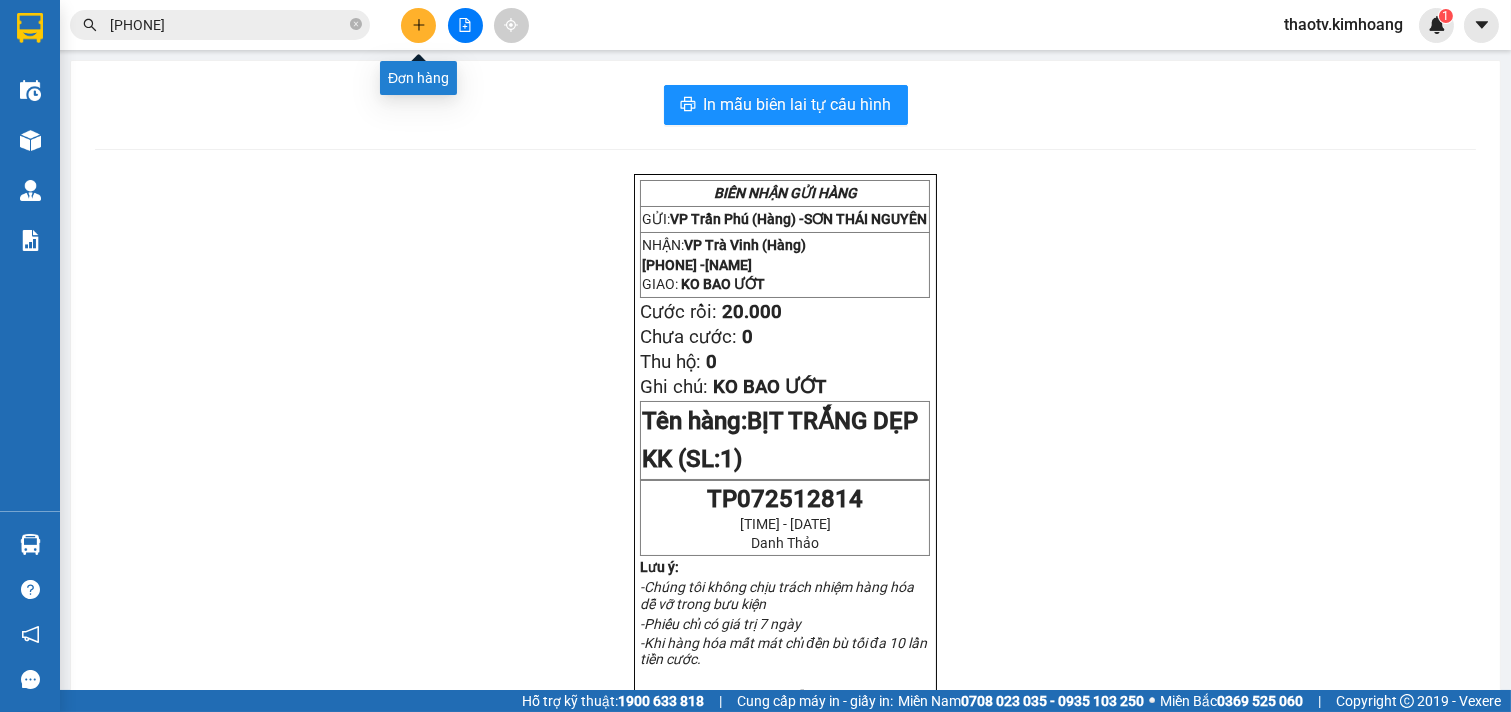 click 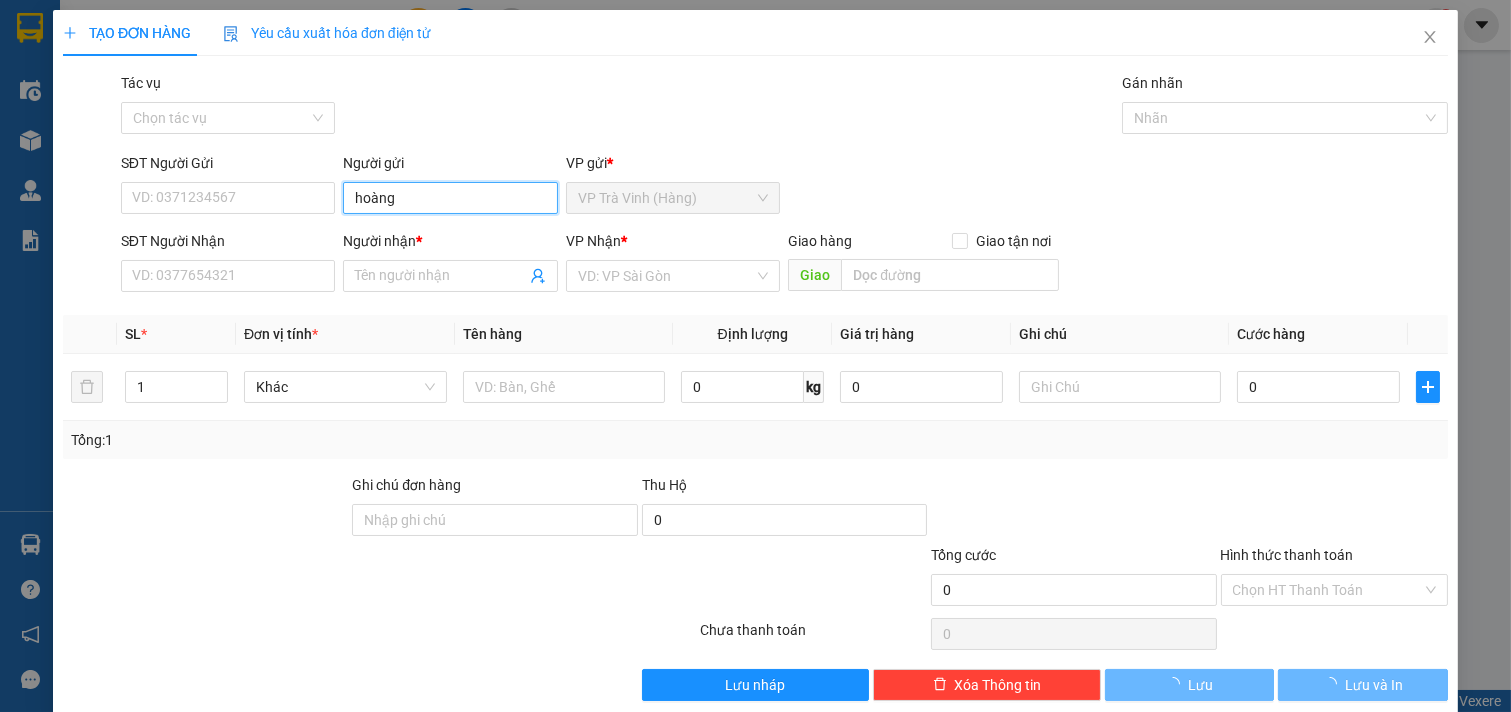 type on "hoàng" 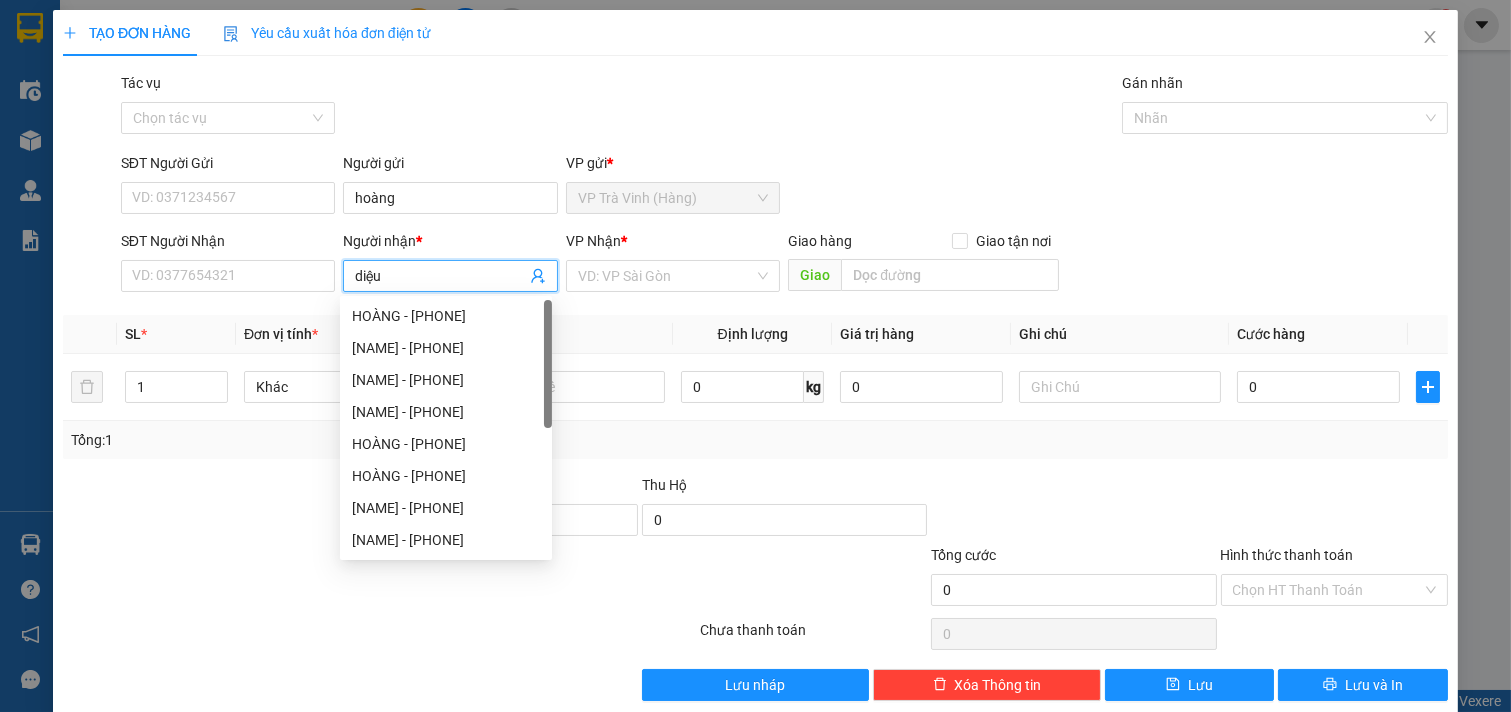 type on "diệu" 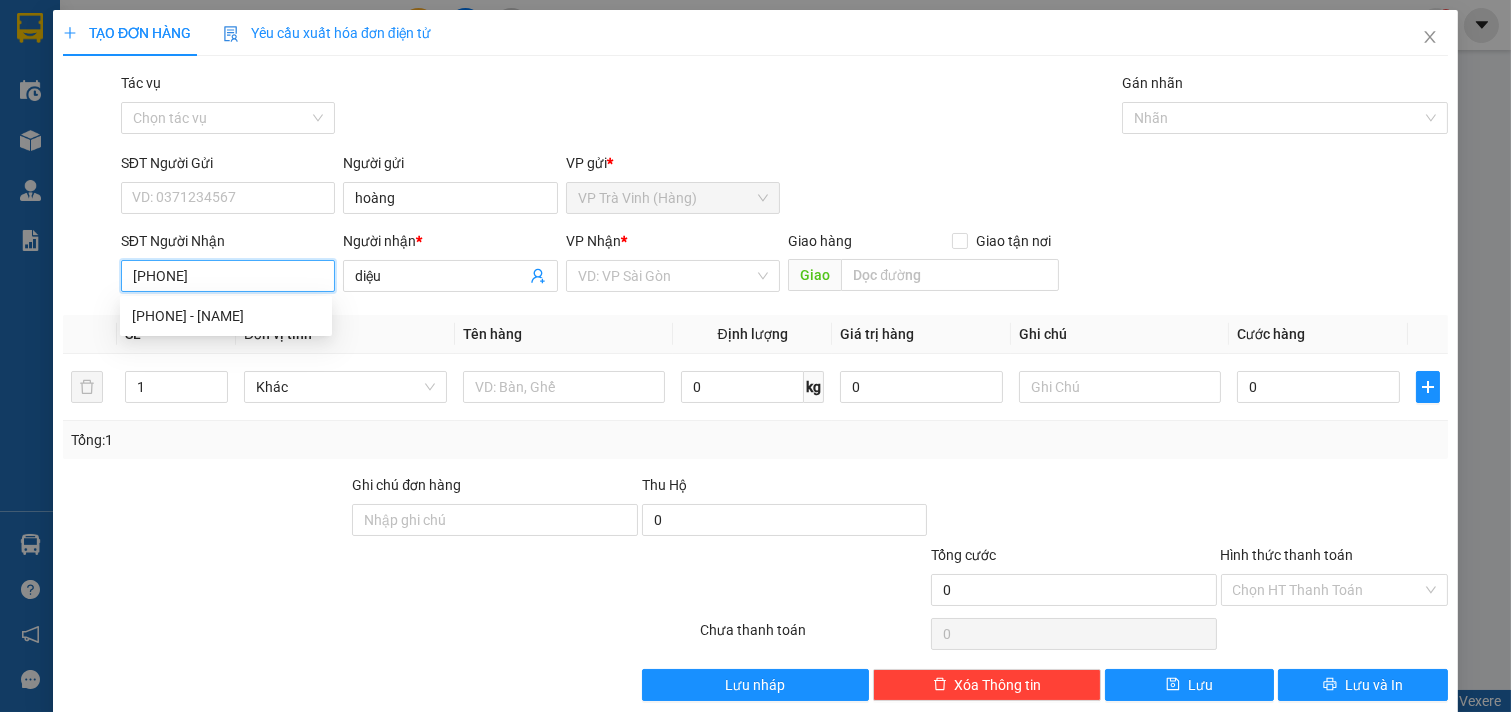 type on "0903367171" 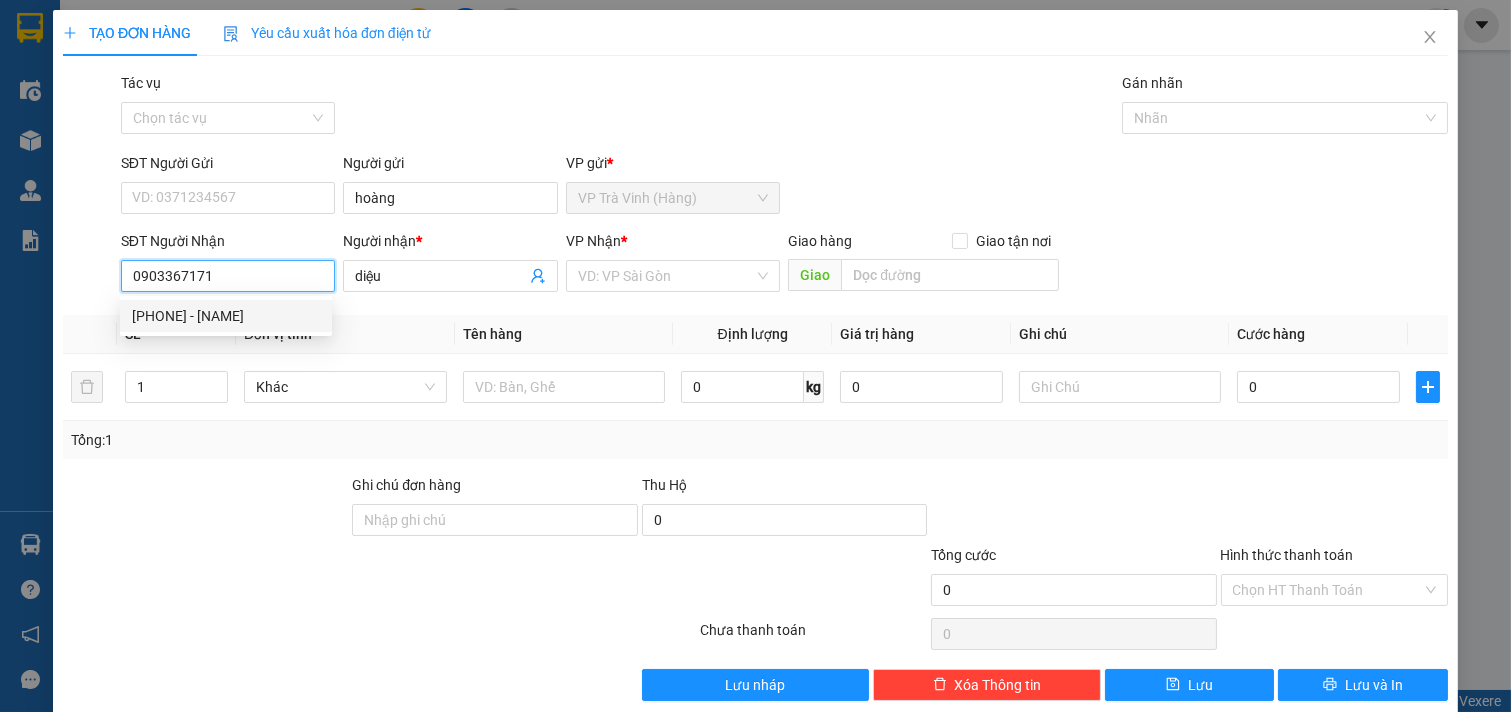 click on "[PHONE] - [NAME]" at bounding box center (226, 316) 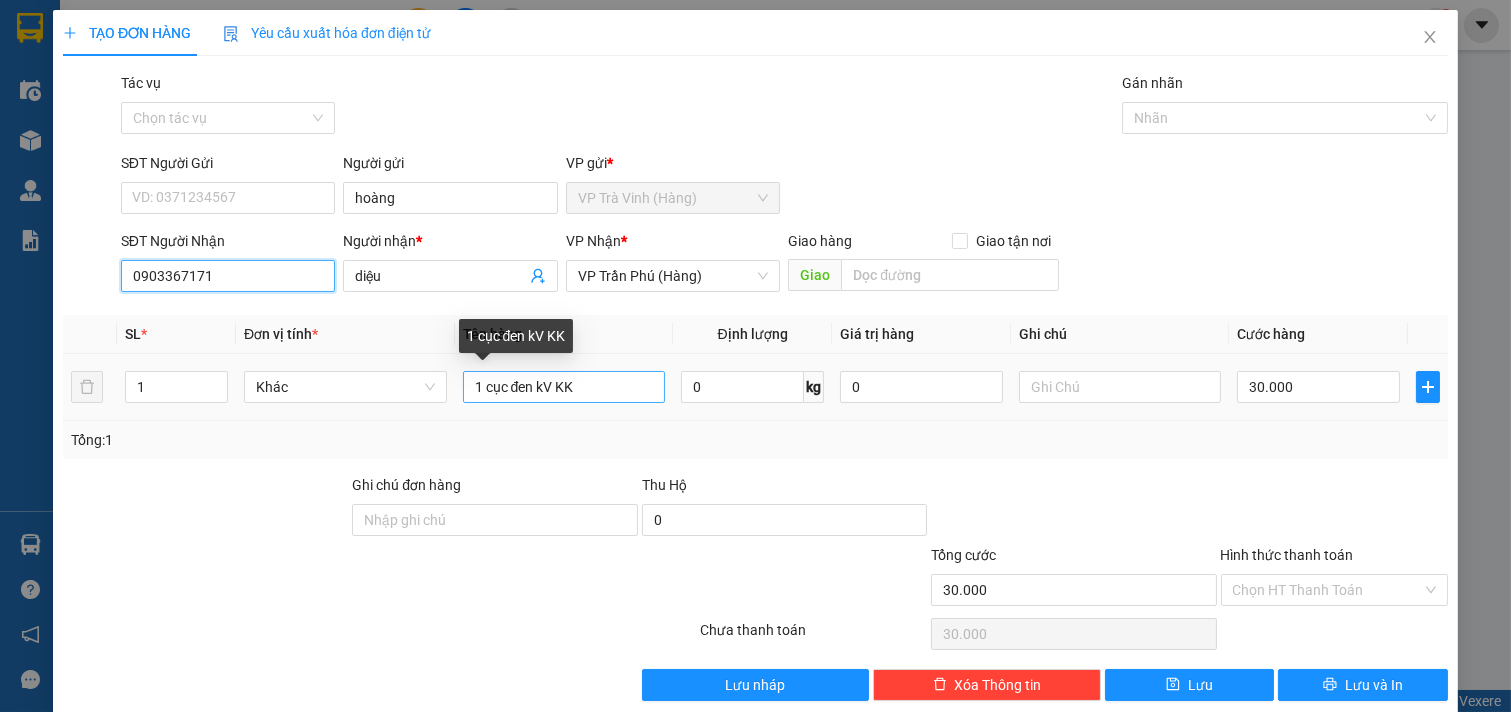 type on "0903367171" 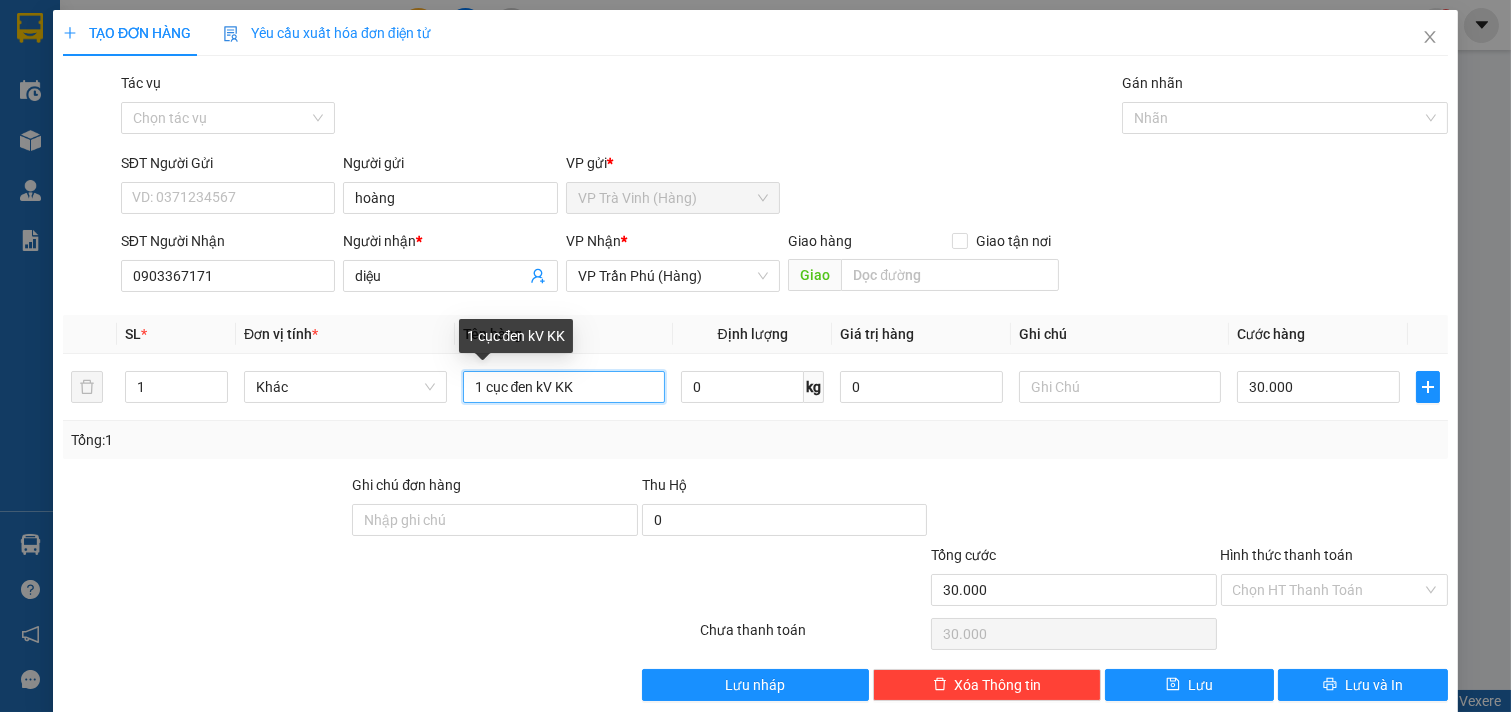 drag, startPoint x: 600, startPoint y: 393, endPoint x: 0, endPoint y: 378, distance: 600.1875 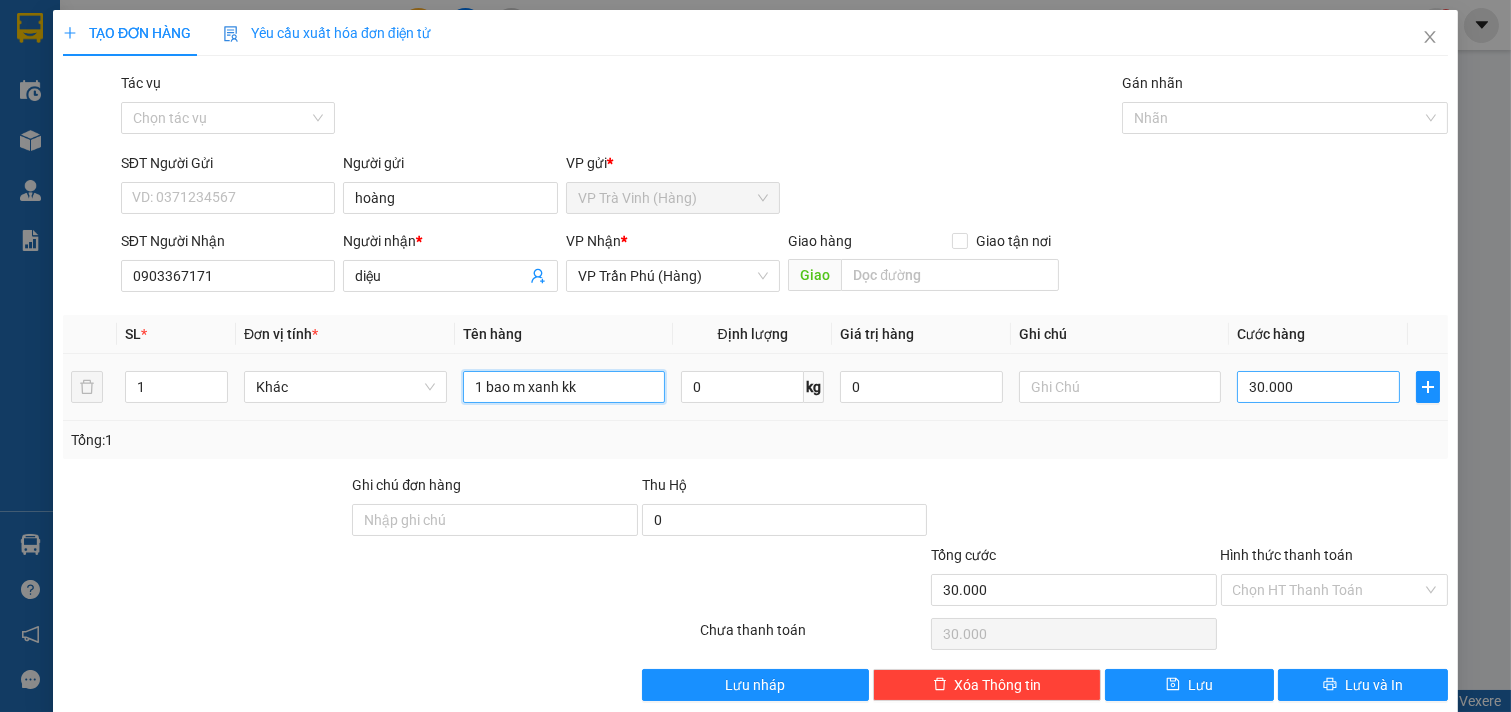 type on "1 bao m xanh kk" 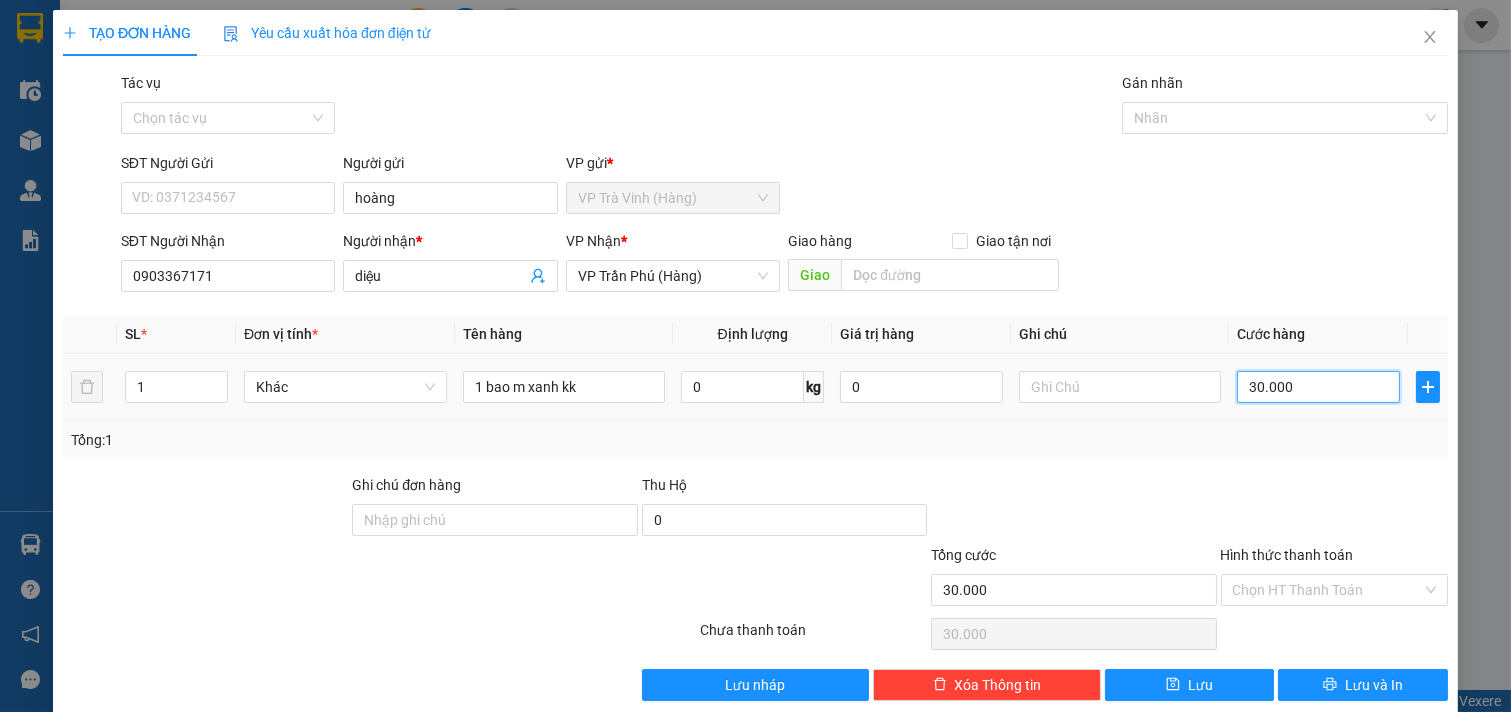 click on "30.000" at bounding box center [1318, 387] 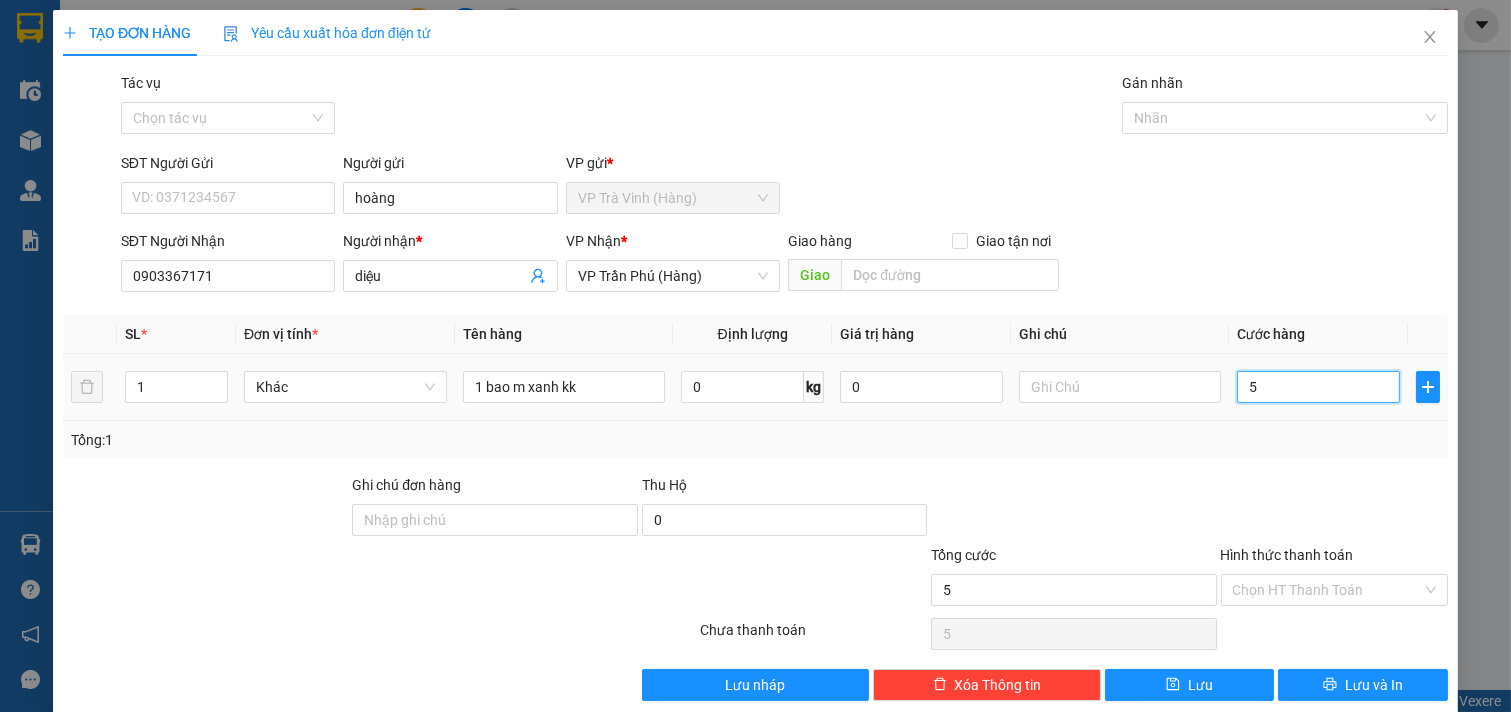 type on "50" 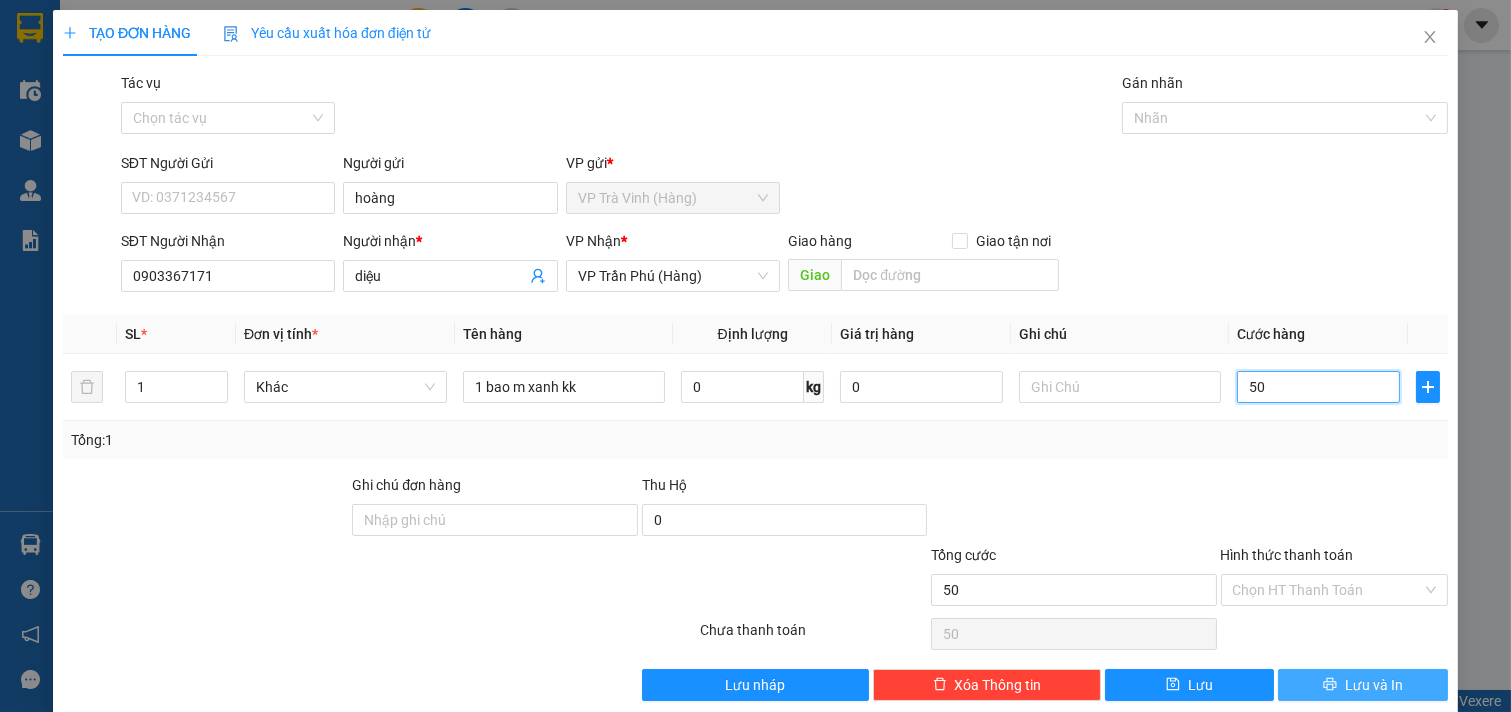 type on "50" 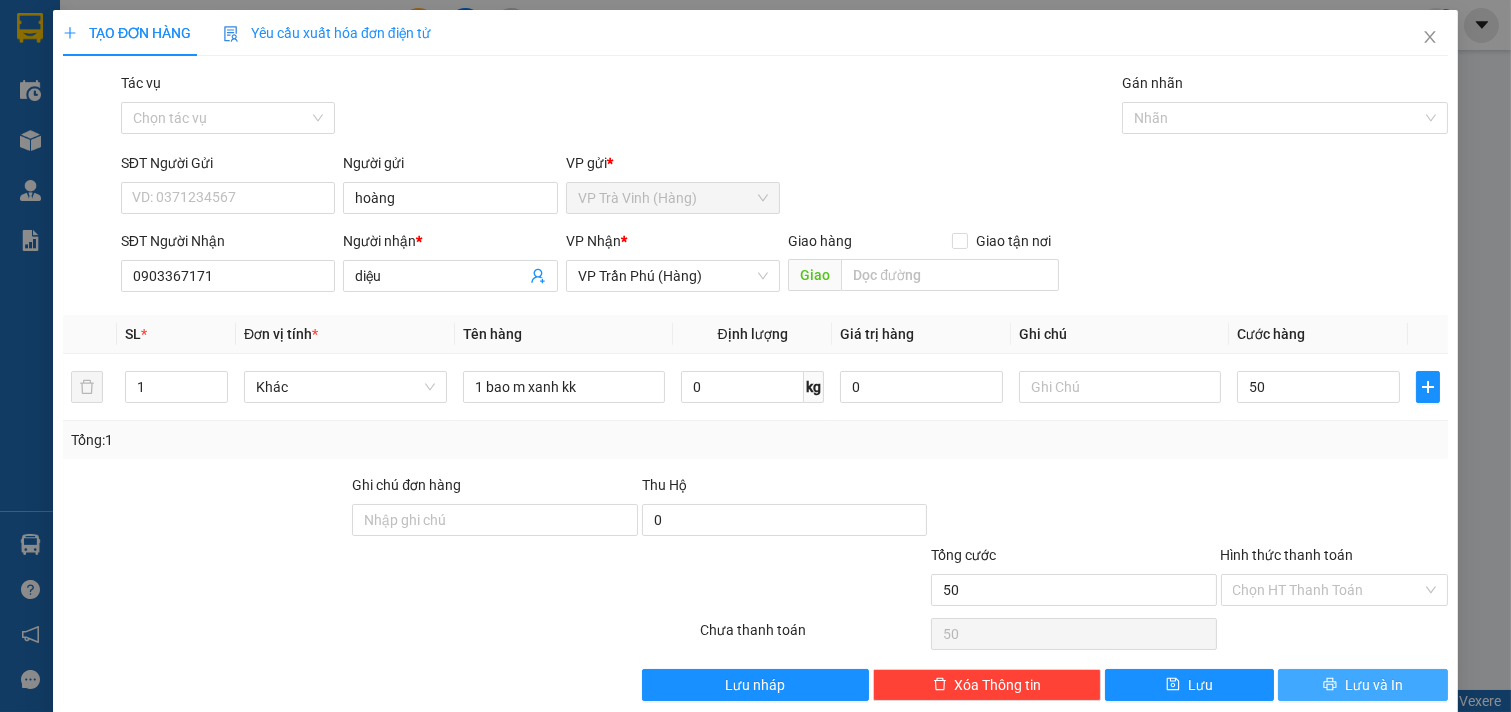 type on "50.000" 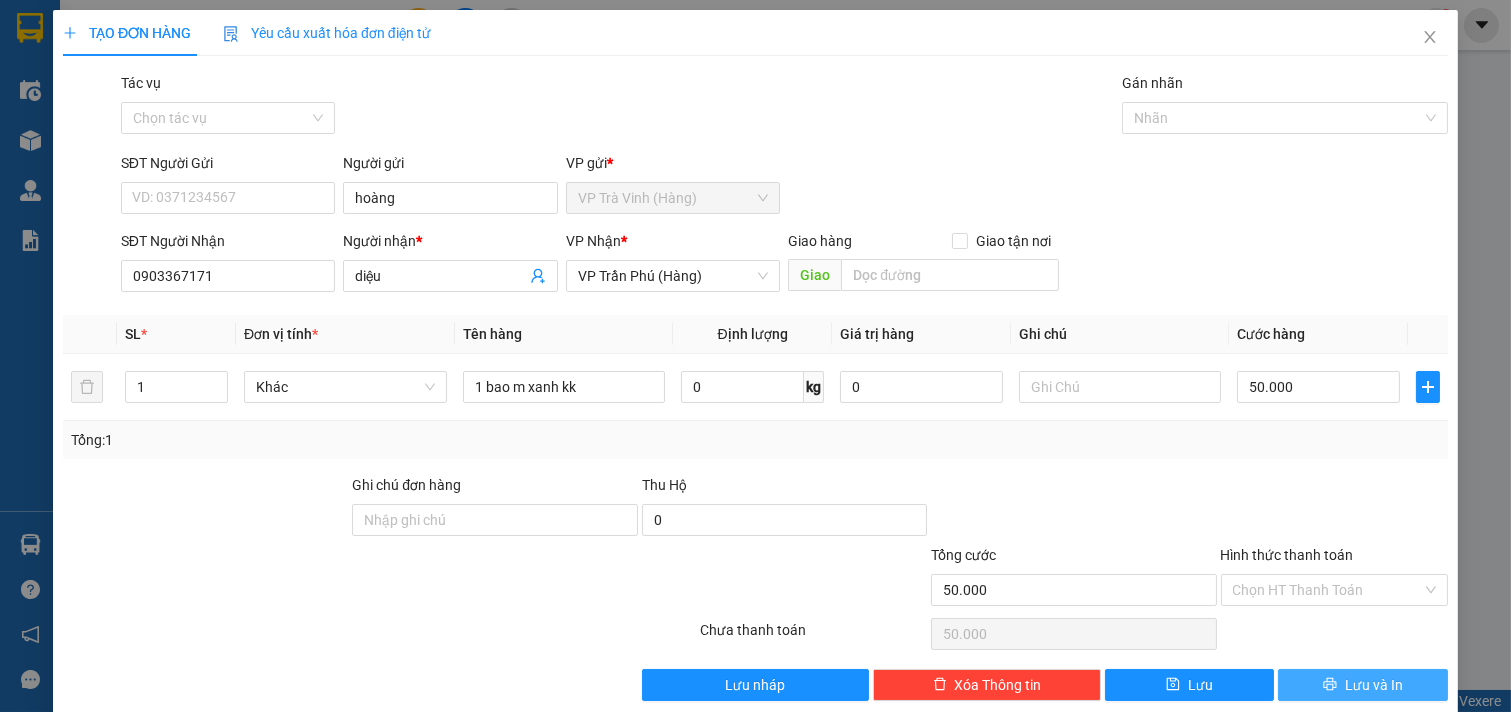 click on "Lưu và In" at bounding box center [1363, 685] 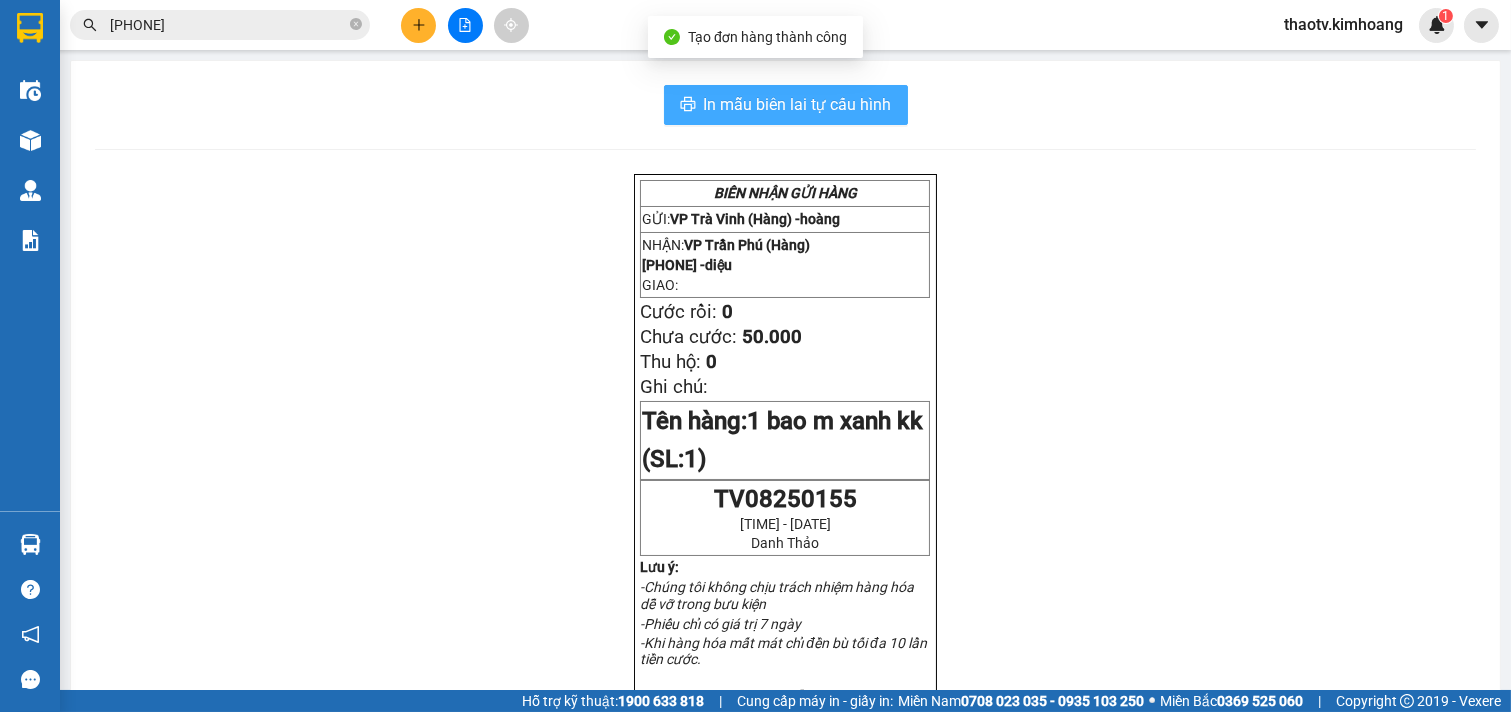 click on "In mẫu biên lai tự cấu hình" at bounding box center [798, 104] 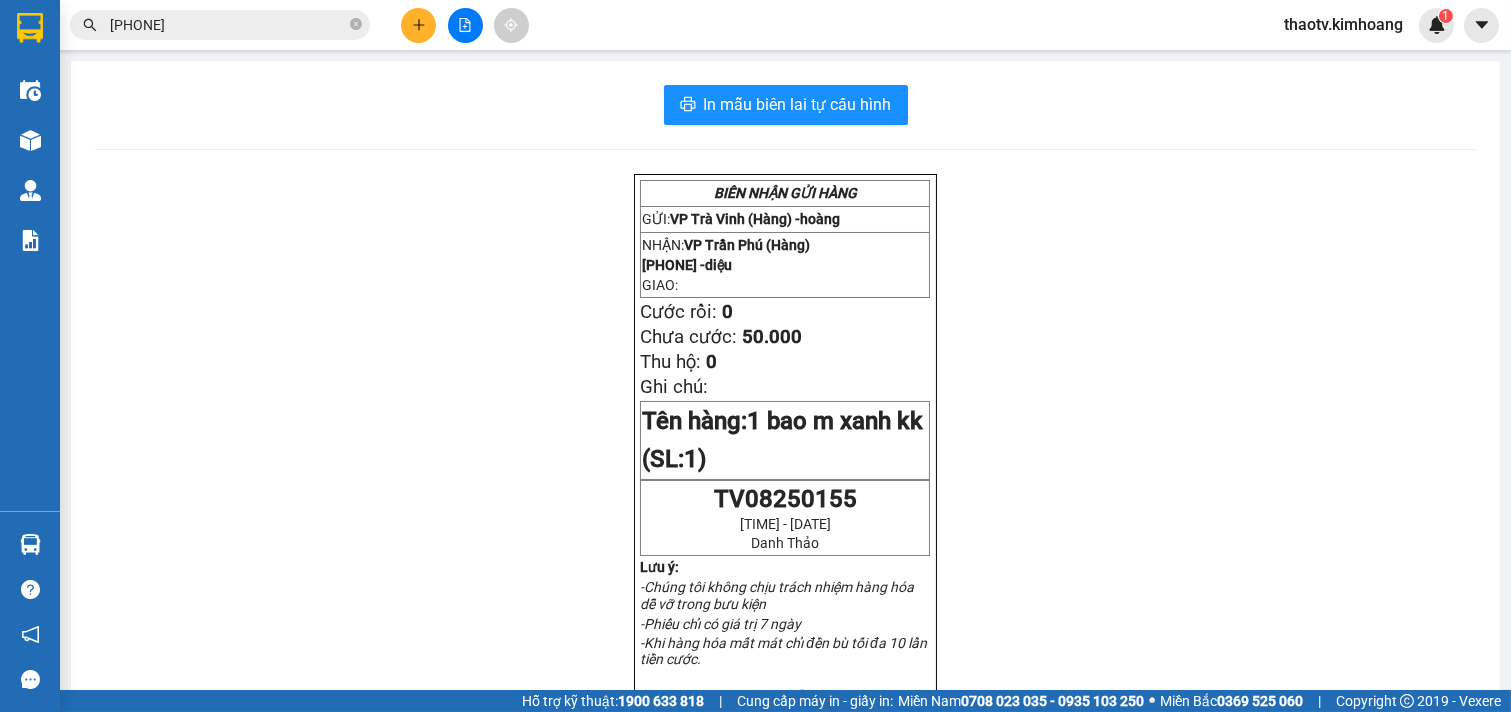 click on "Kết quả tìm kiếm ( 1 )  Bộ lọc  Mã ĐH Trạng thái Món hàng Thu hộ Tổng cước Chưa cước Nhãn Người gửi VP Gửi Người nhận VP Nhận TP072512814 12:13 - 31/07 VP Nhận   HCM-019.11 18:52 - 31/07 BỊT TRẮNG DẸP KK SL:  1 20.000 SƠN THÁI NGUYÊN VP Trần Phú (Hàng) [PHONE] SƠN THỊ NGOAN VP Trà Vinh (Hàng) 1 0368896636 thaotv.kimhoang 1" at bounding box center (755, 25) 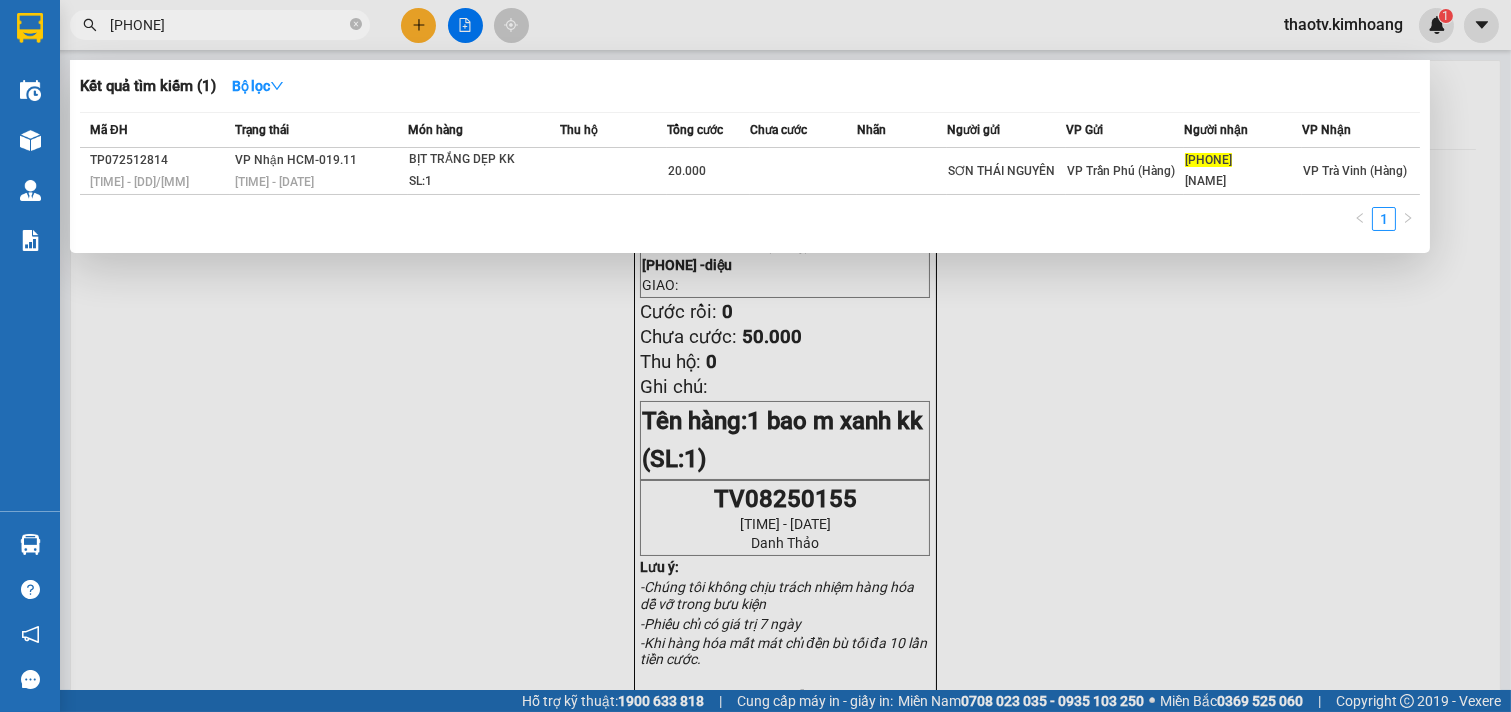 click on "[PHONE]" at bounding box center (228, 25) 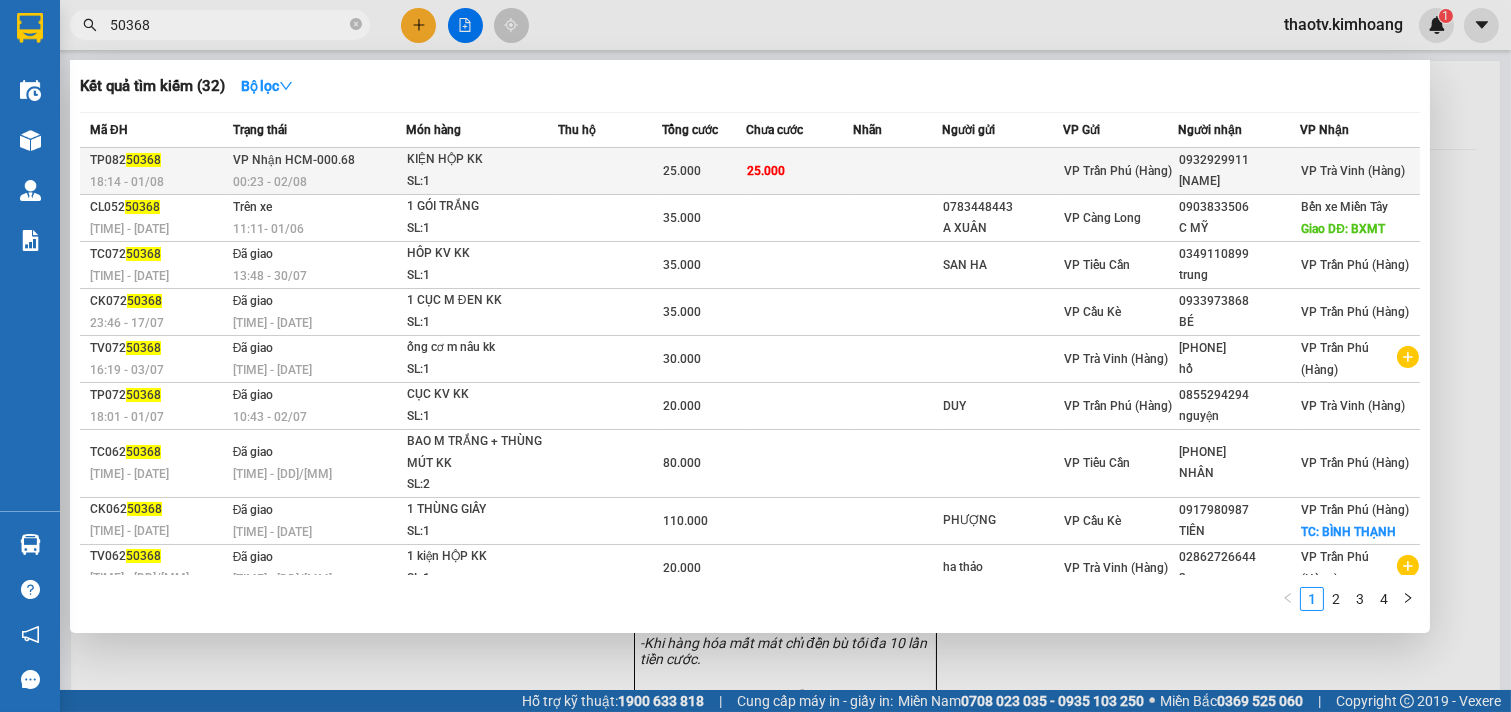 type on "50368" 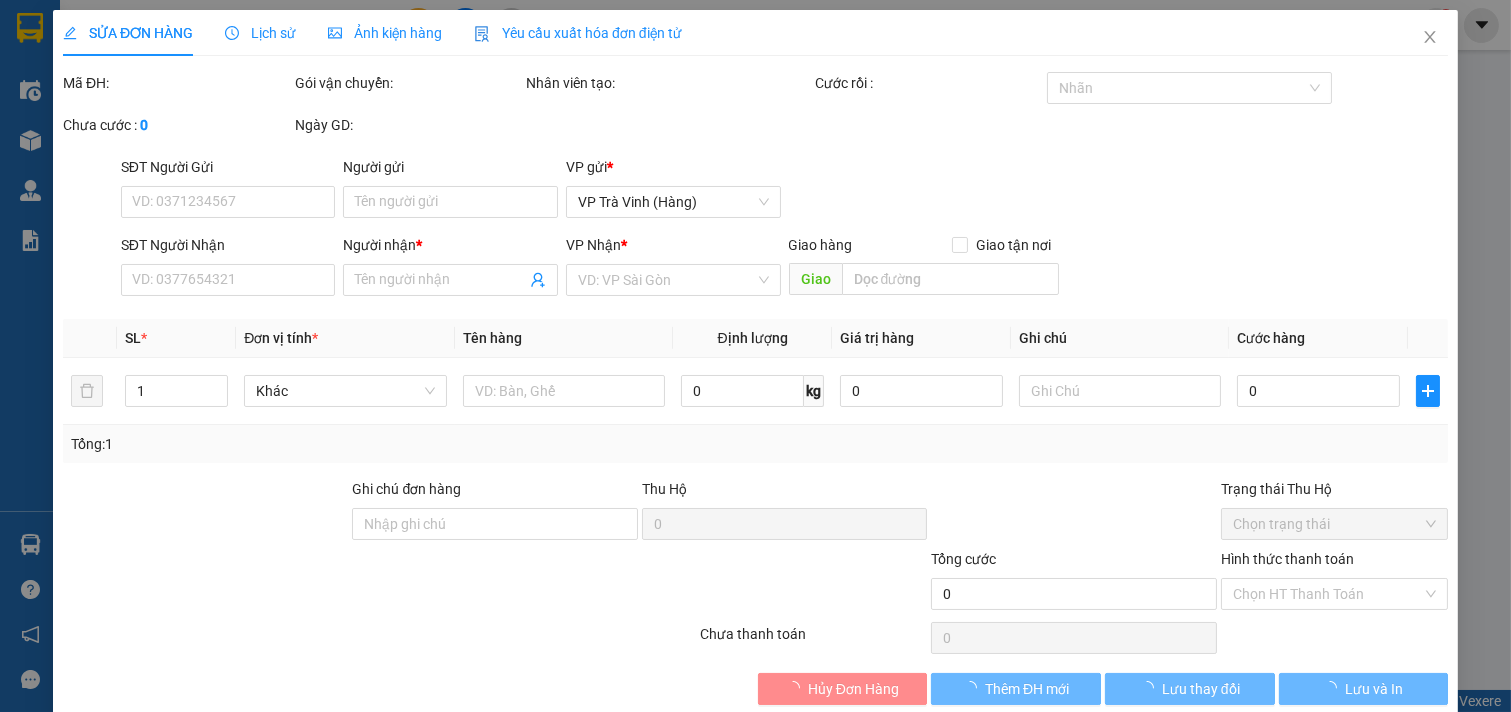 type on "0932929911" 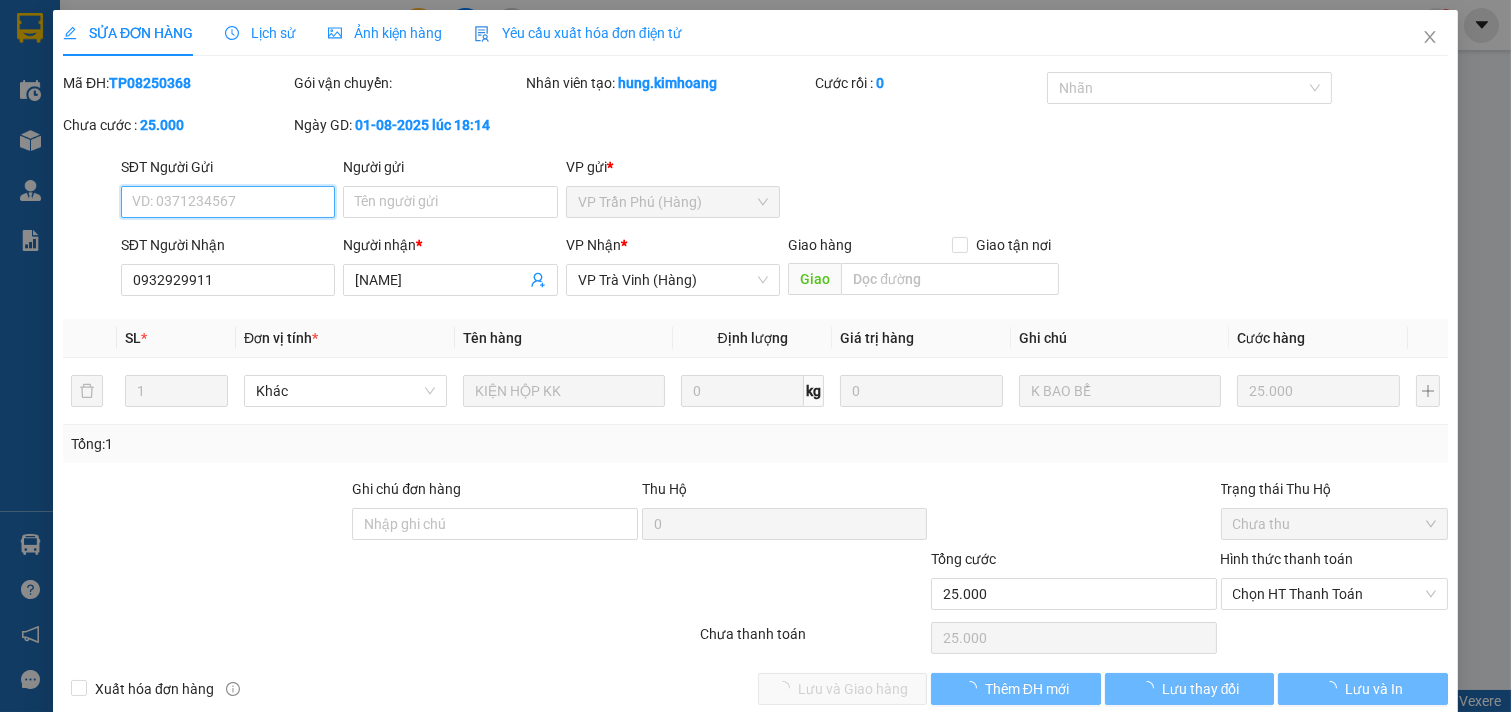 scroll, scrollTop: 22, scrollLeft: 0, axis: vertical 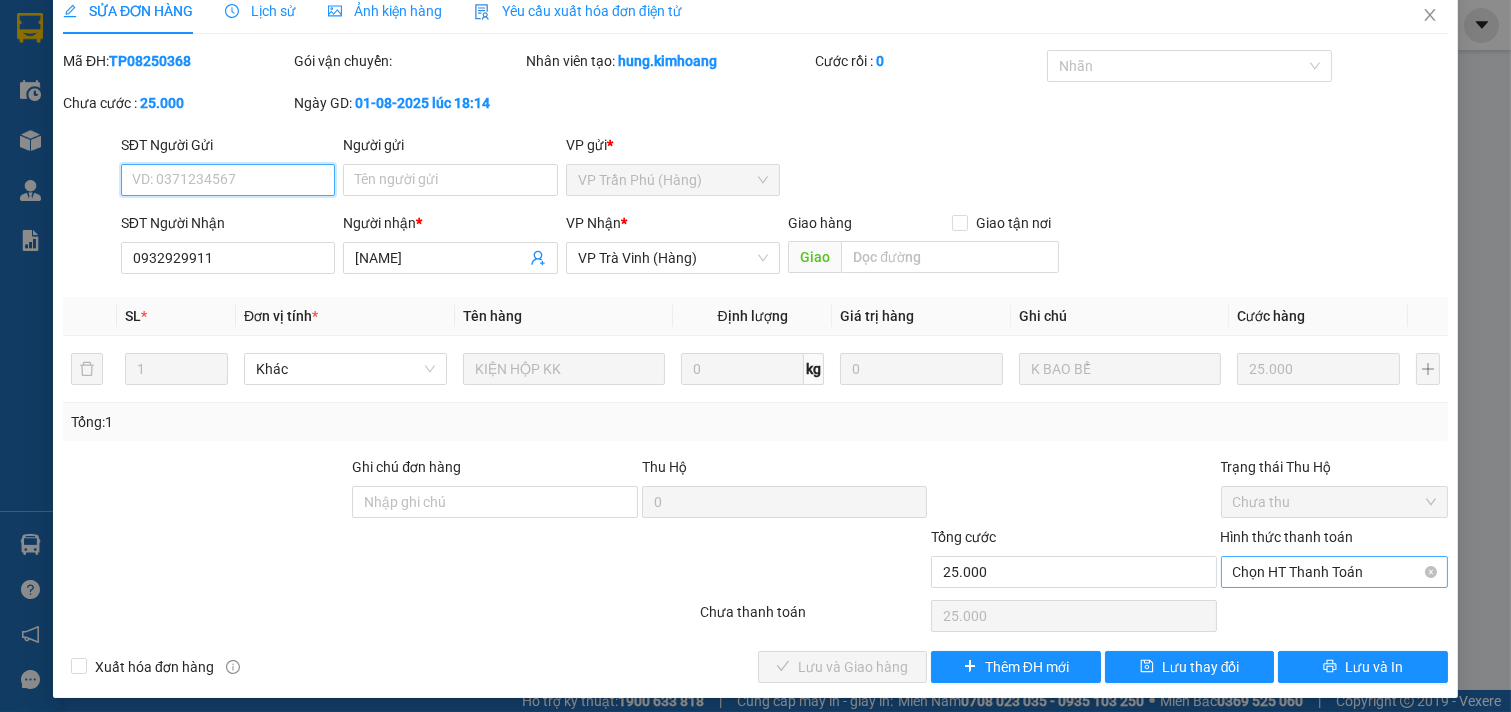 click on "Chọn HT Thanh Toán" at bounding box center [1335, 572] 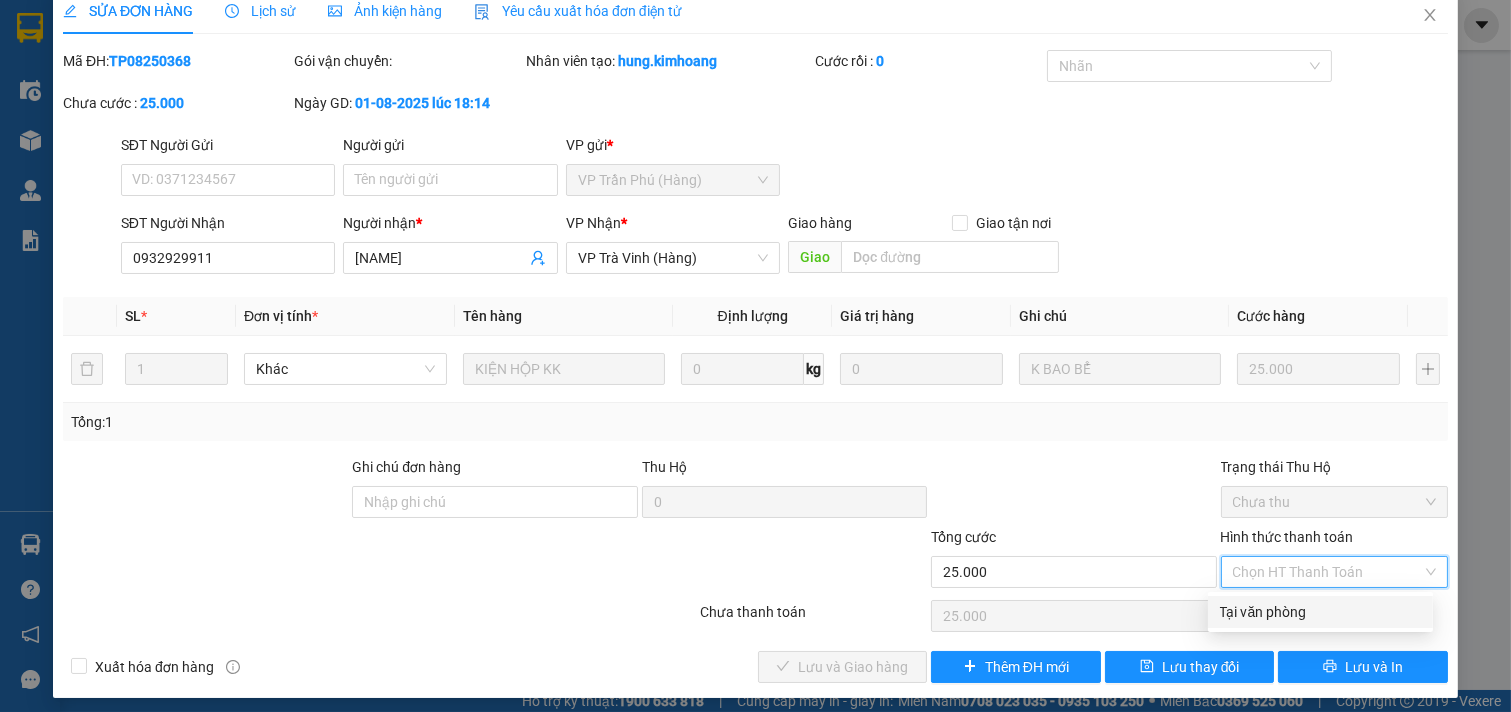 click on "Tại văn phòng" at bounding box center (1320, 612) 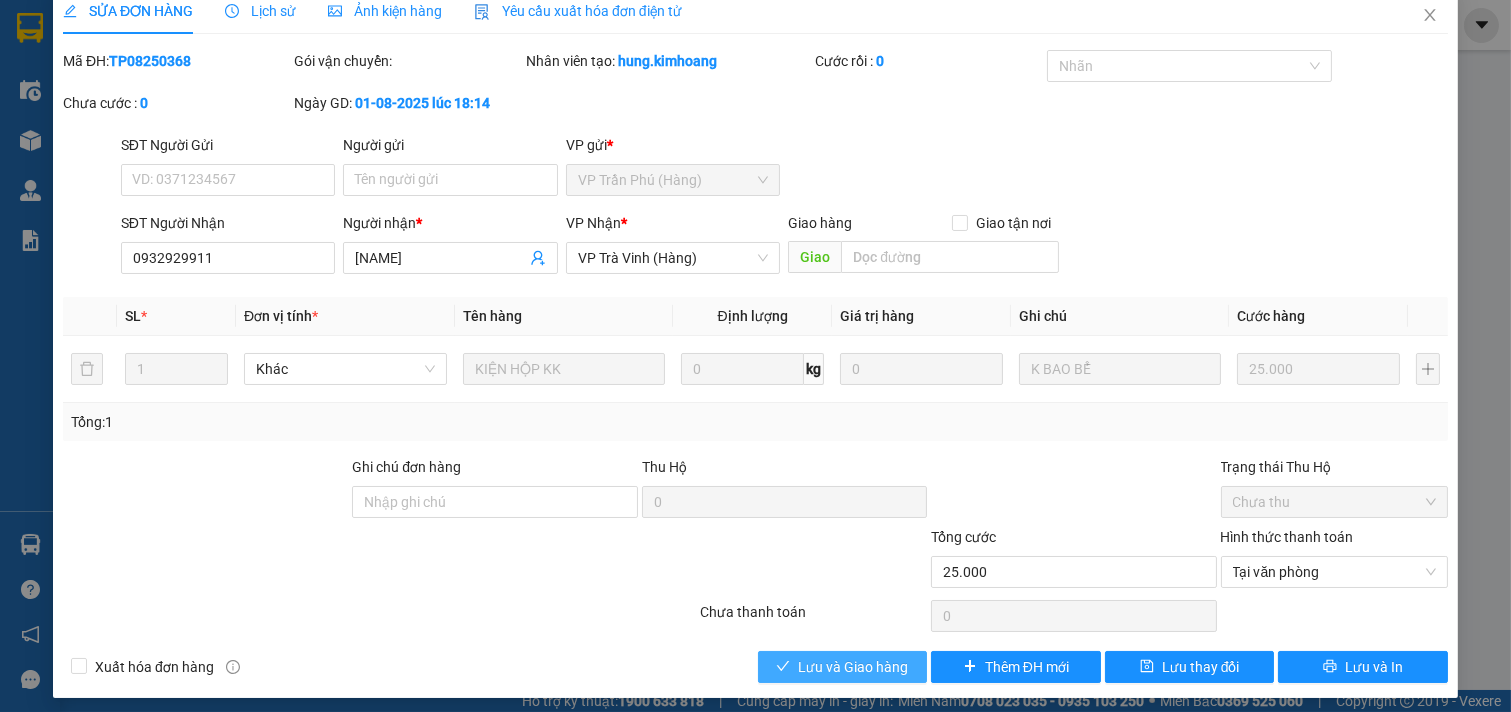 click on "Lưu và Giao hàng" at bounding box center [853, 667] 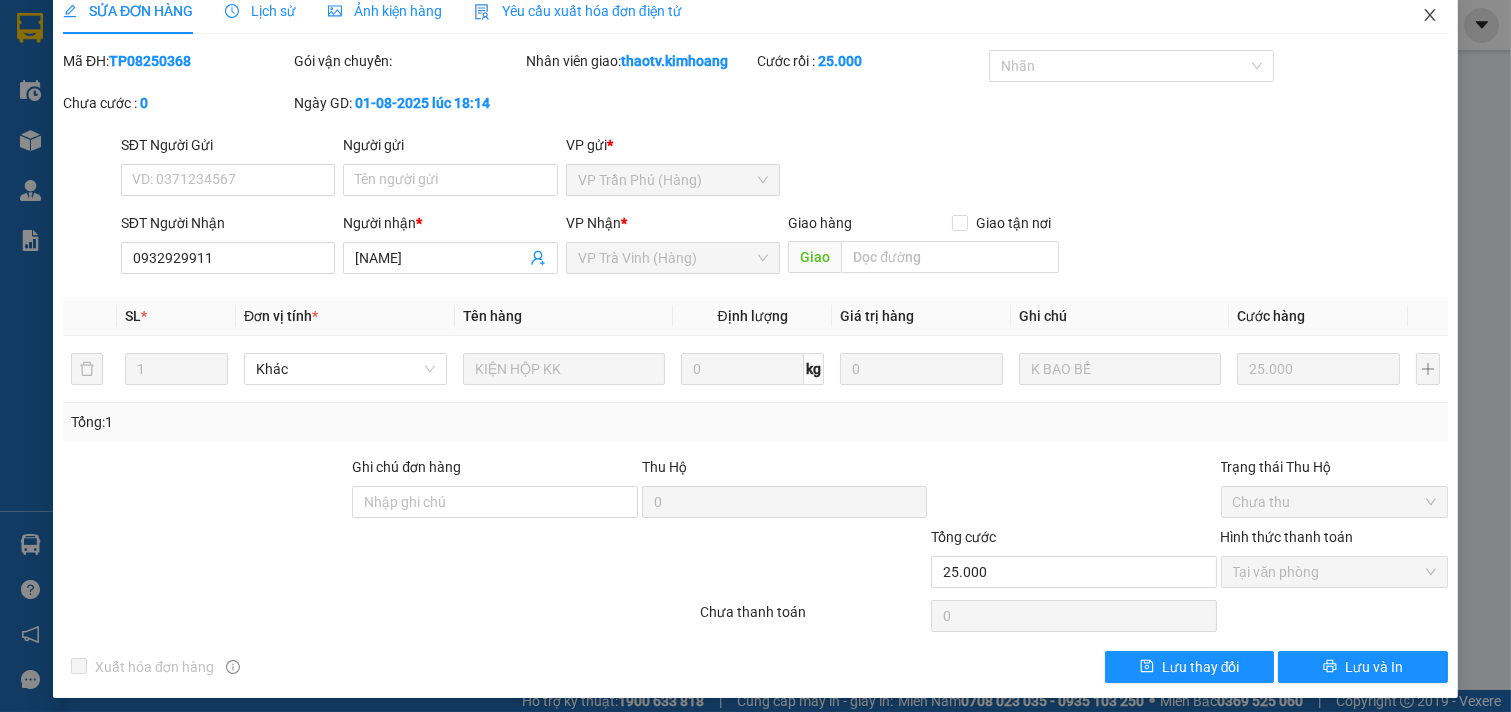 click 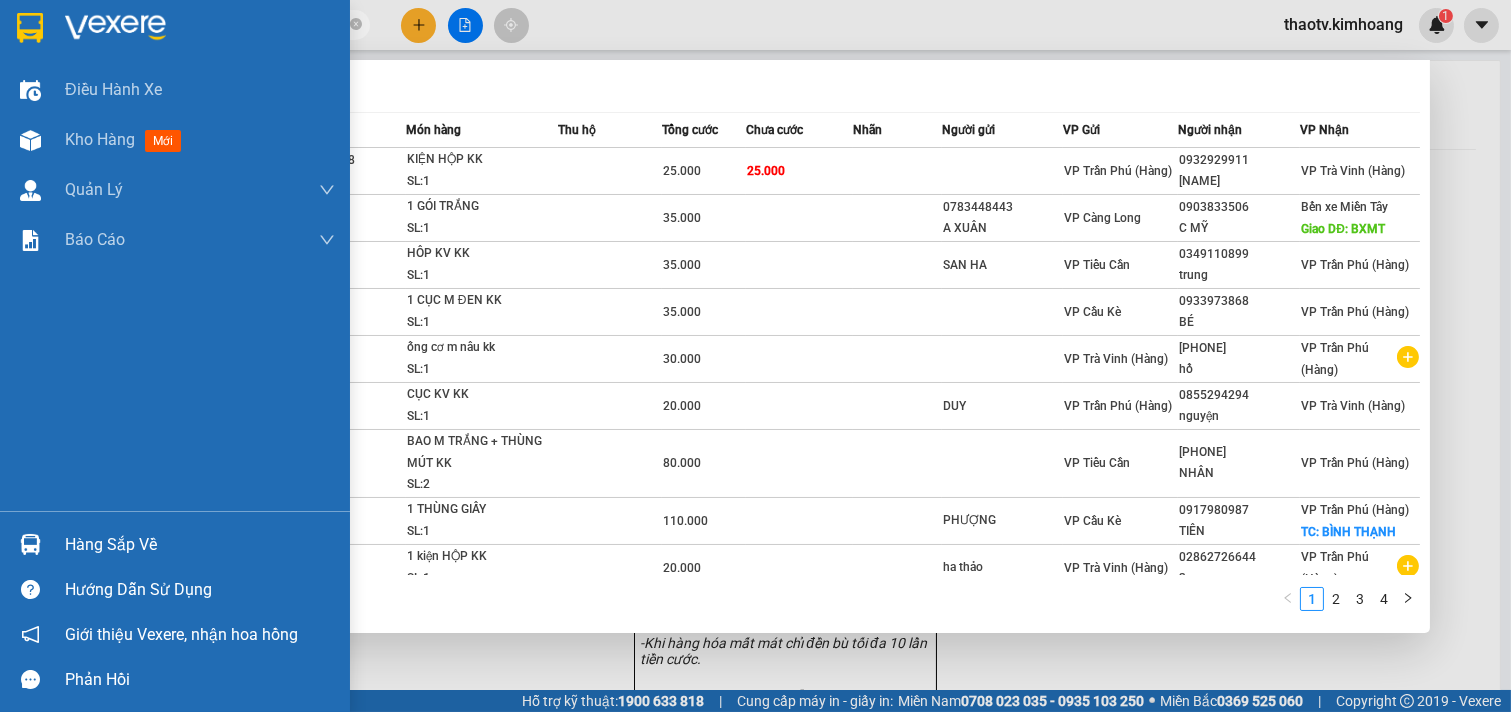drag, startPoint x: 167, startPoint y: 34, endPoint x: 2, endPoint y: 56, distance: 166.4602 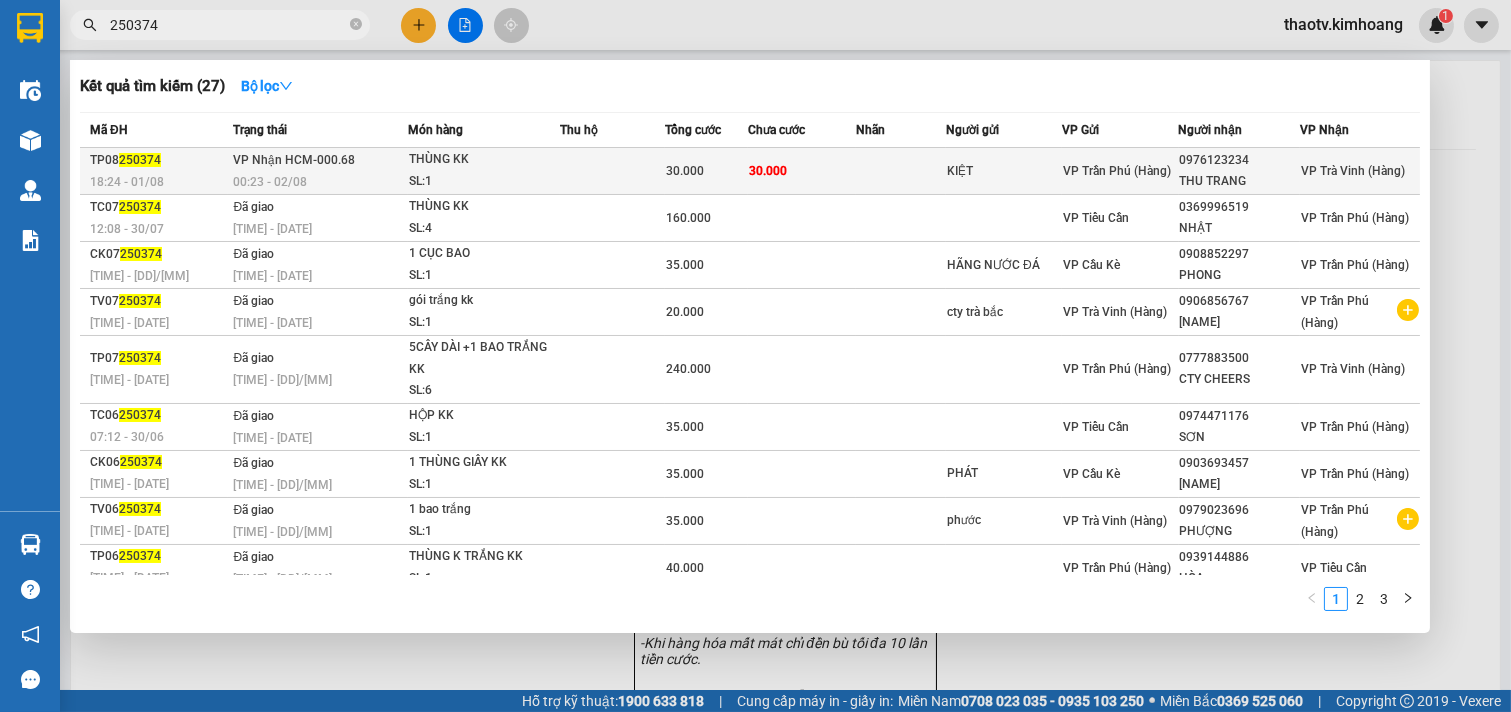 type on "250374" 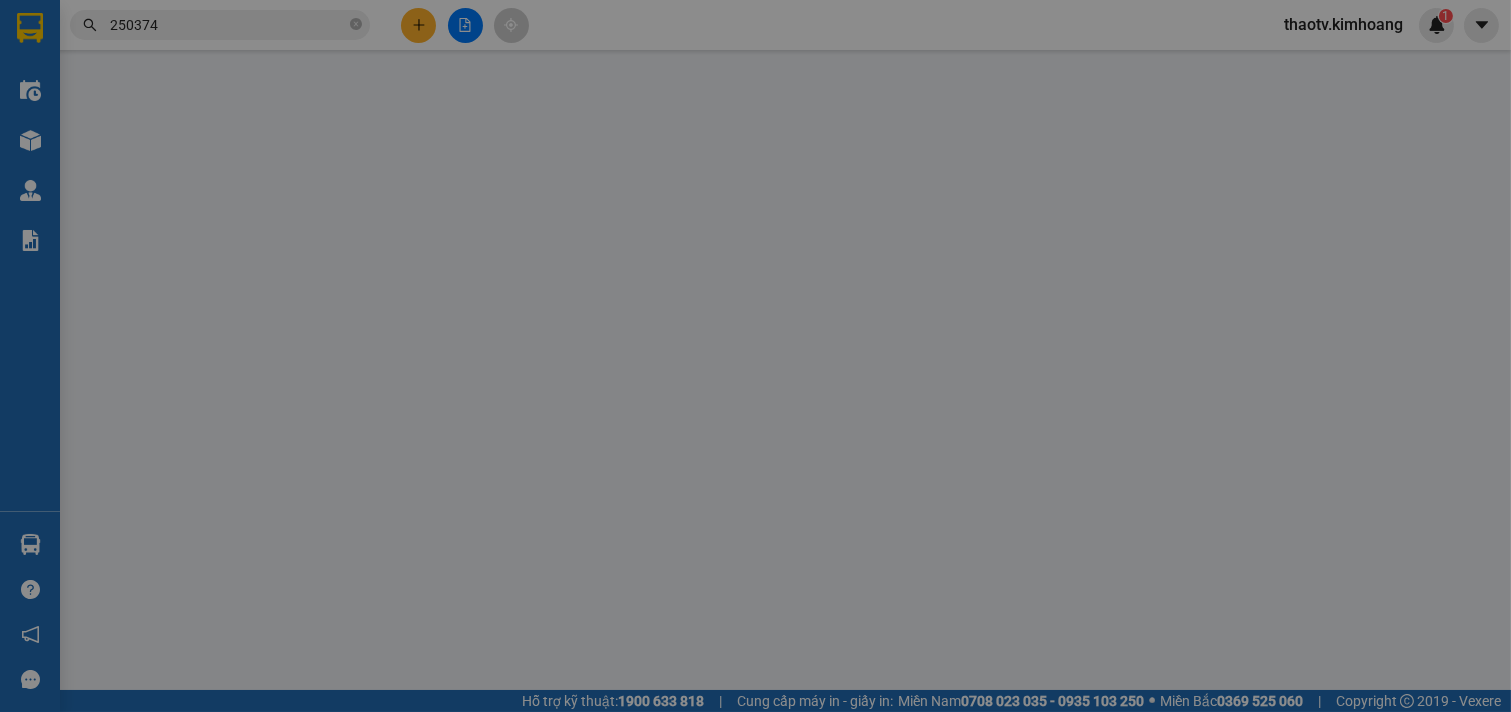 type on "KIỆT" 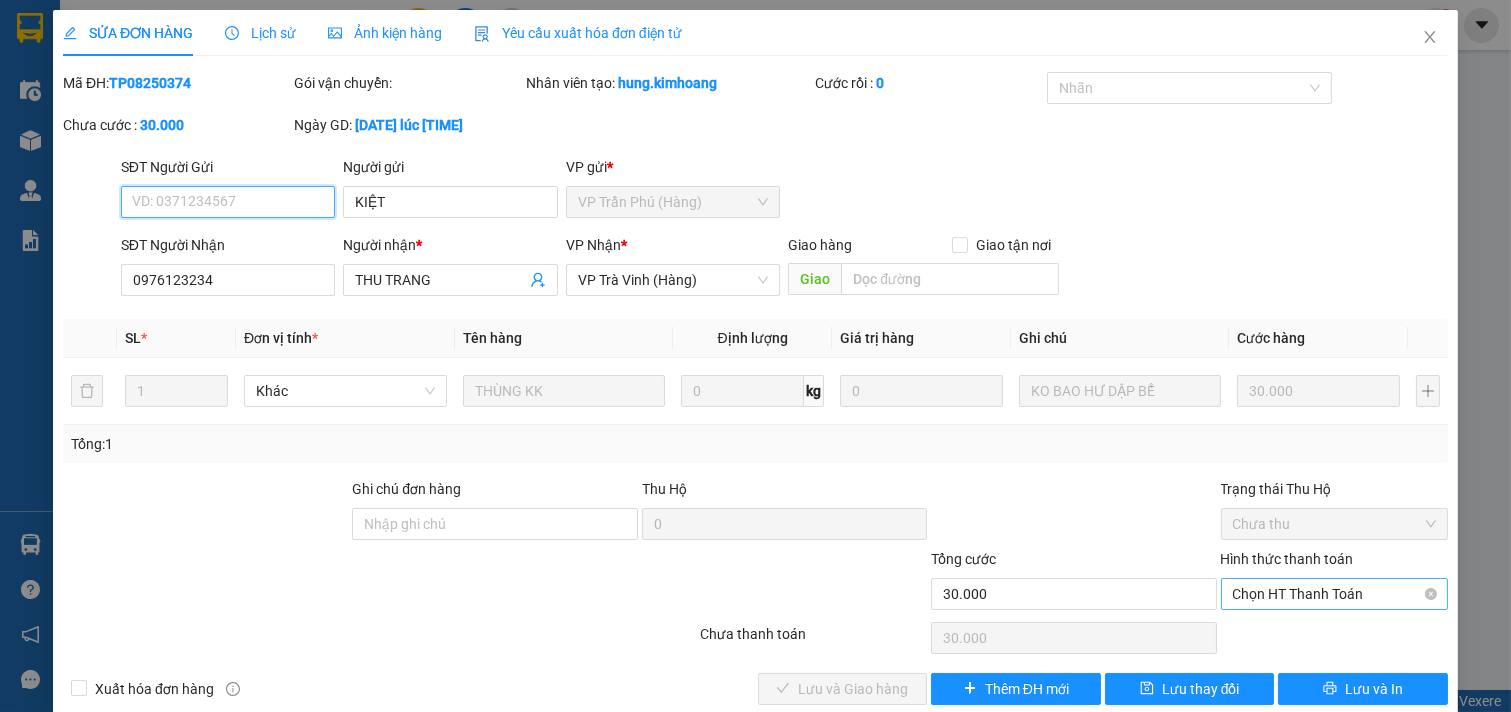 click on "Chọn HT Thanh Toán" at bounding box center [1335, 594] 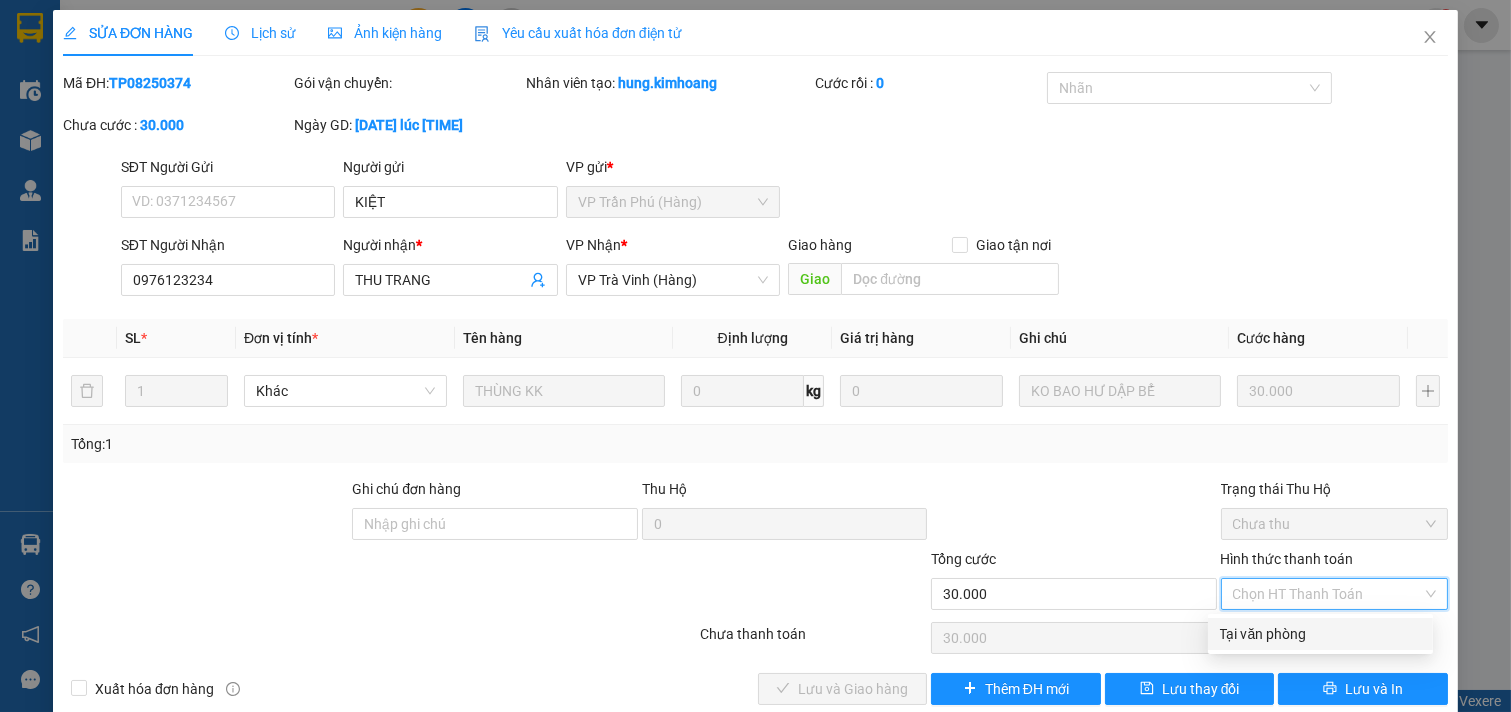 click on "Tại văn phòng" at bounding box center [1320, 634] 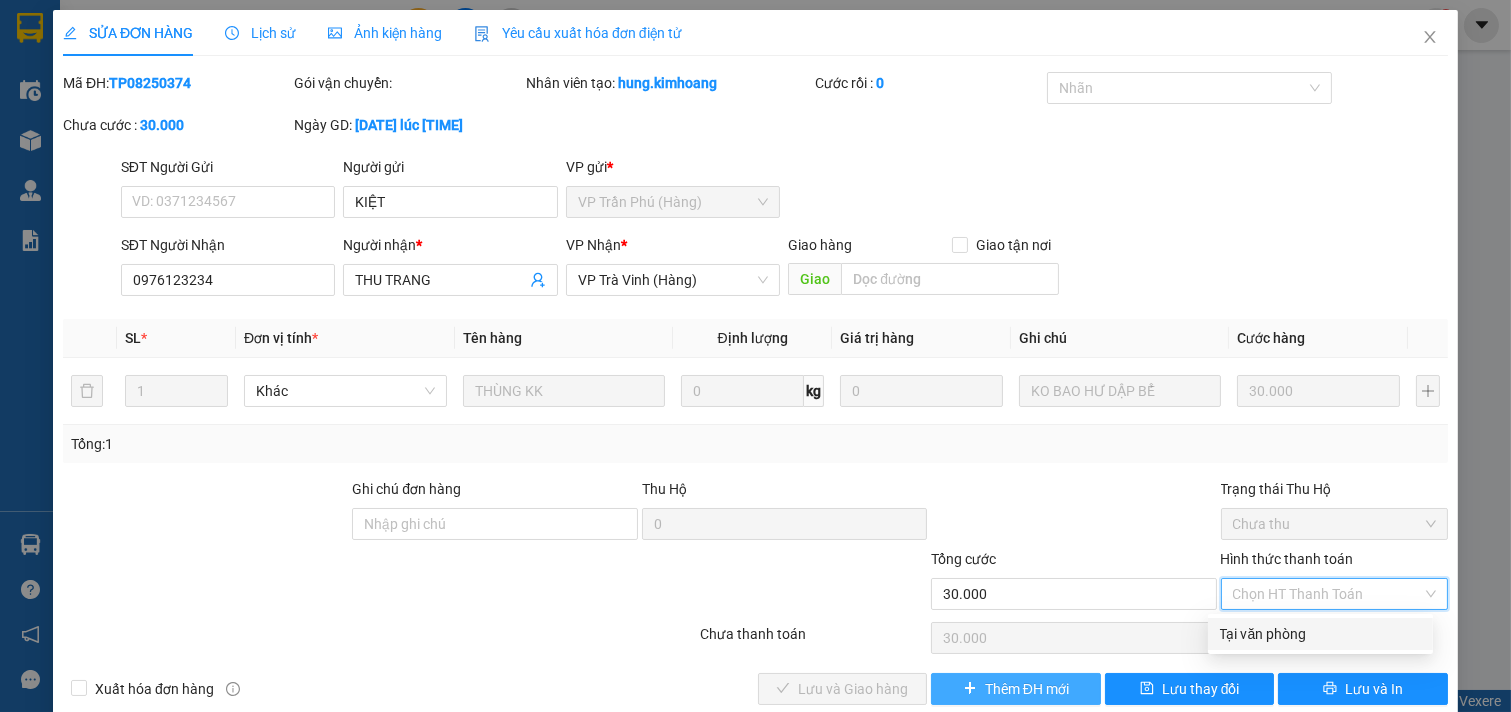 type on "0" 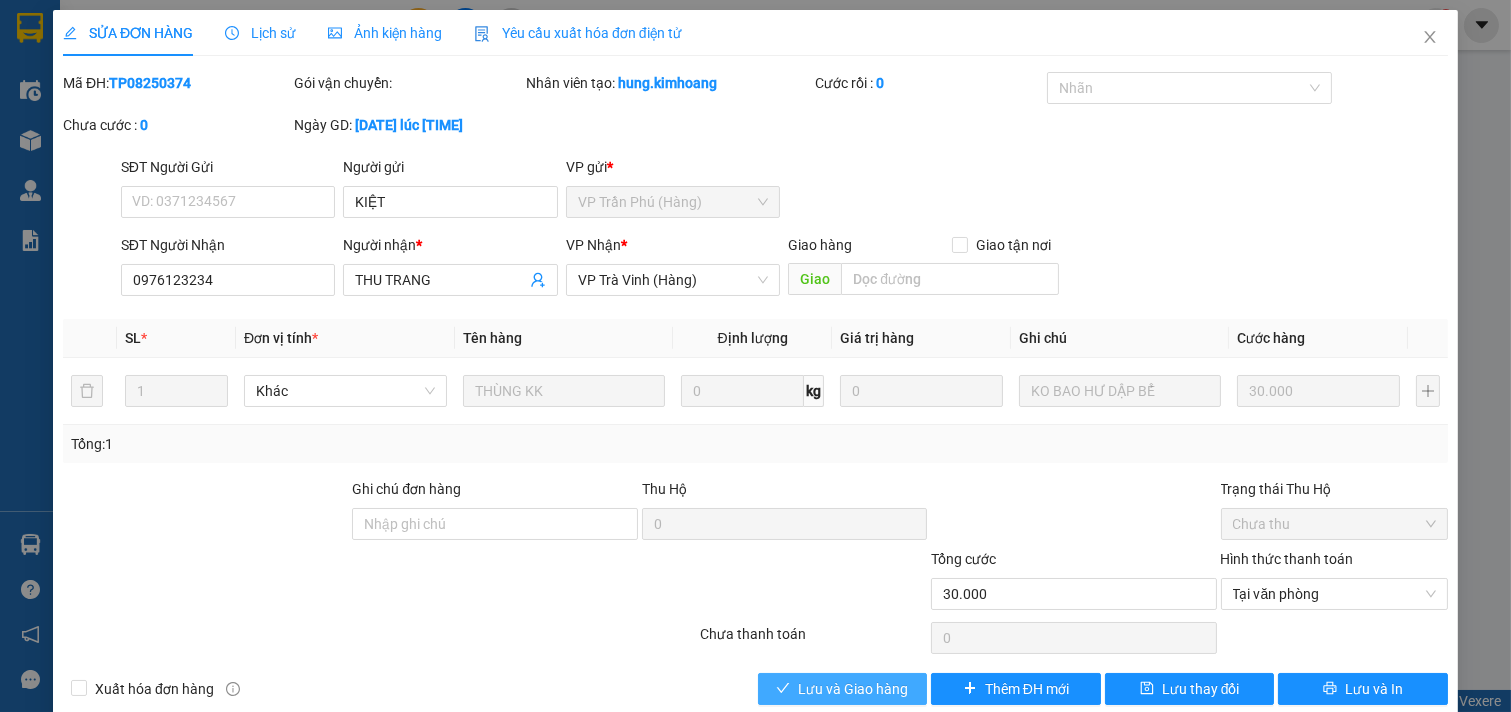 click on "Lưu và Giao hàng" at bounding box center (853, 689) 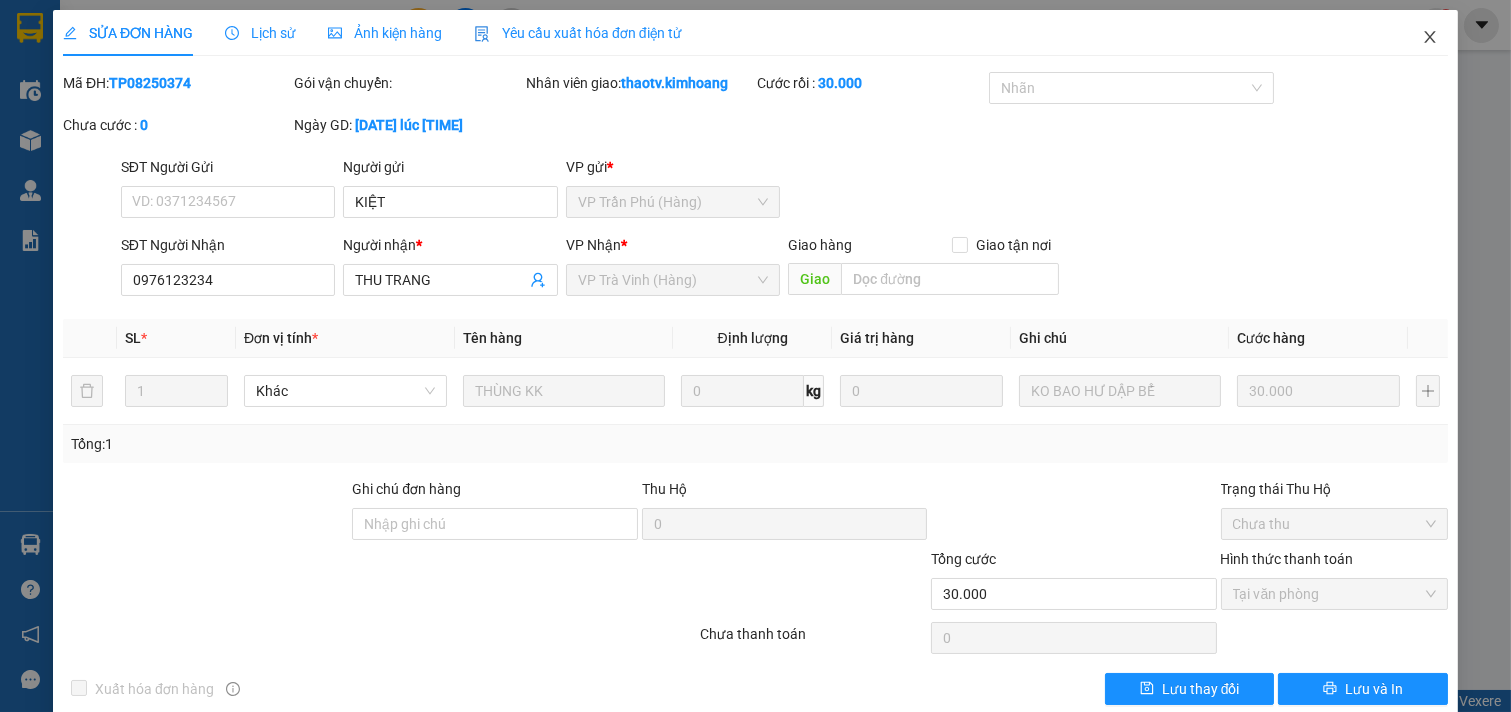 click 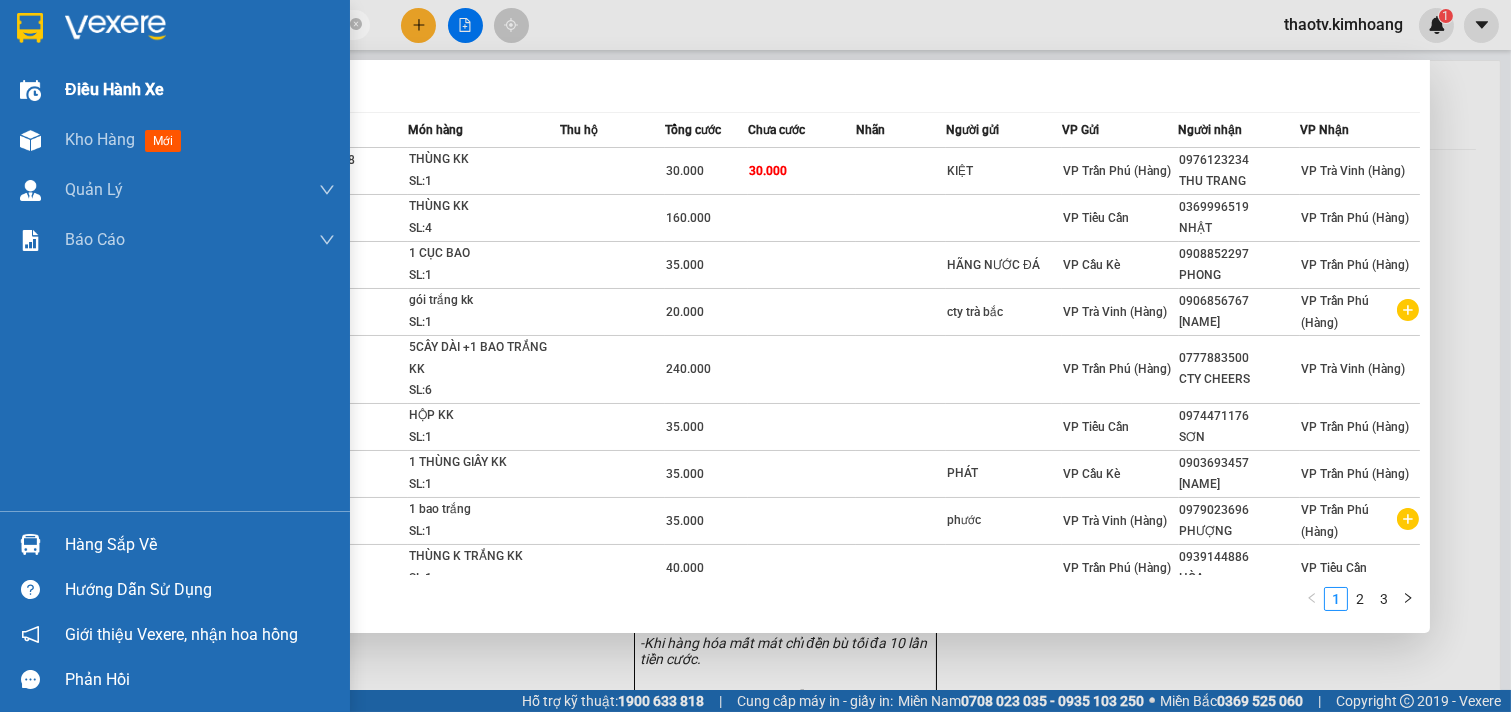 drag, startPoint x: 173, startPoint y: 18, endPoint x: 0, endPoint y: 74, distance: 181.83784 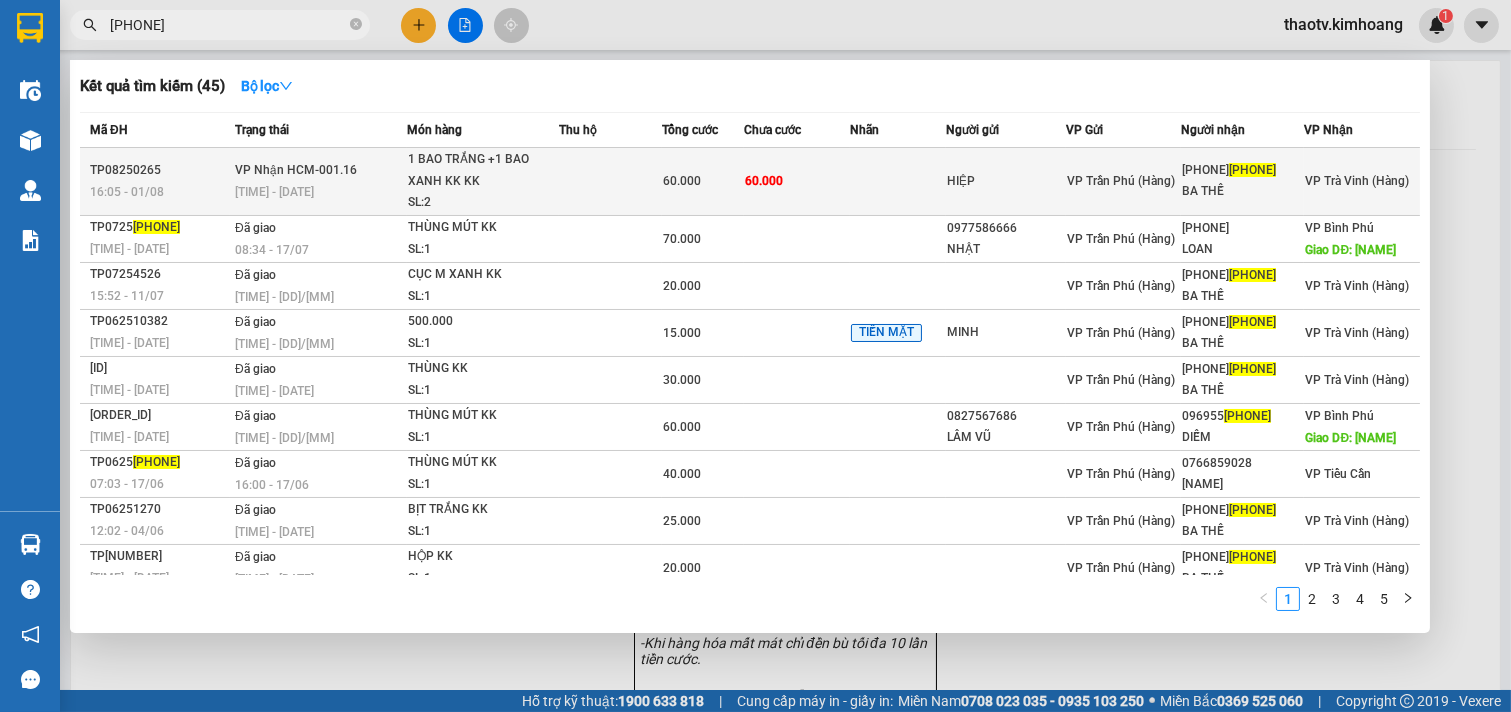 type on "[PHONE]" 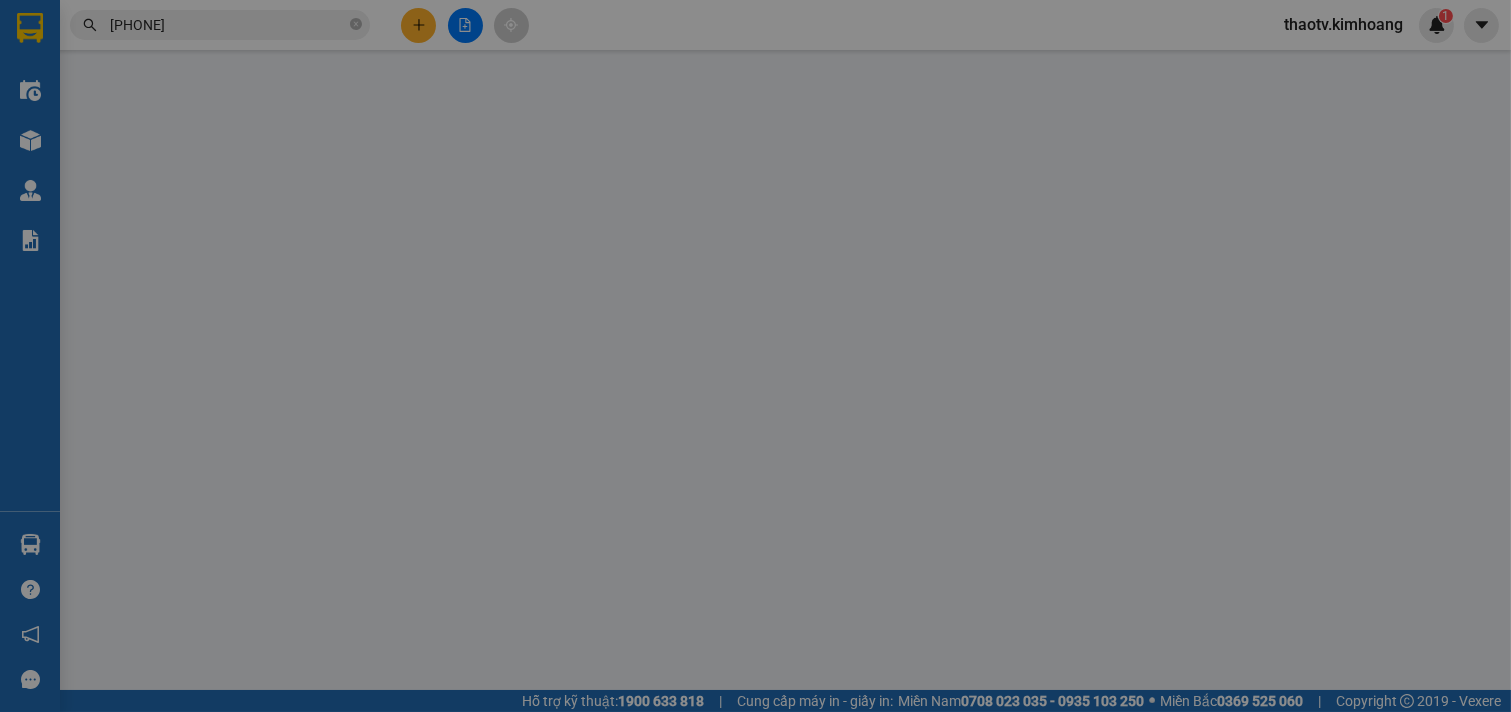 type on "HIỆP" 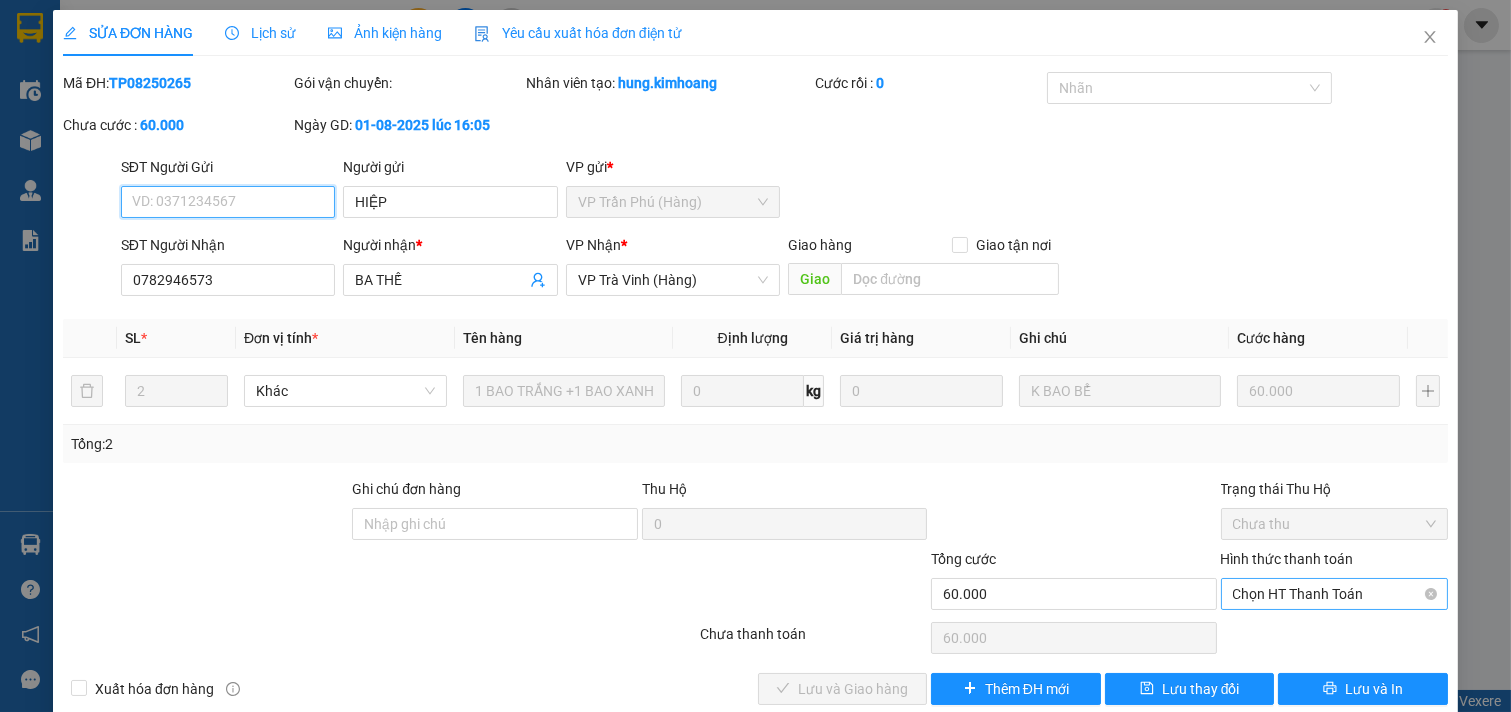 click on "Chọn HT Thanh Toán" at bounding box center [1335, 594] 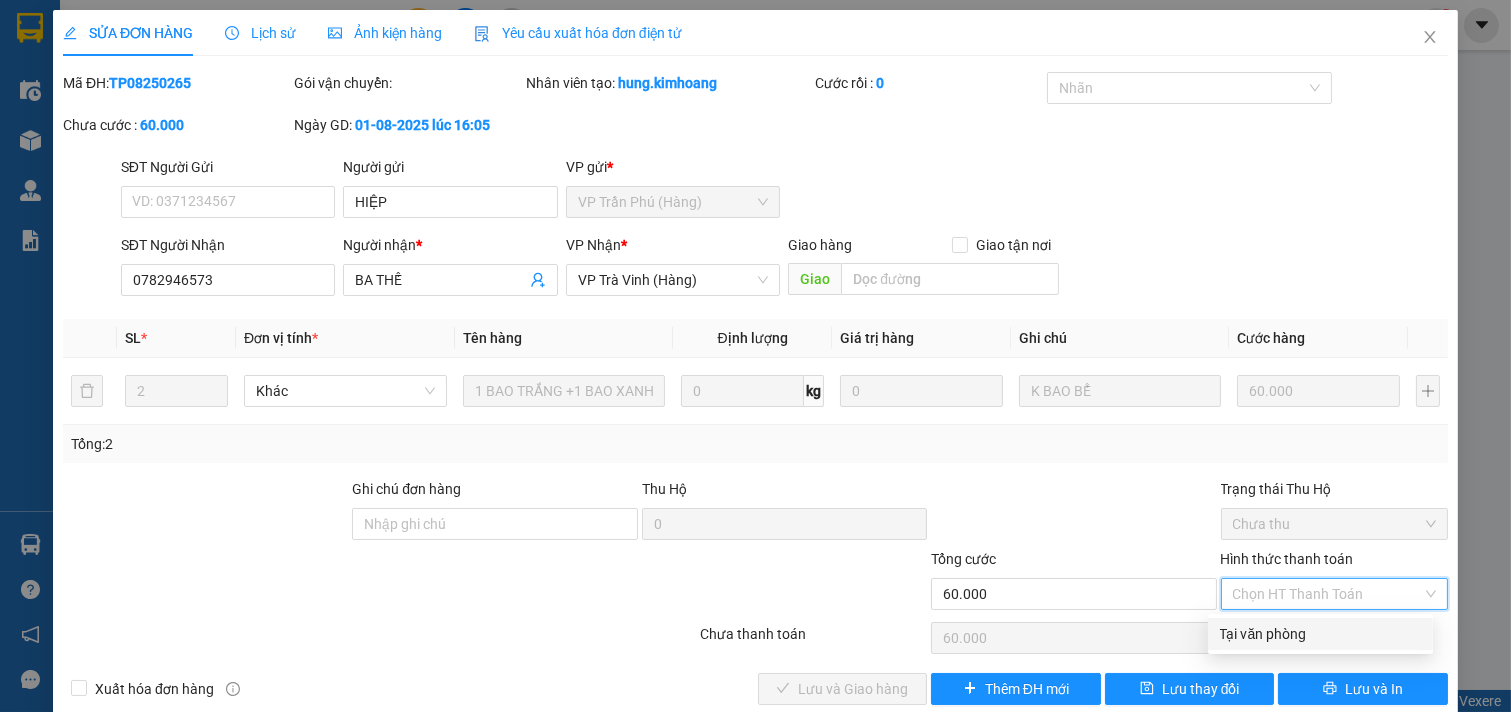 click on "Tại văn phòng" at bounding box center [1320, 634] 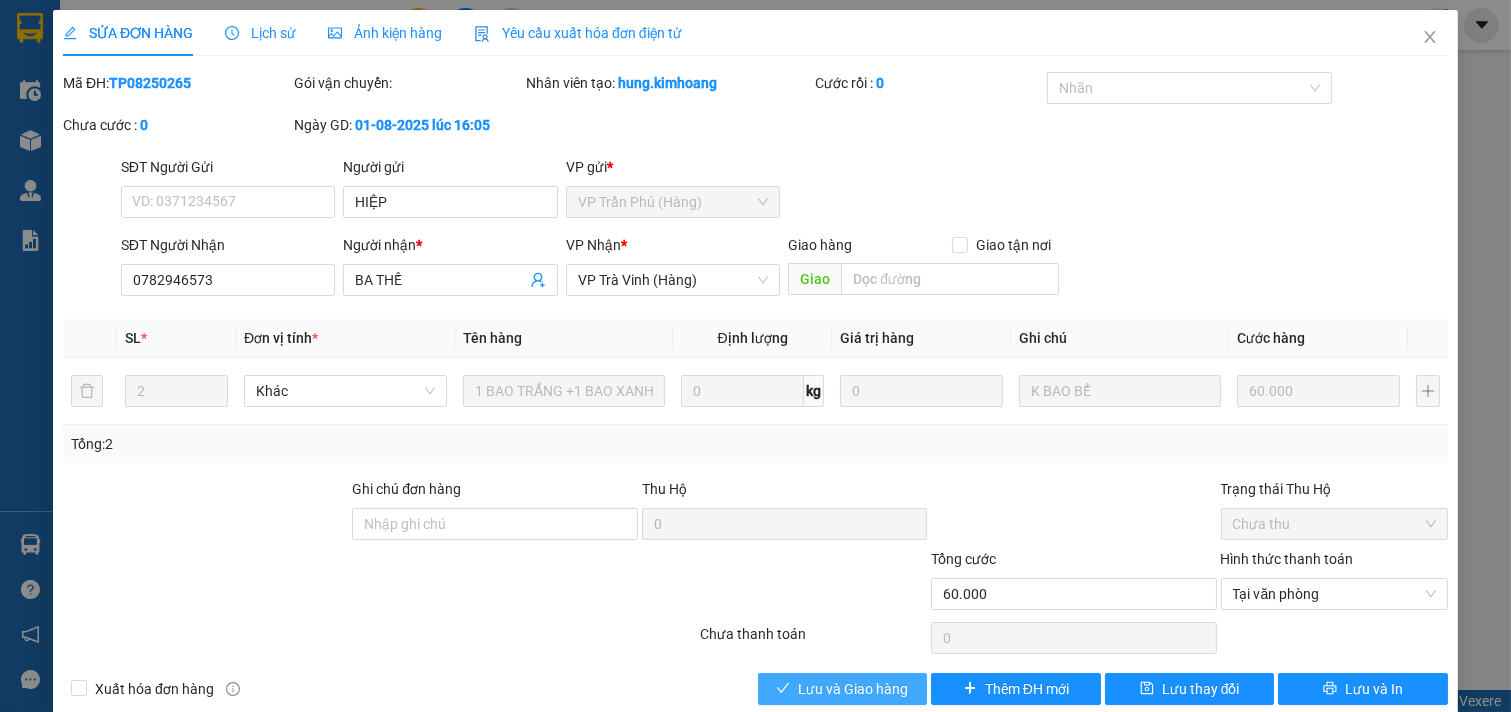 click on "Lưu và Giao hàng" at bounding box center [853, 689] 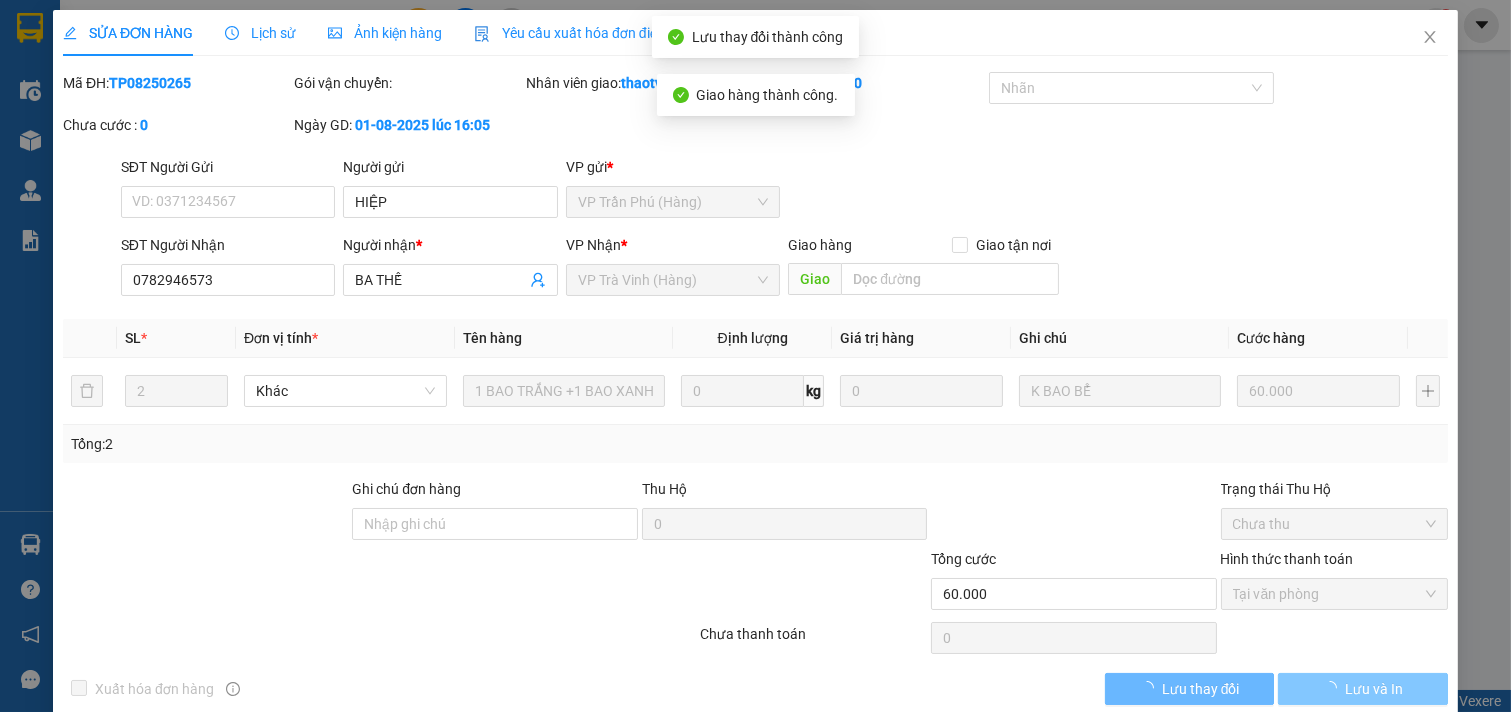 click on "Lưu và In" at bounding box center (1374, 689) 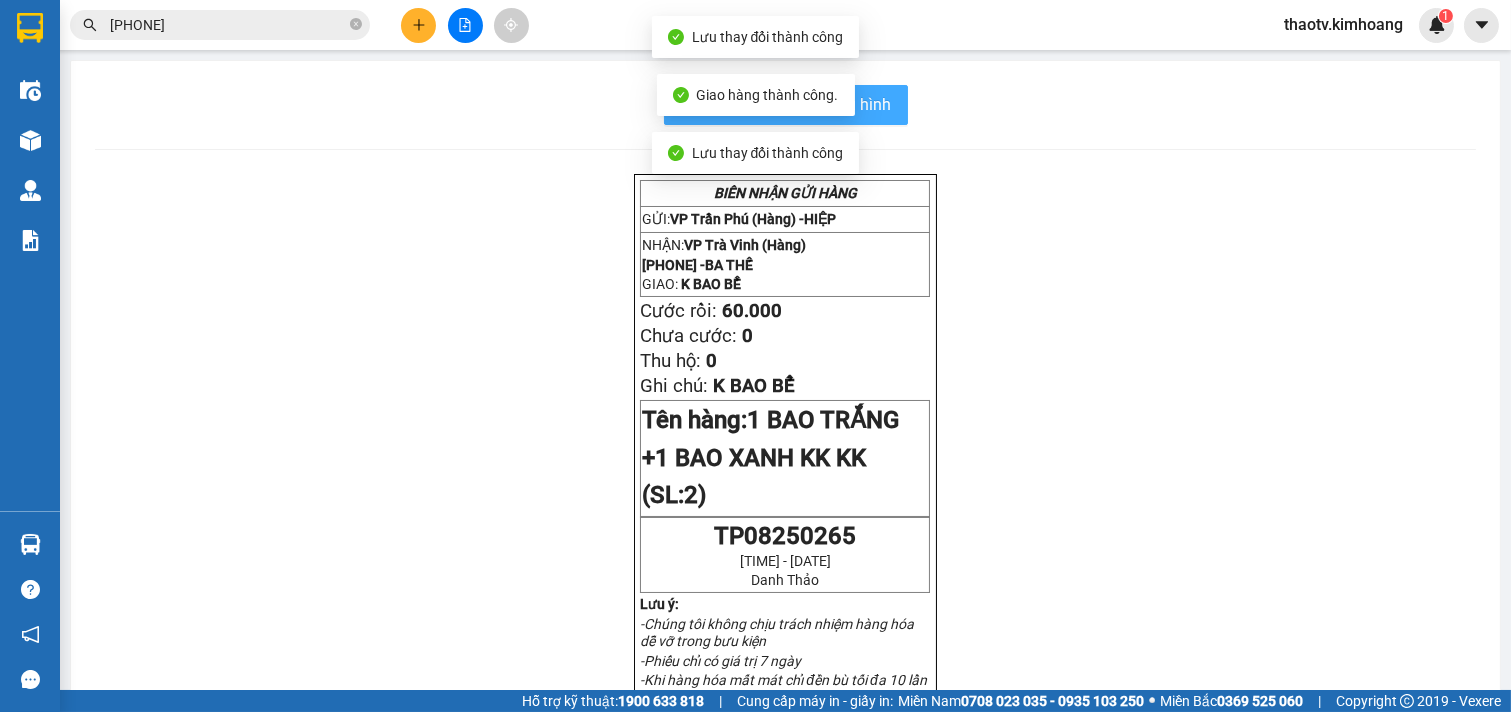 click on "In mẫu biên lai tự cấu hình" at bounding box center (798, 104) 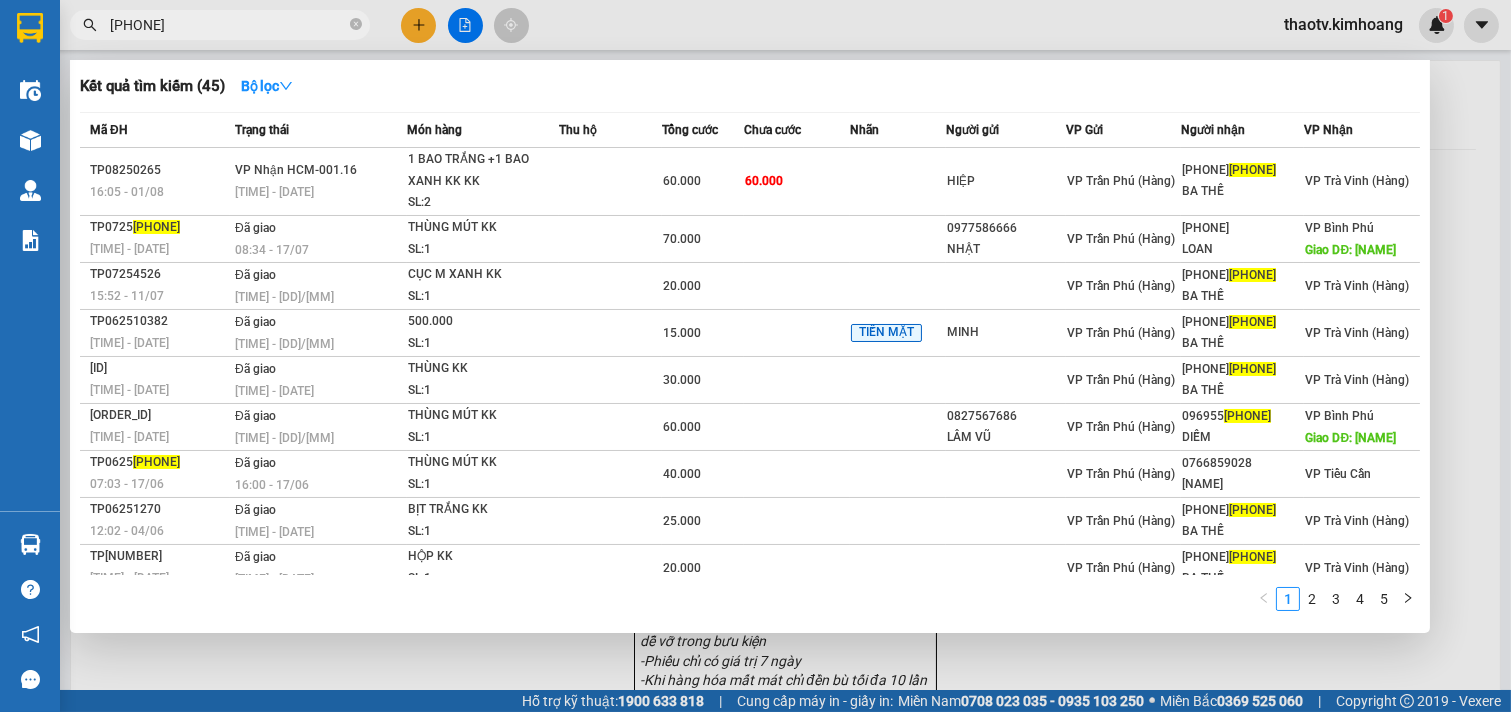 drag, startPoint x: 180, startPoint y: 15, endPoint x: 0, endPoint y: 74, distance: 189.4228 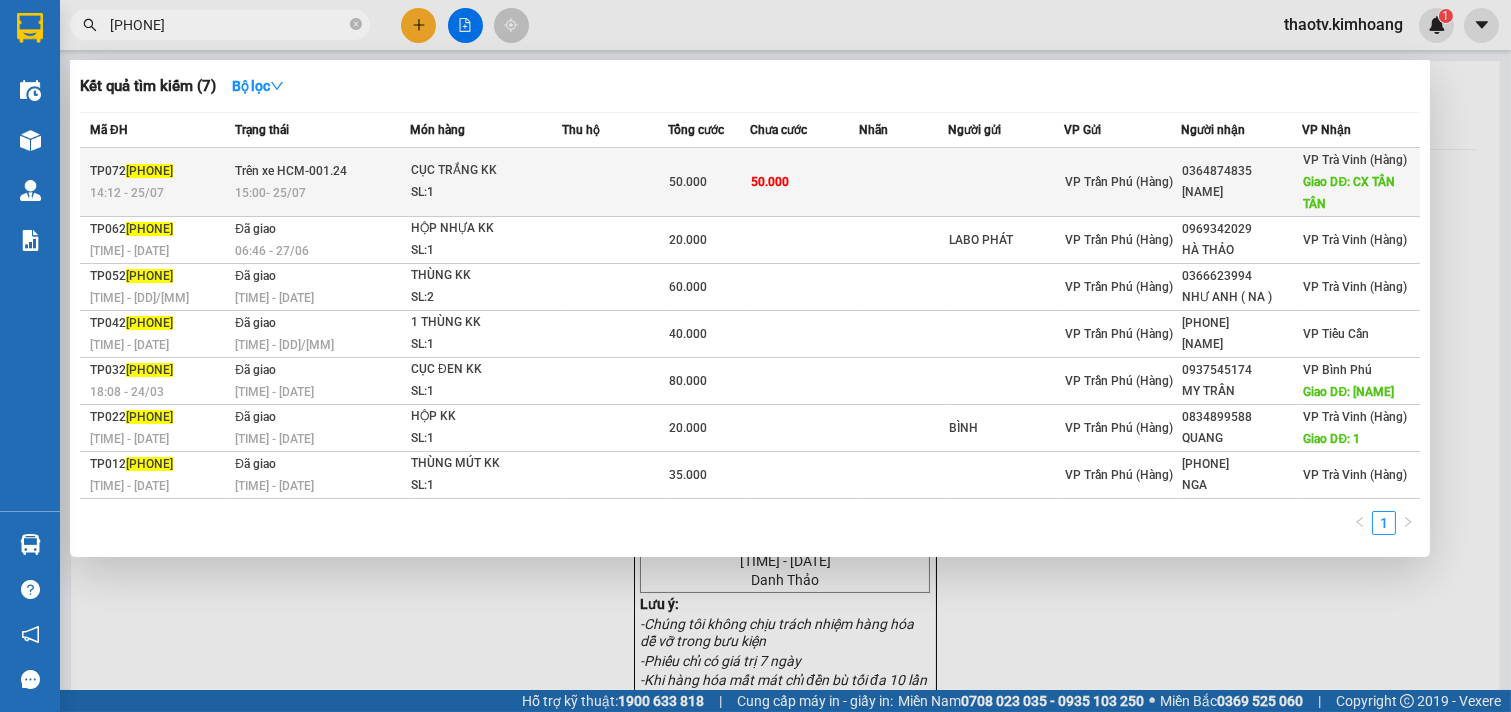 type on "[PHONE]" 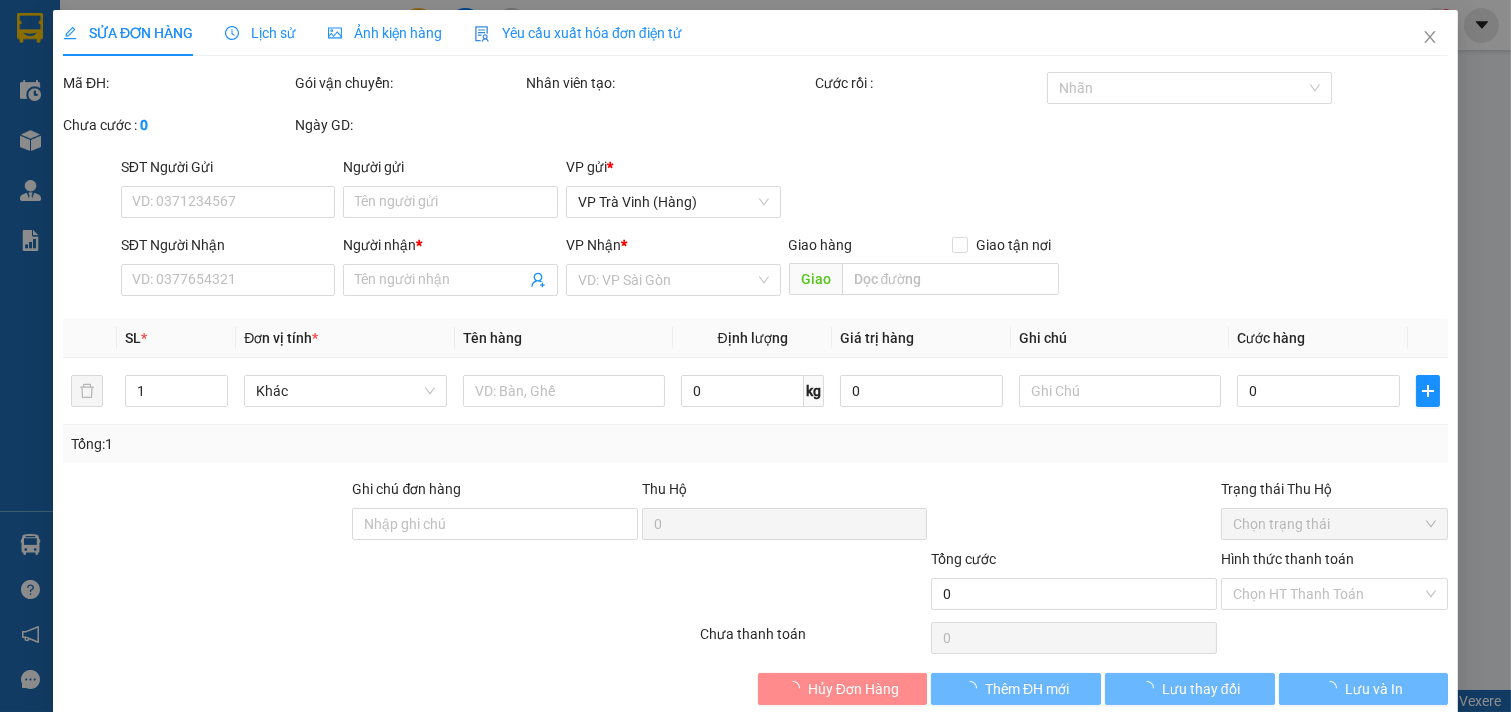 type on "0364874835" 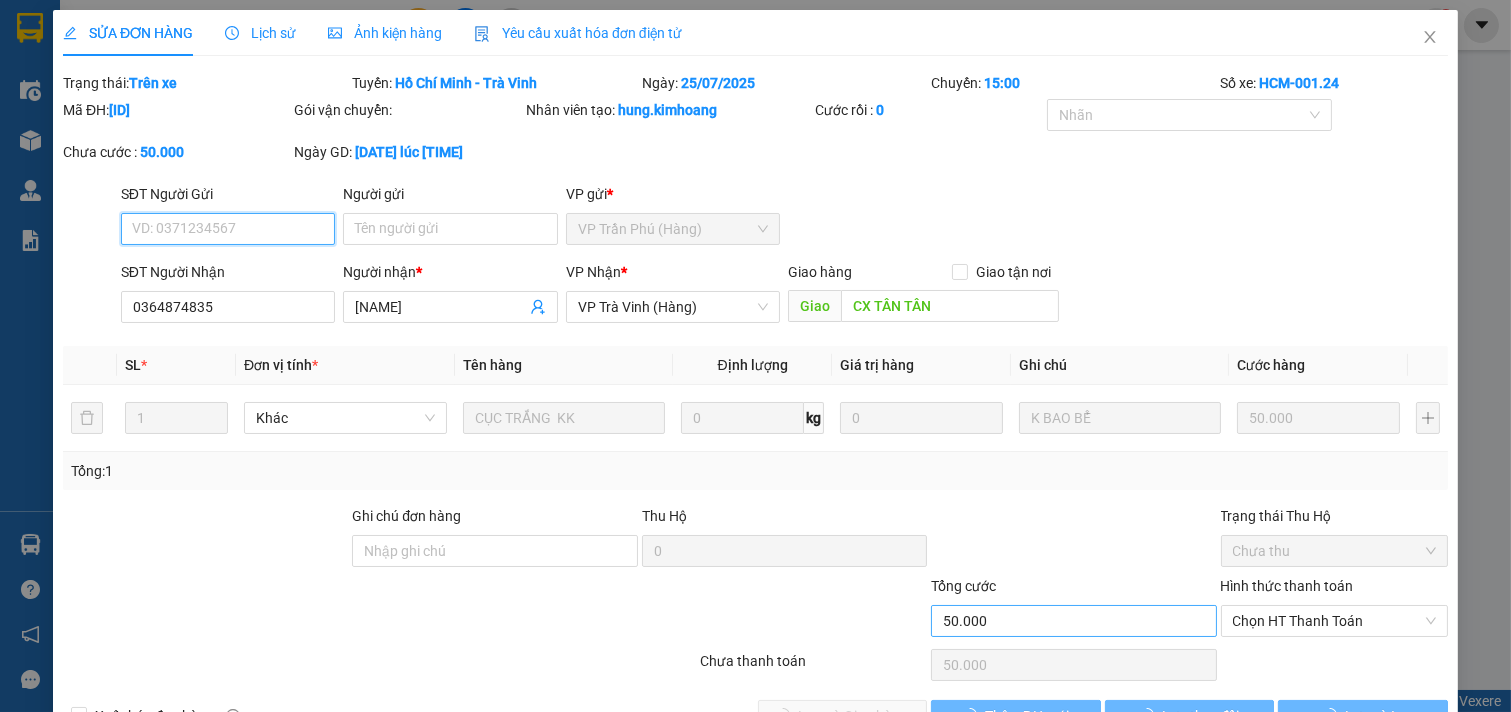 scroll, scrollTop: 22, scrollLeft: 0, axis: vertical 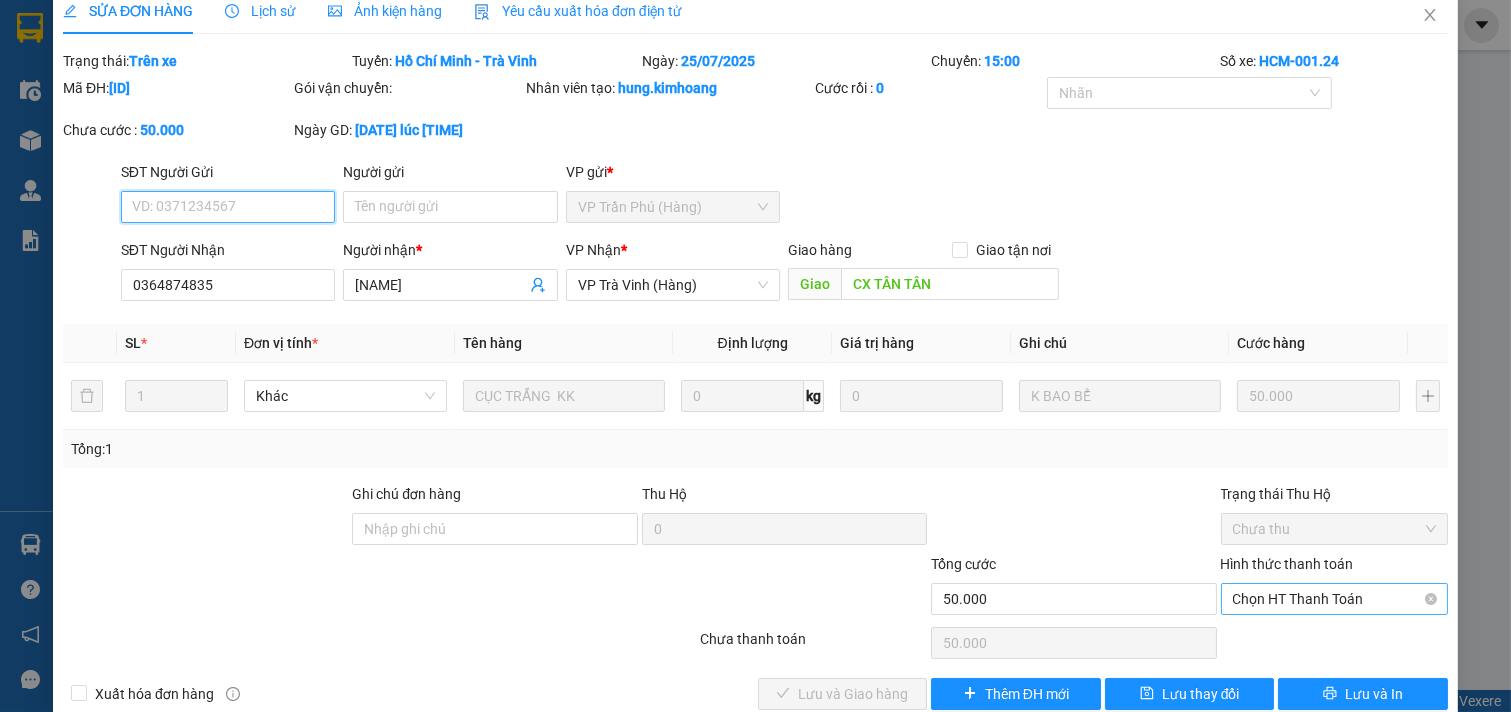 click on "Chọn HT Thanh Toán" at bounding box center [1335, 599] 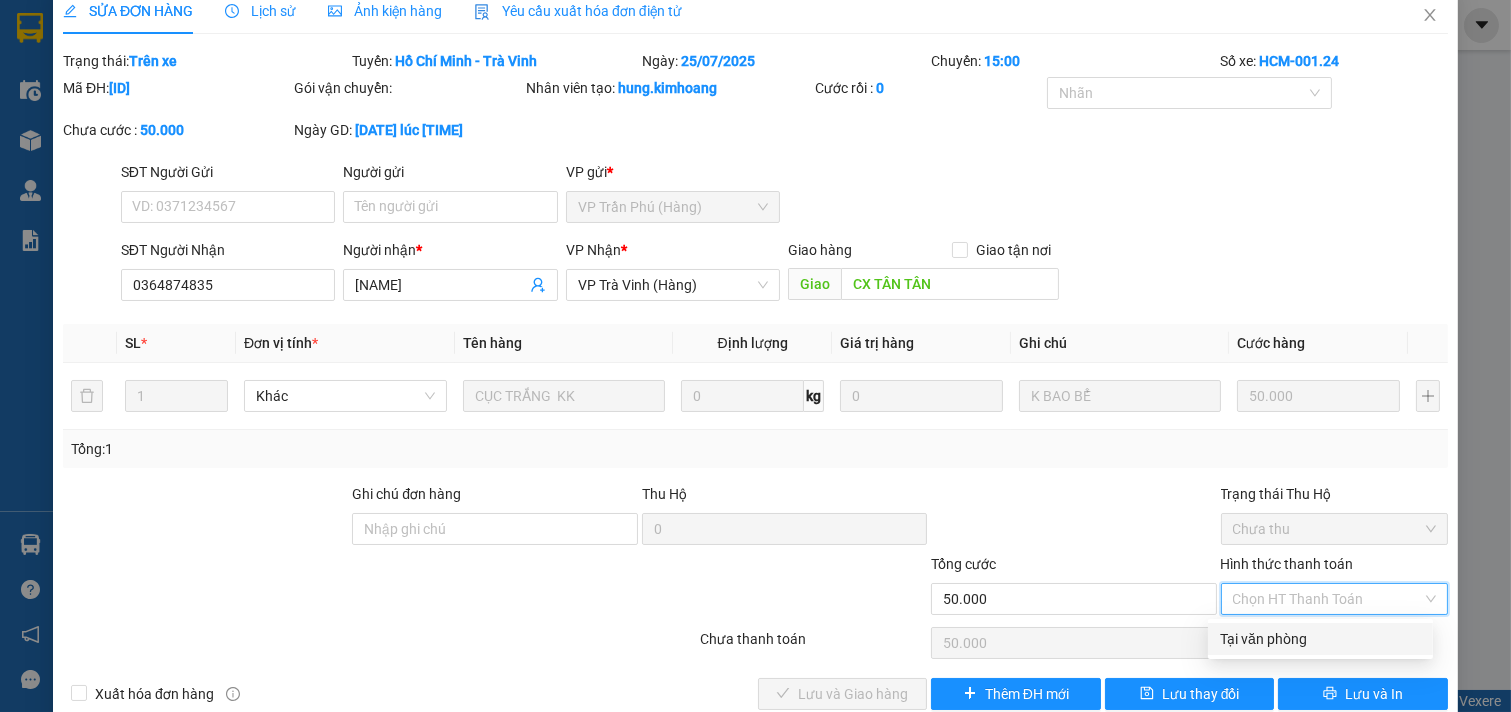 click on "Tại văn phòng" at bounding box center [1320, 639] 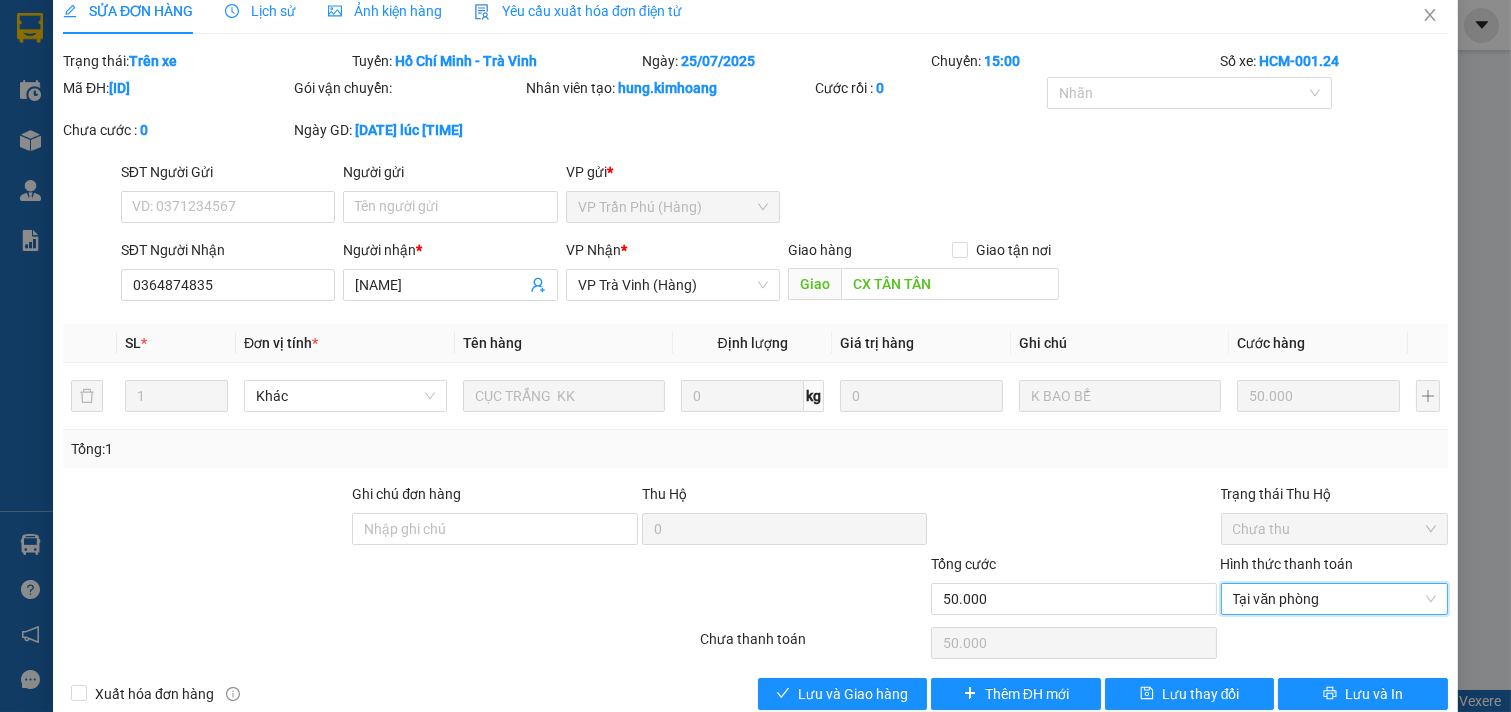 type on "0" 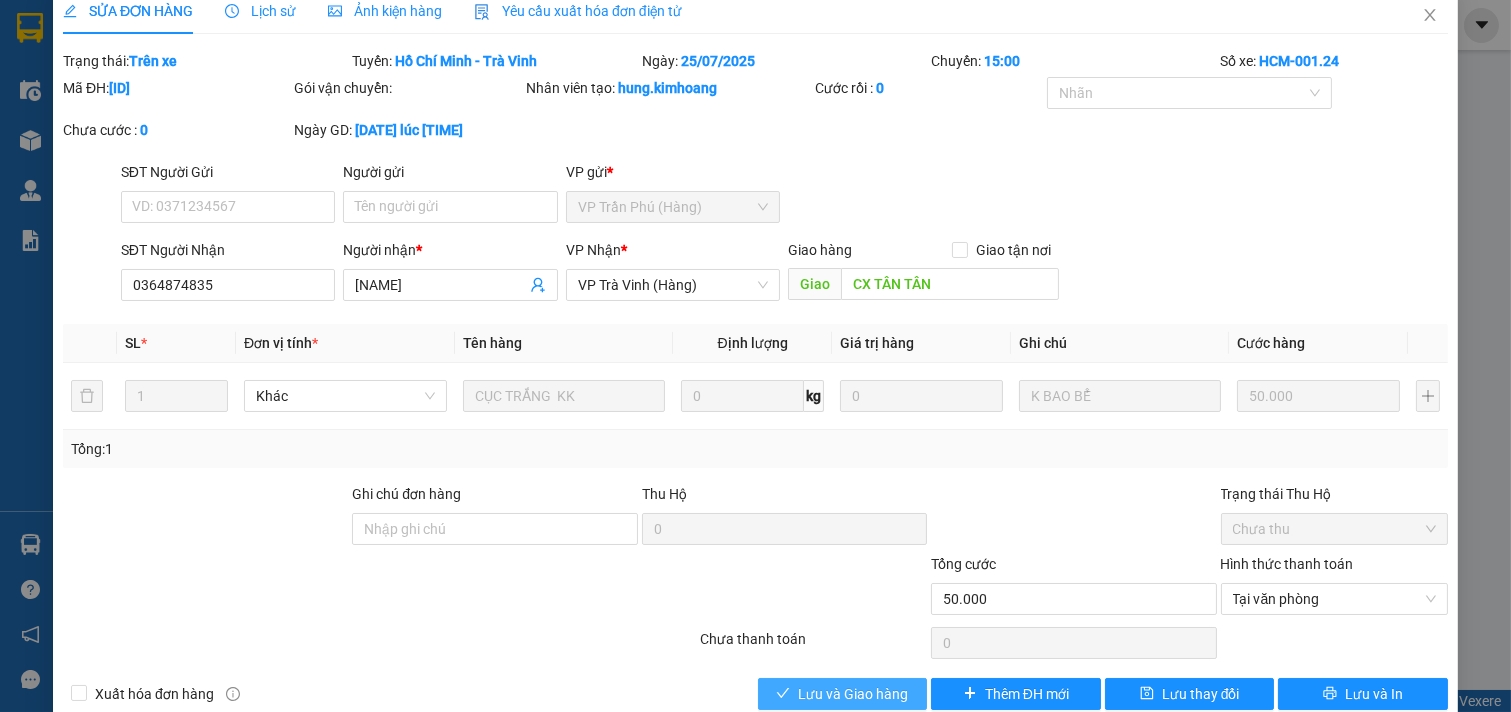 click on "Lưu và Giao hàng" at bounding box center [853, 694] 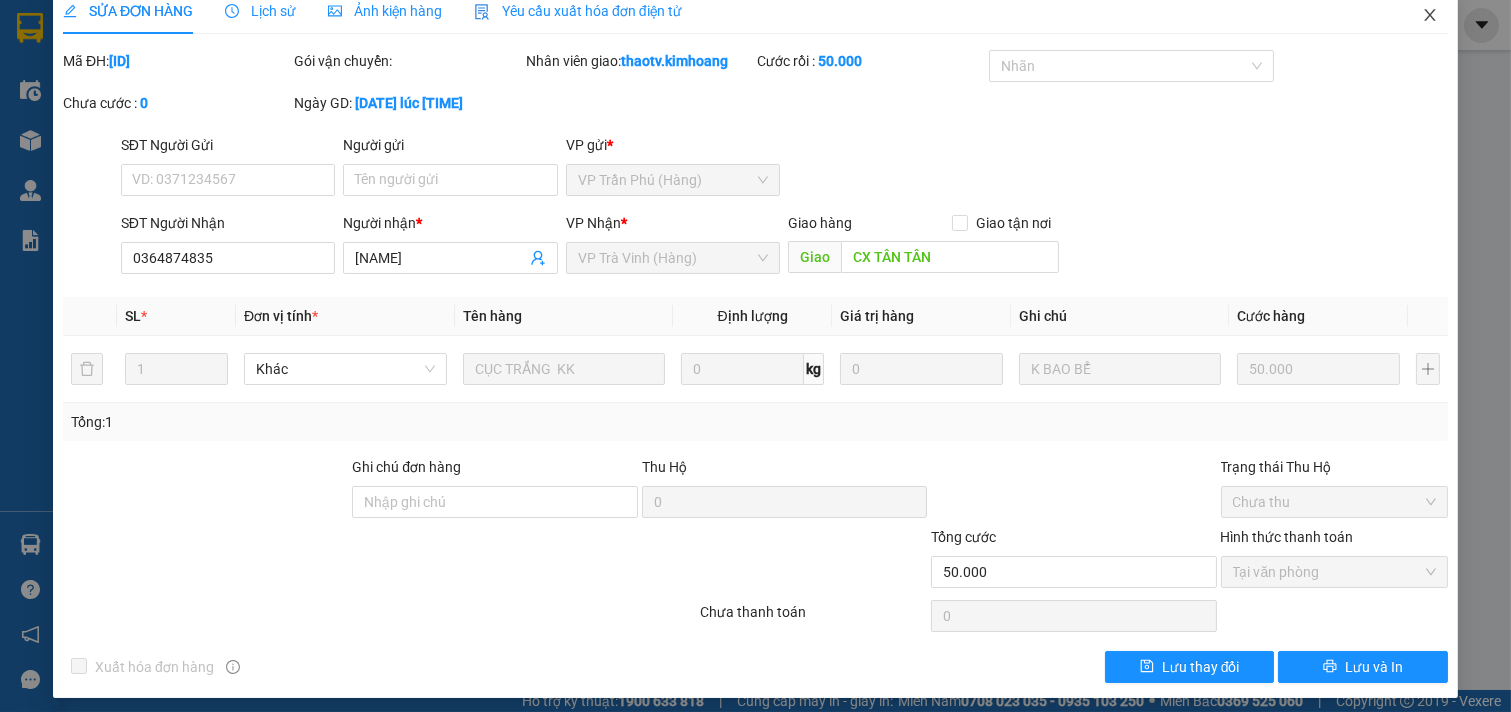 click 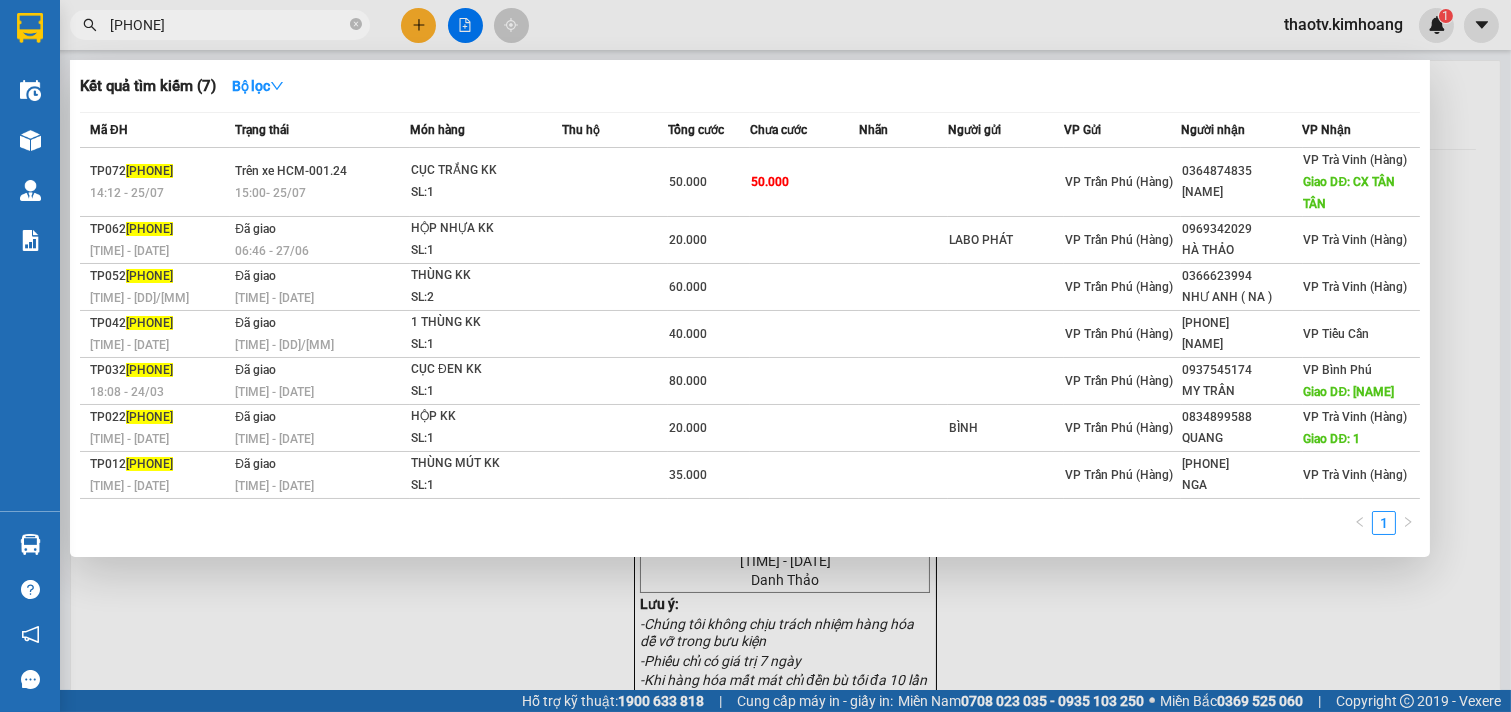 drag, startPoint x: 207, startPoint y: 28, endPoint x: 126, endPoint y: 56, distance: 85.70297 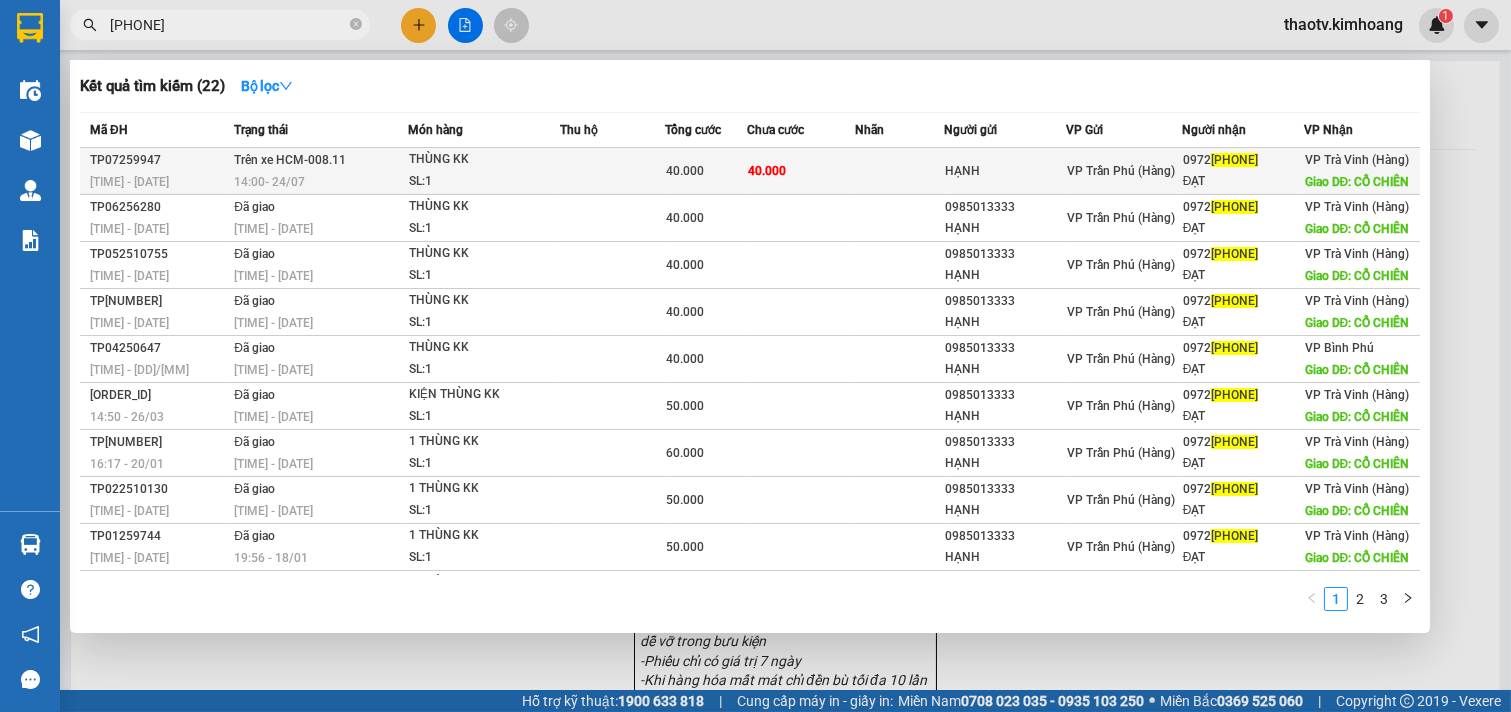 type on "[PHONE]" 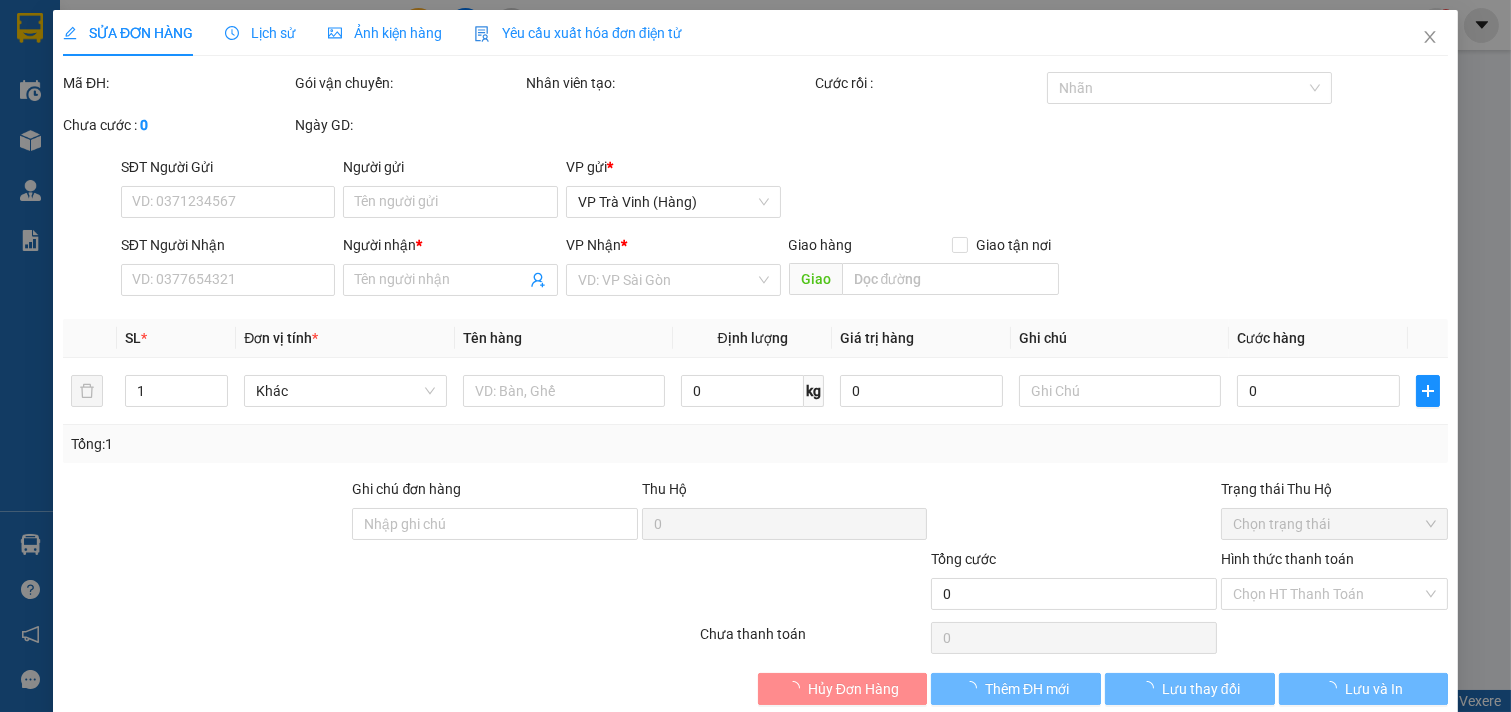 type on "HẠNH" 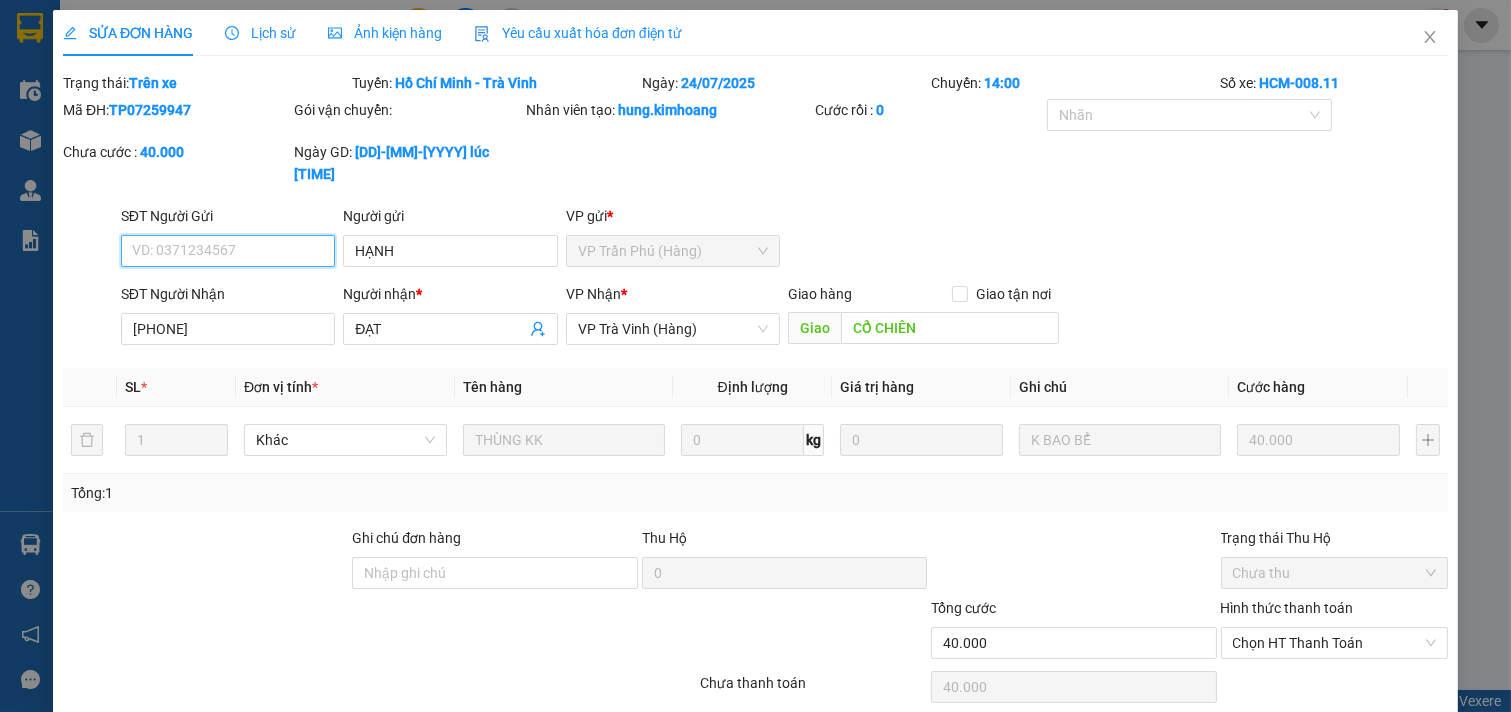 scroll, scrollTop: 22, scrollLeft: 0, axis: vertical 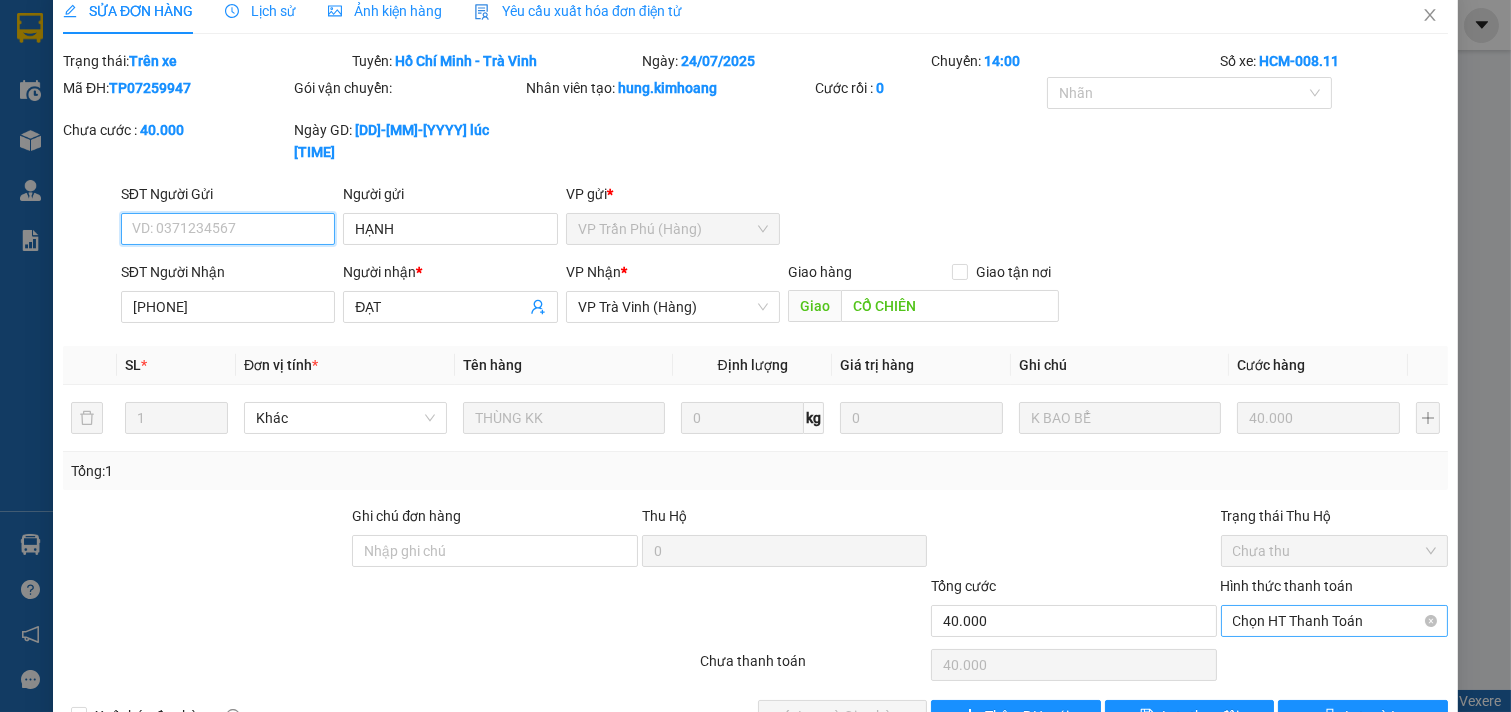 click on "Chọn HT Thanh Toán" at bounding box center (1335, 621) 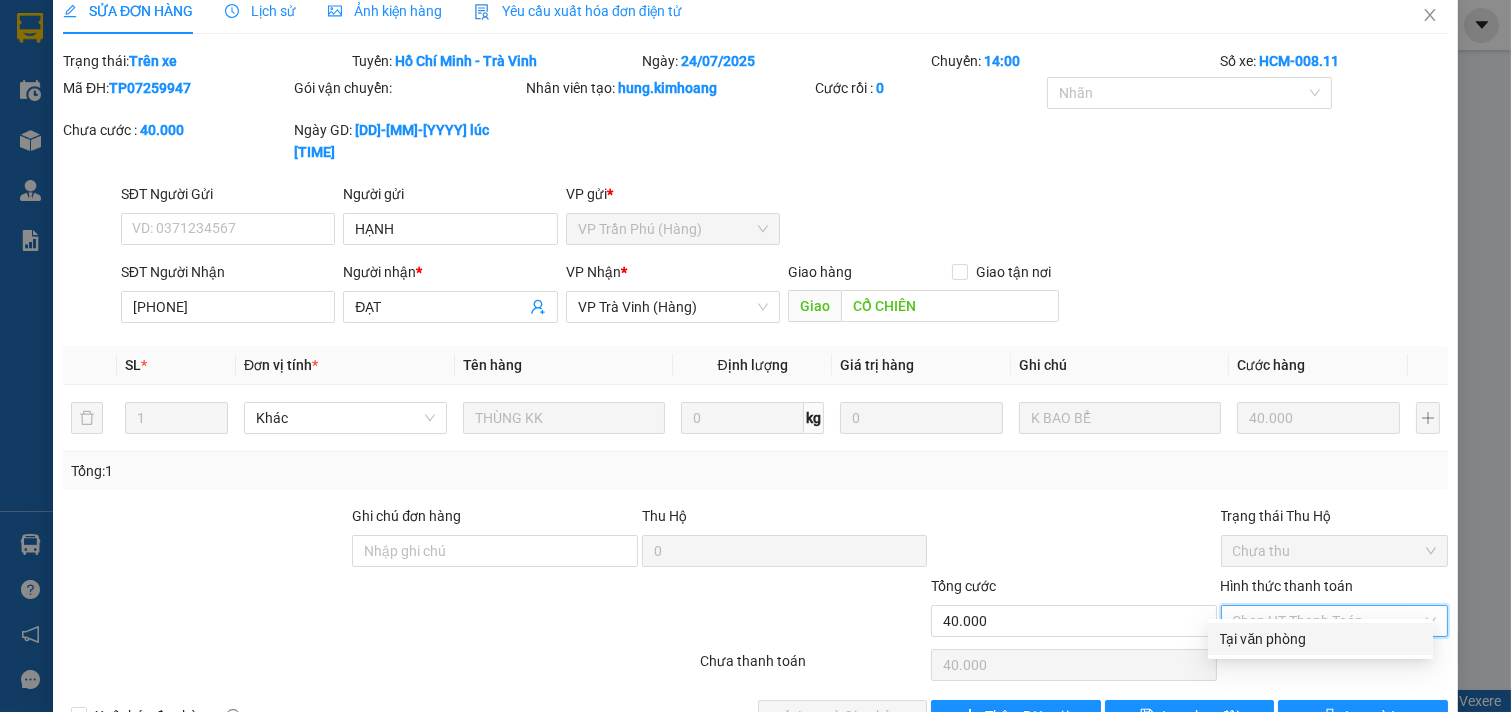 click on "Tại văn phòng" at bounding box center [1320, 639] 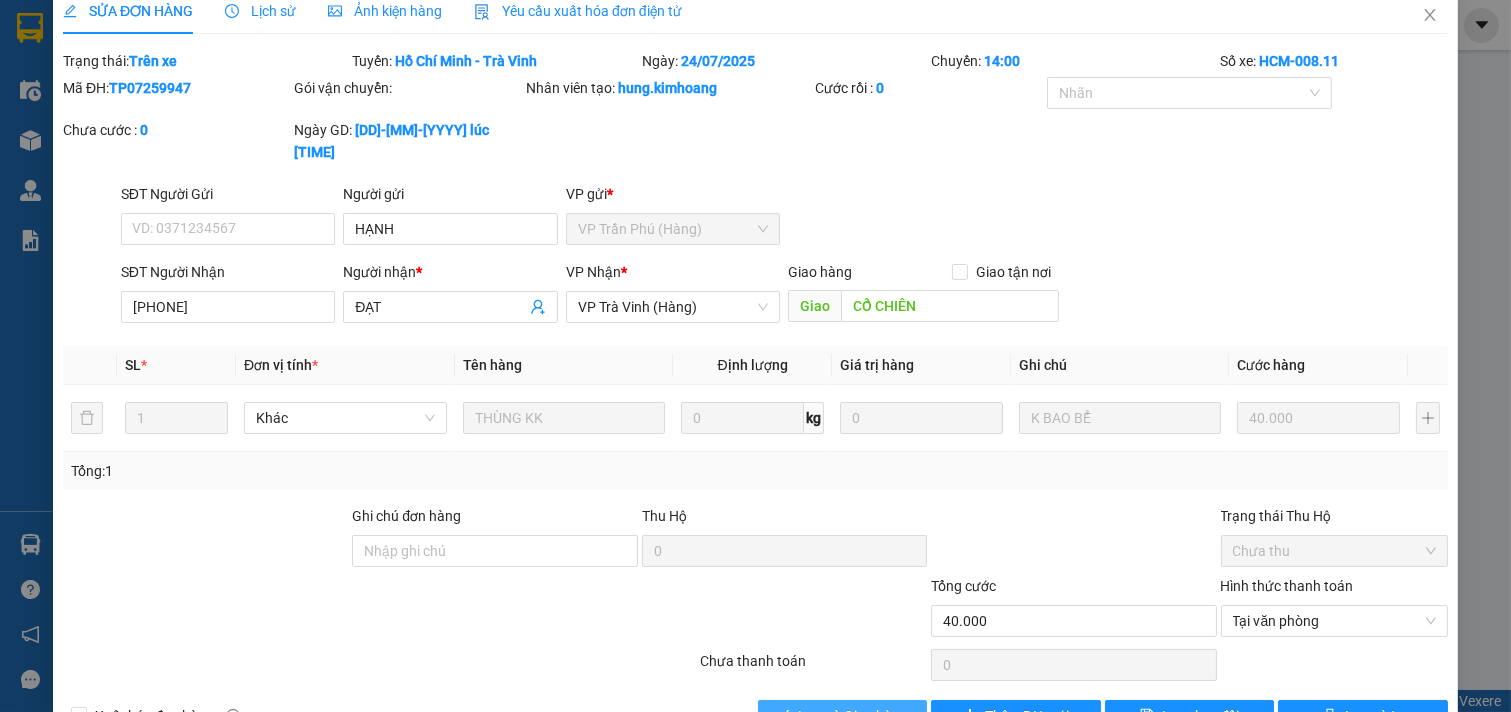 click on "Lưu và Giao hàng" at bounding box center [853, 716] 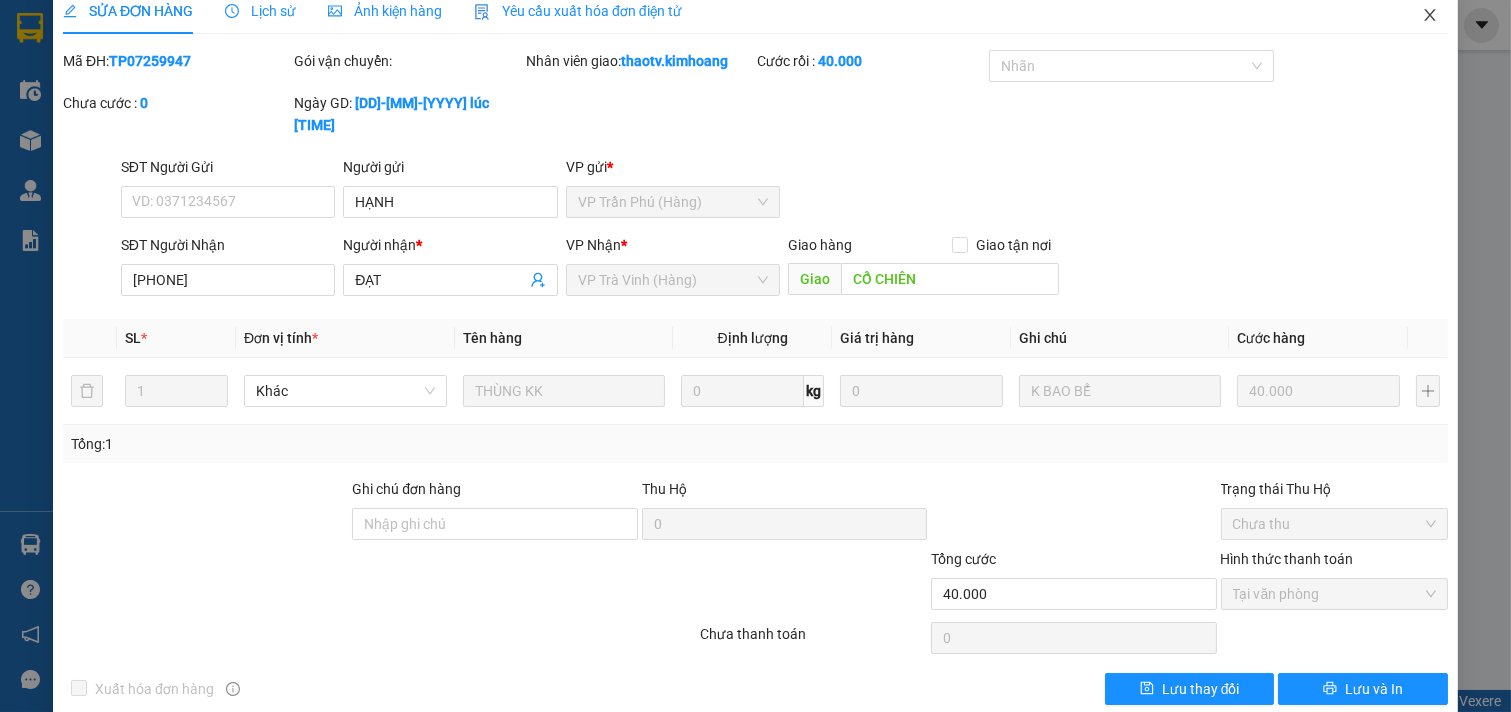 click 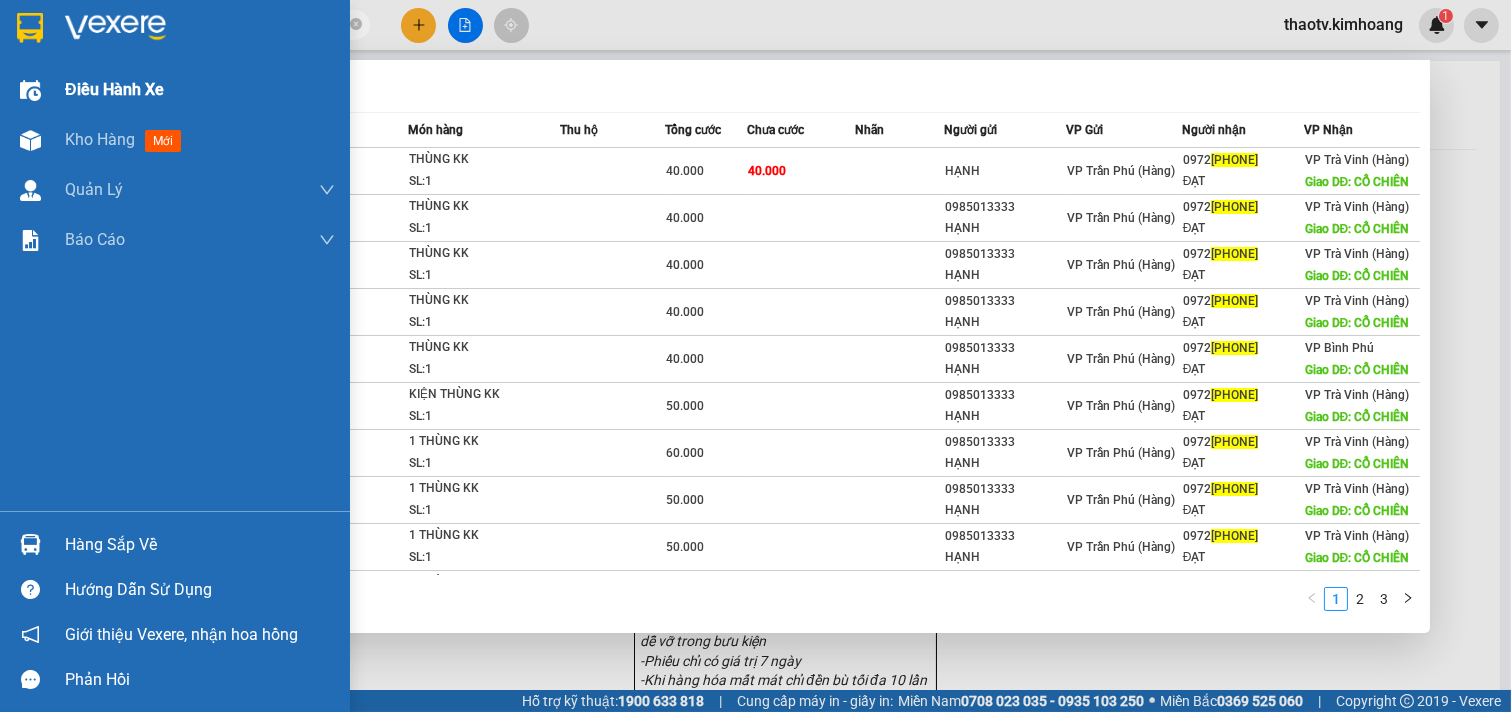 drag, startPoint x: 183, startPoint y: 32, endPoint x: 0, endPoint y: 87, distance: 191.08636 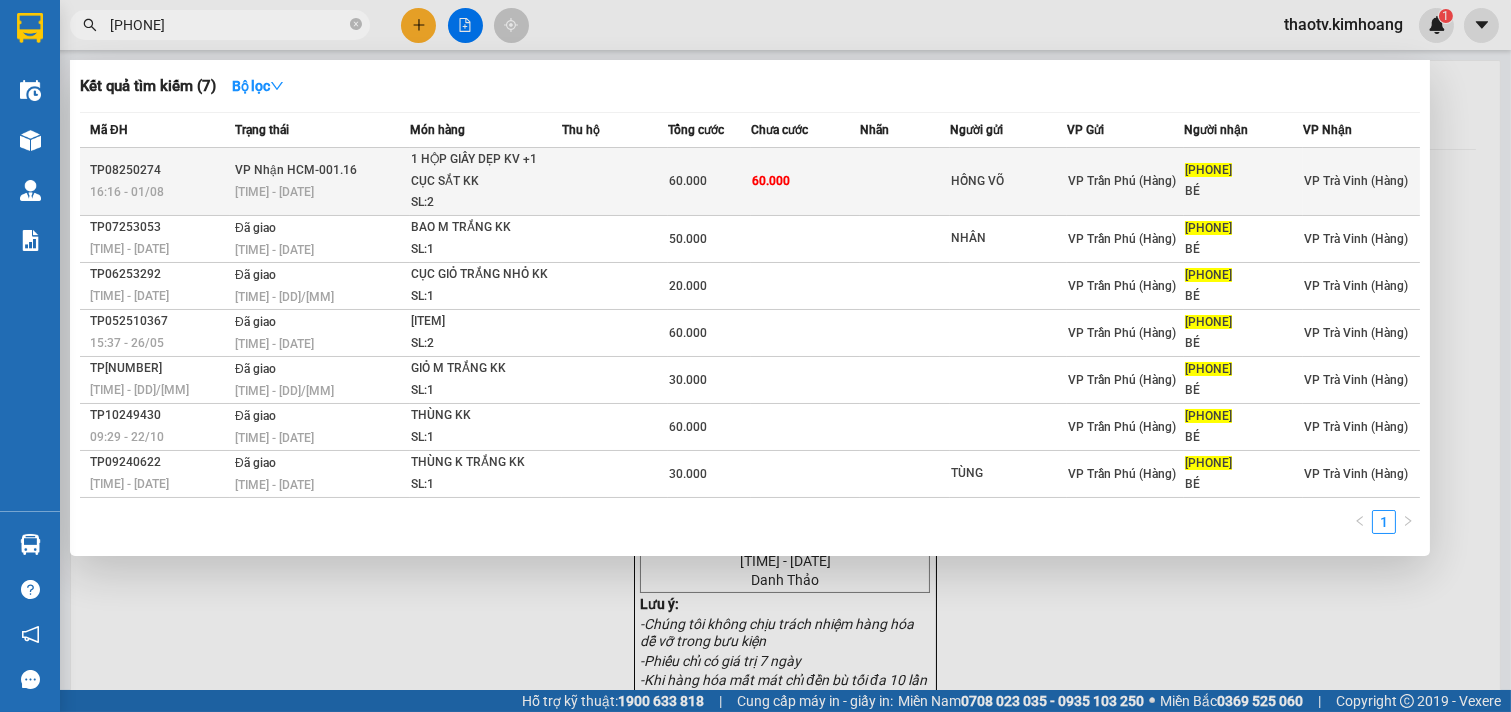 type on "[PHONE]" 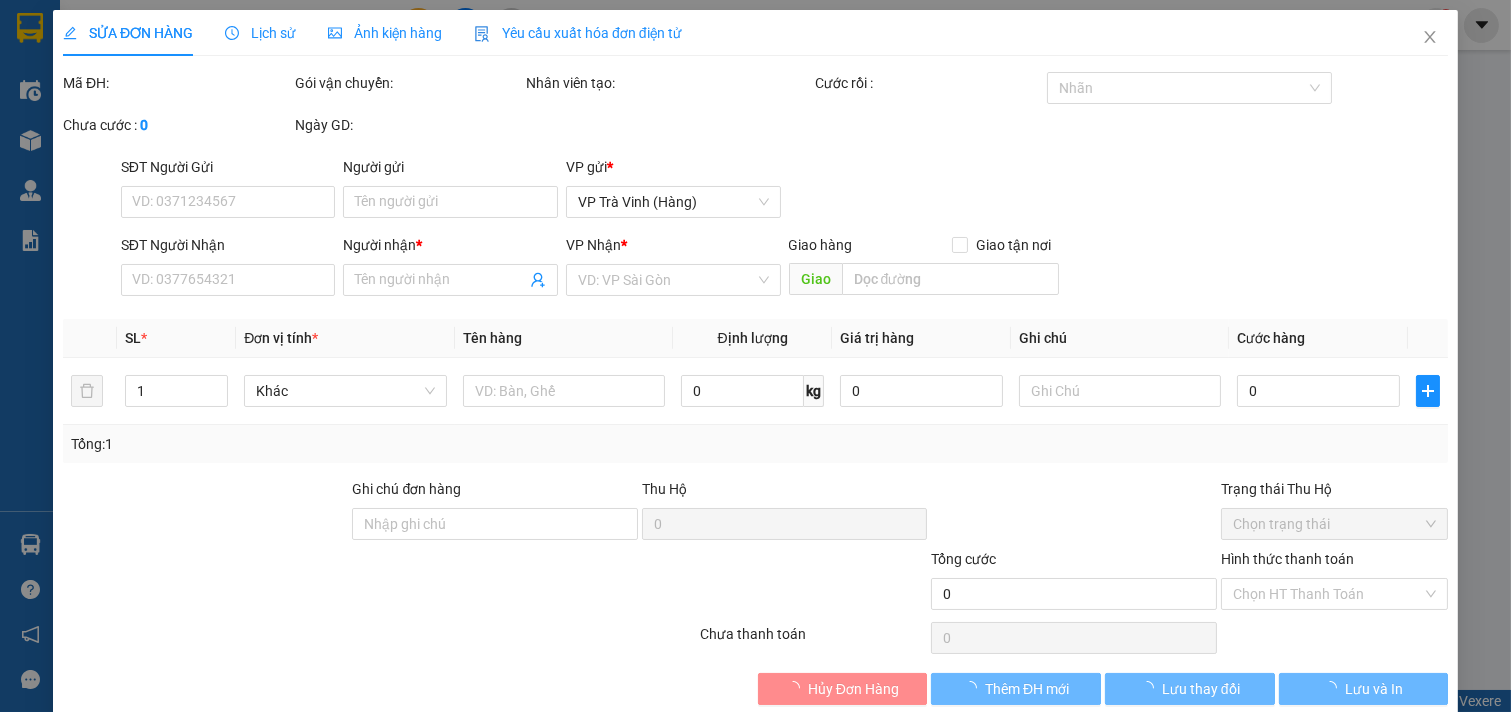 type on "HỒNG VÕ" 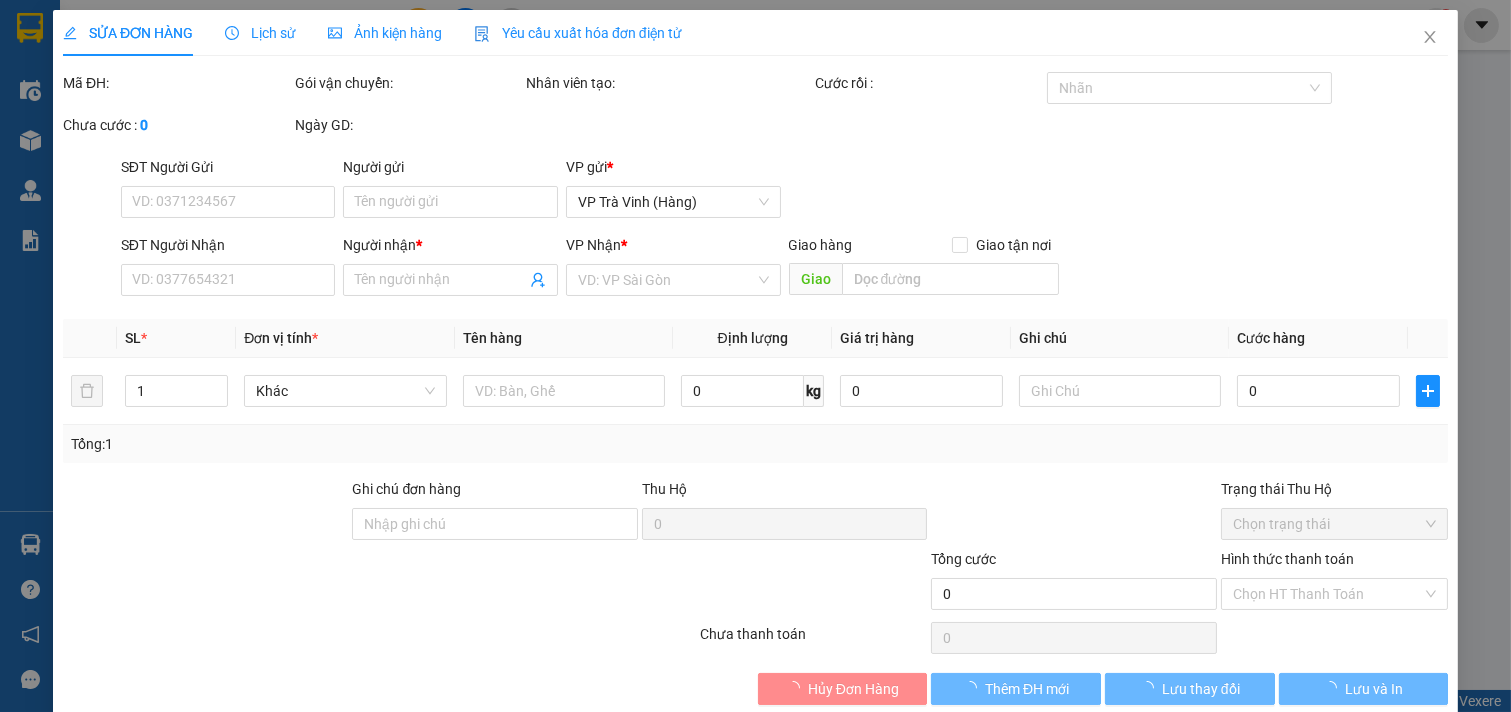 type on "[PHONE]" 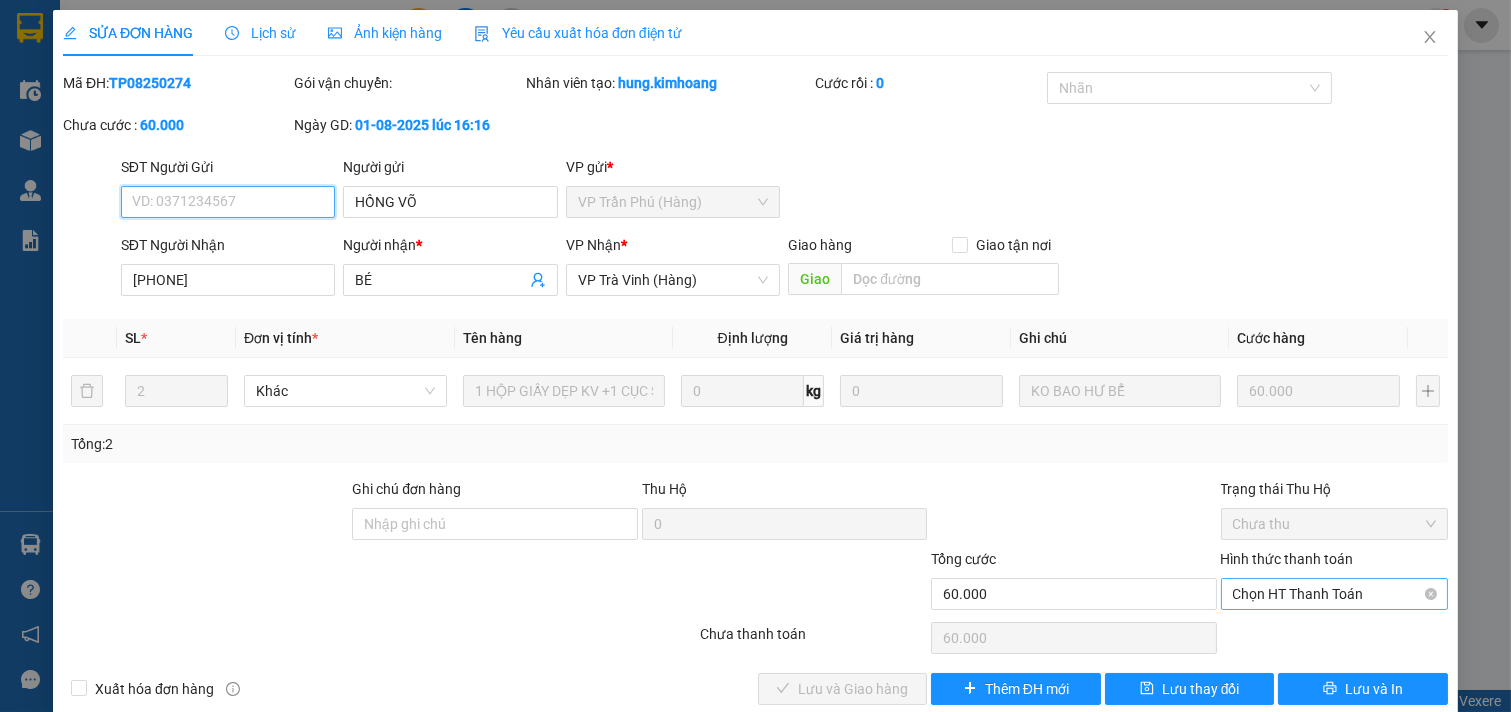 click on "Chọn HT Thanh Toán" at bounding box center (1335, 594) 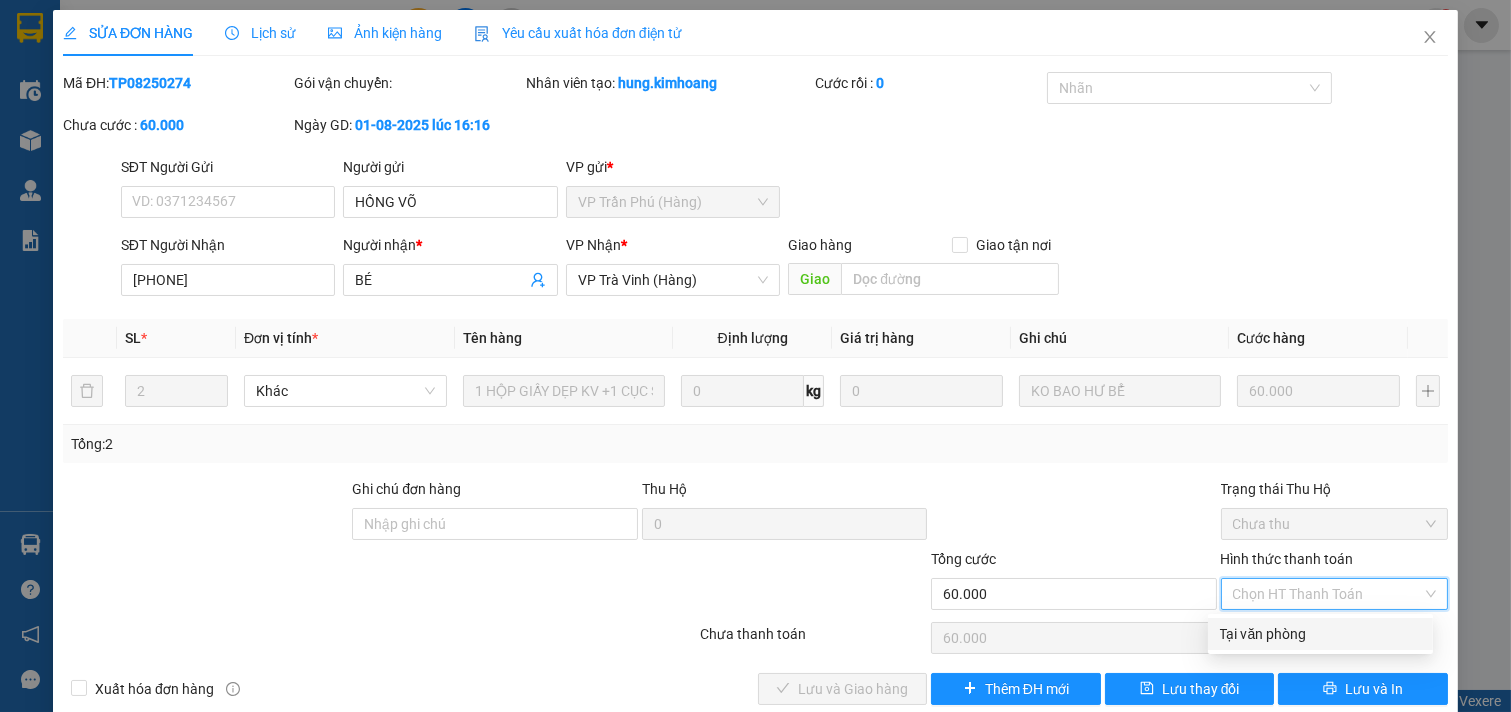 click on "Tại văn phòng" at bounding box center [1320, 634] 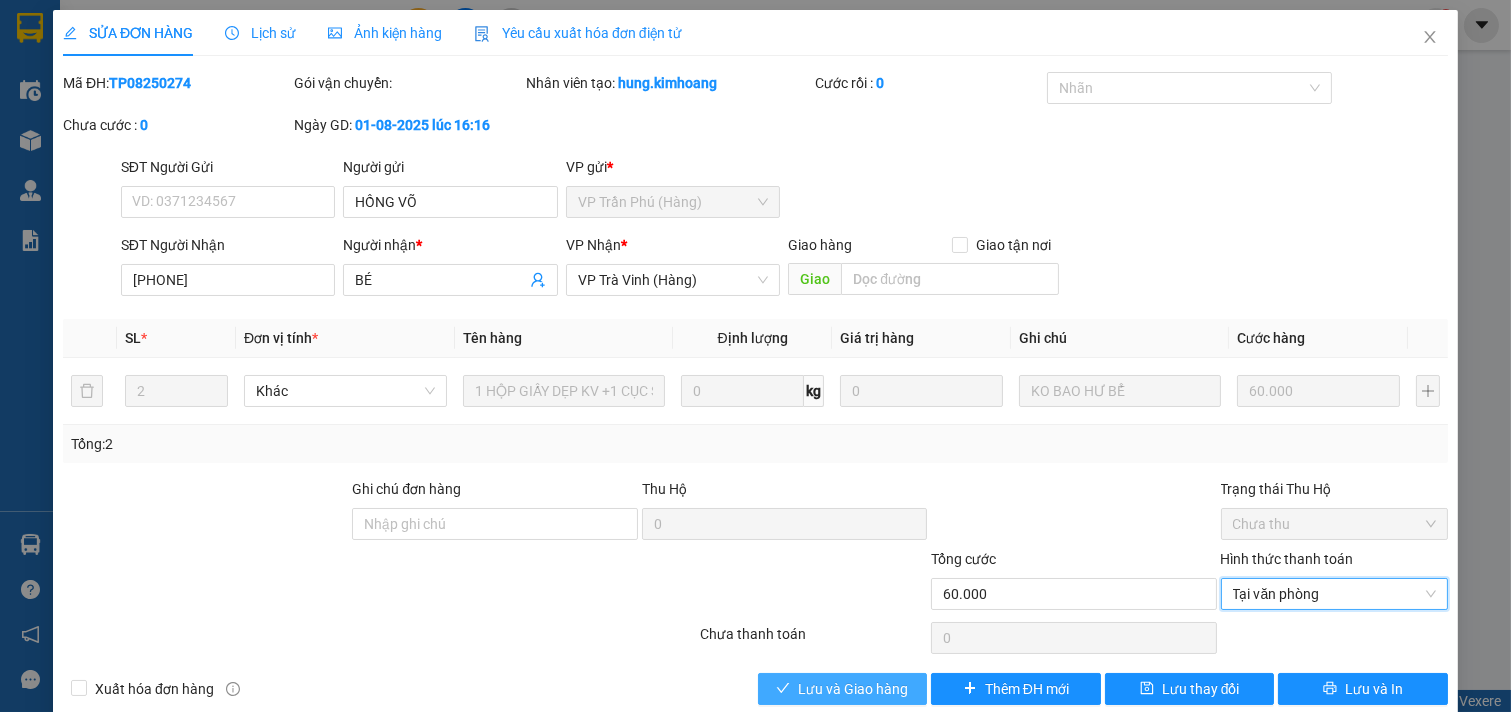 click on "Lưu và Giao hàng" at bounding box center (853, 689) 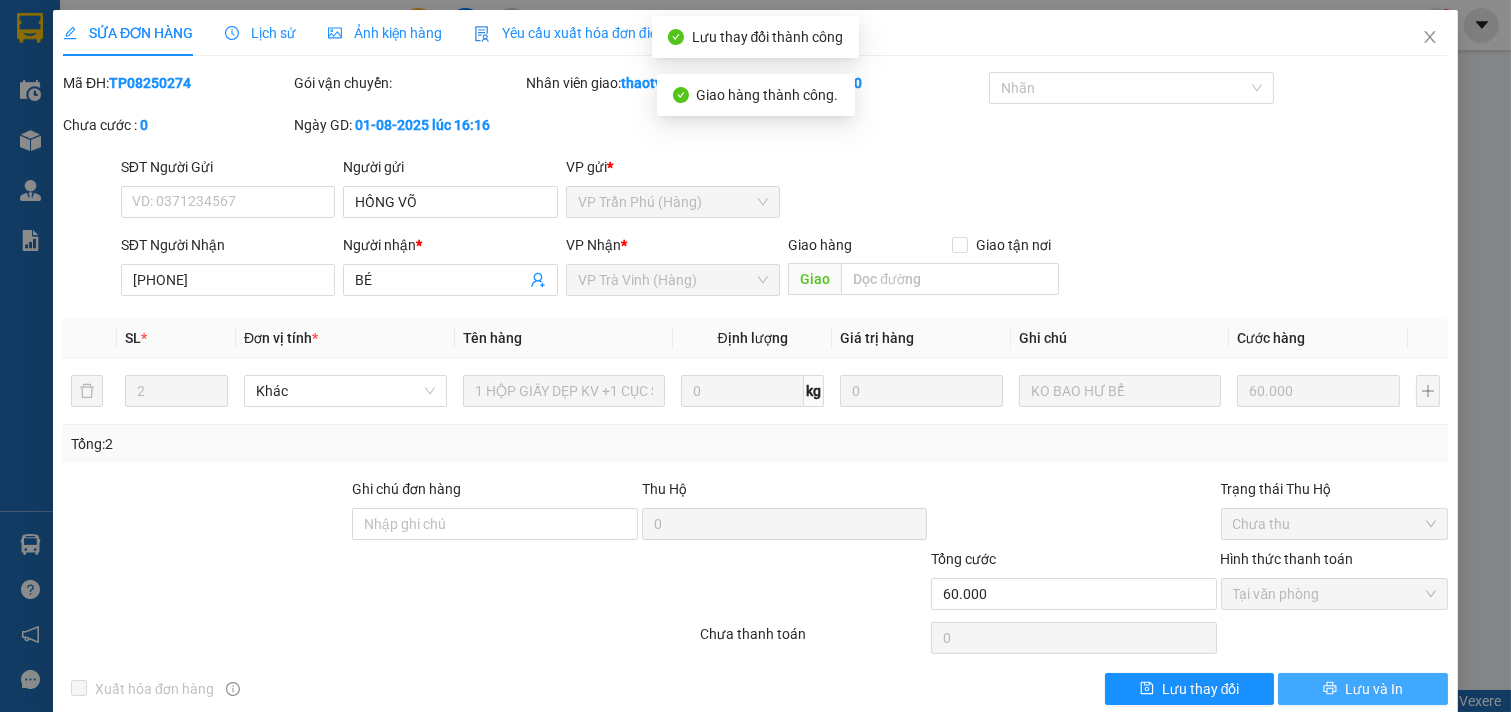 click on "Lưu và In" at bounding box center [1374, 689] 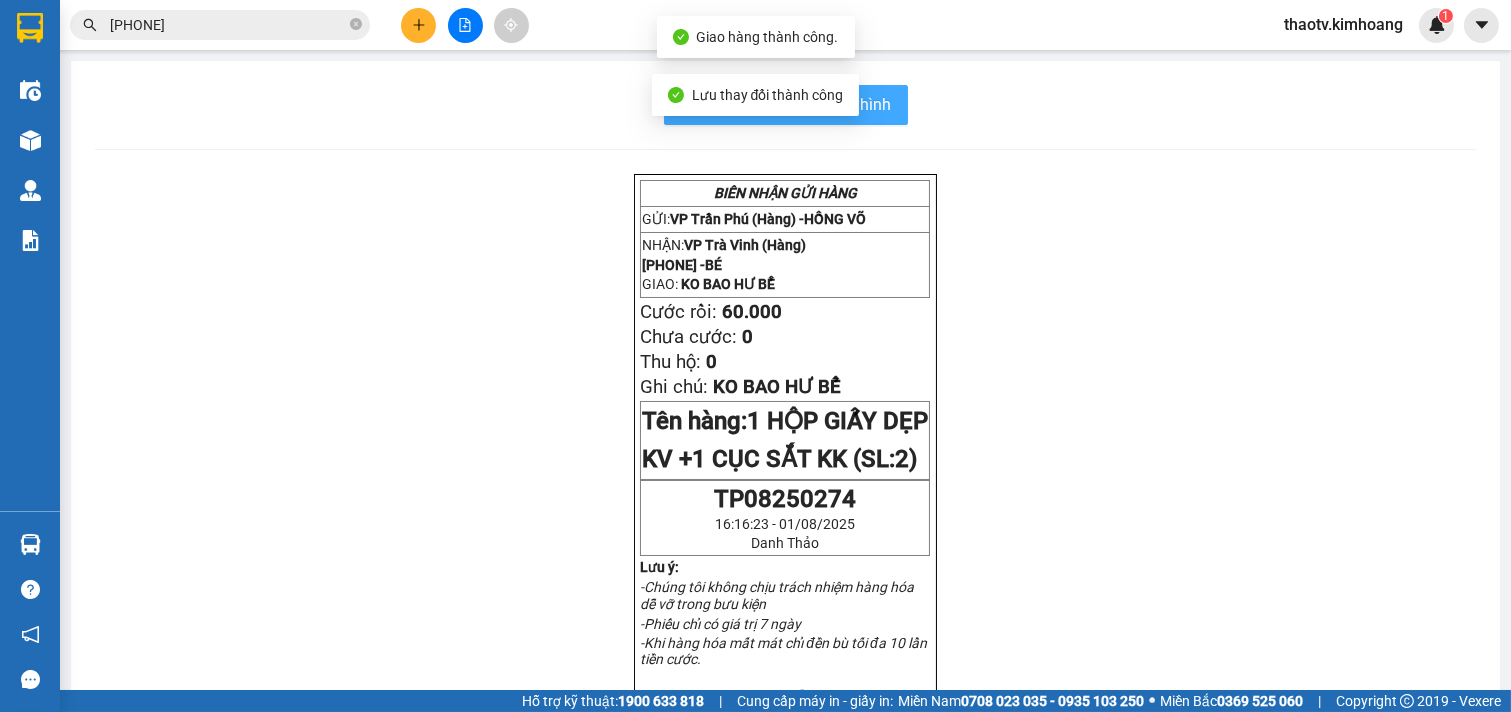 click on "In mẫu biên lai tự cấu hình" at bounding box center (798, 104) 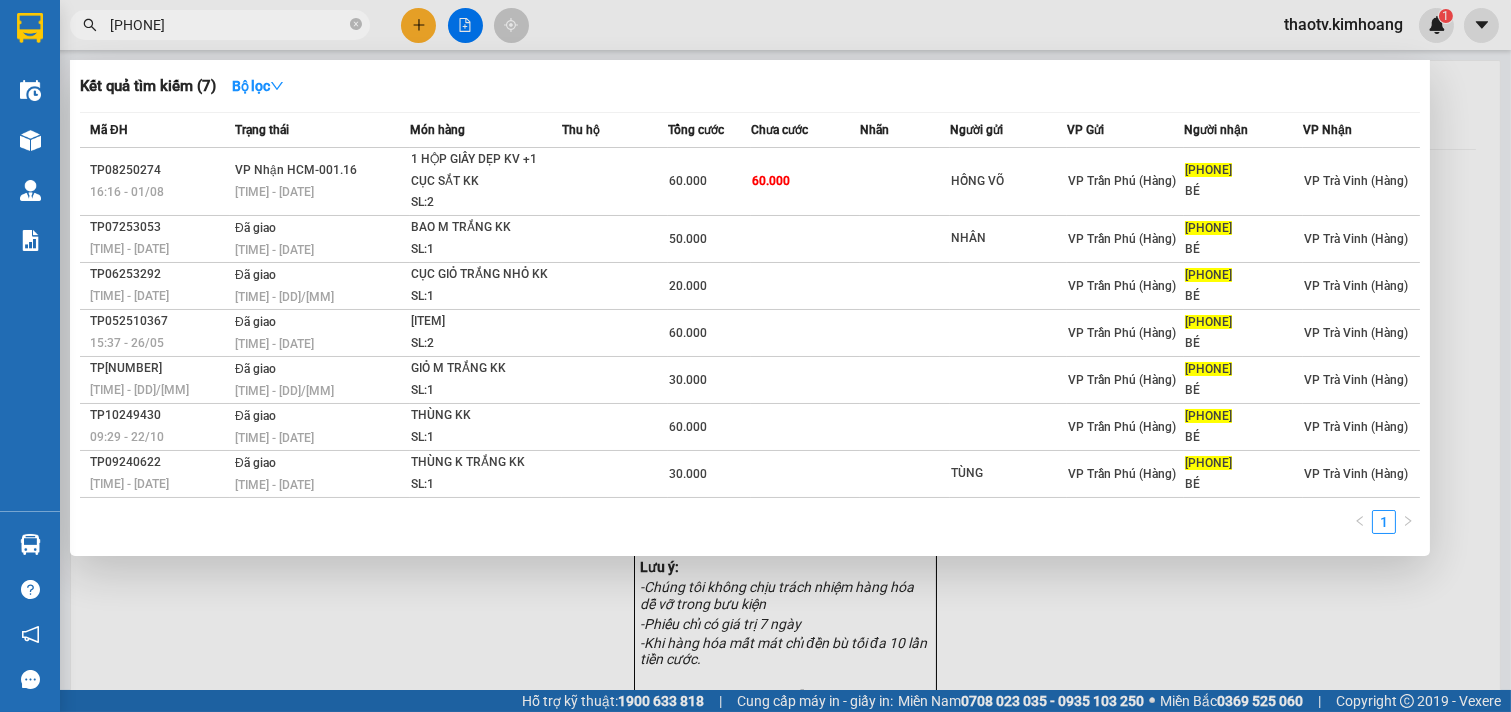 drag, startPoint x: 268, startPoint y: 16, endPoint x: 0, endPoint y: 354, distance: 431.356 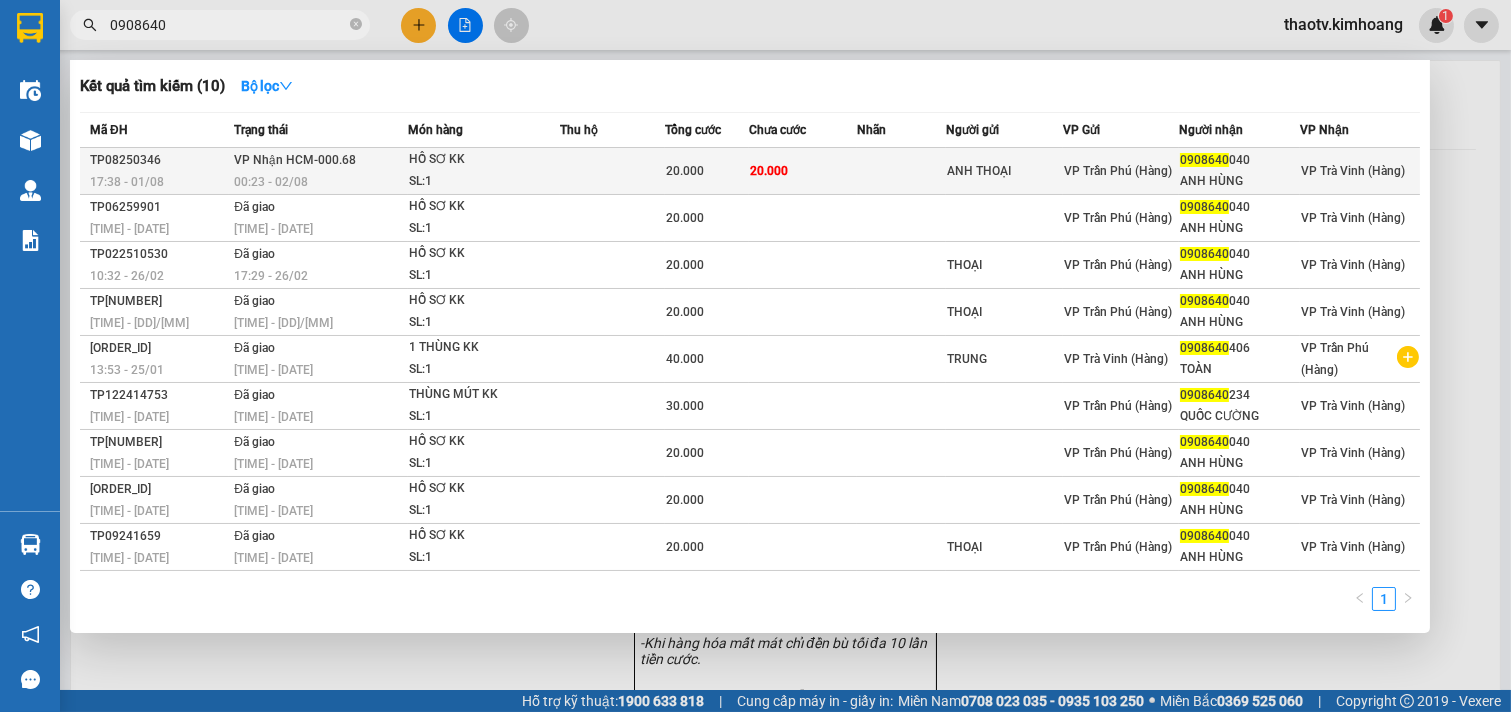 type on "0908640" 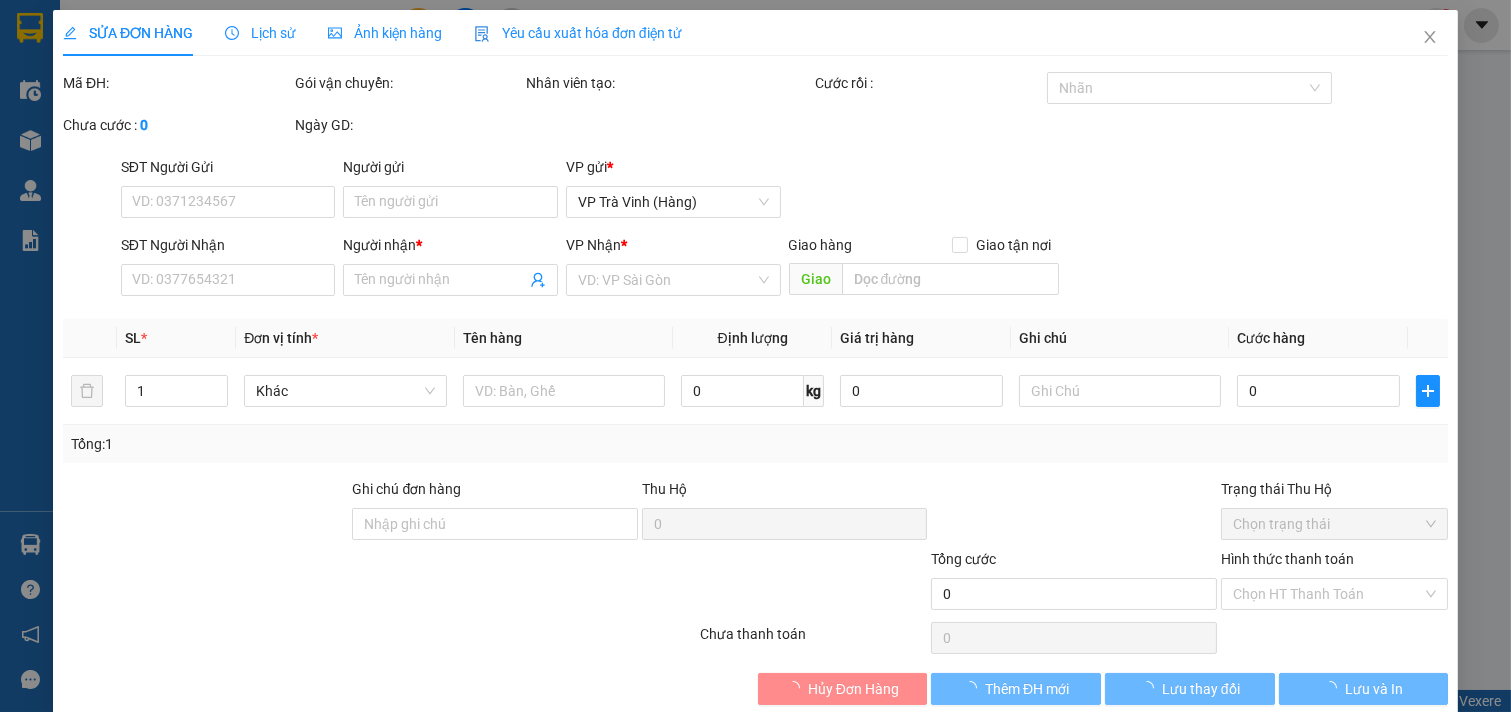 type on "ANH THOẠI" 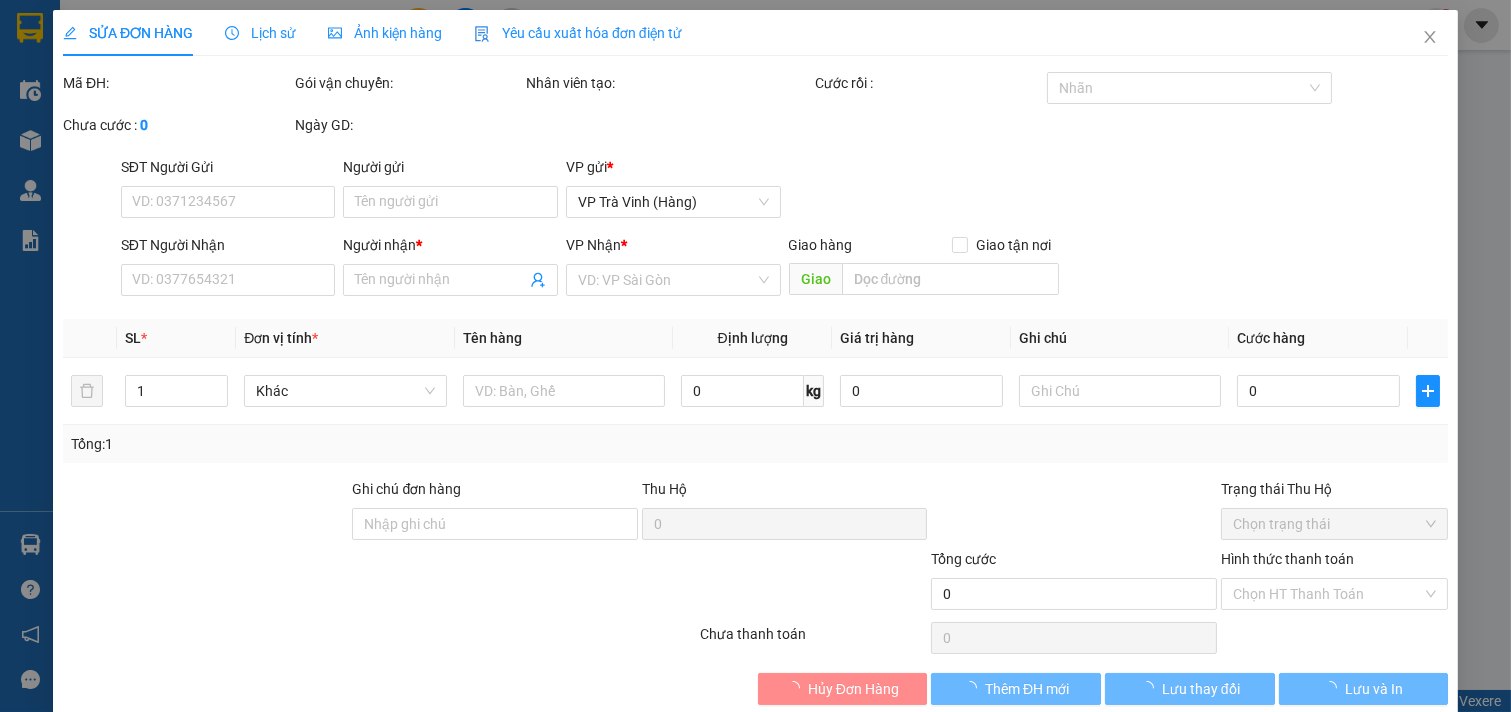 type on "0908640040" 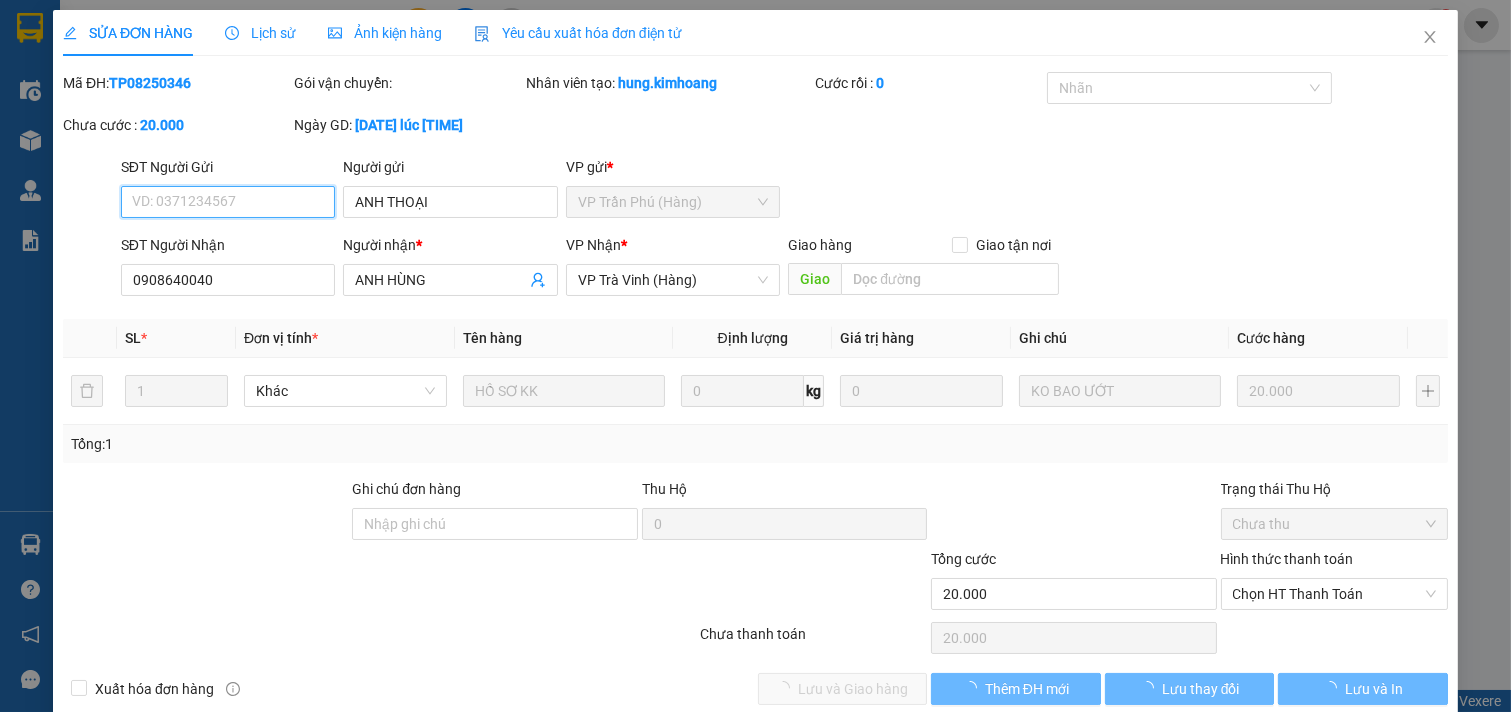 scroll, scrollTop: 32, scrollLeft: 0, axis: vertical 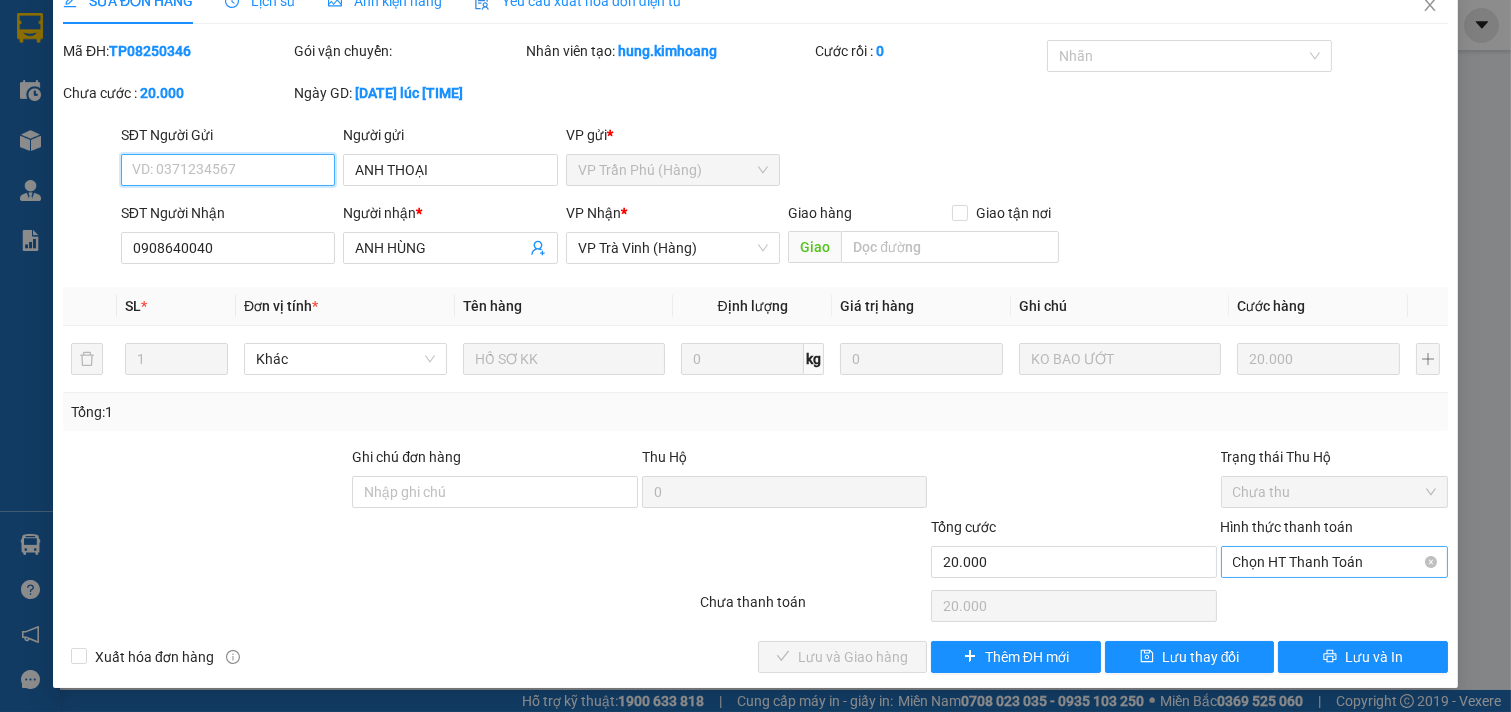 click on "Chọn HT Thanh Toán" at bounding box center (1335, 562) 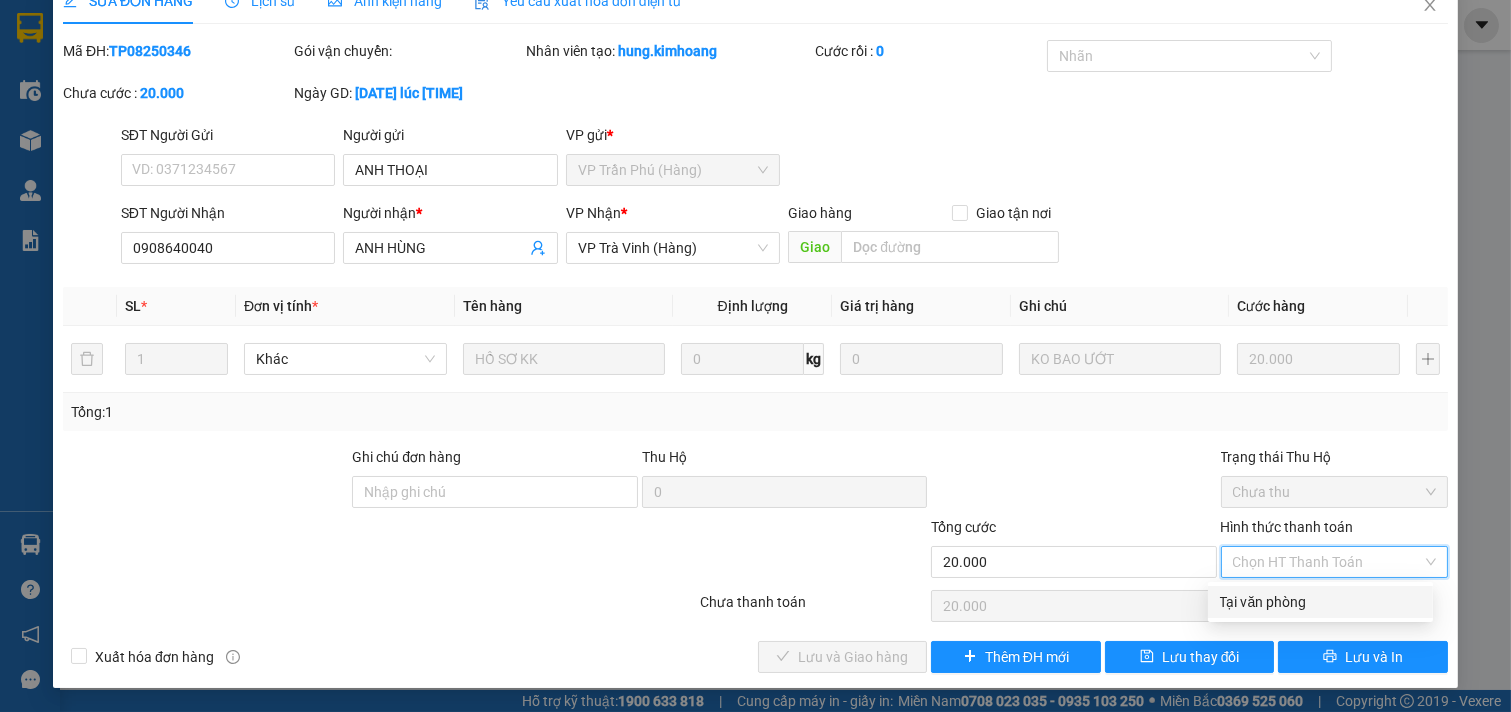 drag, startPoint x: 1292, startPoint y: 596, endPoint x: 680, endPoint y: 617, distance: 612.36017 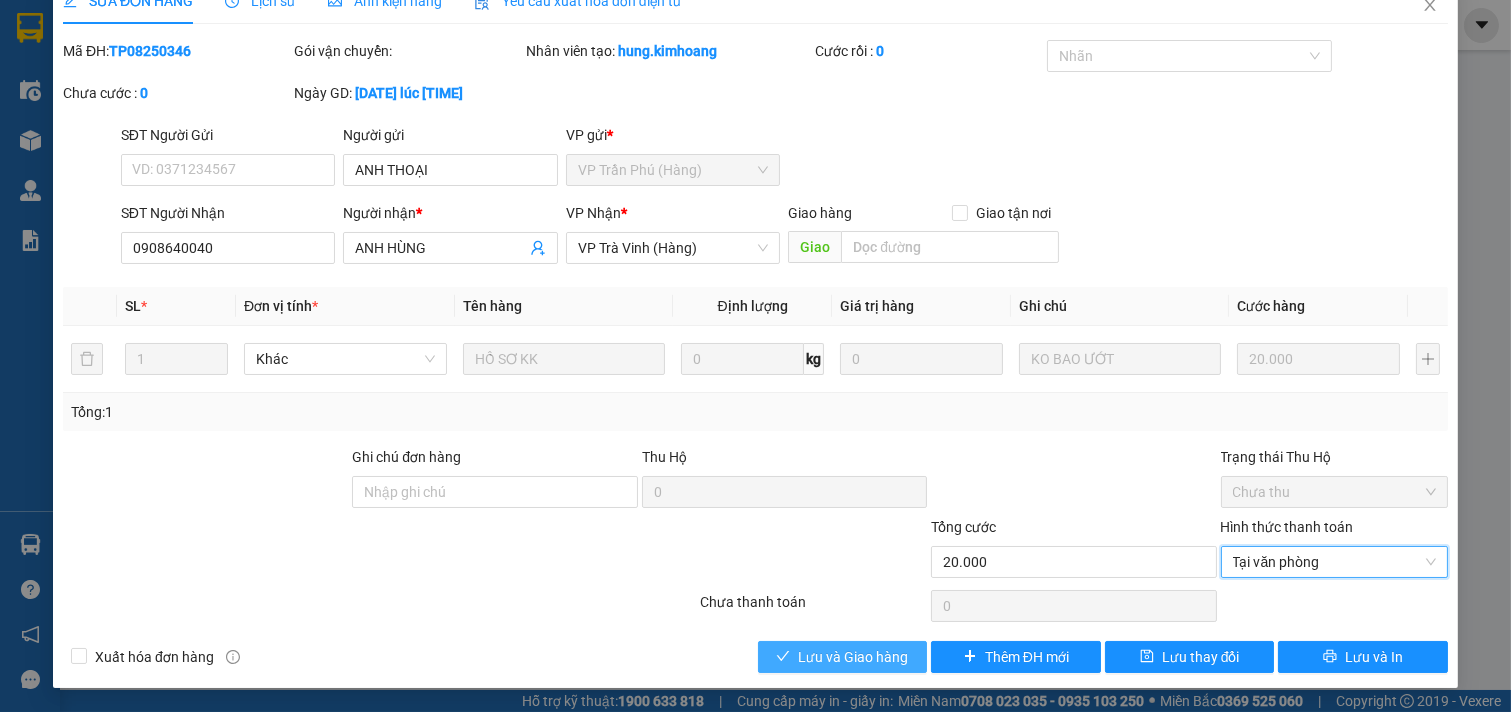 click on "Lưu và Giao hàng" at bounding box center [853, 657] 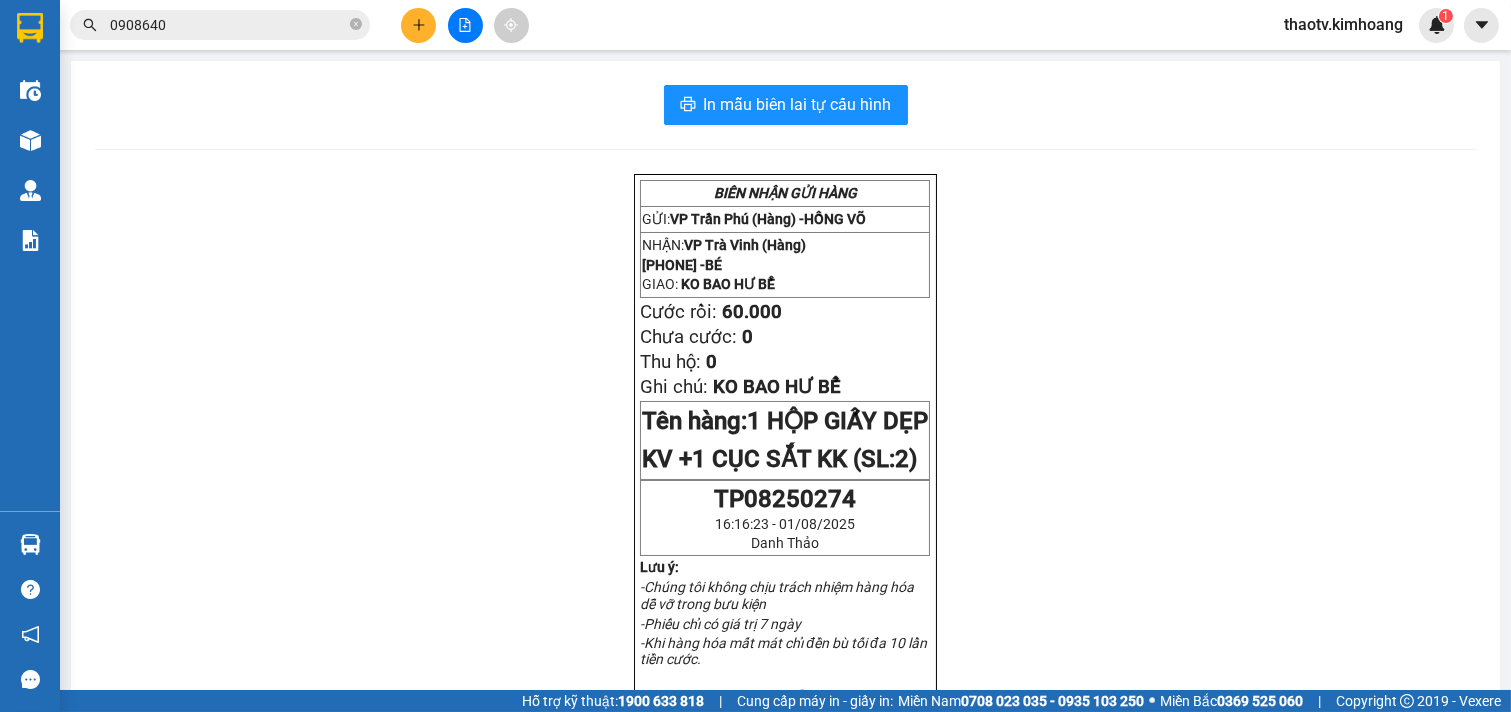 click at bounding box center (465, 25) 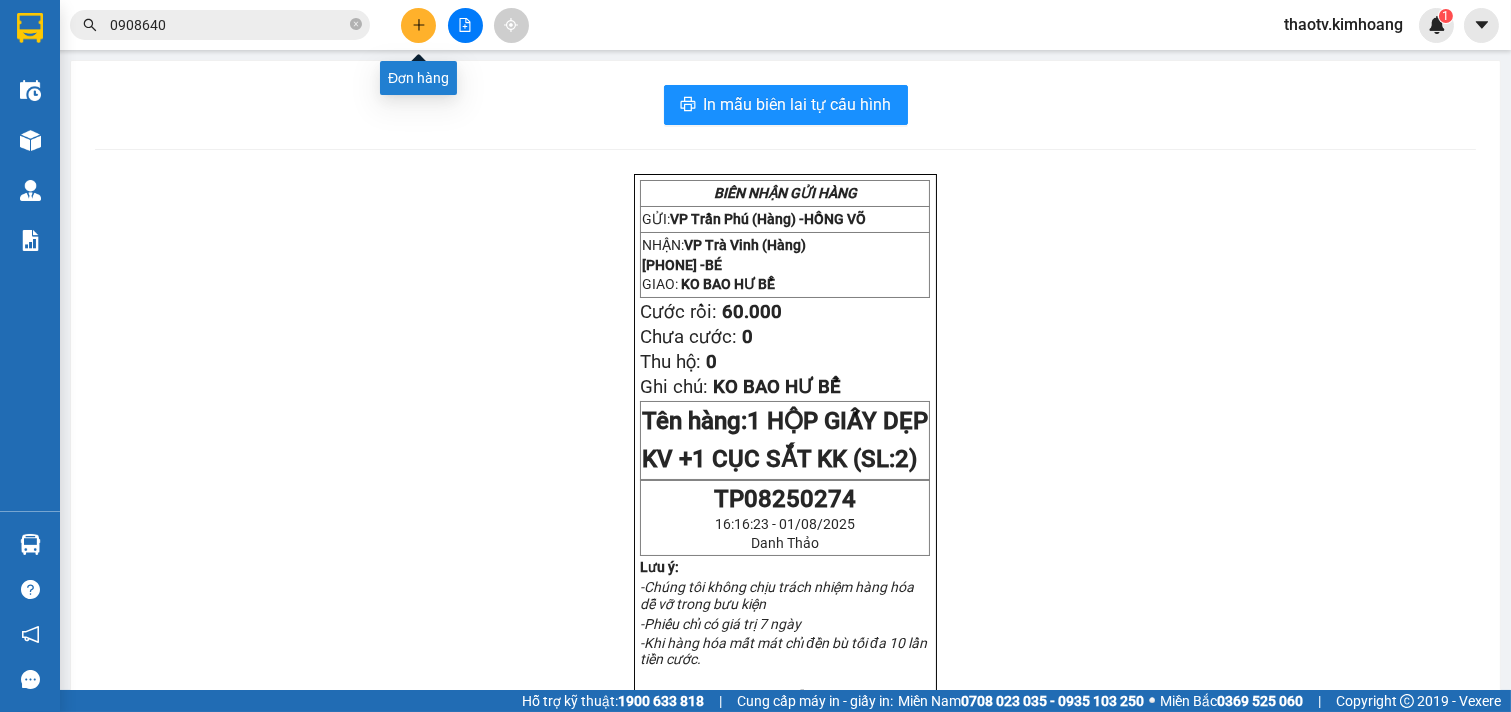 click at bounding box center [418, 25] 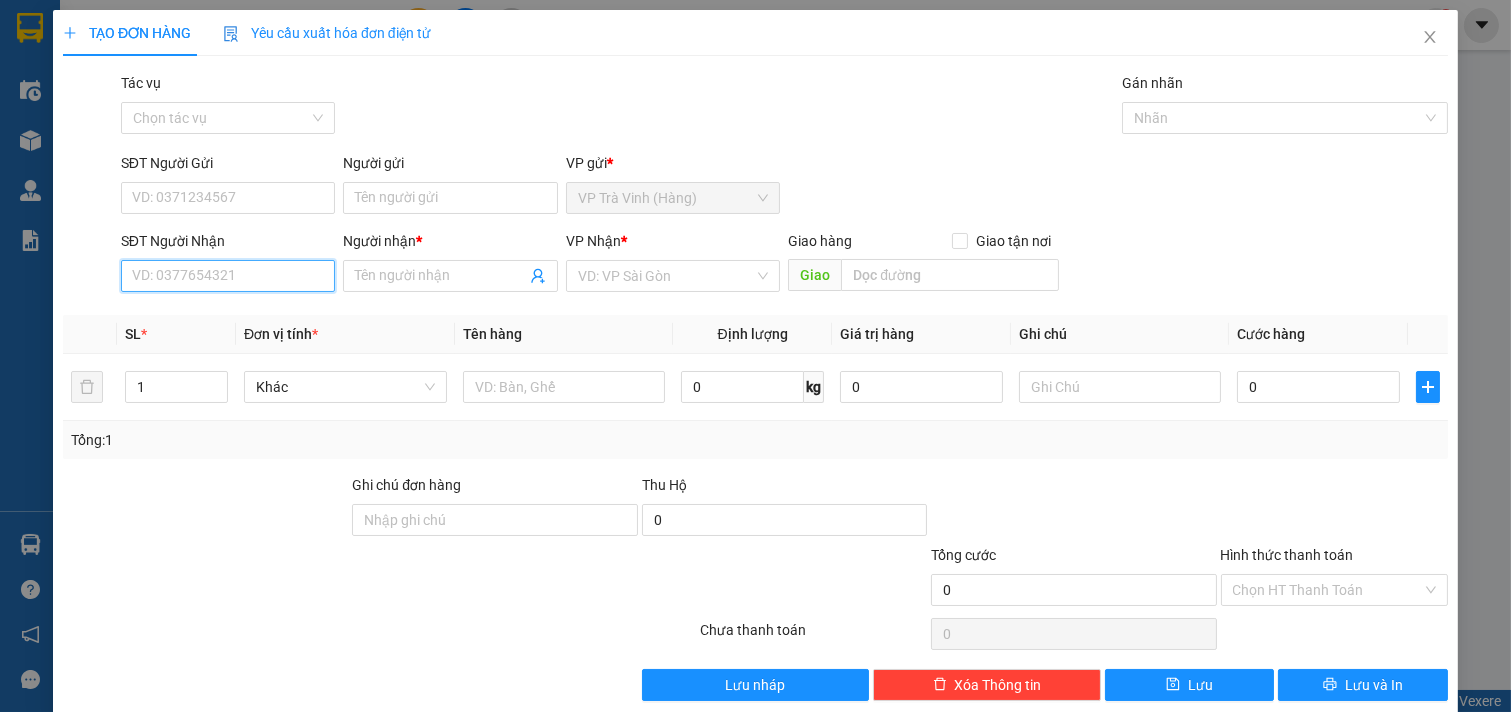 click on "SĐT Người Nhận" at bounding box center [228, 276] 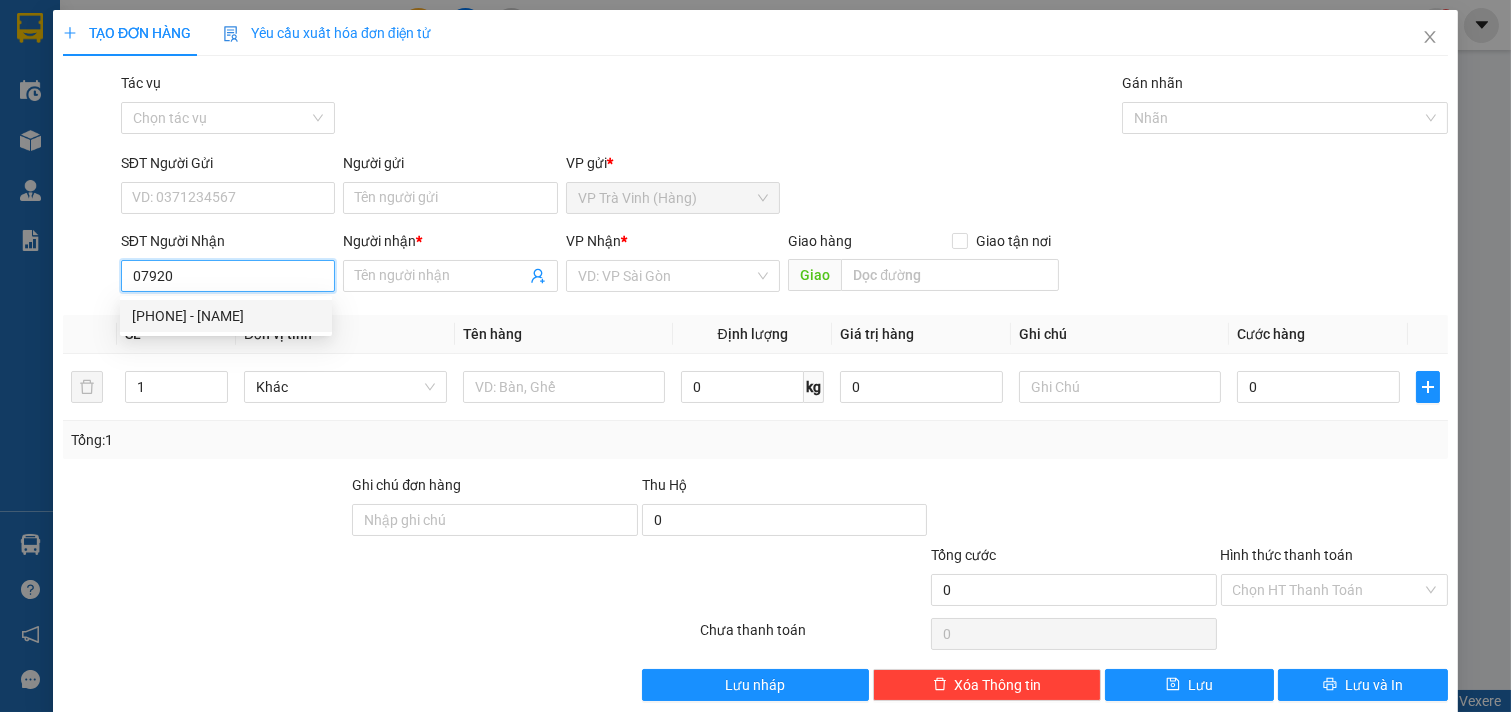 click on "[PHONE] - [NAME]" at bounding box center (226, 316) 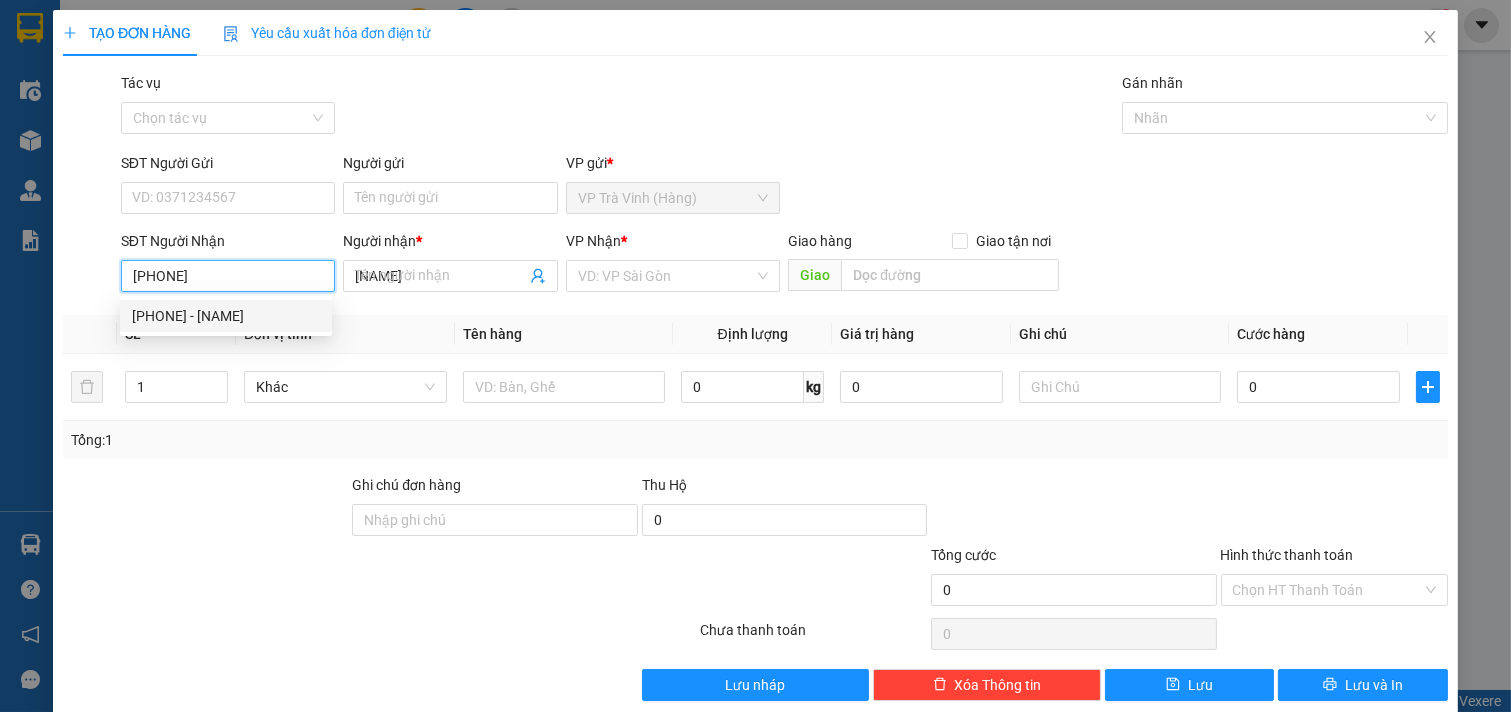 type on "35.000" 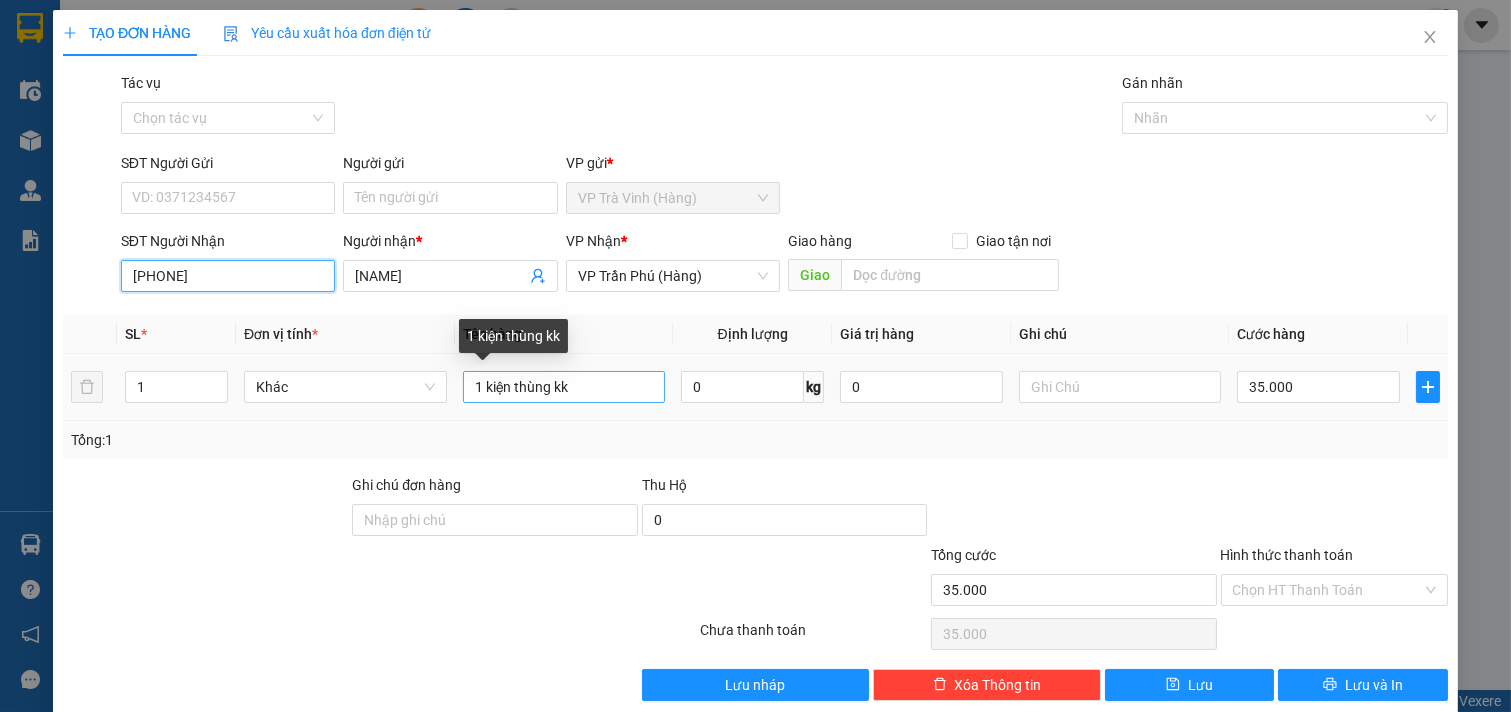 type on "[PHONE]" 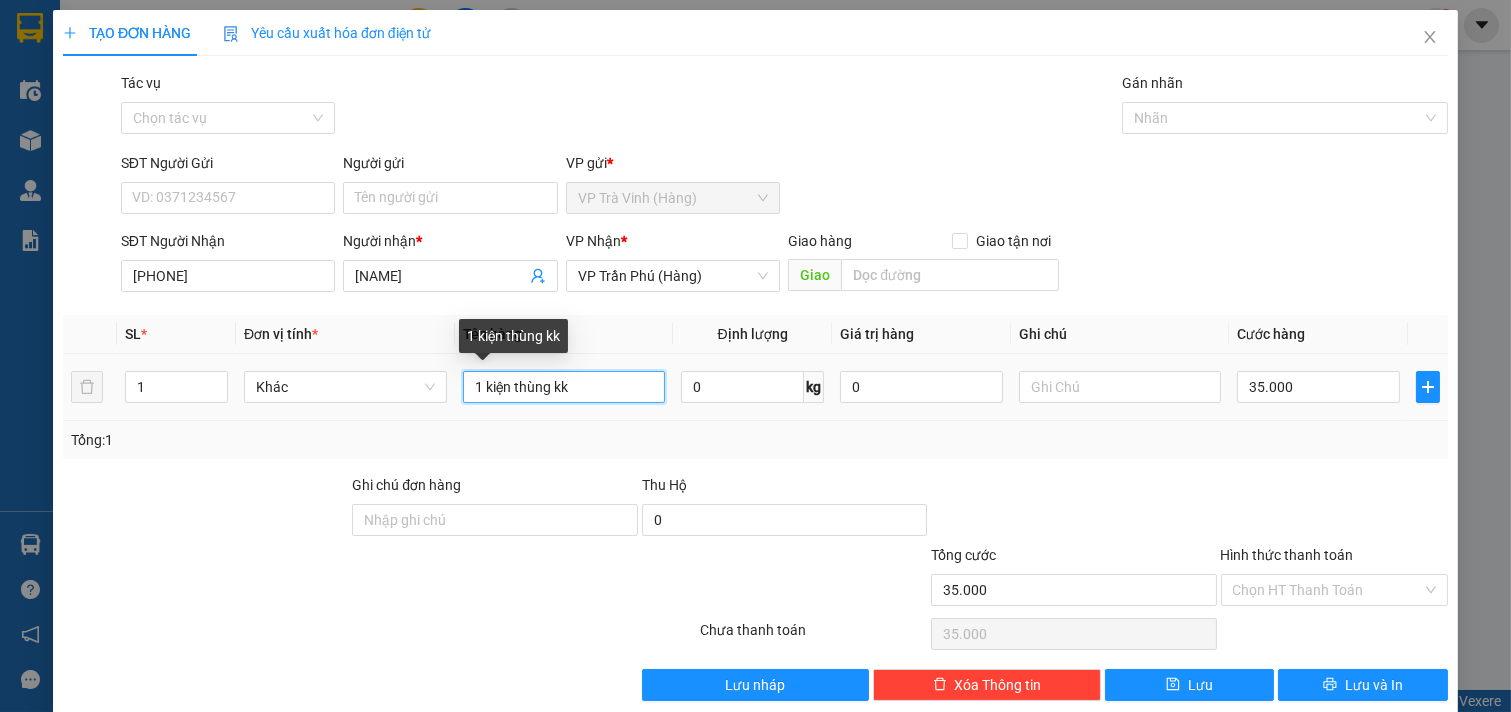 click on "1 kiện thùng kk" at bounding box center [564, 387] 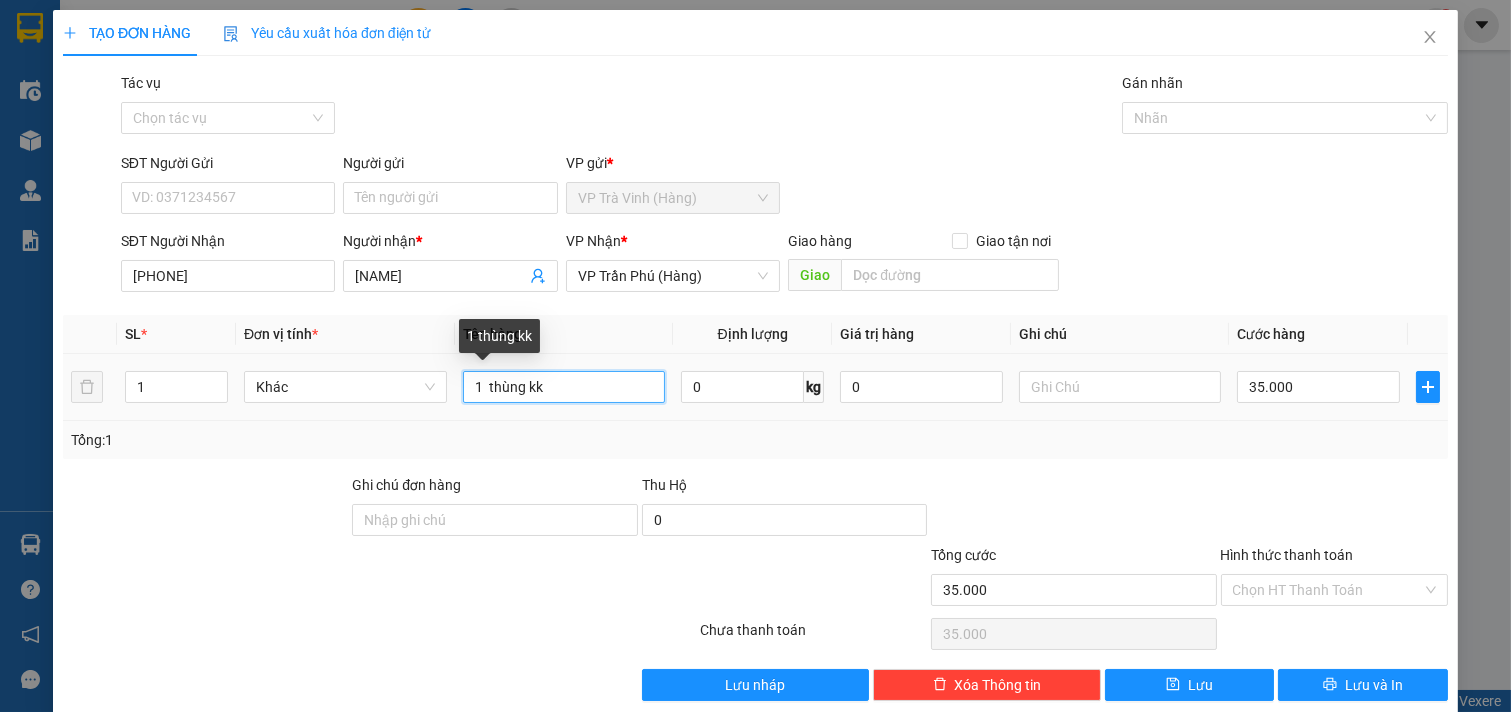 click on "1  thùng kk" at bounding box center [564, 387] 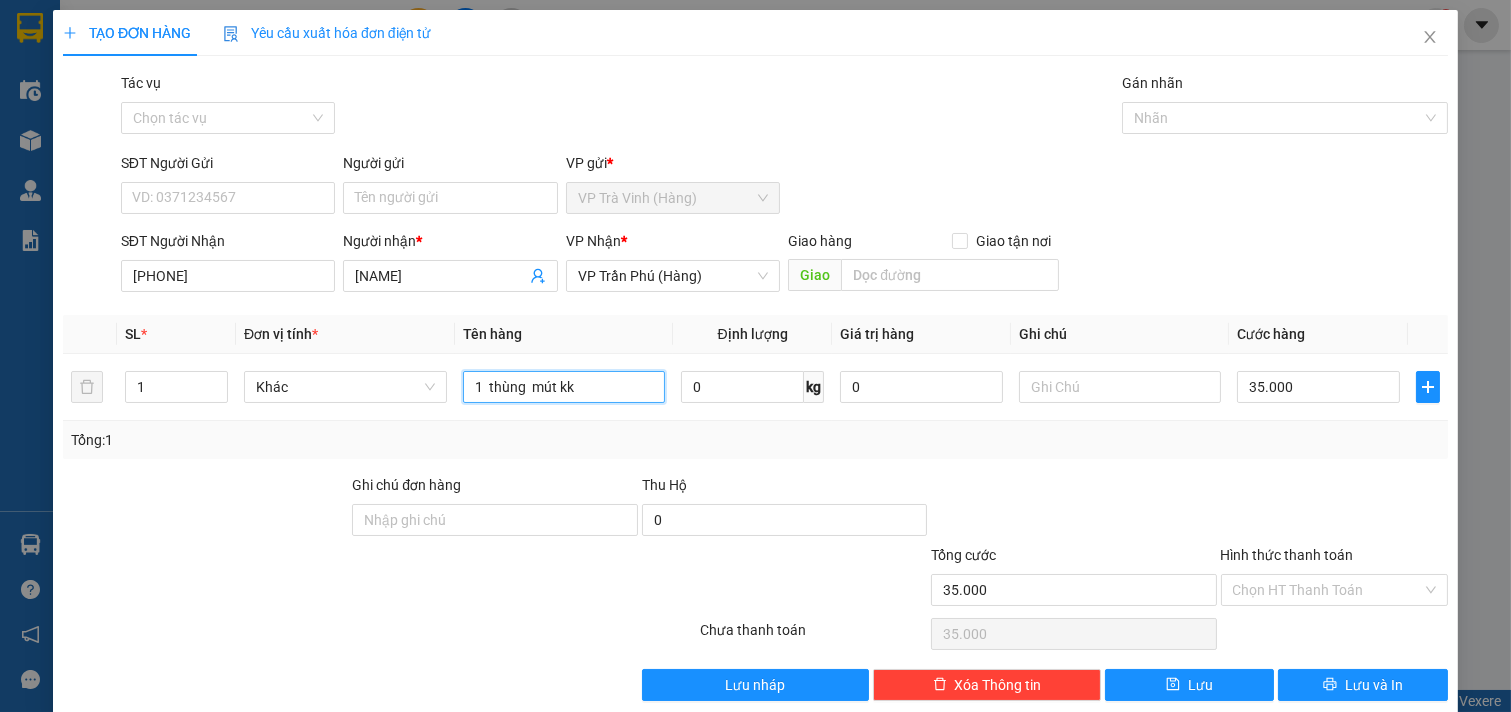 type on "1  thùng  mút kk" 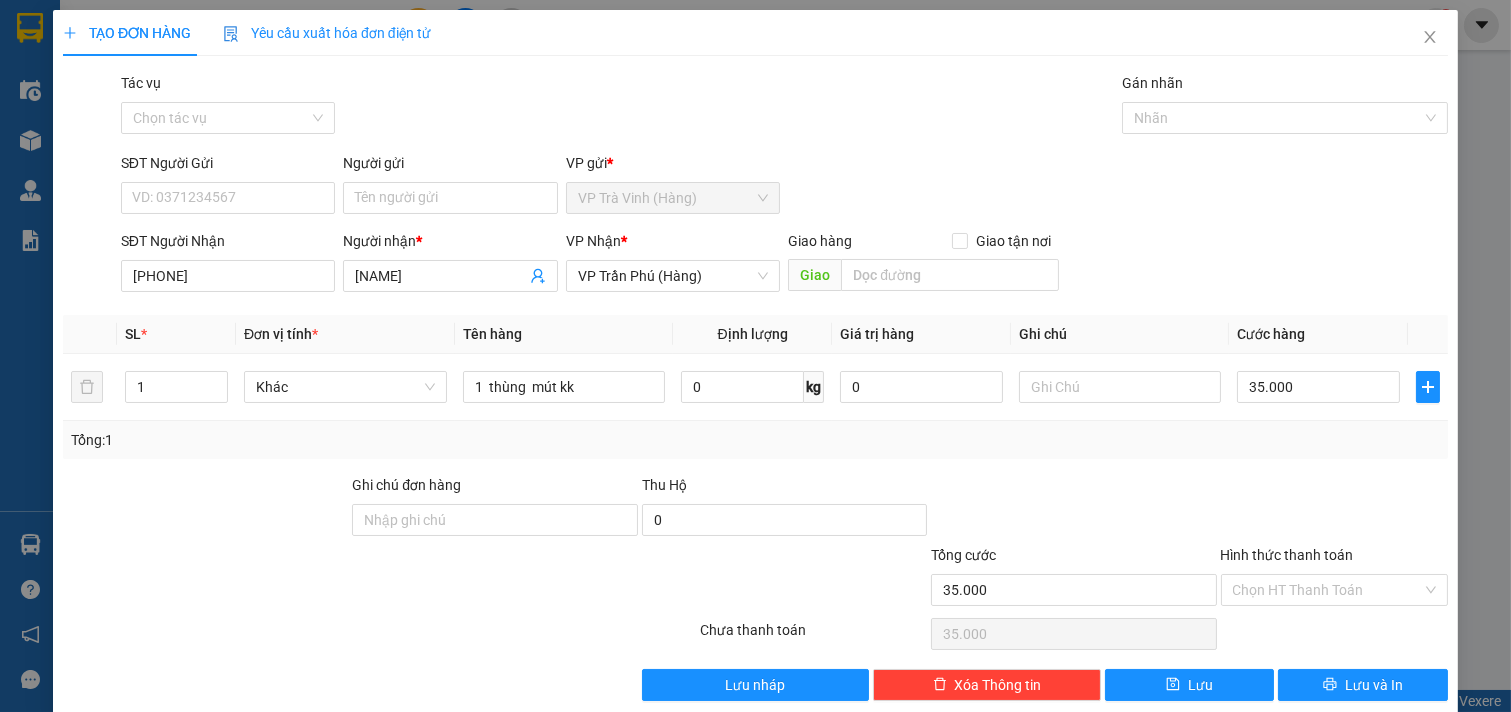 click on "Hình thức thanh toán" at bounding box center (1335, 559) 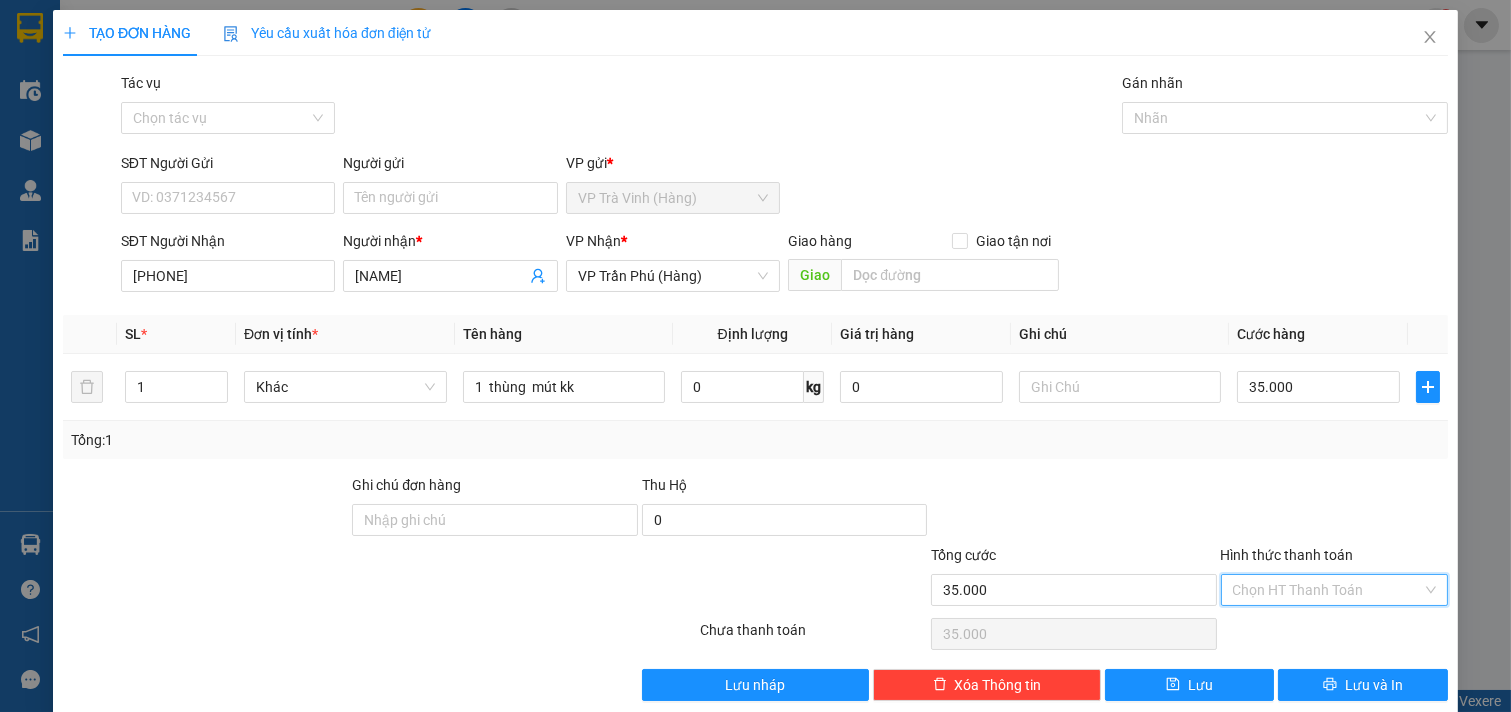 click on "Hình thức thanh toán" at bounding box center [1328, 590] 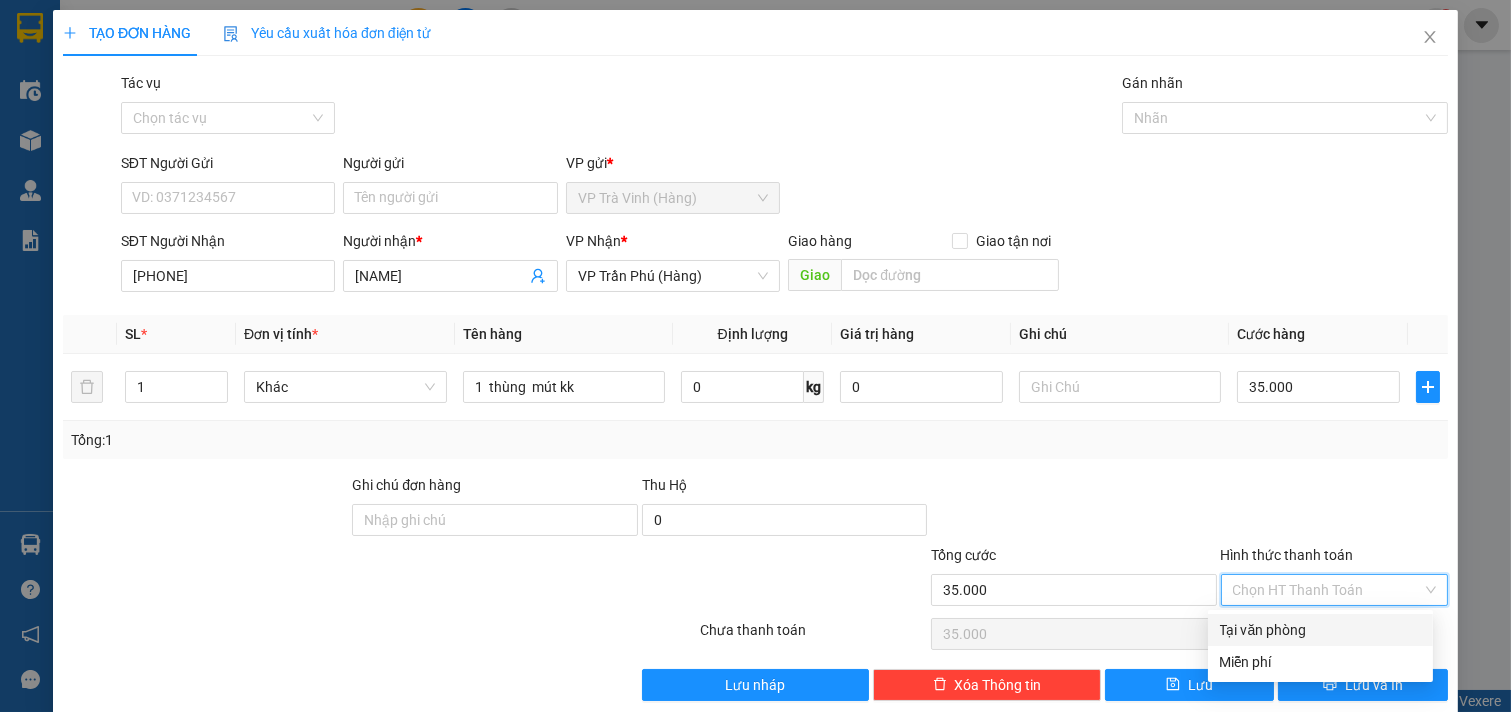 click on "Tại văn phòng" at bounding box center (1320, 630) 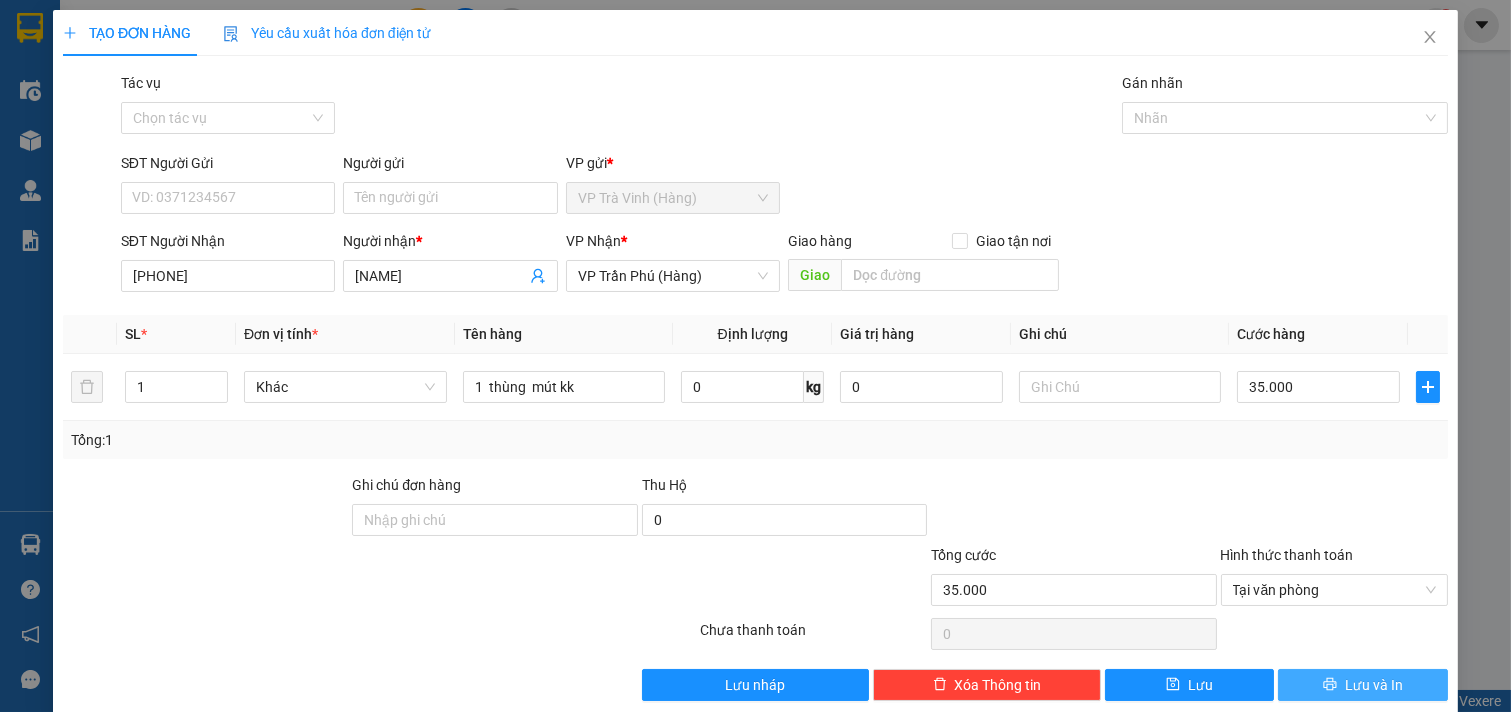 click on "Lưu và In" at bounding box center (1374, 685) 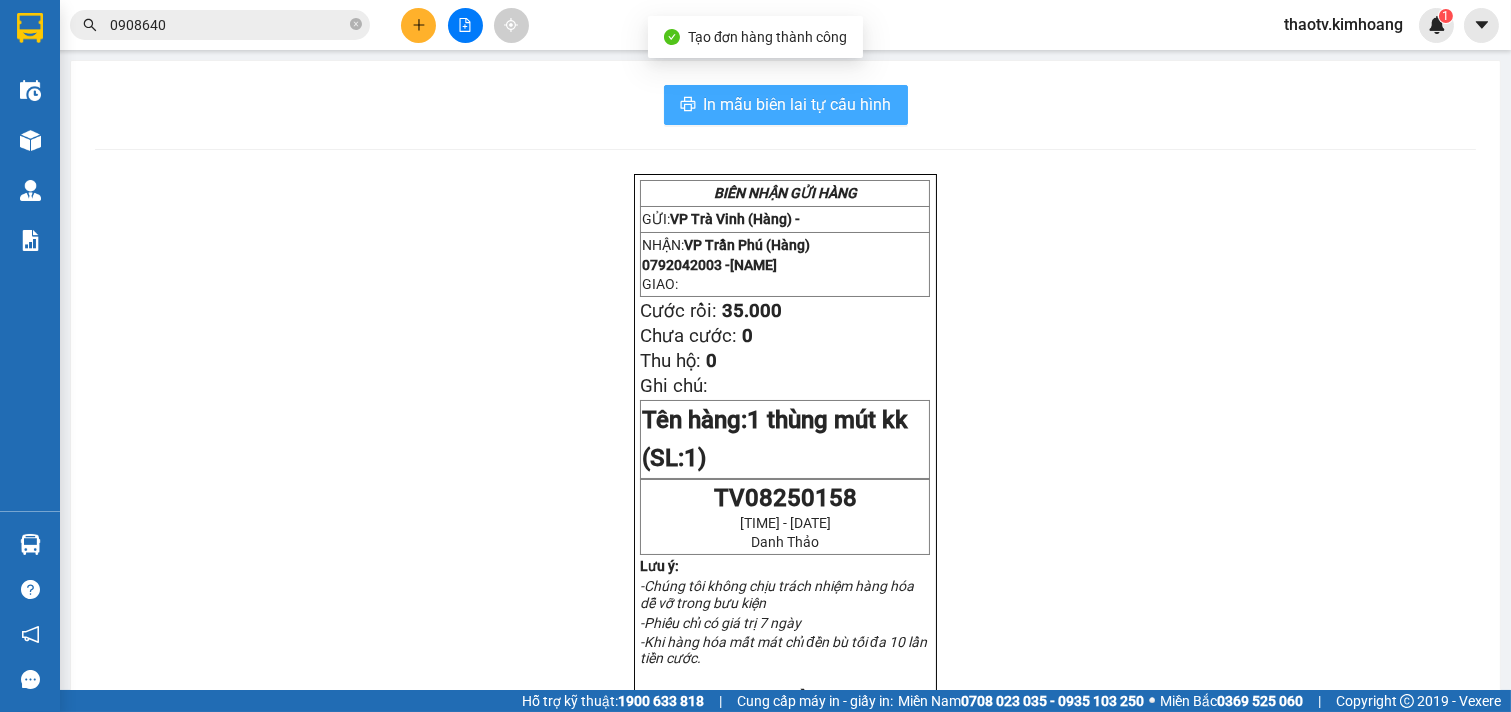 click on "In mẫu biên lai tự cấu hình" at bounding box center [798, 104] 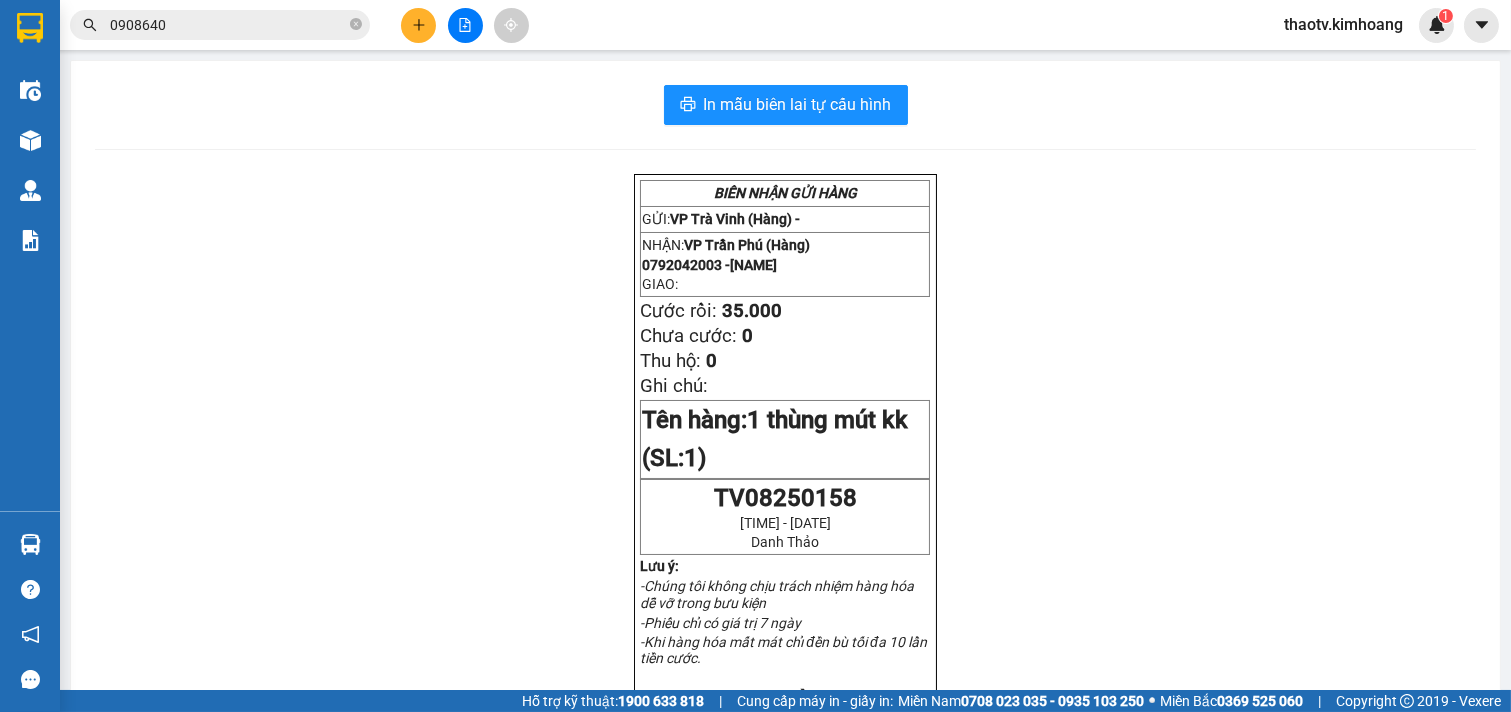 drag, startPoint x: 214, startPoint y: 30, endPoint x: 0, endPoint y: 93, distance: 223.0807 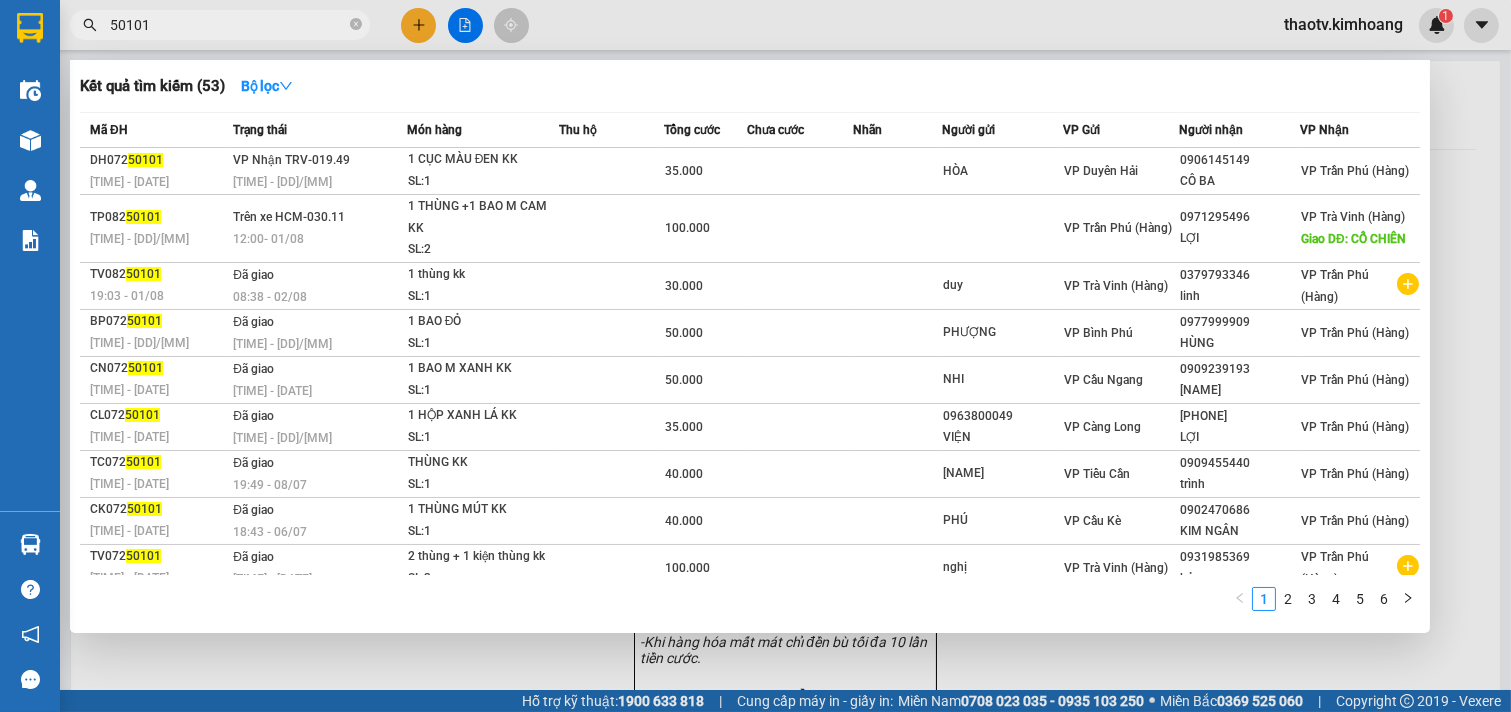 click on "50101" at bounding box center [228, 25] 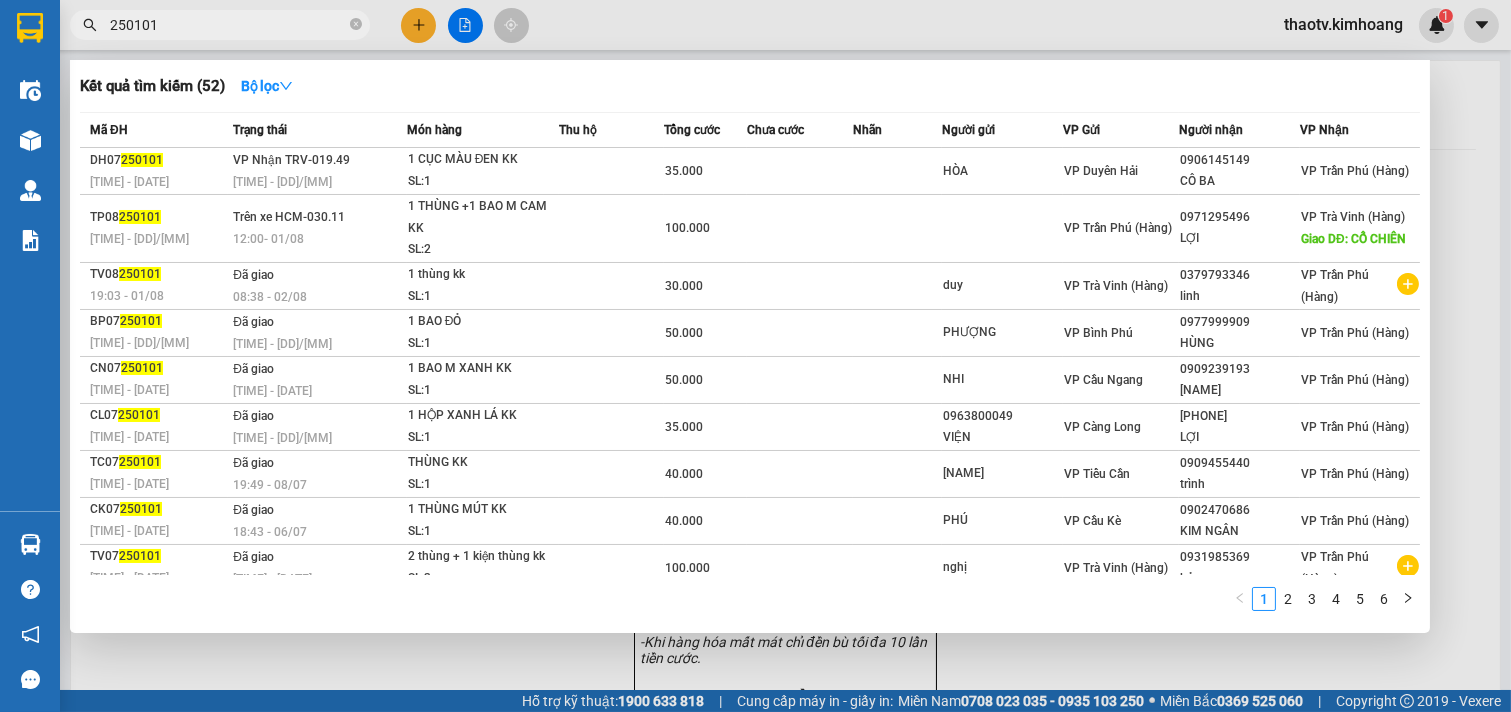 click at bounding box center (755, 356) 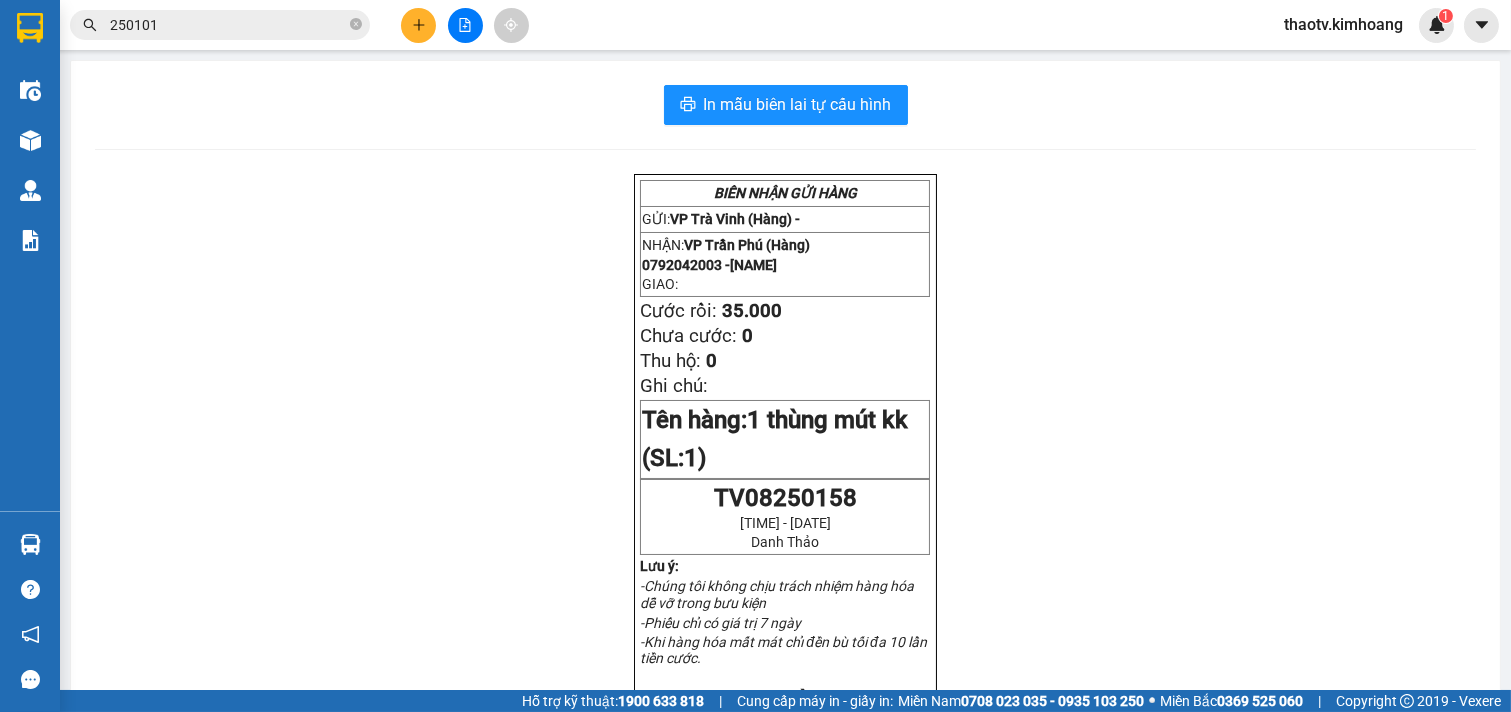 click on "250101" at bounding box center [228, 25] 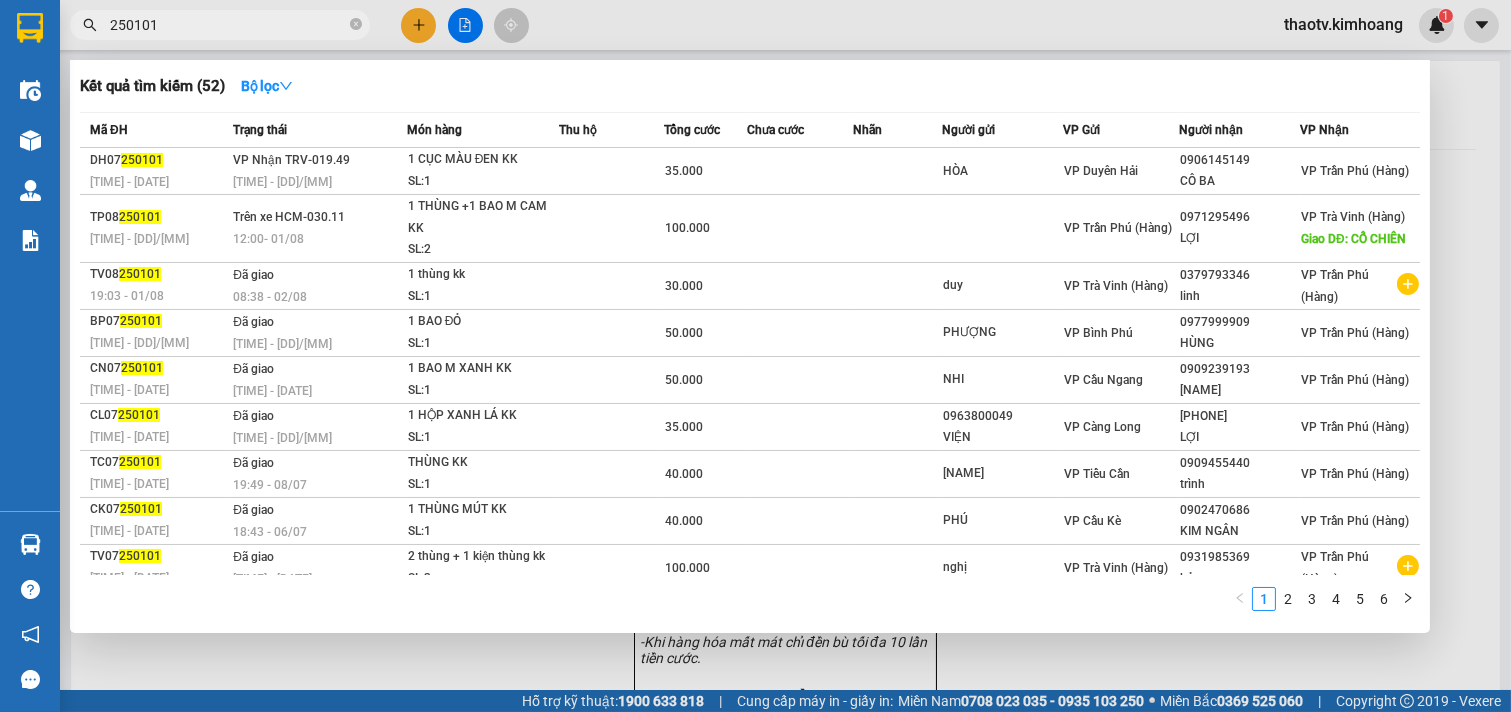 click at bounding box center (755, 356) 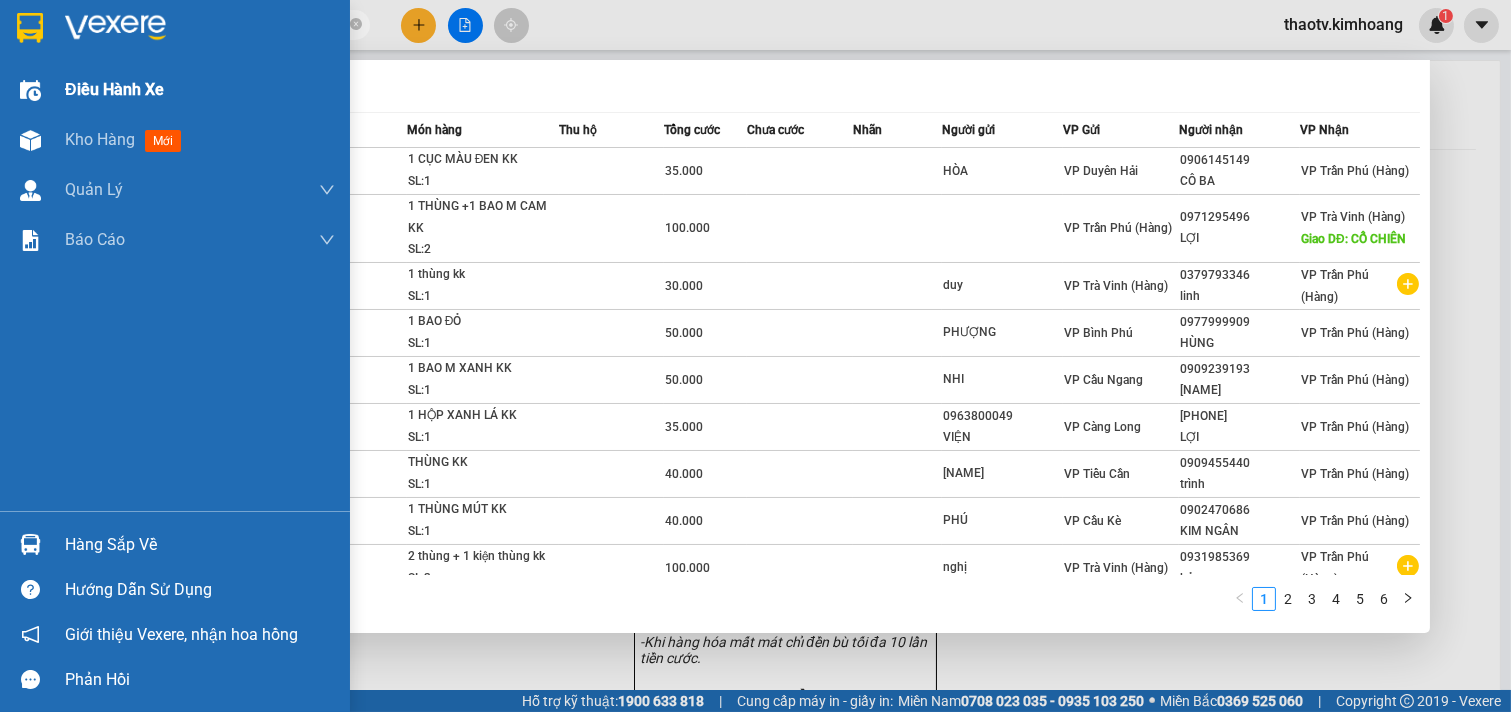 drag, startPoint x: 191, startPoint y: 30, endPoint x: 0, endPoint y: 70, distance: 195.14354 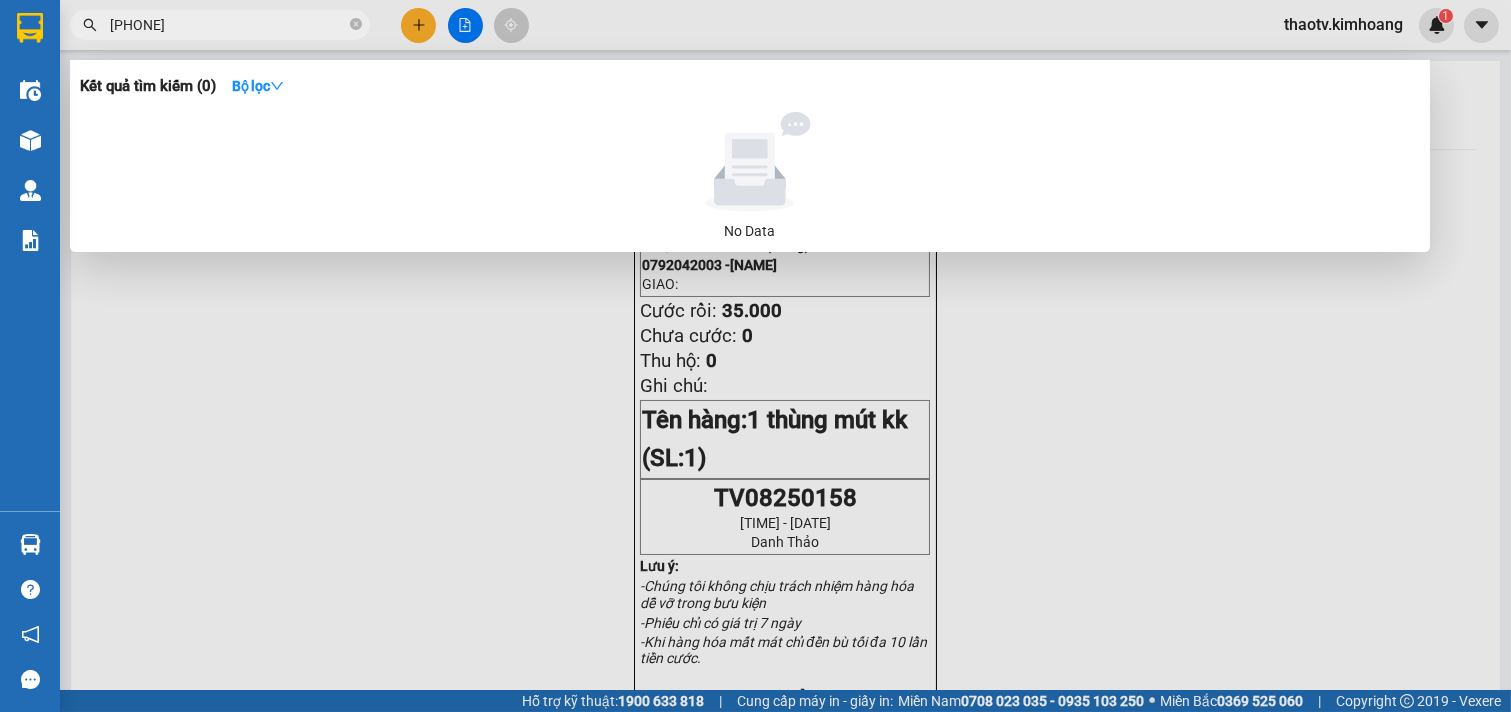click on "[PHONE]" at bounding box center (228, 25) 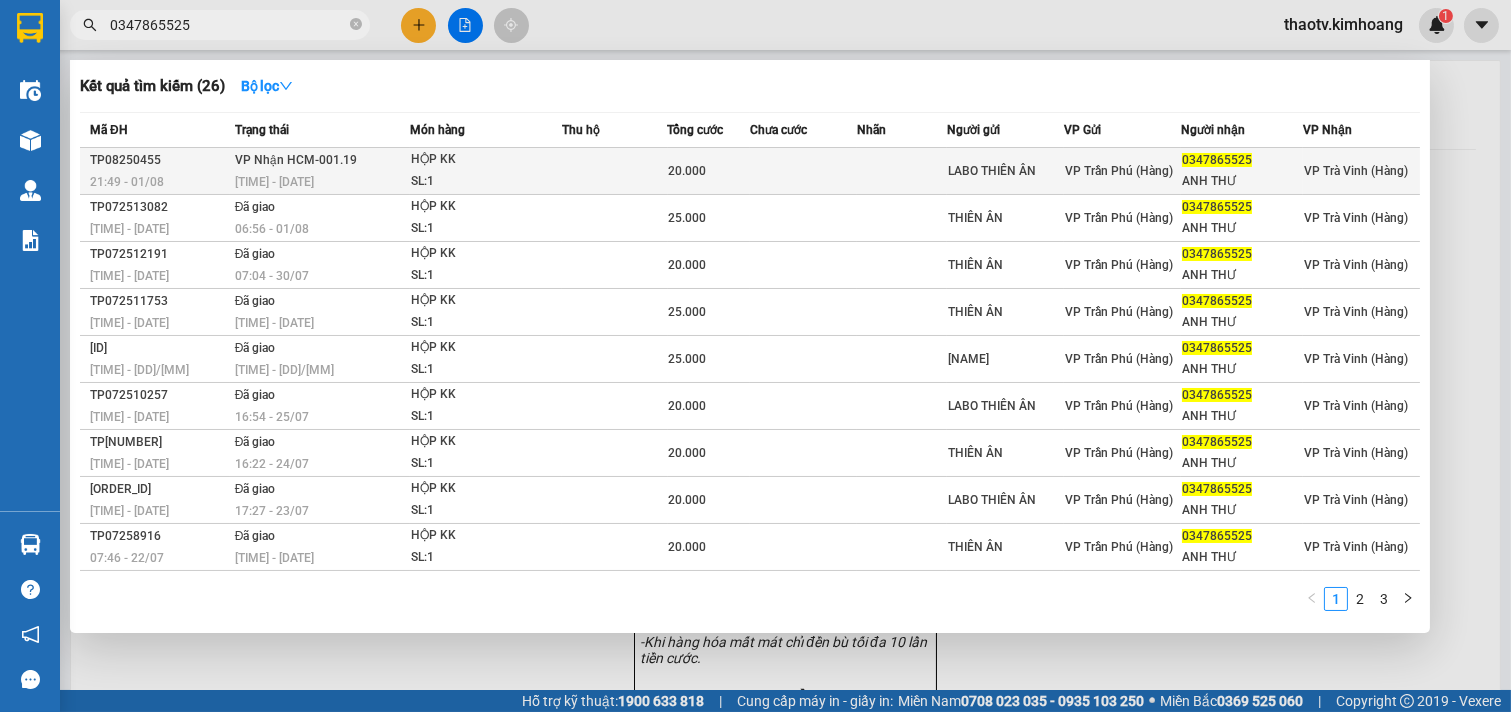 type on "0347865525" 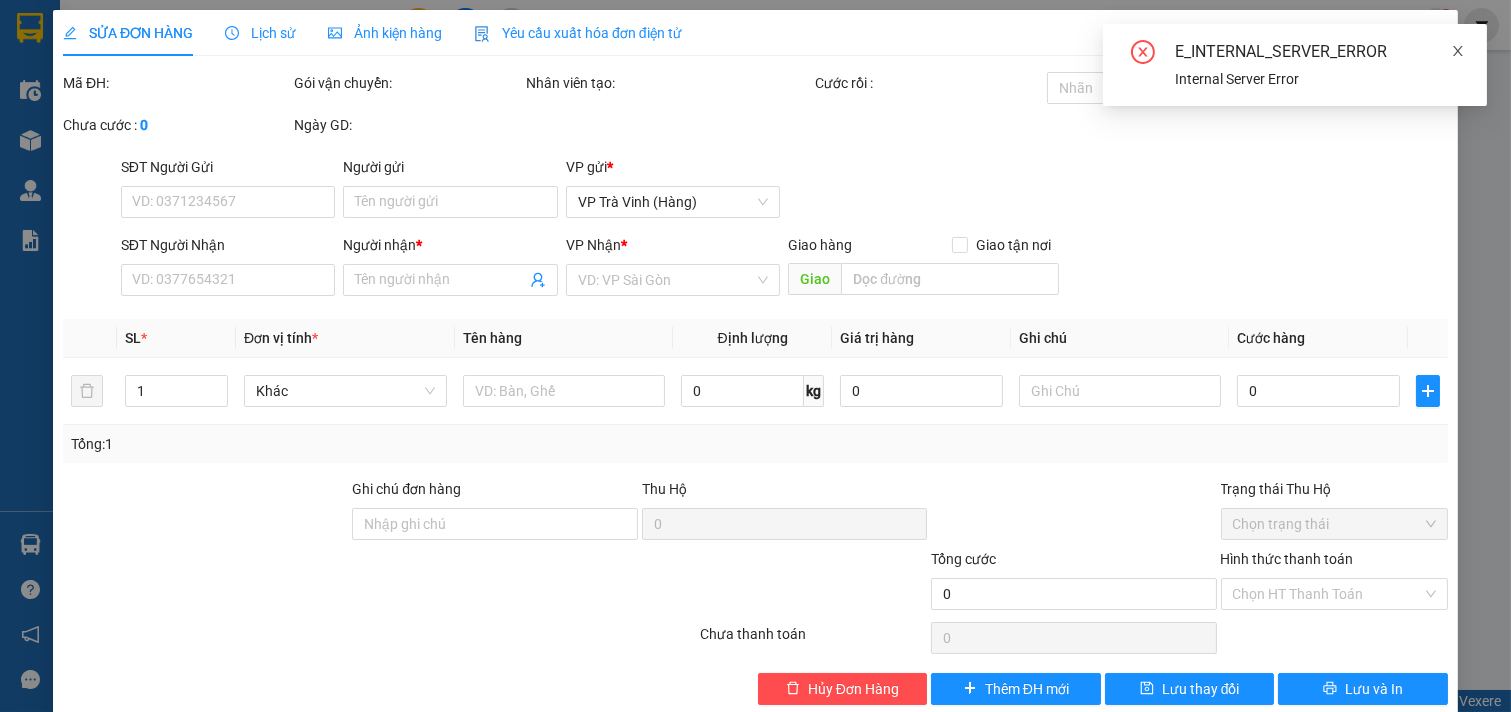 click 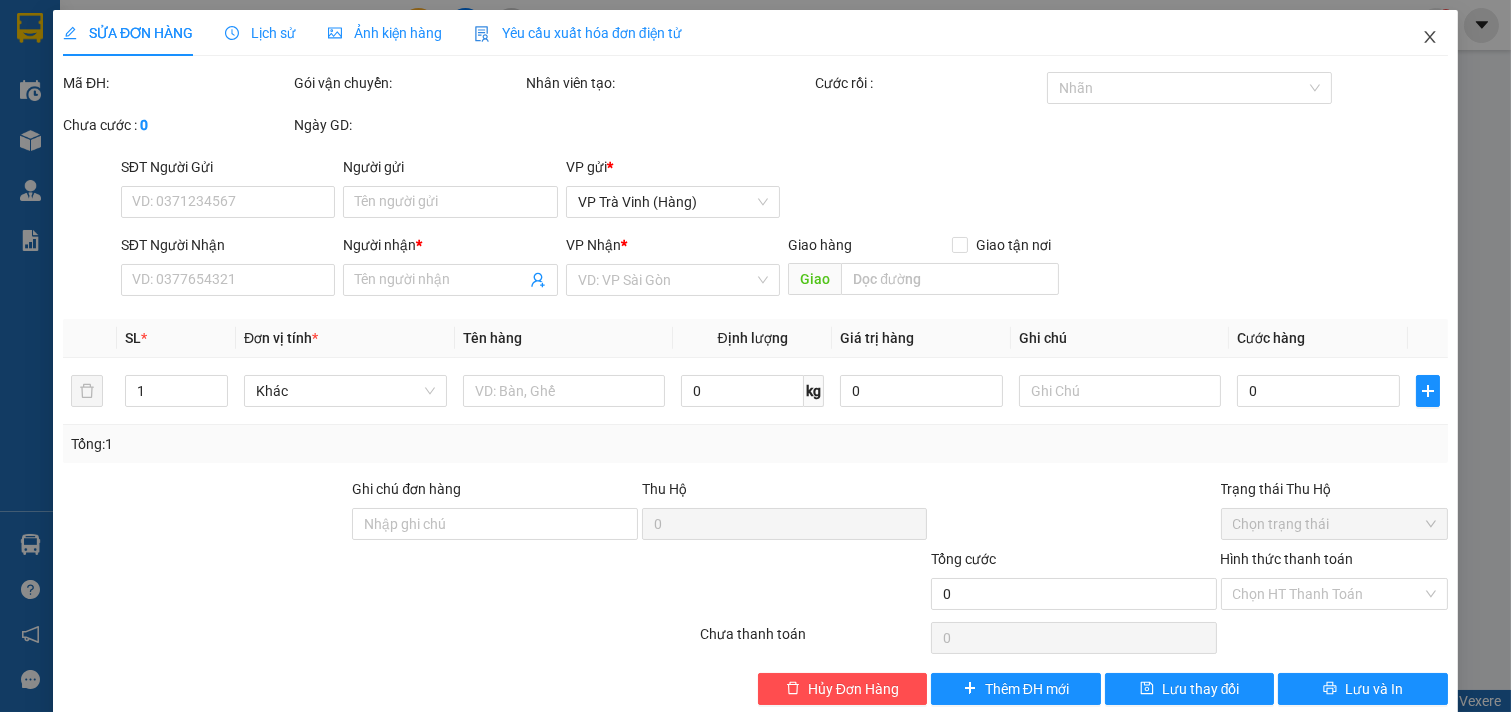 click 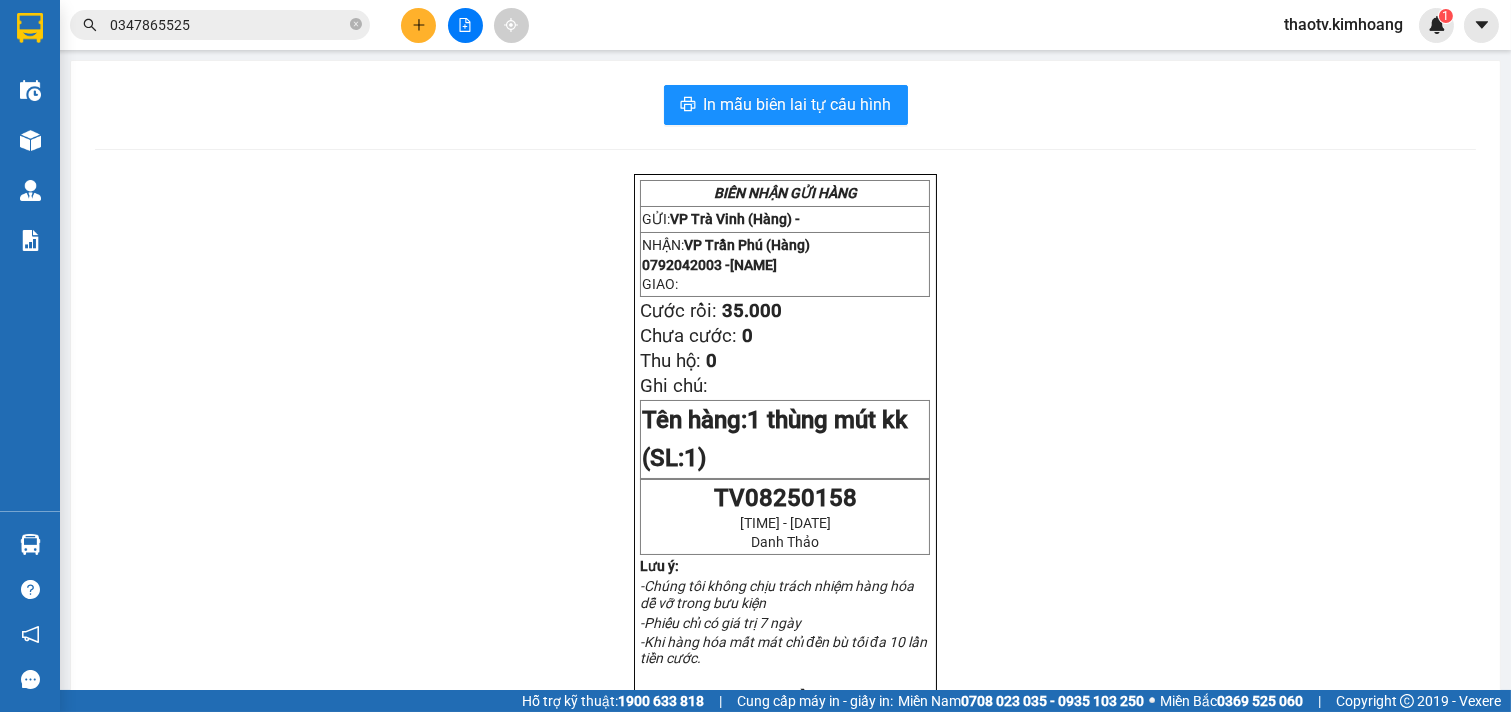 click on "0347865525" at bounding box center (228, 25) 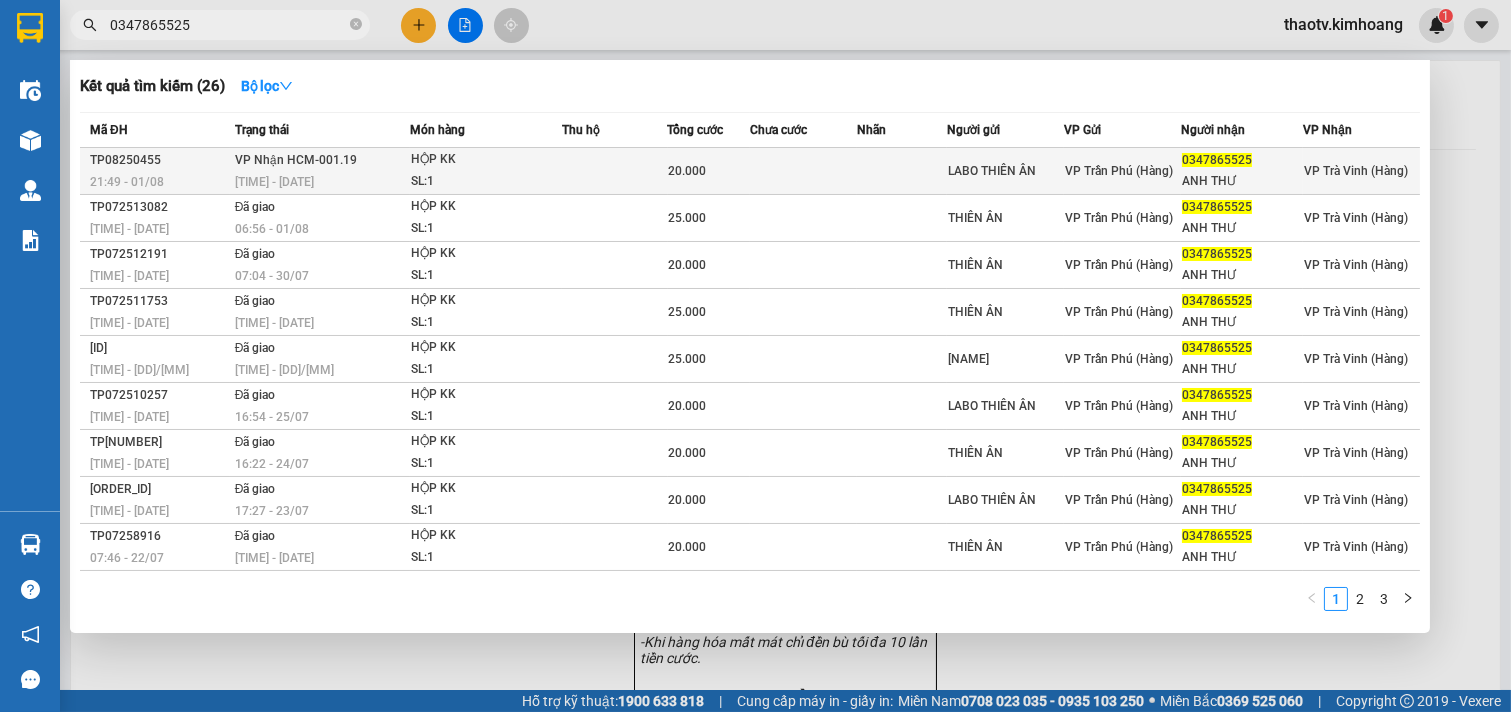 click on "VP Nhận   HCM-001.19 [TIME] - [DATE]" at bounding box center [320, 171] 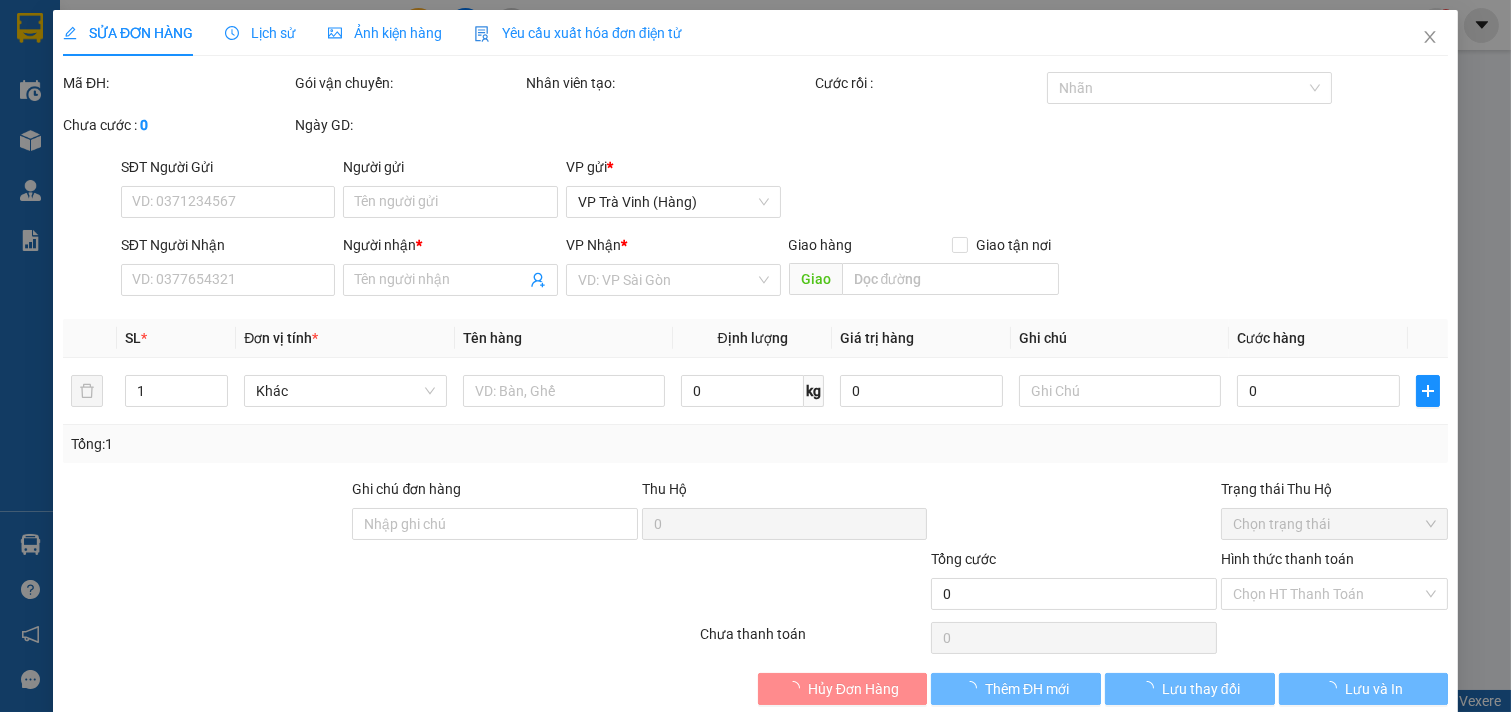 type on "LABO THIÊN ÂN" 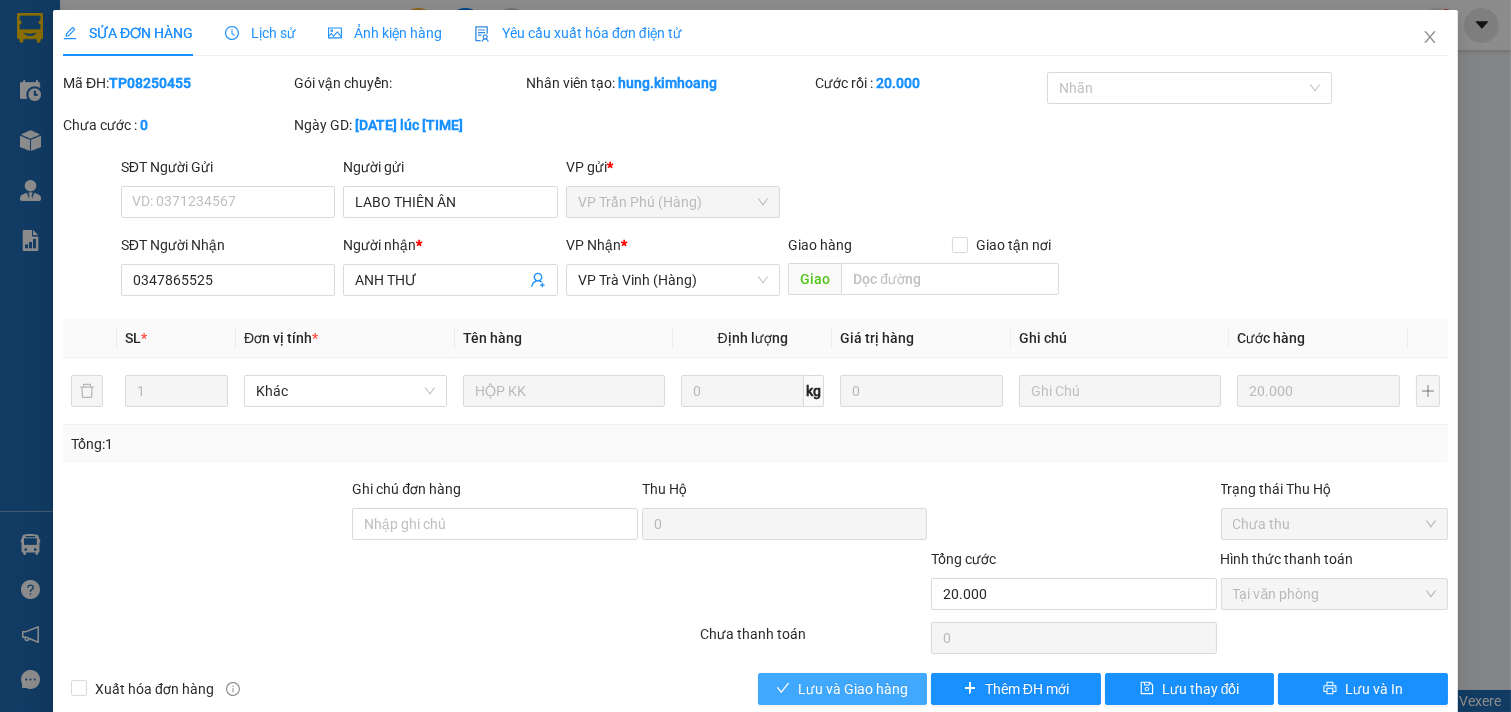 click on "Lưu và Giao hàng" at bounding box center (853, 689) 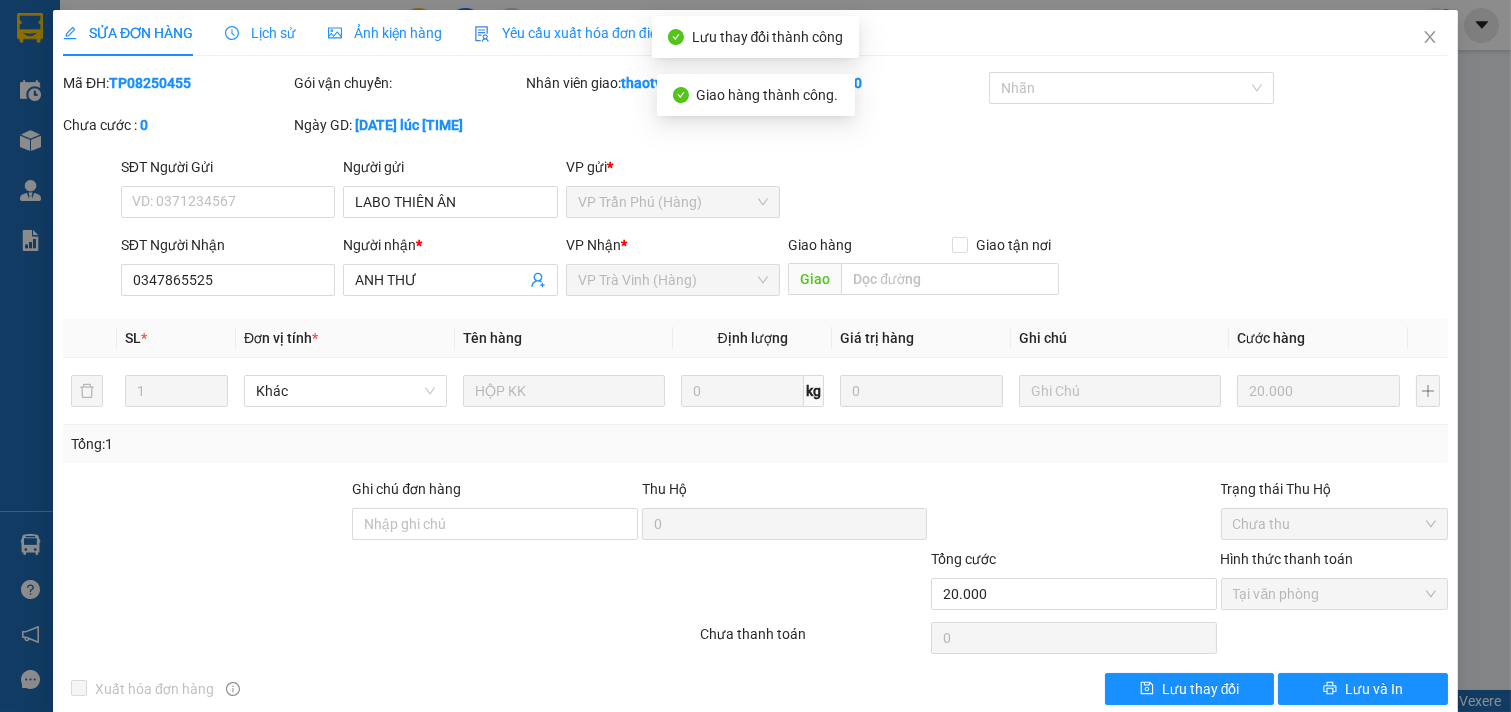 click on "Total Paid Fee 20.000 Total UnPaid Fee 0 Cash Collection Total Fee Mã ĐH:  [ORDER_ID] Gói vận chuyển:   Nhân viên giao: [USERNAME] Cước rồi :   20.000   Nhãn Chưa cước :   0 Ngày GD:   [DATE] lúc [TIME] SĐT Người Gửi VD: [PHONE] Người gửi [NAME] VP gửi  * VP Trần Phú (Hàng) SĐT Người Nhận [PHONE] Người nhận  * ANH THƯ VP Nhận  * VP Trà Vinh (Hàng) Giao hàng Giao tận nơi Giao SL  * Đơn vị tính  * Tên hàng  Định lượng Giá trị hàng Ghi chú Cước hàng                   1 Khác HỘP KK 0 kg 0 20.000 Tổng:  1 Ghi chú đơn hàng Thu Hộ 0 Trạng thái Thu Hộ   Chưa thu Tổng cước 20.000 Hình thức thanh toán Tại văn phòng Số tiền thu trước 20.000 Chọn HT Thanh Toán Chưa thanh toán 0 Chọn HT Thanh Toán Xuất hóa đơn hàng Lưu thay đổi Lưu và In" at bounding box center (755, 388) 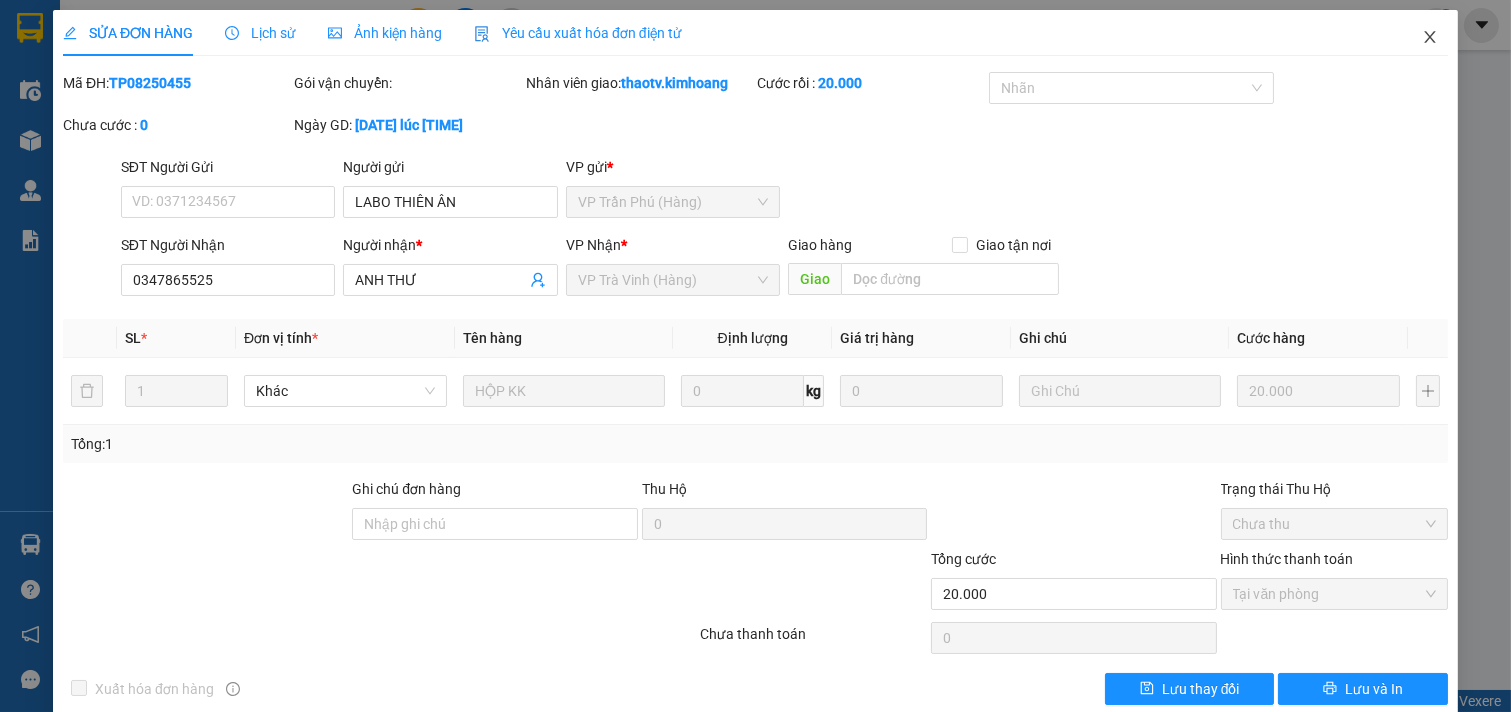 click 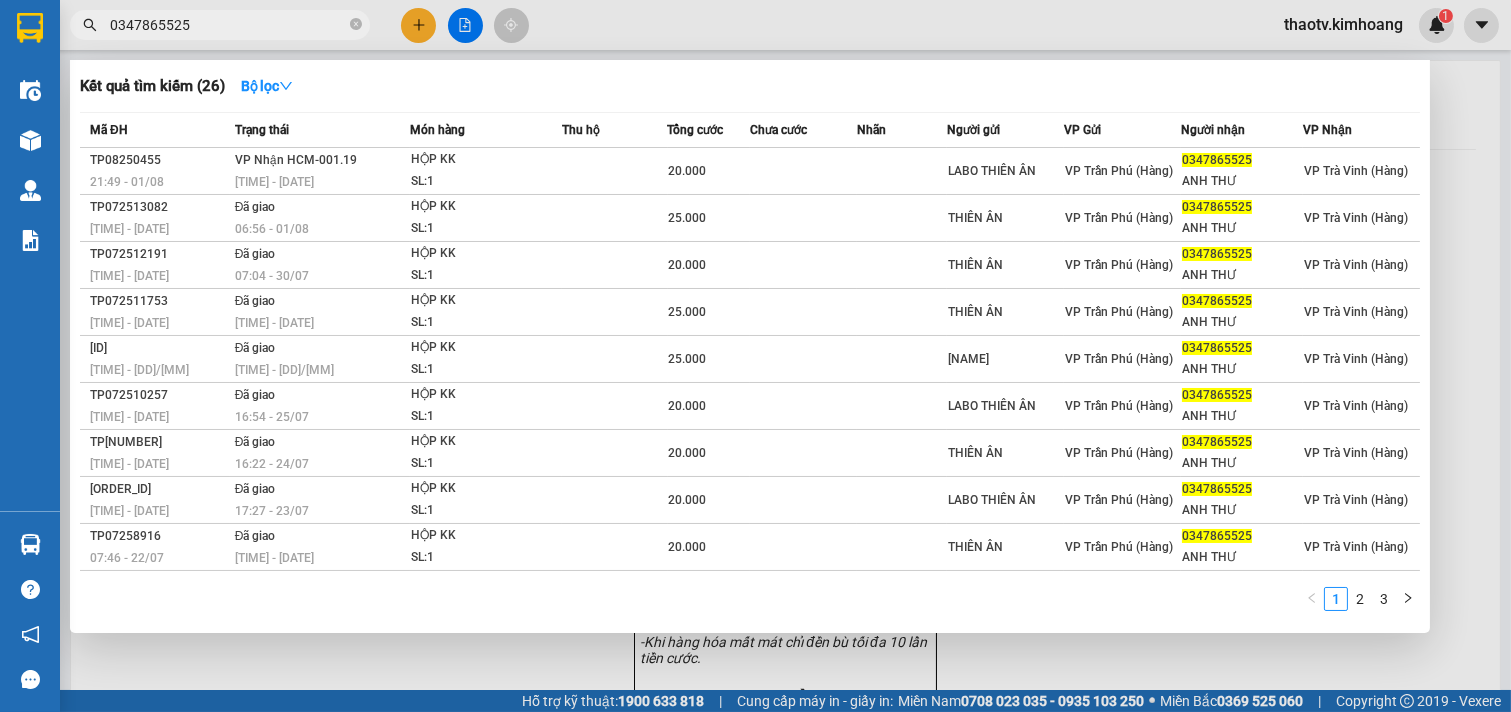 click on "0347865525" at bounding box center [228, 25] 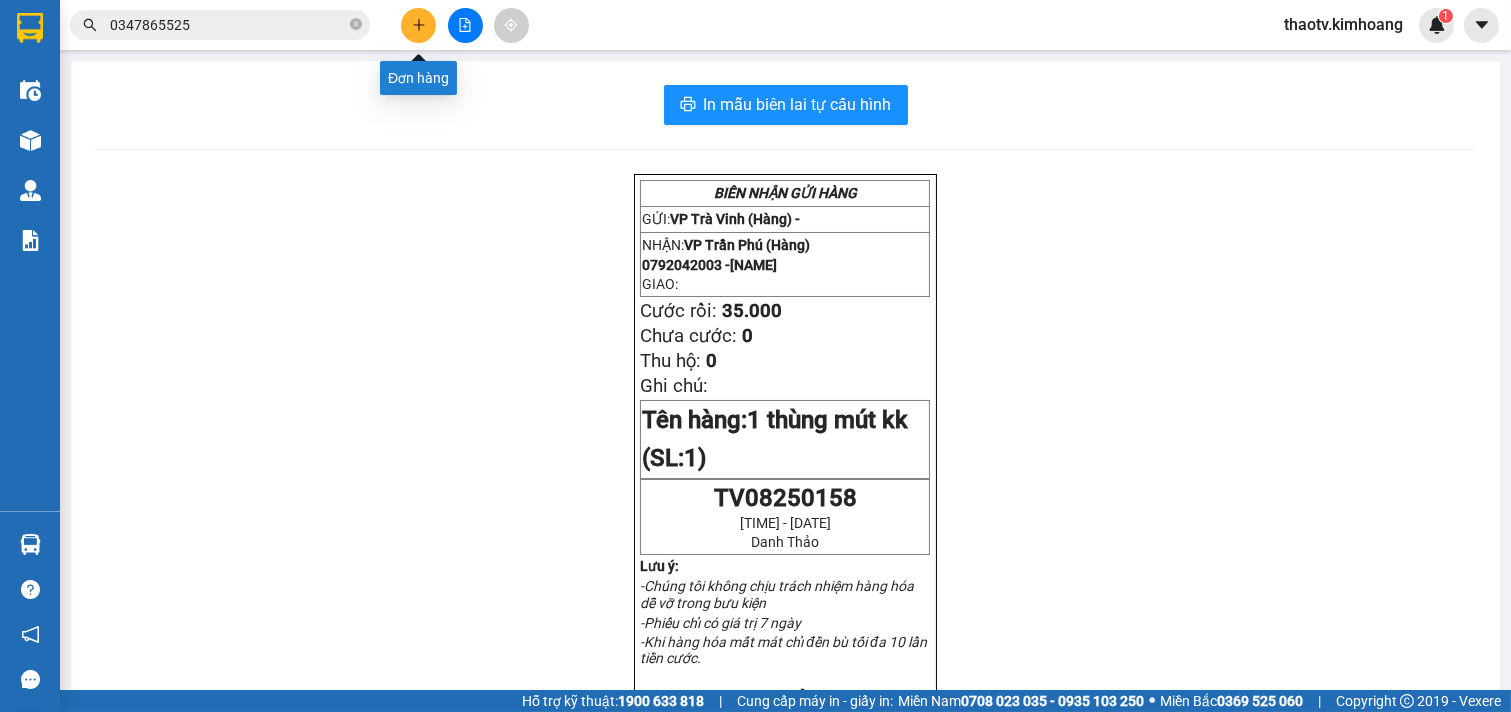 click at bounding box center [418, 25] 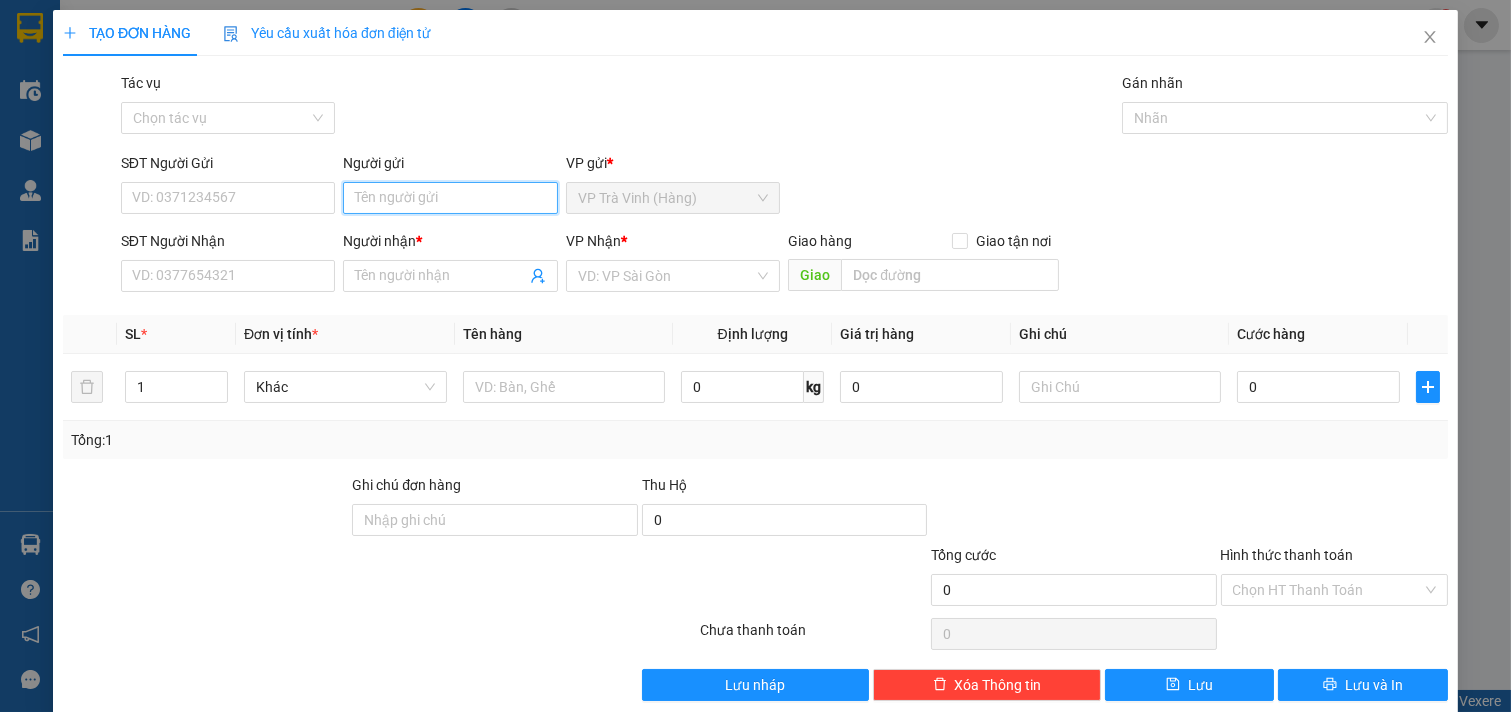 click on "Người gửi" at bounding box center (450, 198) 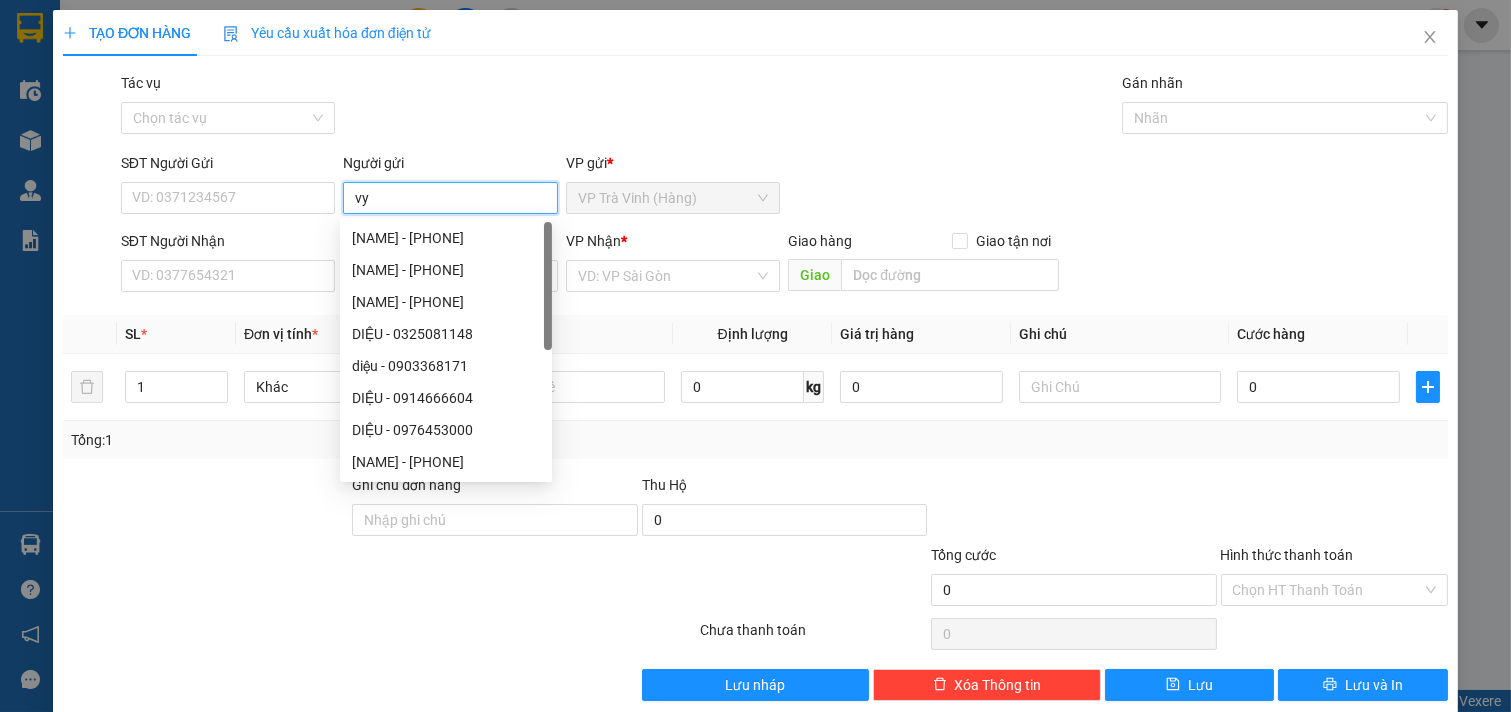type on "vy" 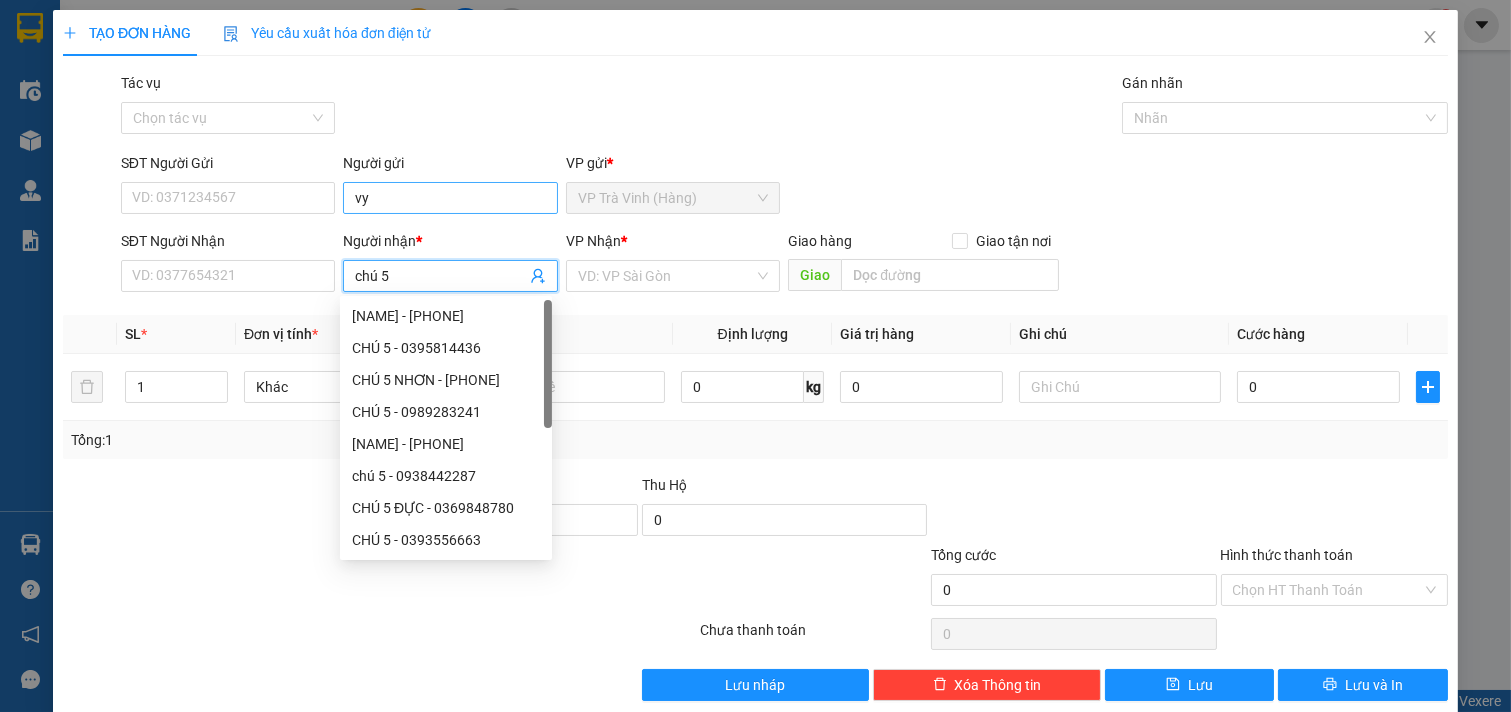 type on "chú 5" 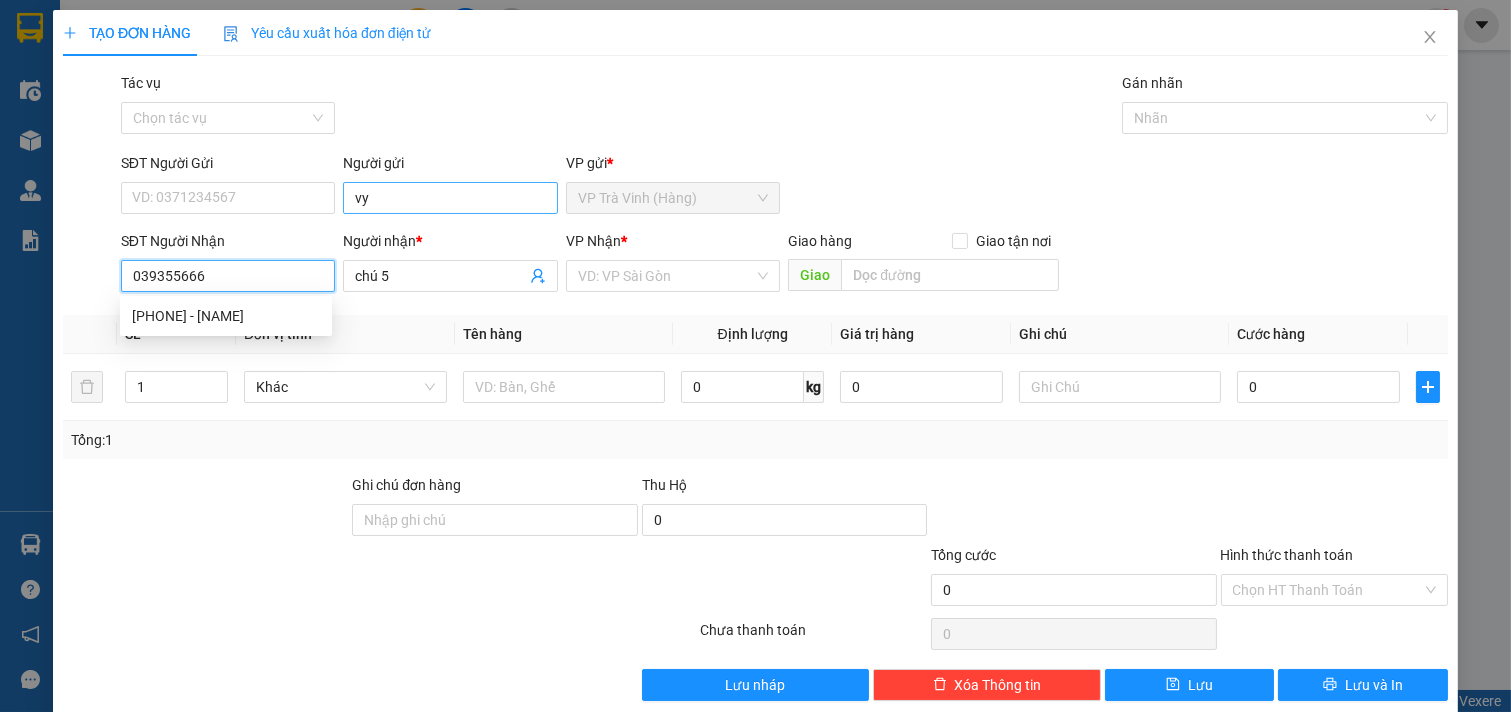 type on "0393556663" 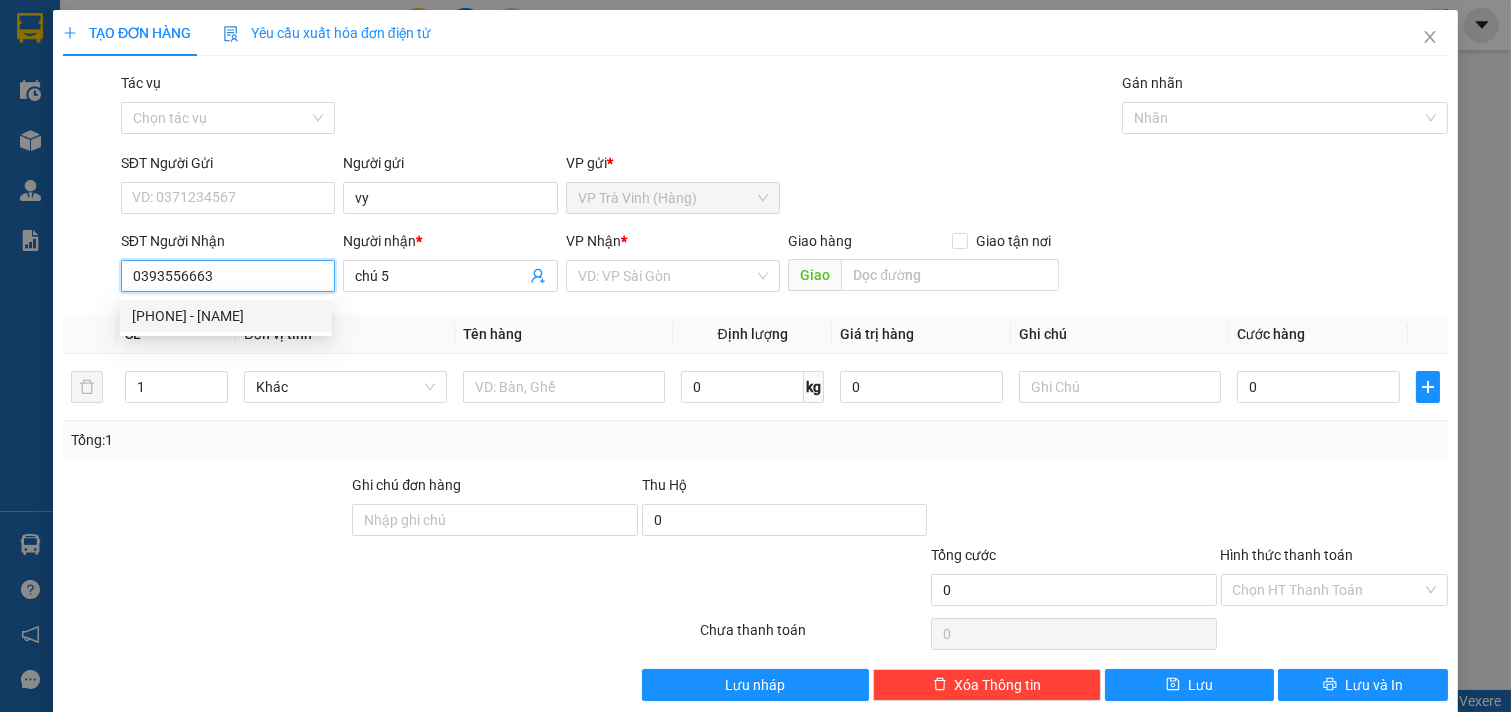 click on "[PHONE] - [NAME]" at bounding box center [226, 316] 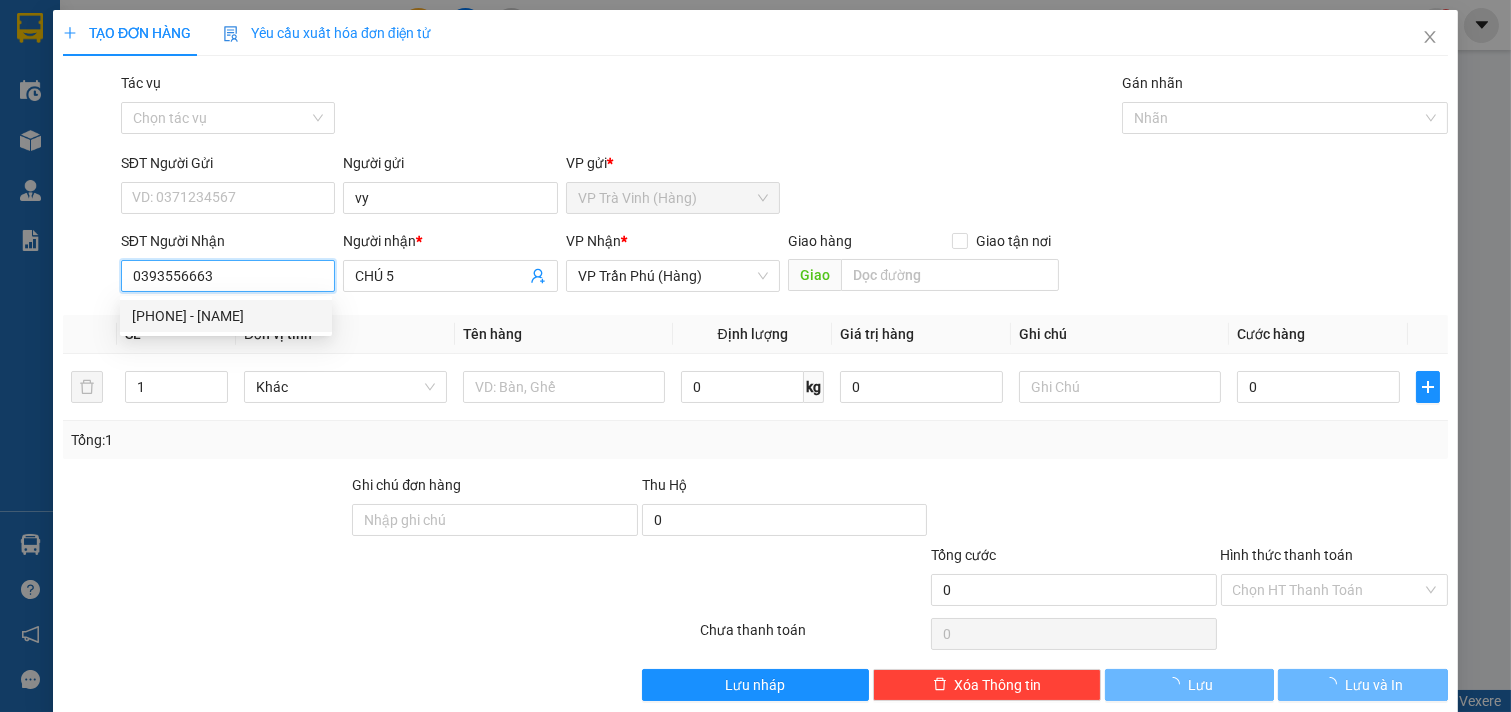 type on "25.000" 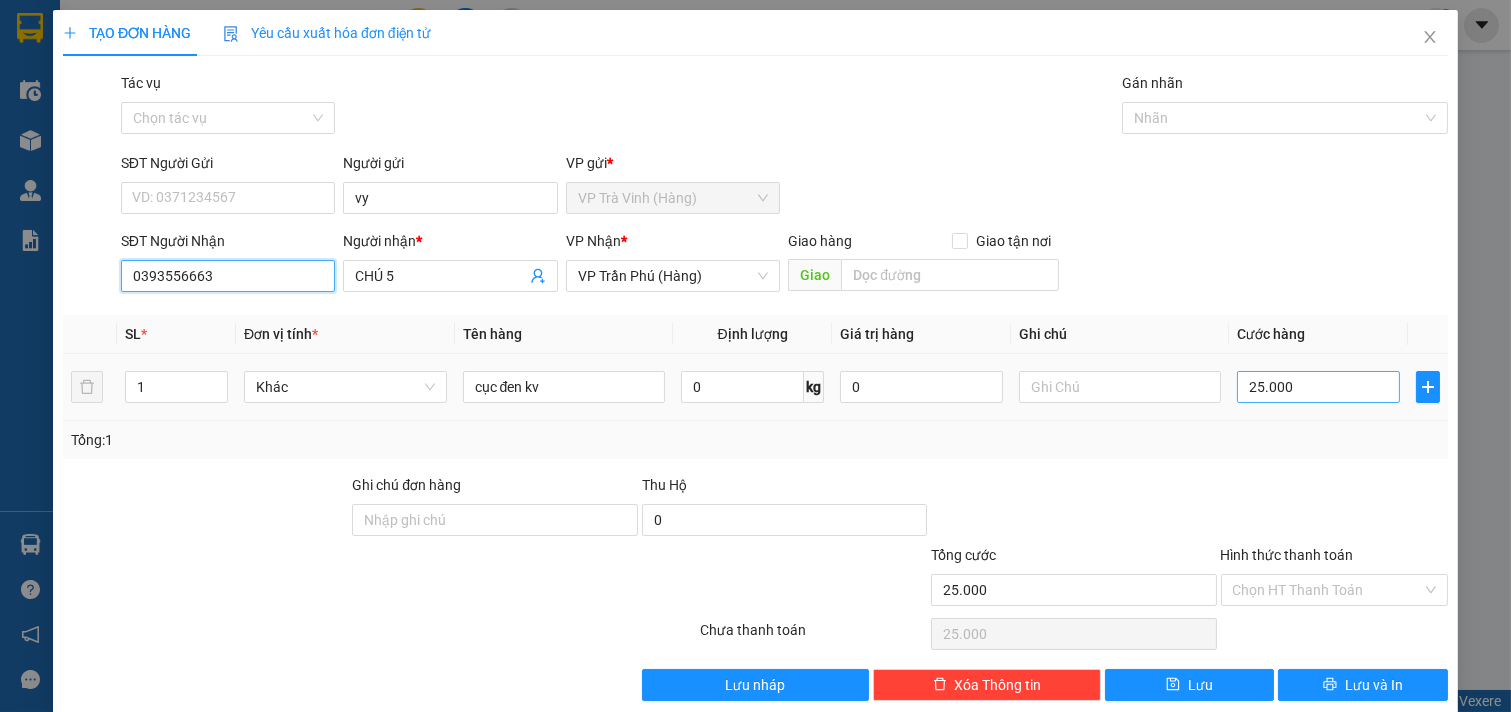 type on "0393556663" 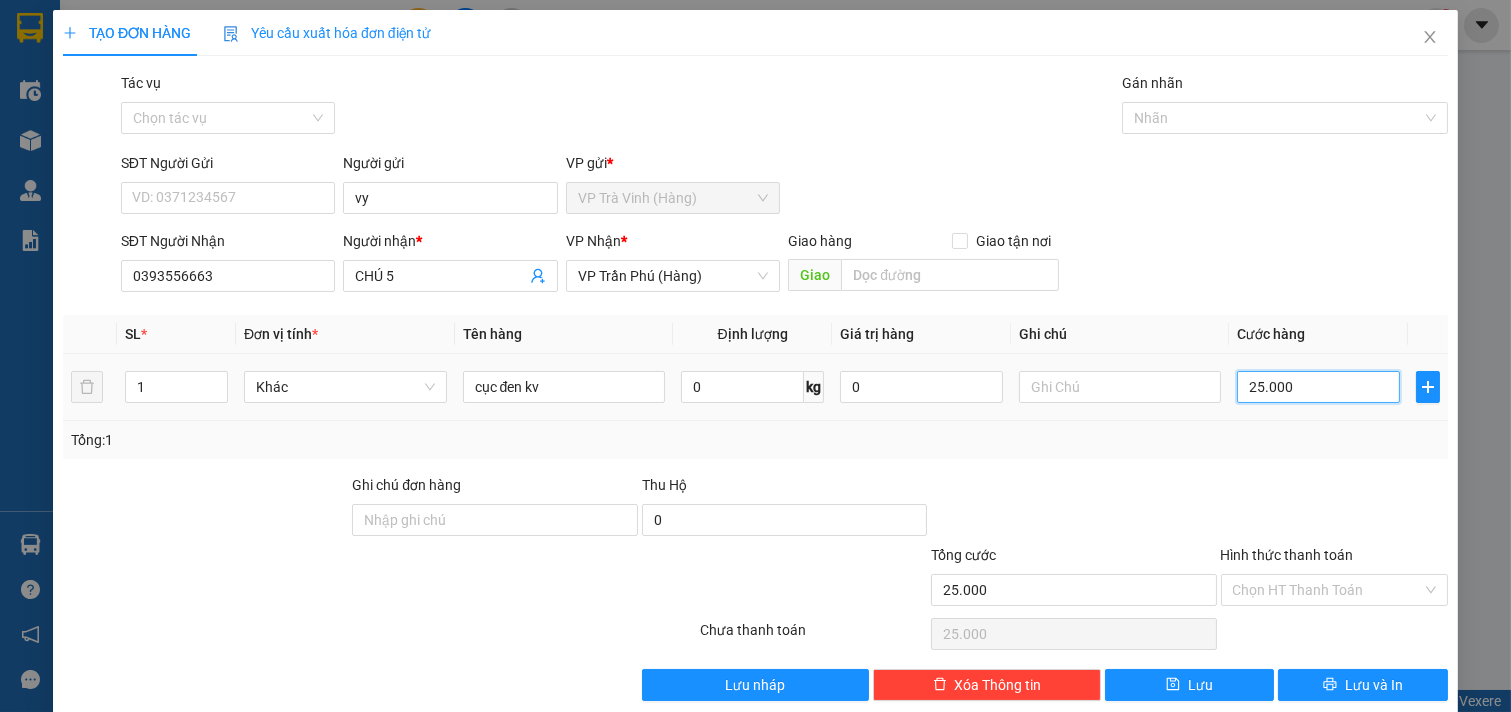 click on "25.000" at bounding box center [1318, 387] 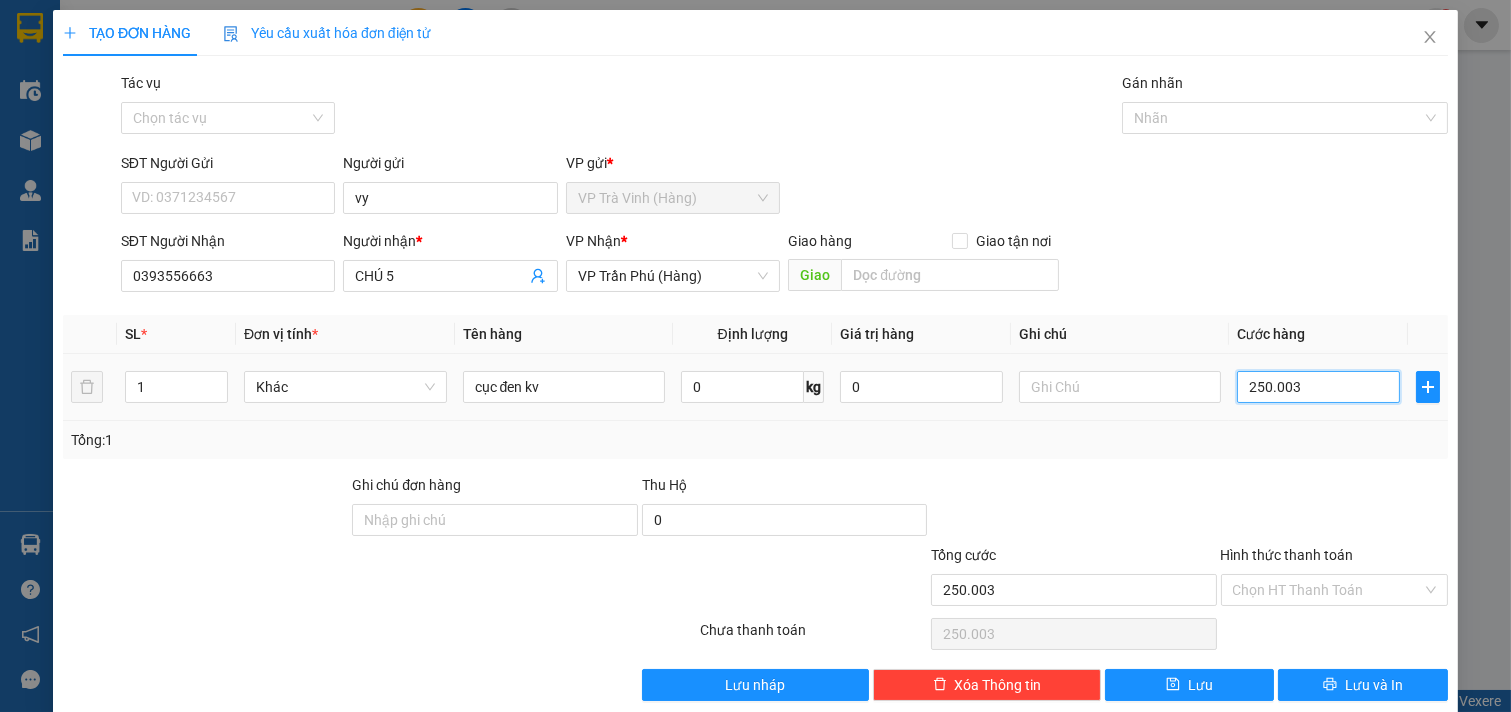 type on "2.500.030" 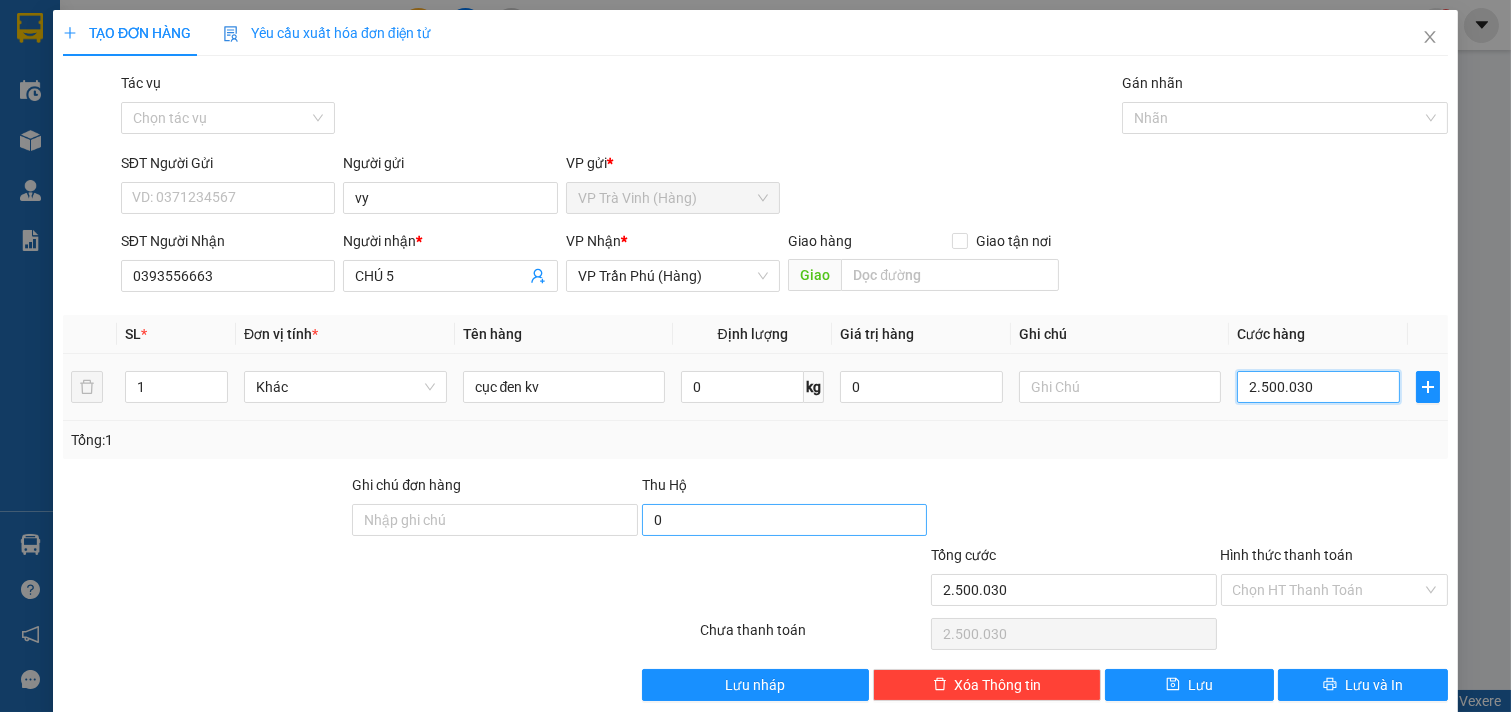 drag, startPoint x: 1310, startPoint y: 390, endPoint x: 704, endPoint y: 506, distance: 617.00244 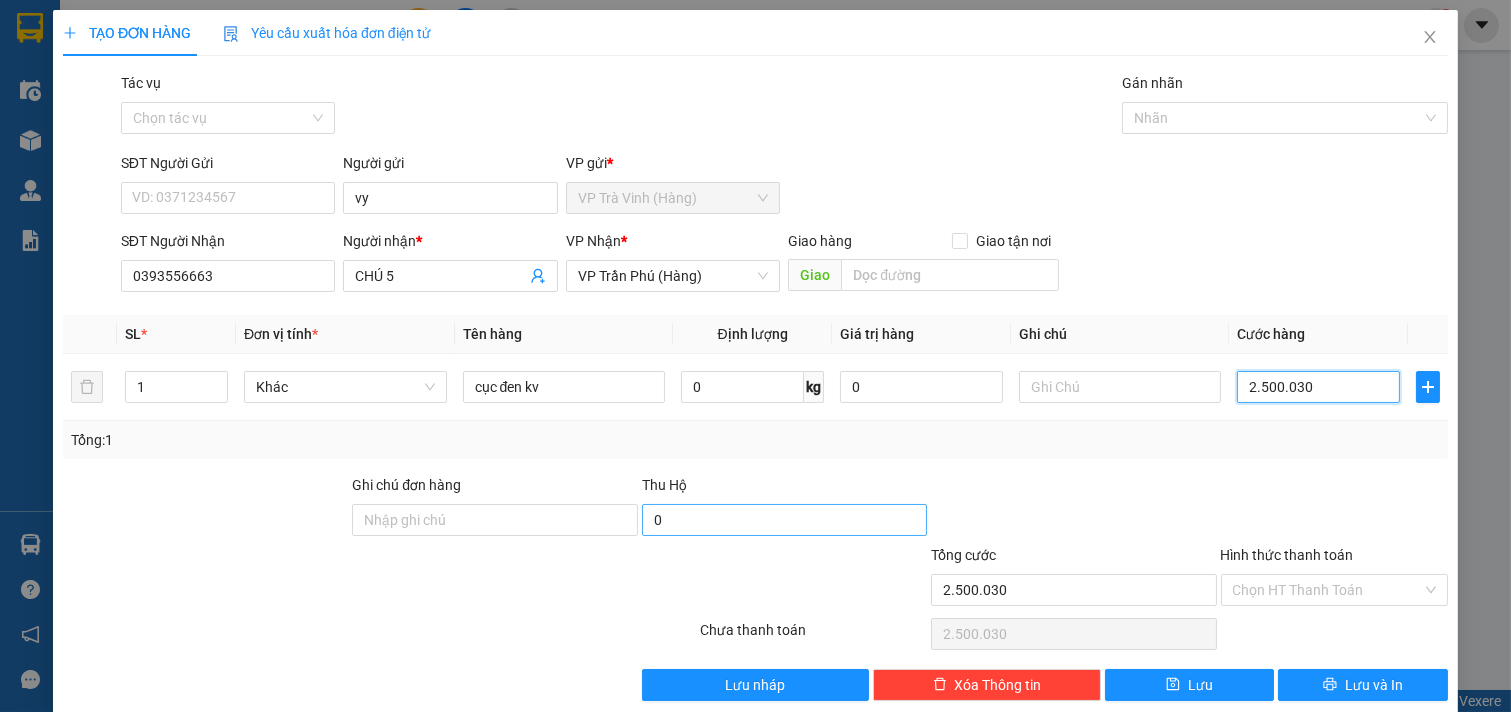 type on "3" 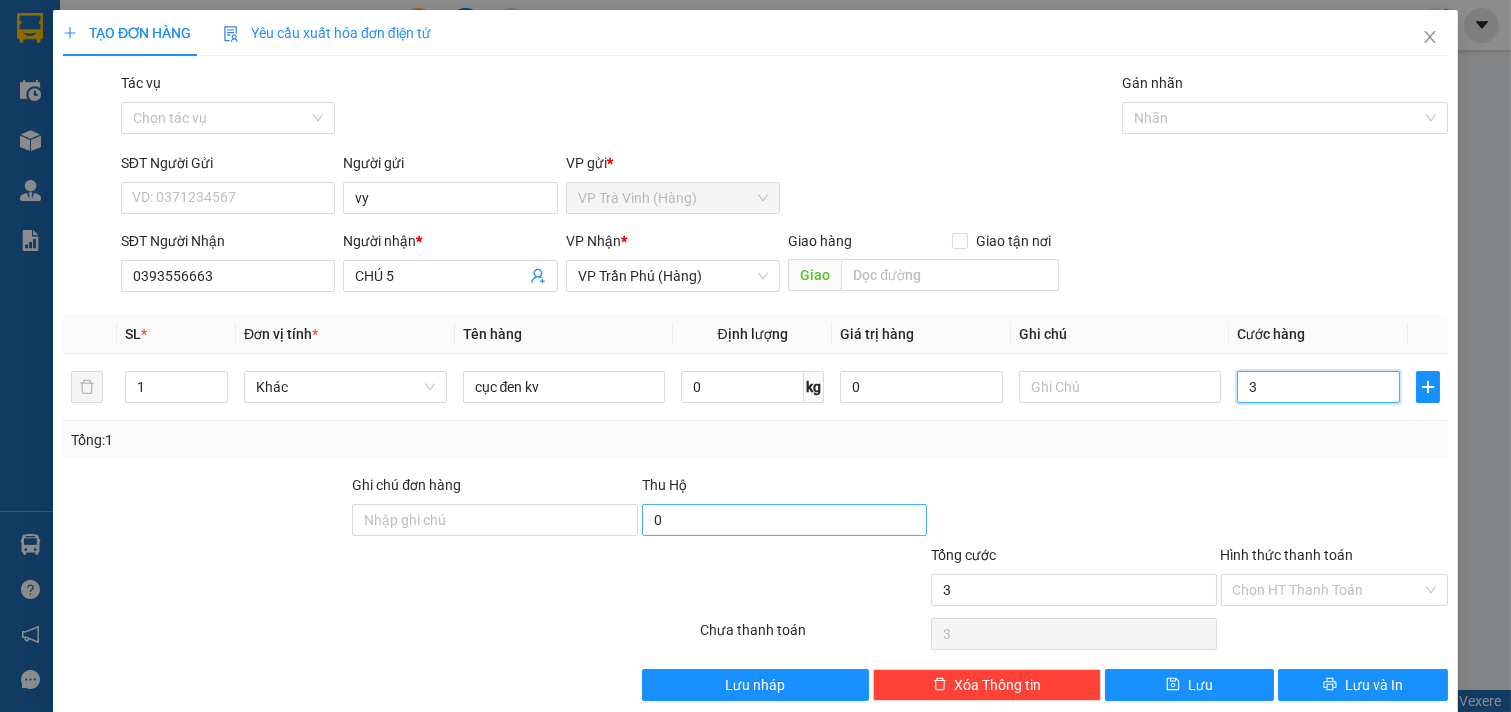 type on "30" 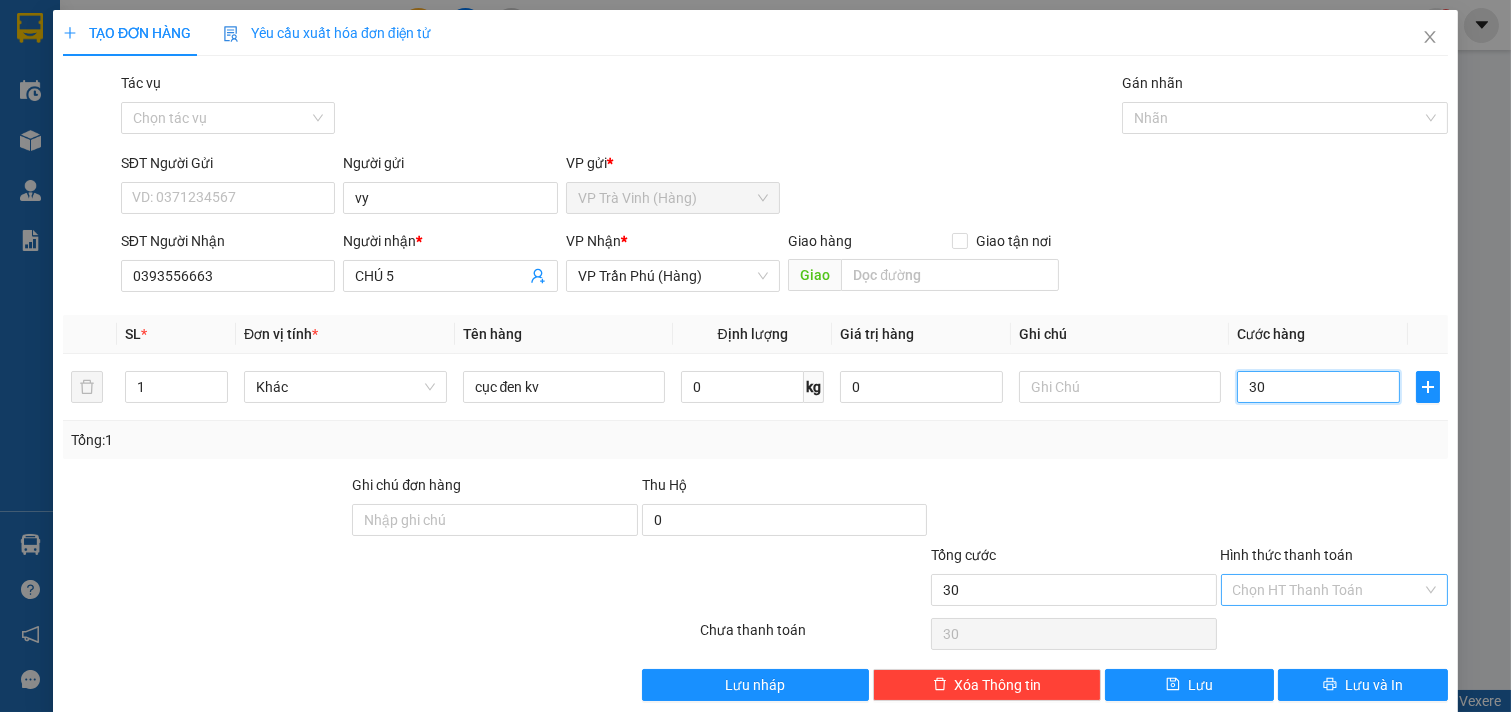 type on "30" 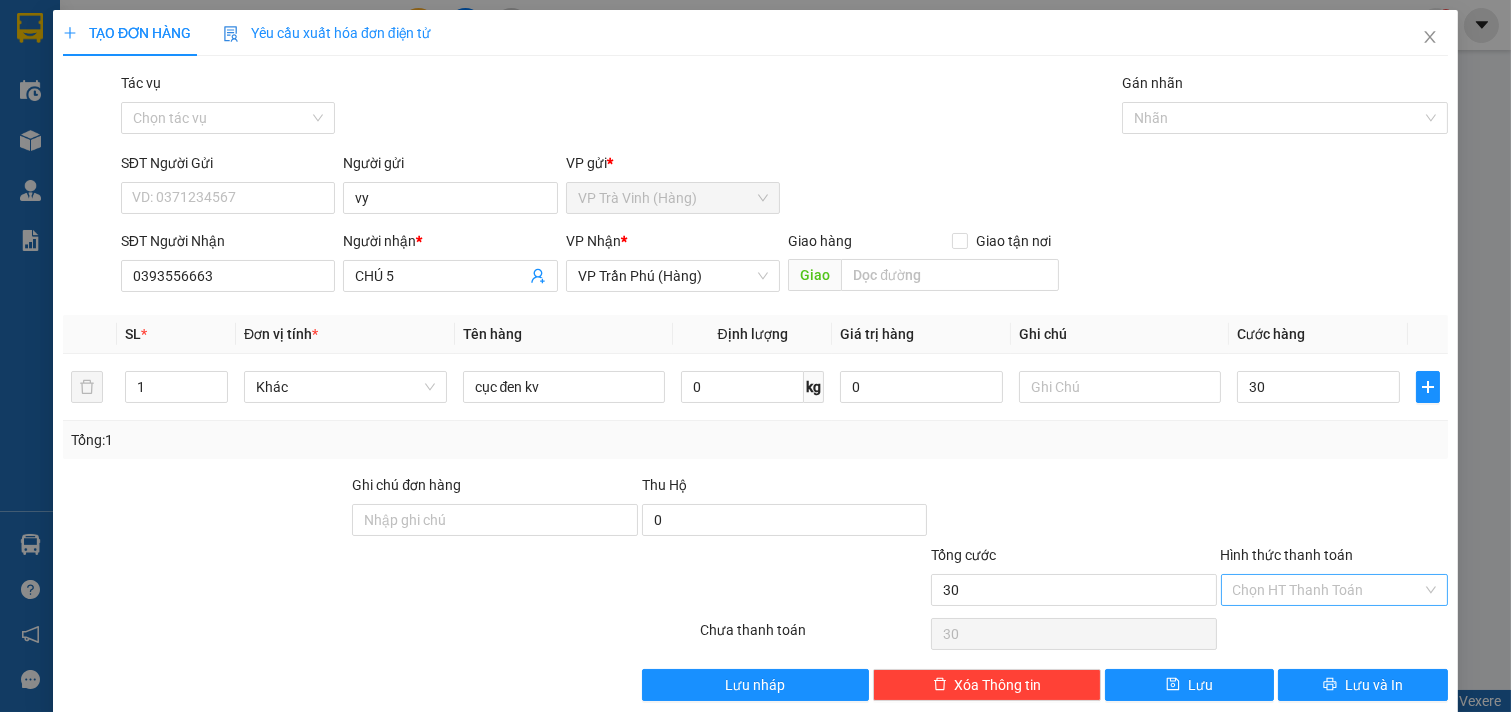 type on "30.000" 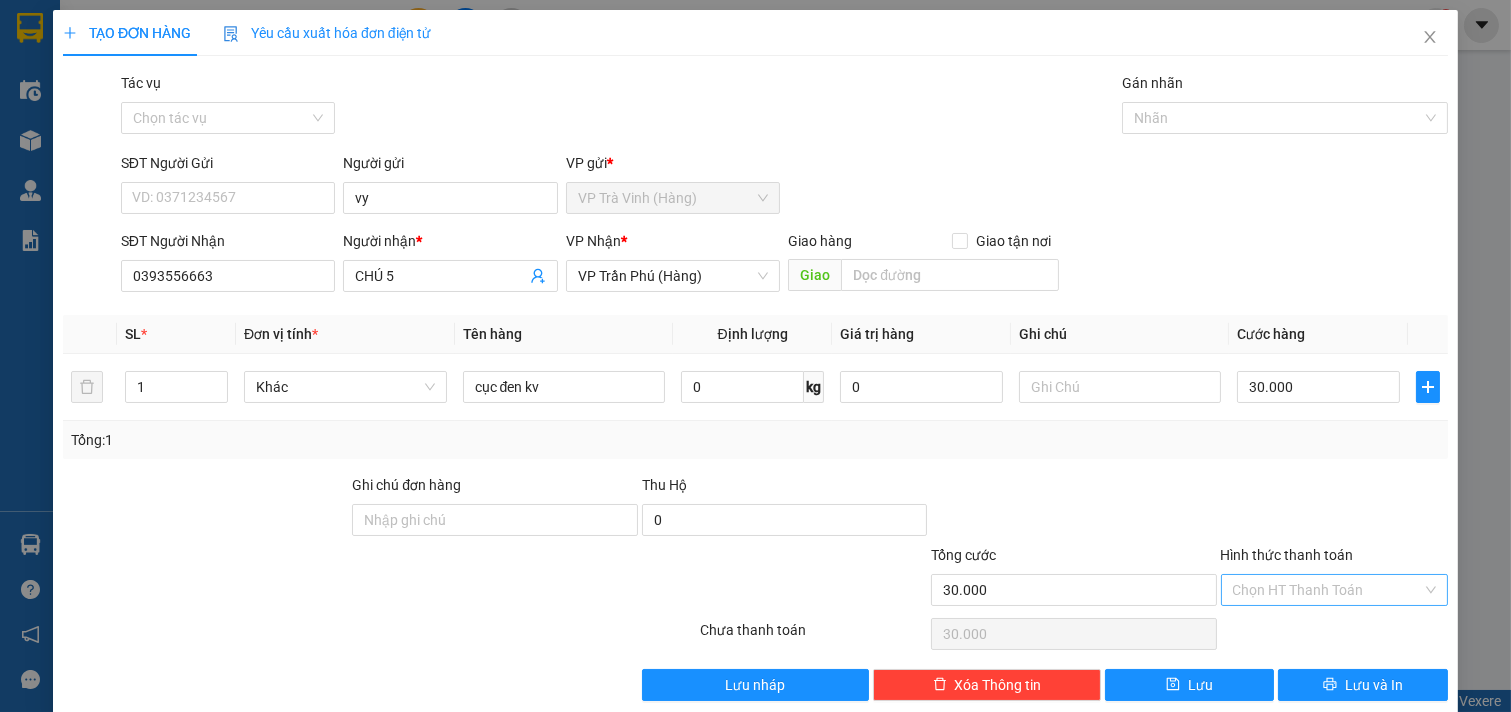 click on "Hình thức thanh toán" at bounding box center (1328, 590) 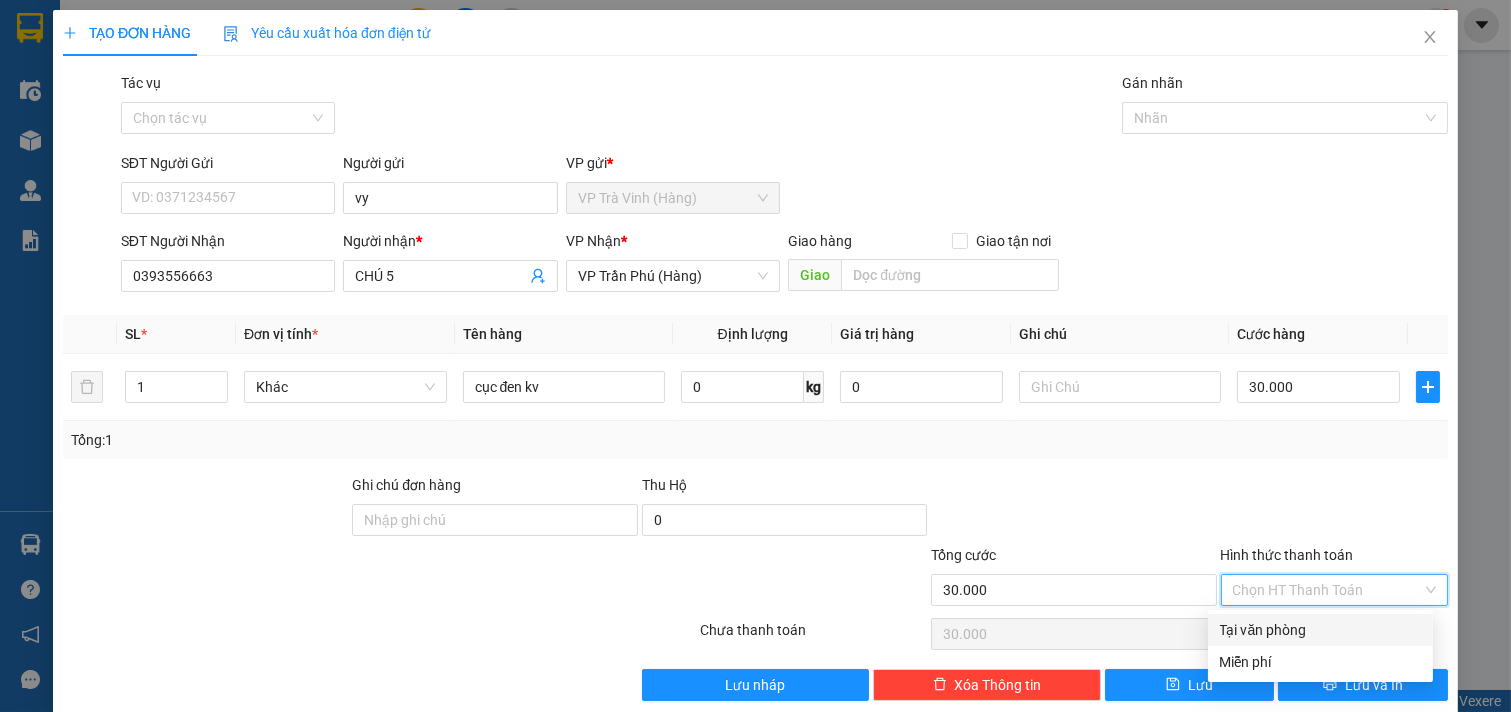 drag, startPoint x: 1303, startPoint y: 623, endPoint x: 1303, endPoint y: 653, distance: 30 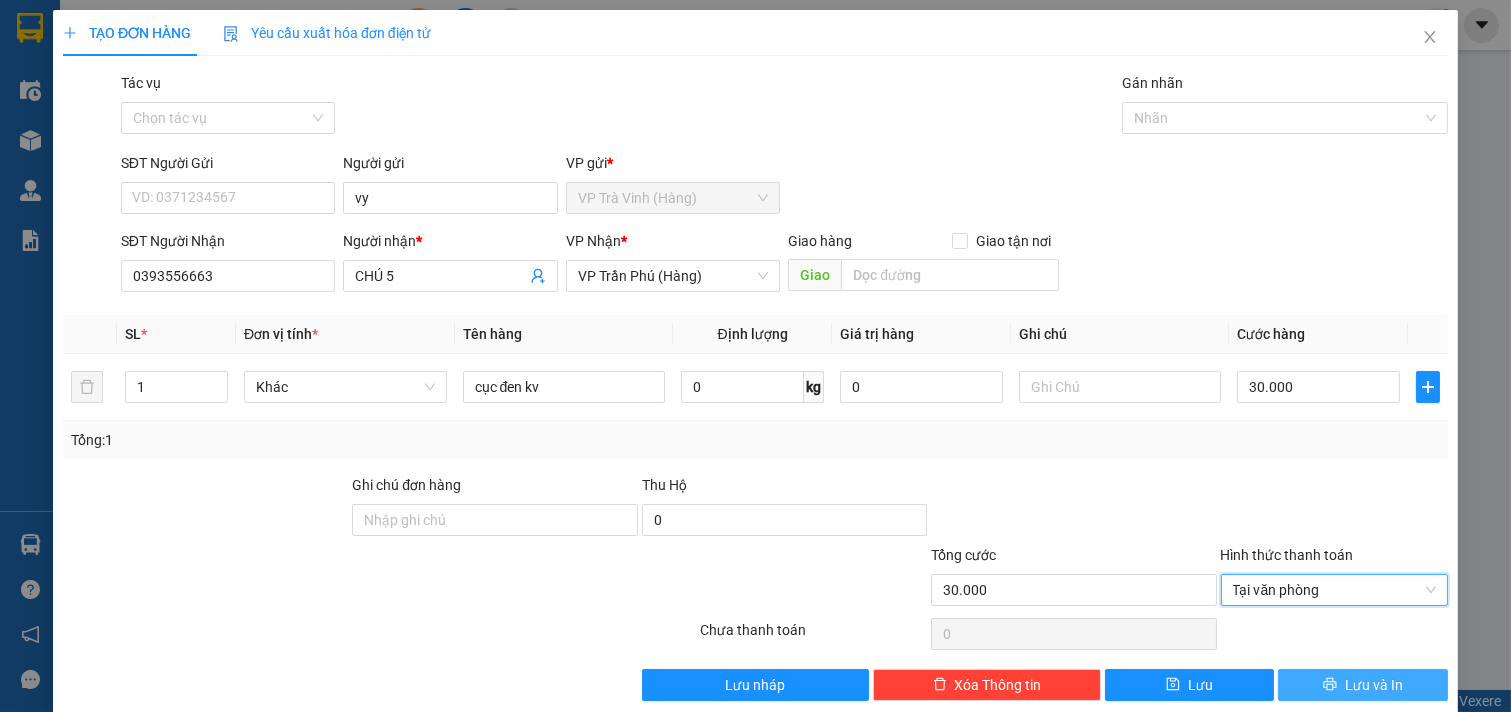 click on "Lưu và In" at bounding box center (1374, 685) 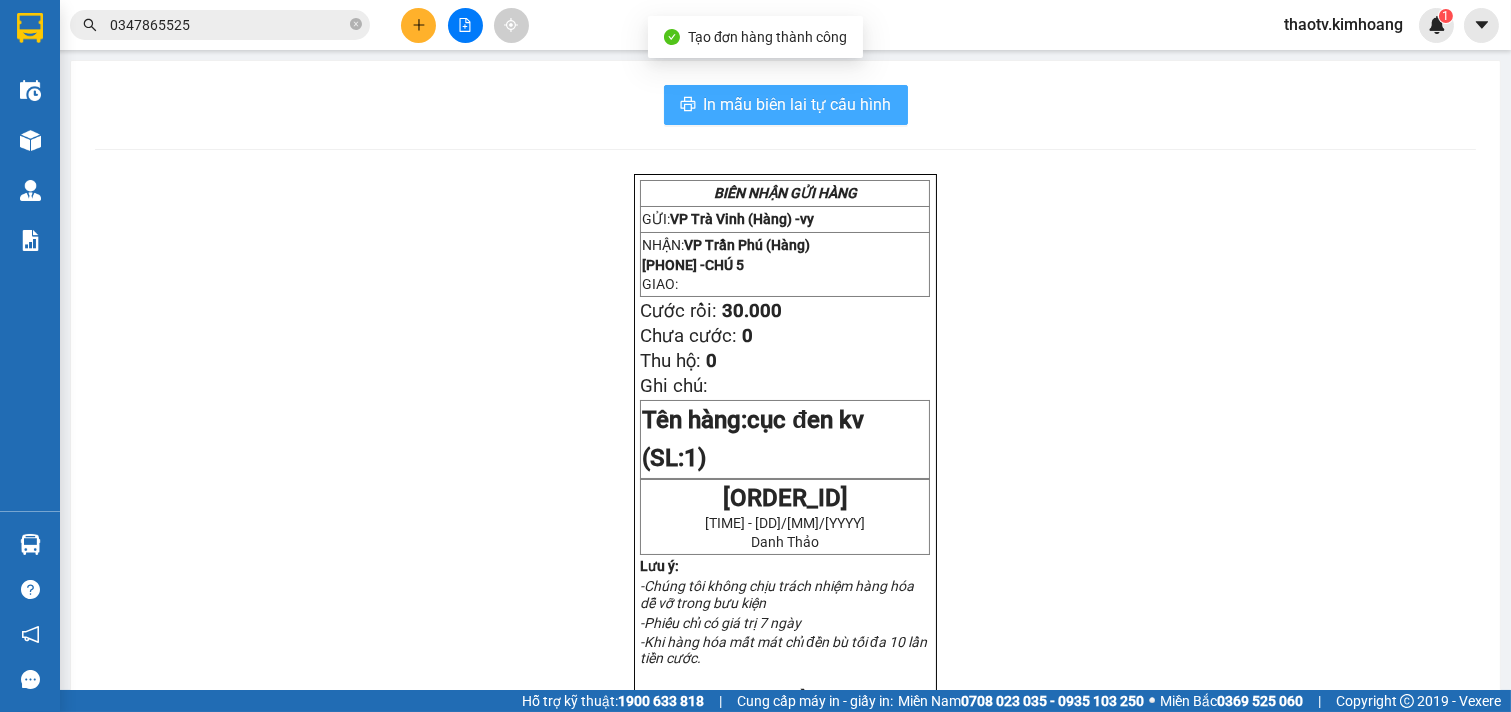 click on "In mẫu biên lai tự cấu hình" at bounding box center [798, 104] 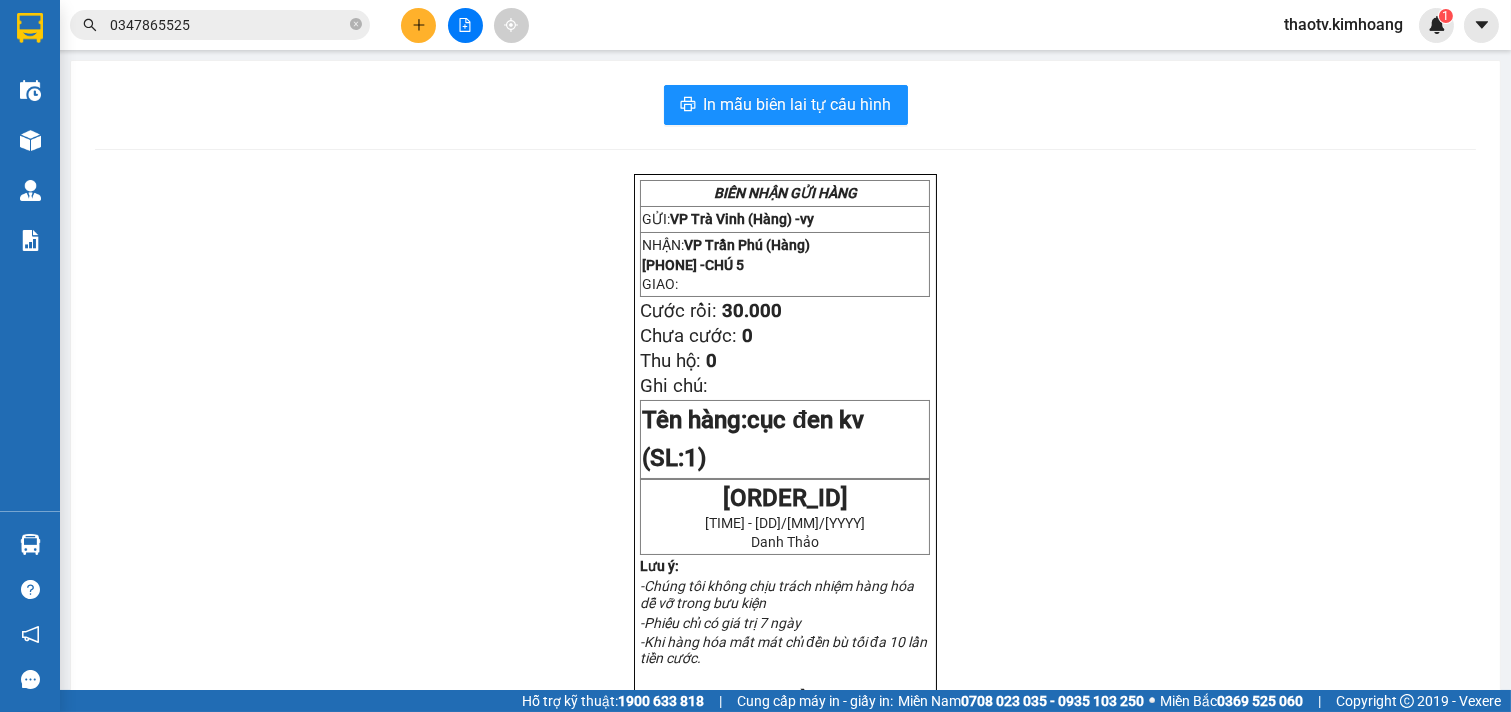 click on "0347865525" at bounding box center [228, 25] 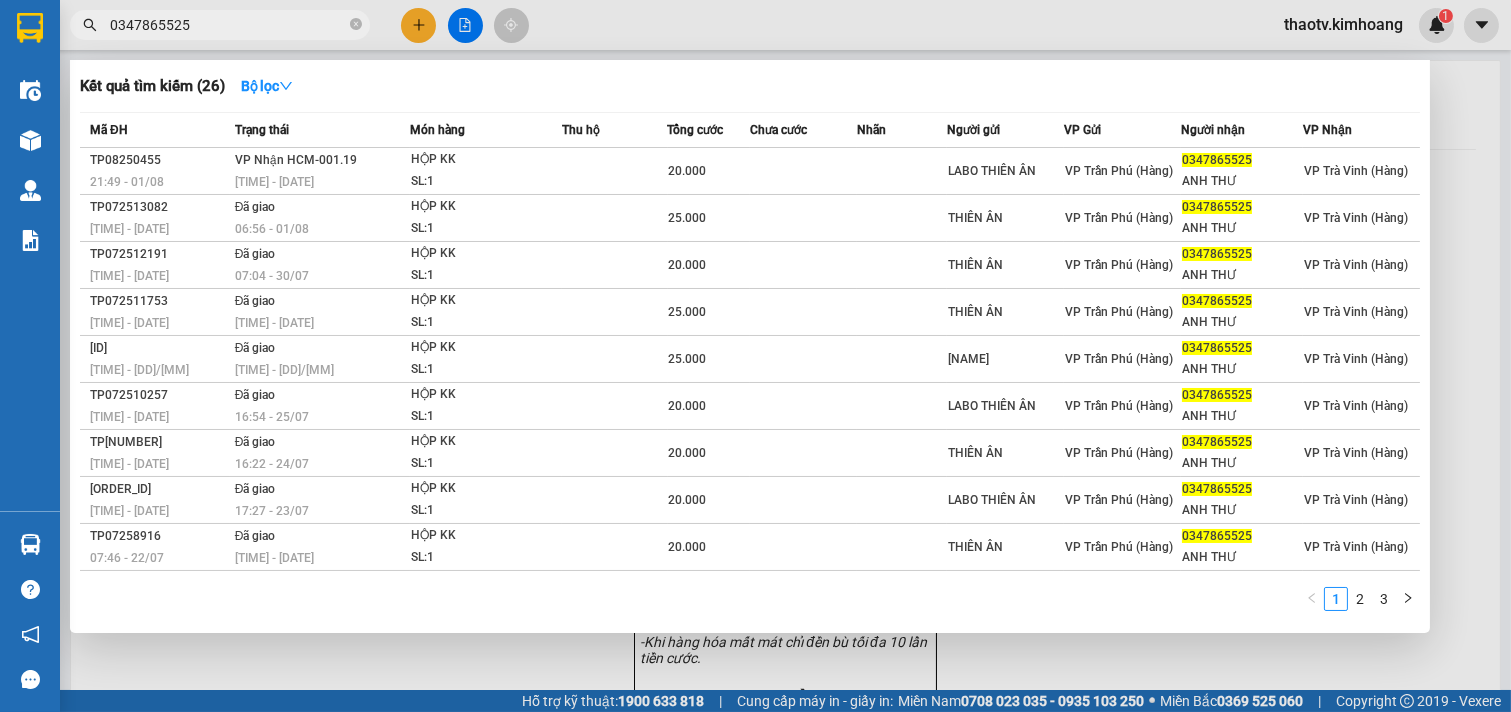 drag, startPoint x: 213, startPoint y: 20, endPoint x: 0, endPoint y: 44, distance: 214.34785 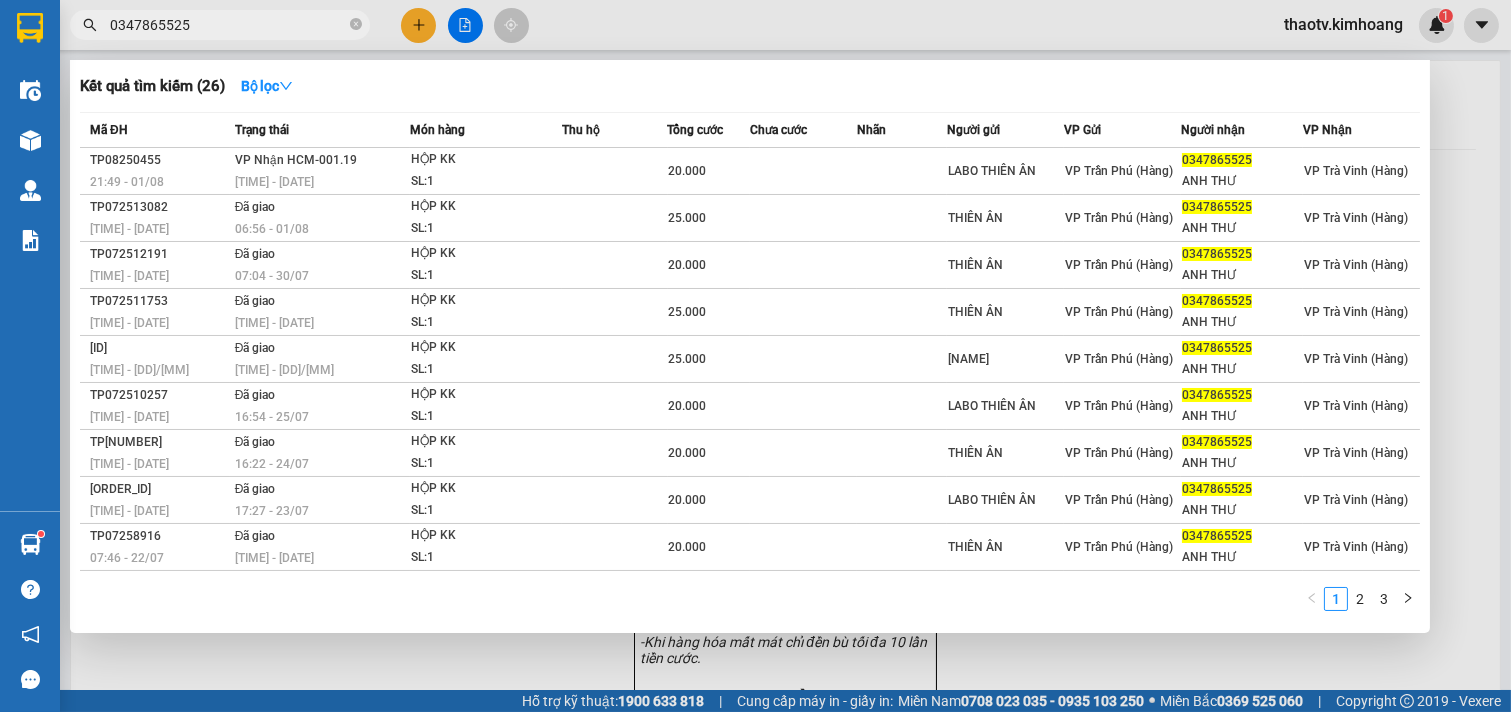 click on "0347865525" at bounding box center [228, 25] 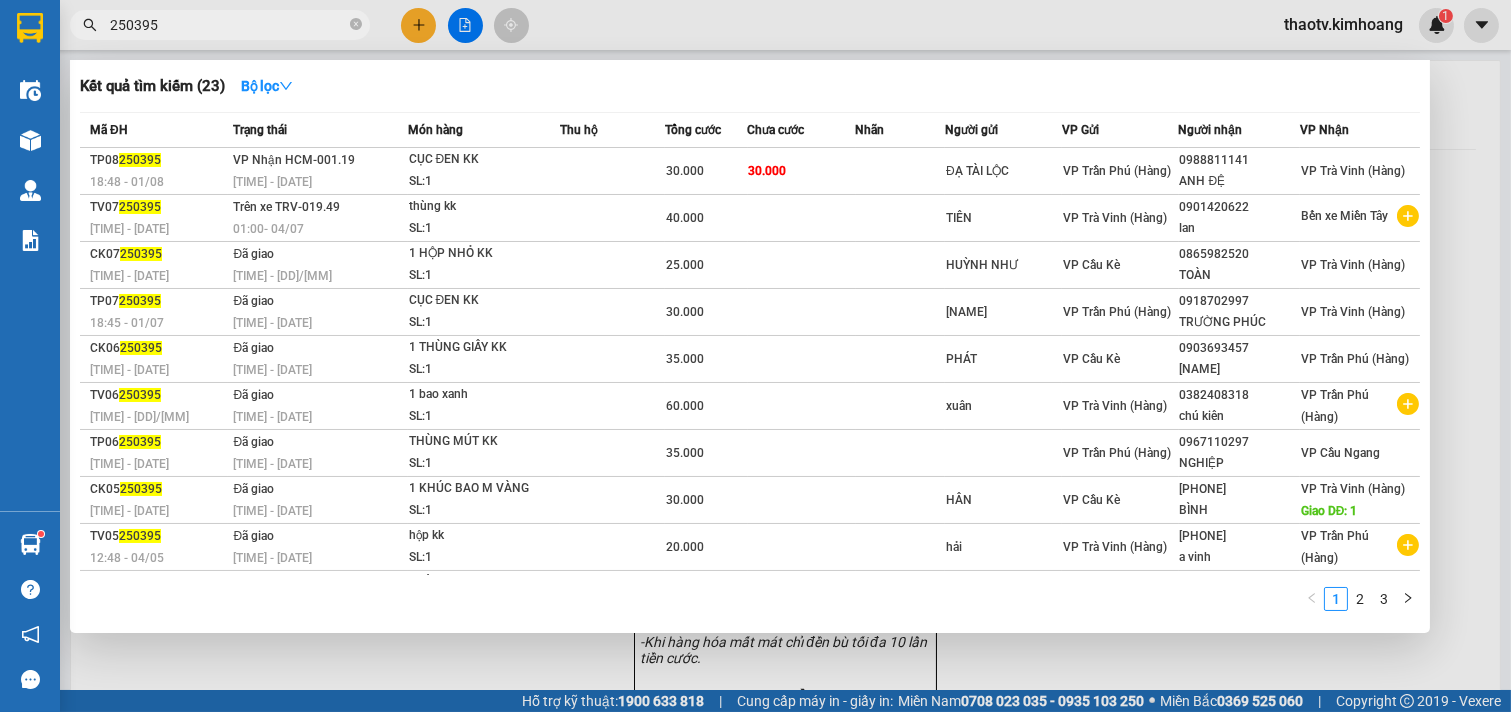 click on "250395" at bounding box center (228, 25) 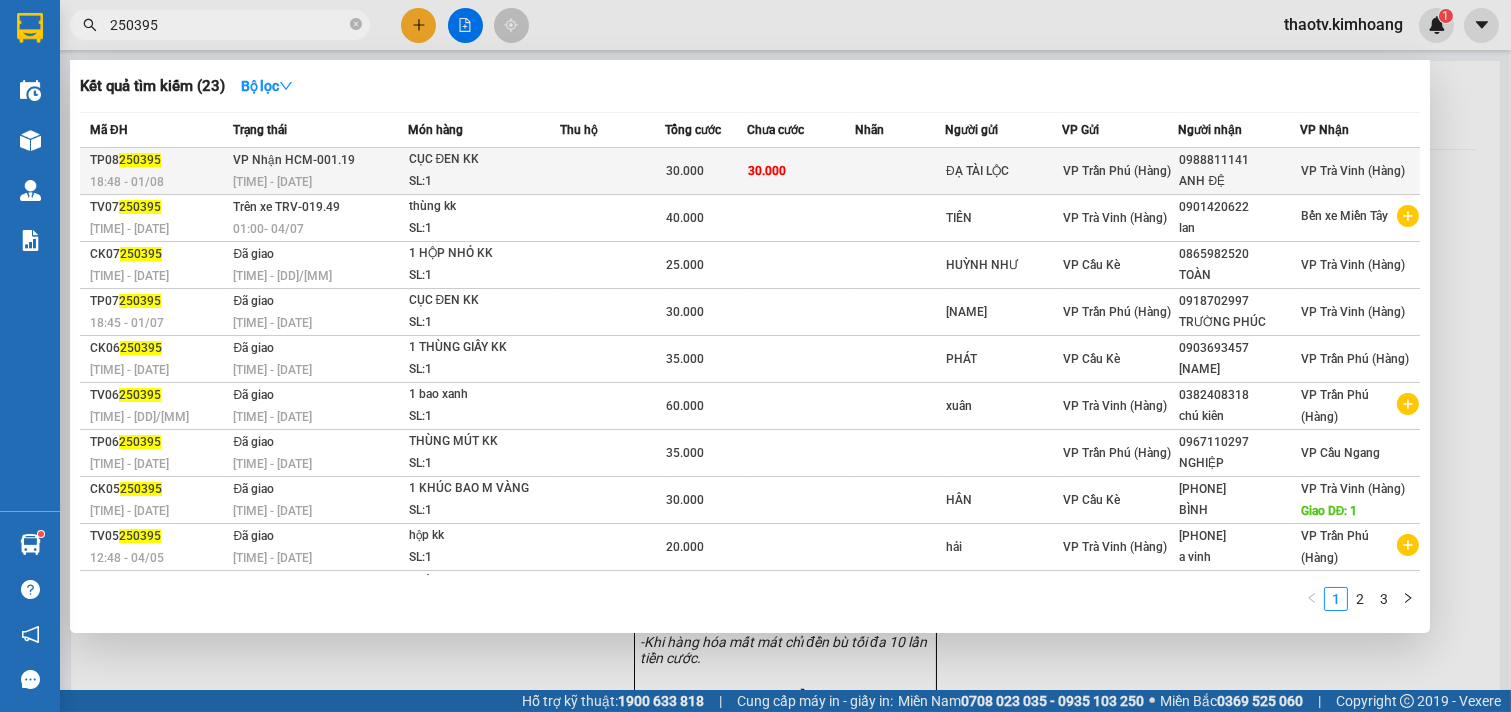 type on "250395" 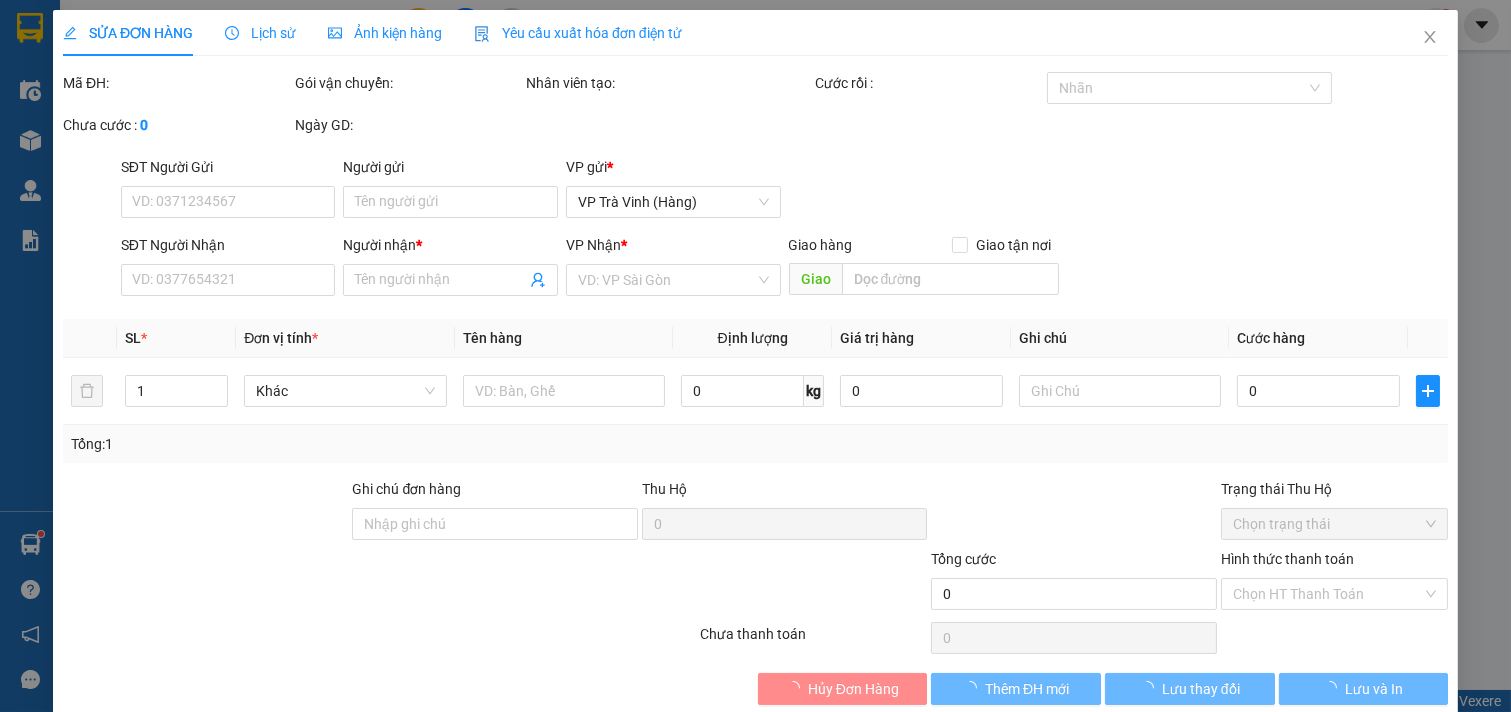 type on "ĐẠ TÀI LỘC" 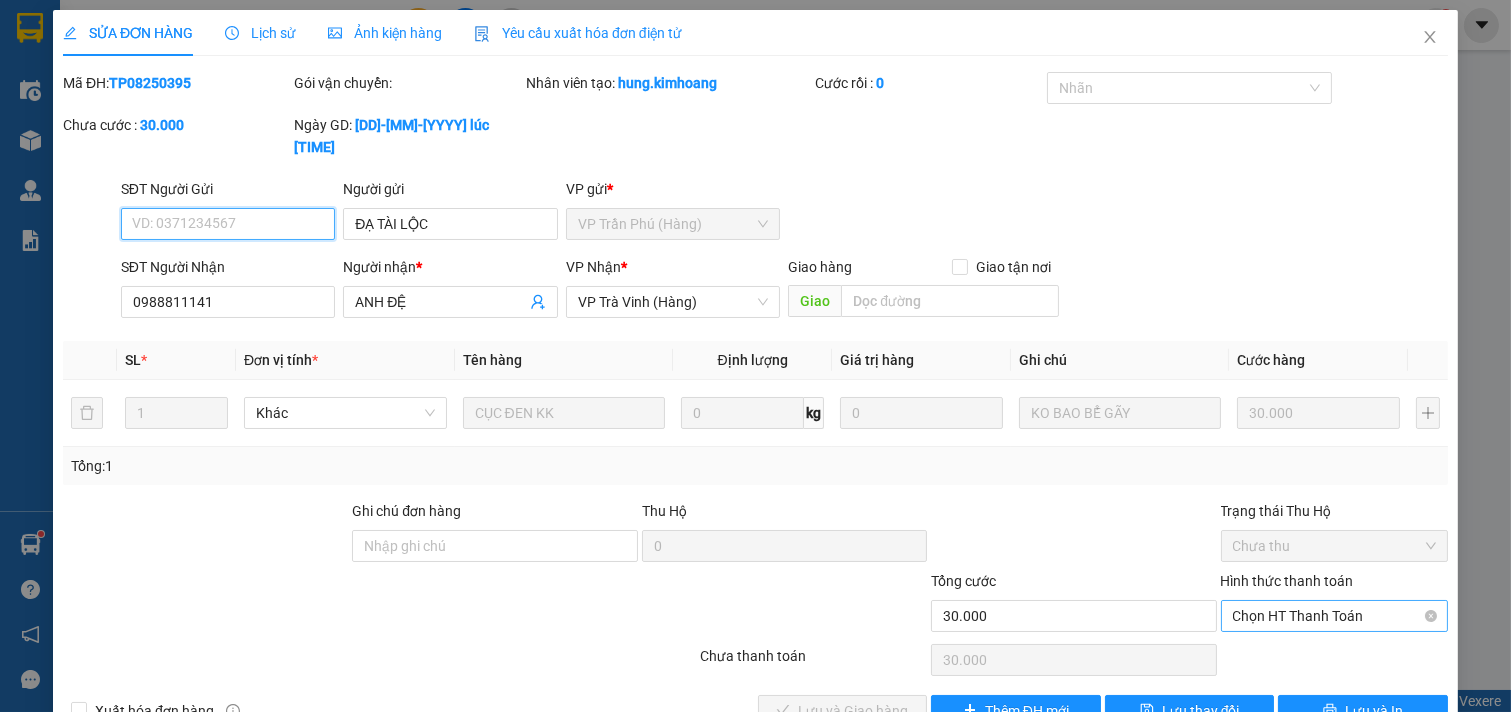 click on "Chọn HT Thanh Toán" at bounding box center (1335, 616) 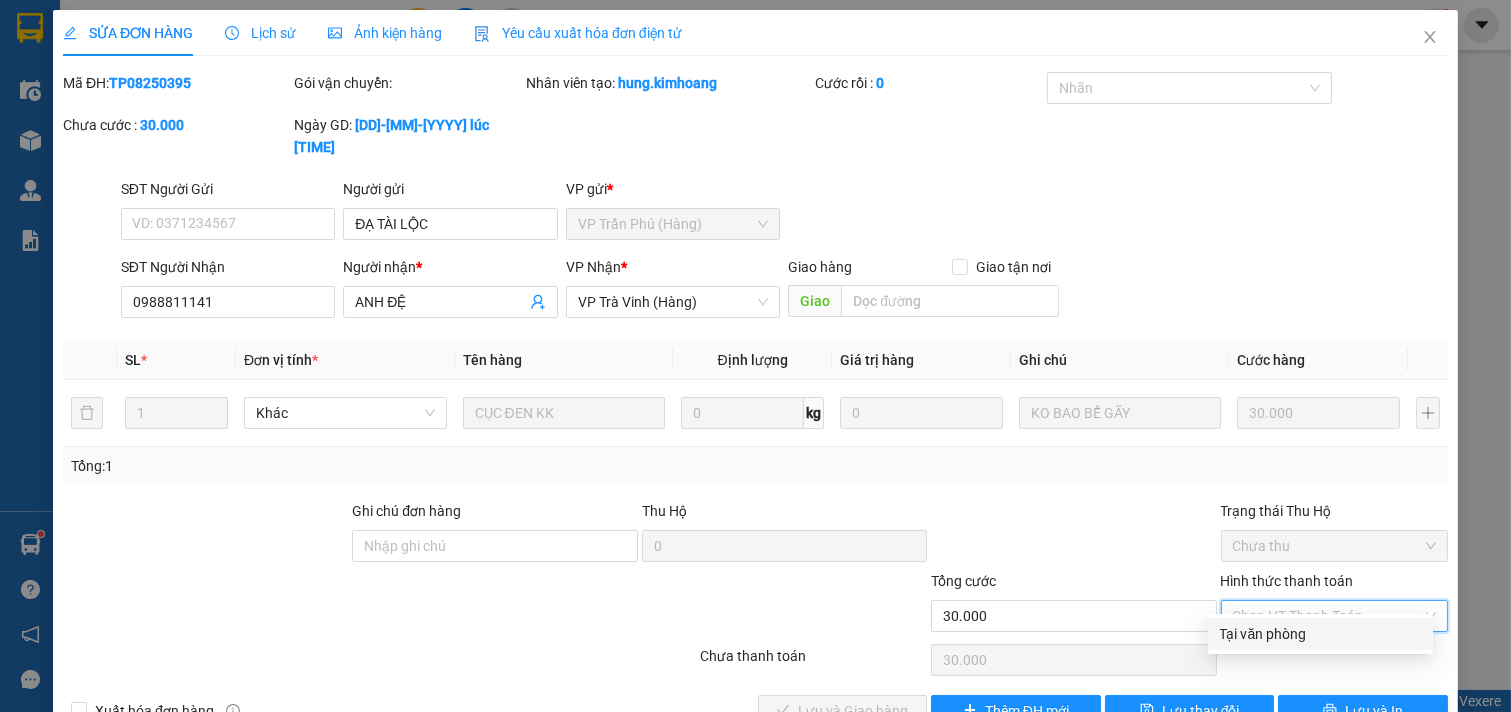 click on "Tại văn phòng" at bounding box center [1320, 634] 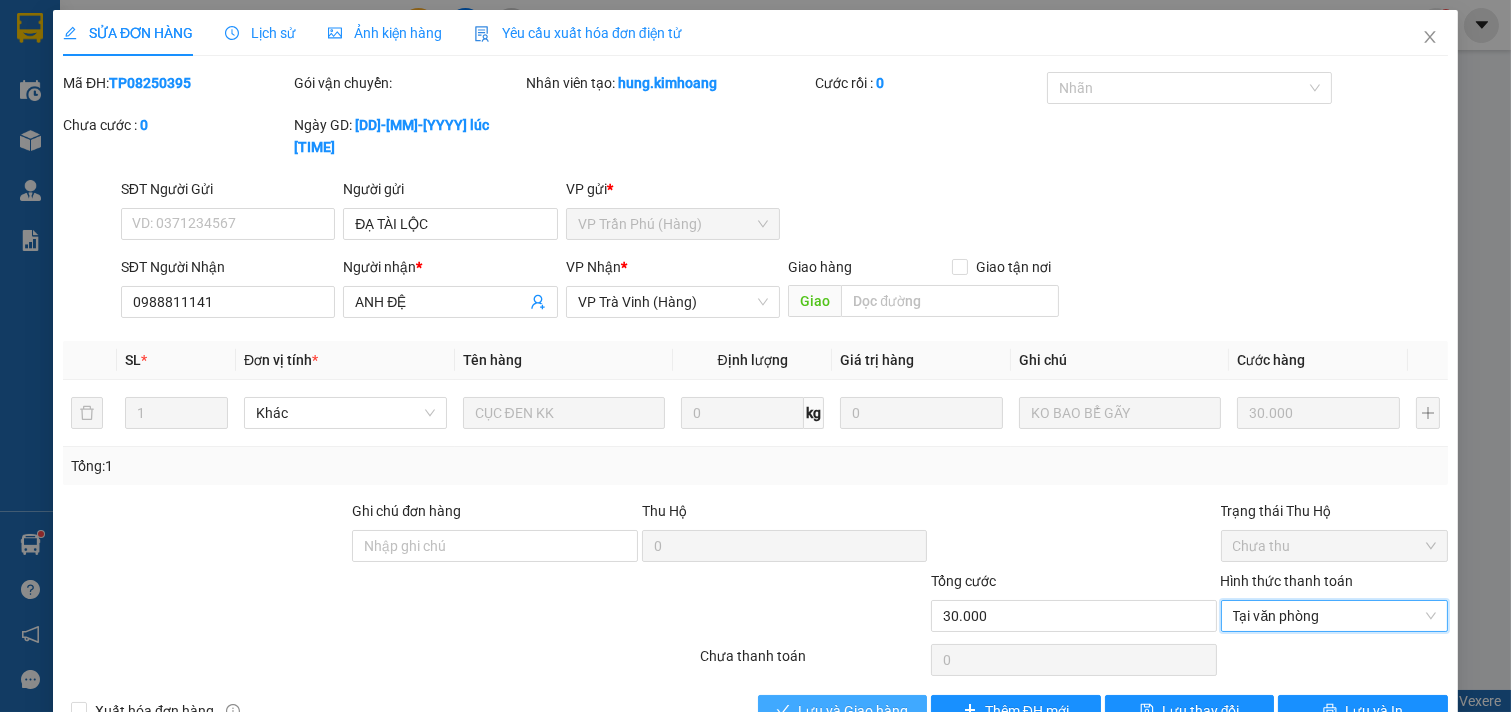 click on "Lưu và Giao hàng" at bounding box center [853, 711] 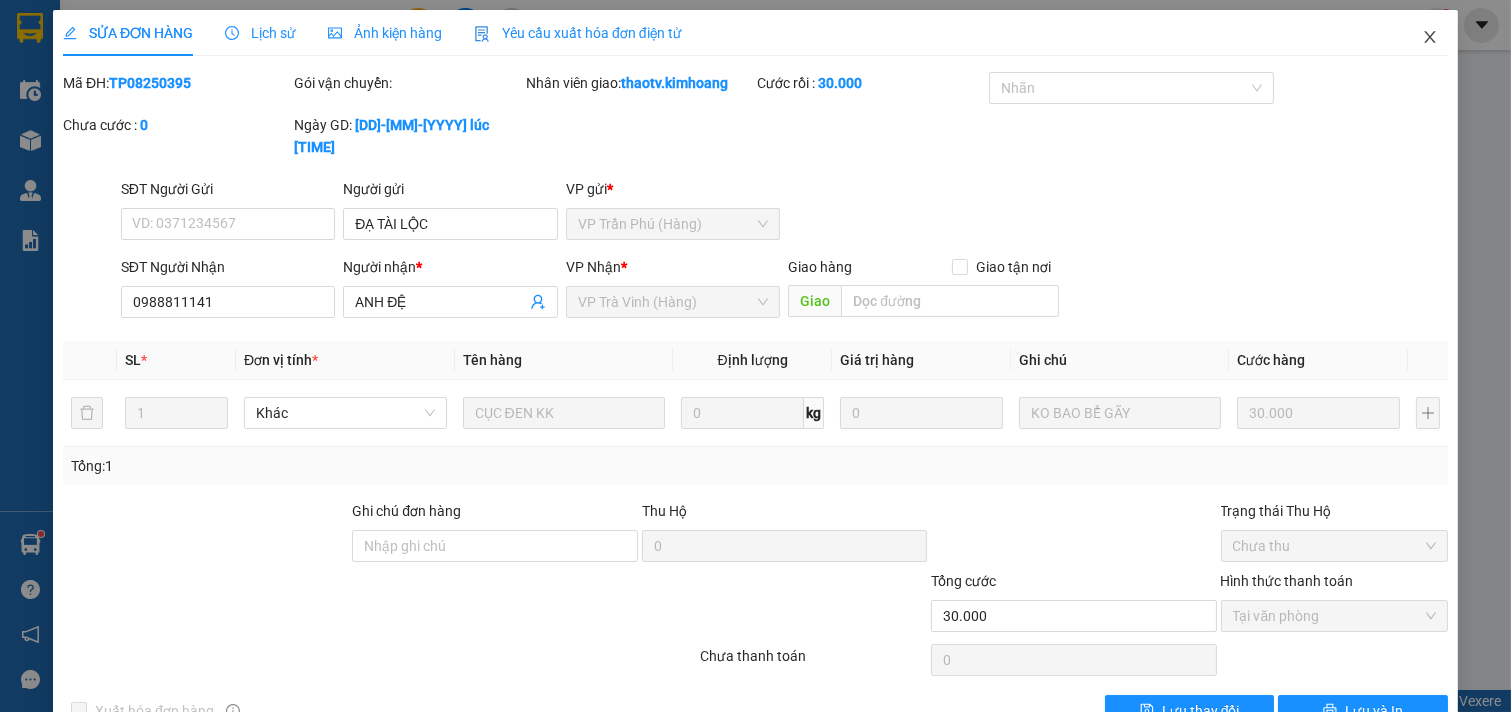 click 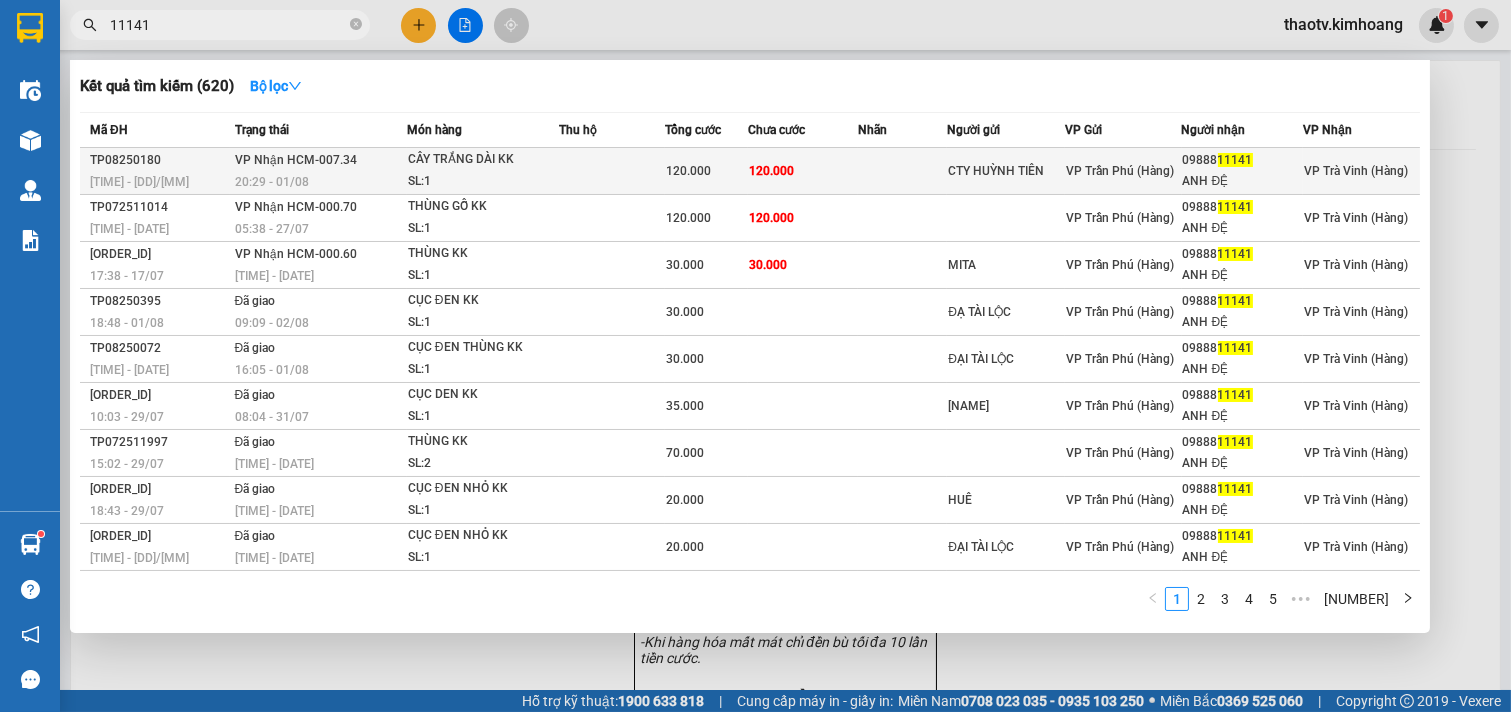 type on "11141" 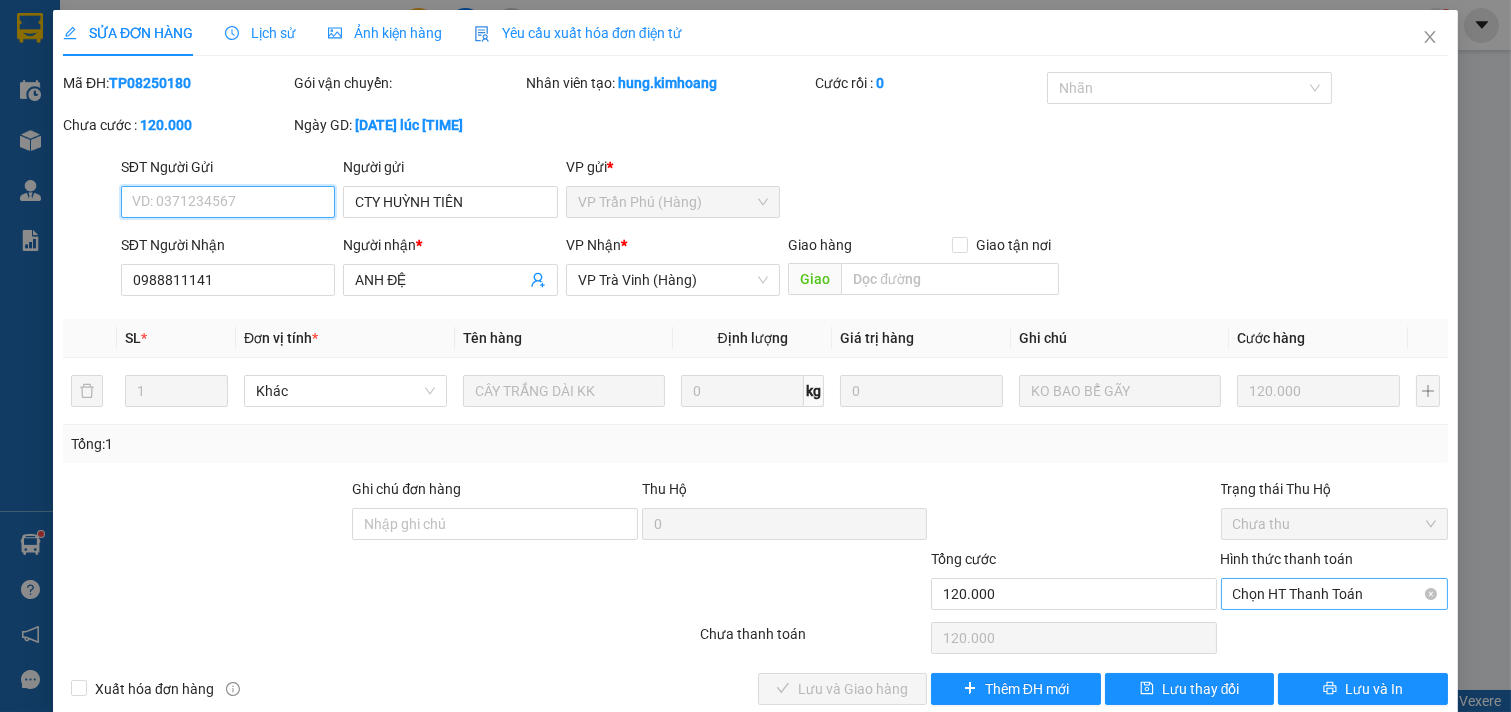 click on "Chọn HT Thanh Toán" at bounding box center [1335, 594] 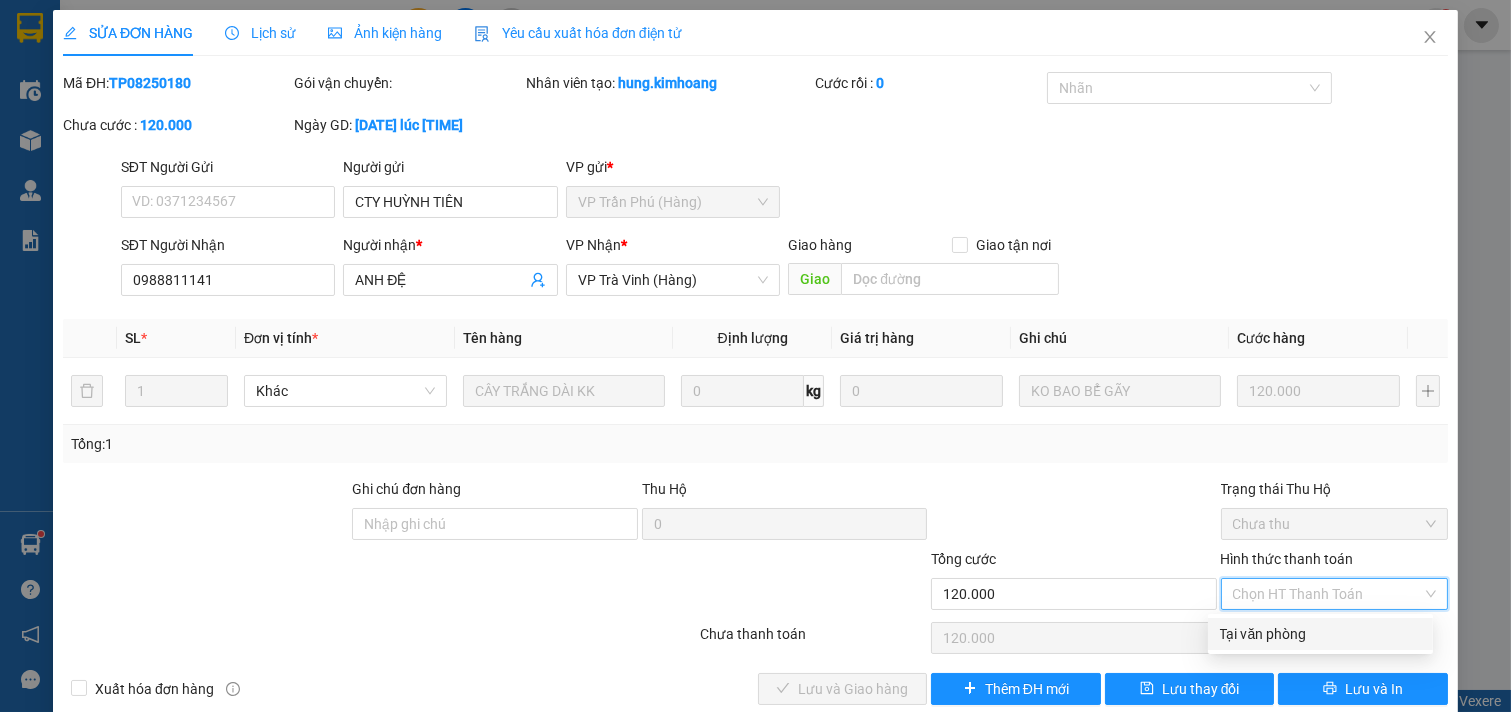 click on "Tại văn phòng" at bounding box center [1320, 634] 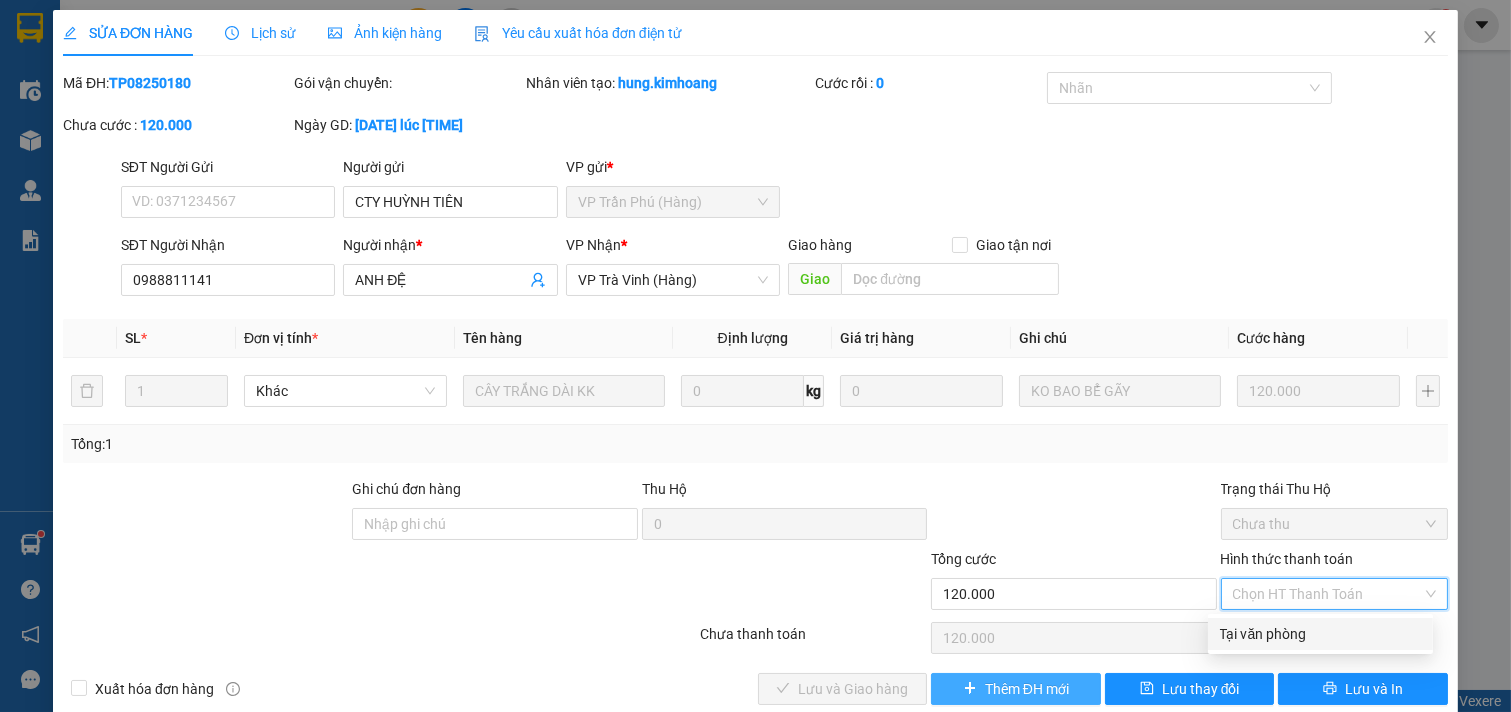 type on "0" 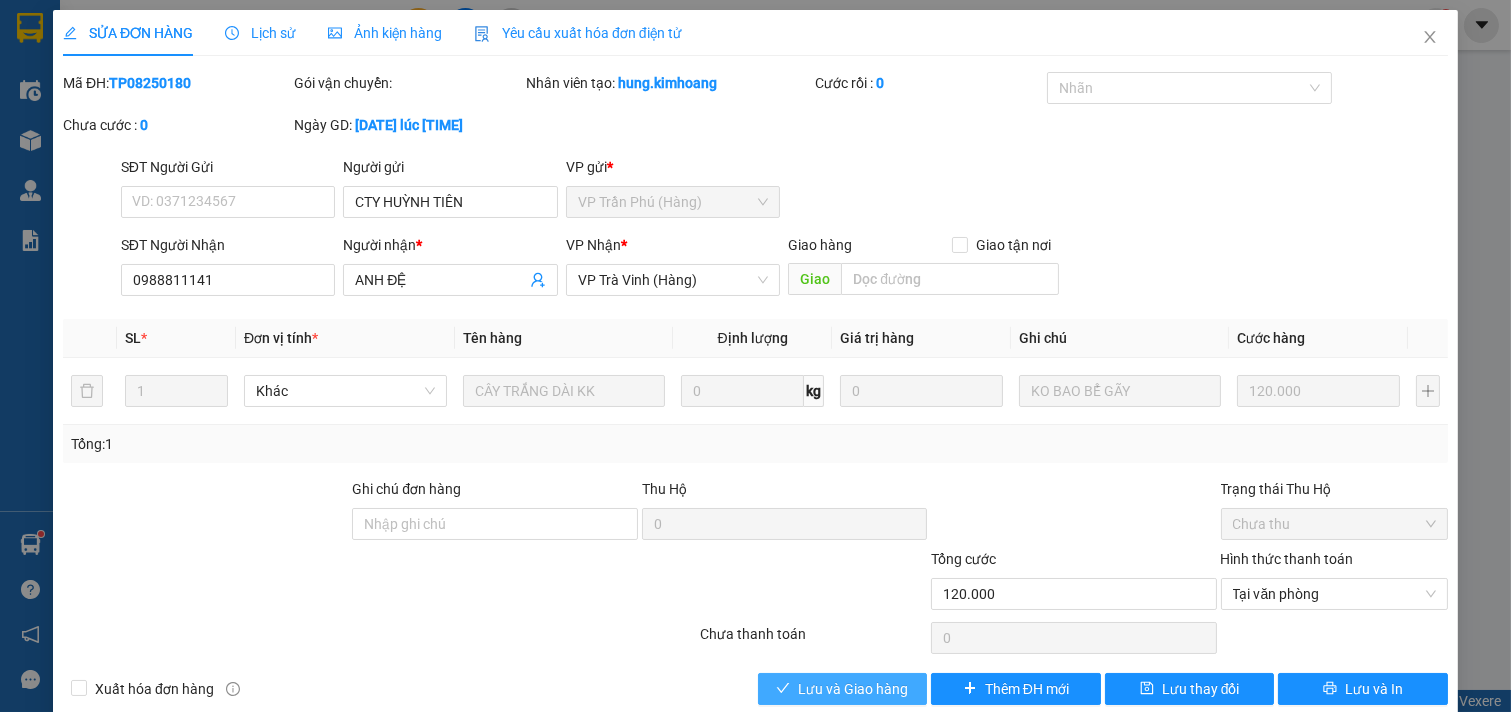 click on "Lưu và Giao hàng" at bounding box center (853, 689) 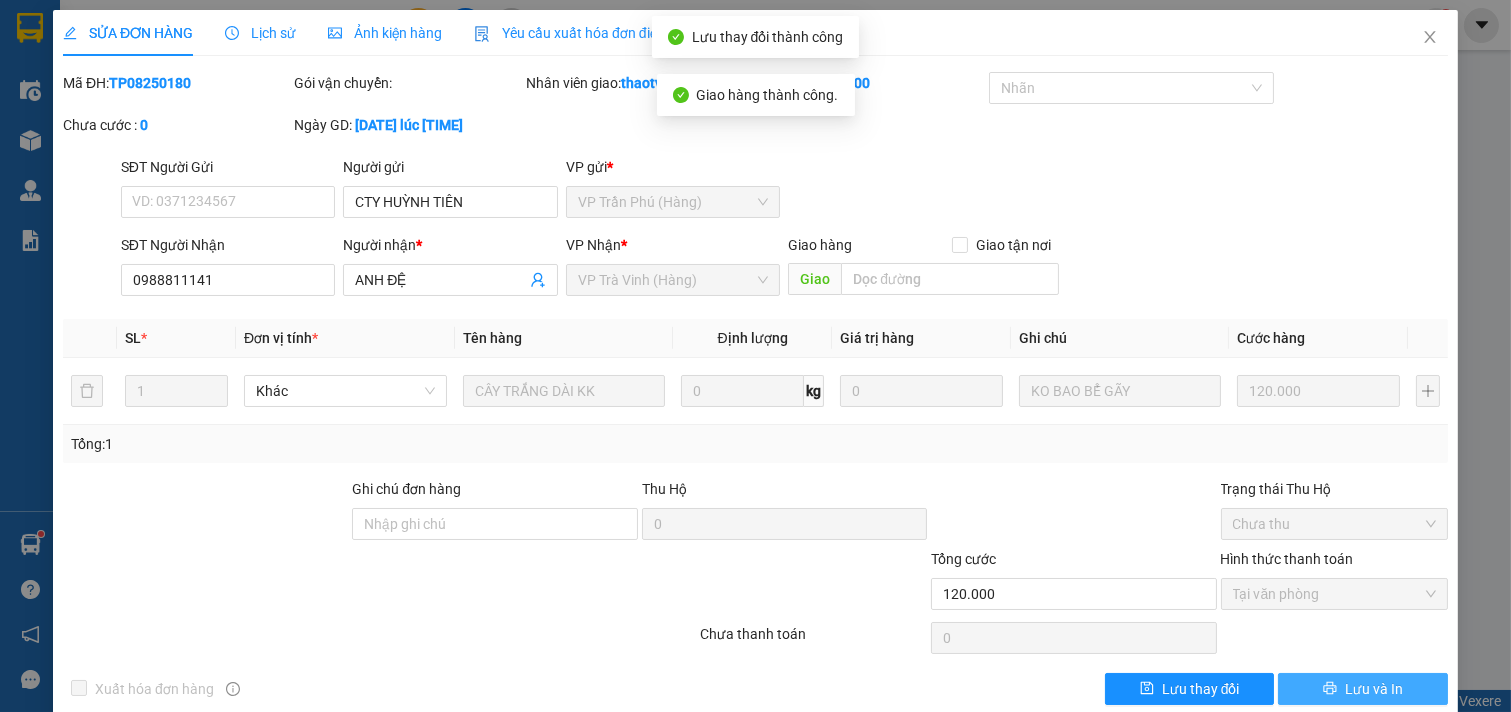 click on "Lưu và In" at bounding box center (1374, 689) 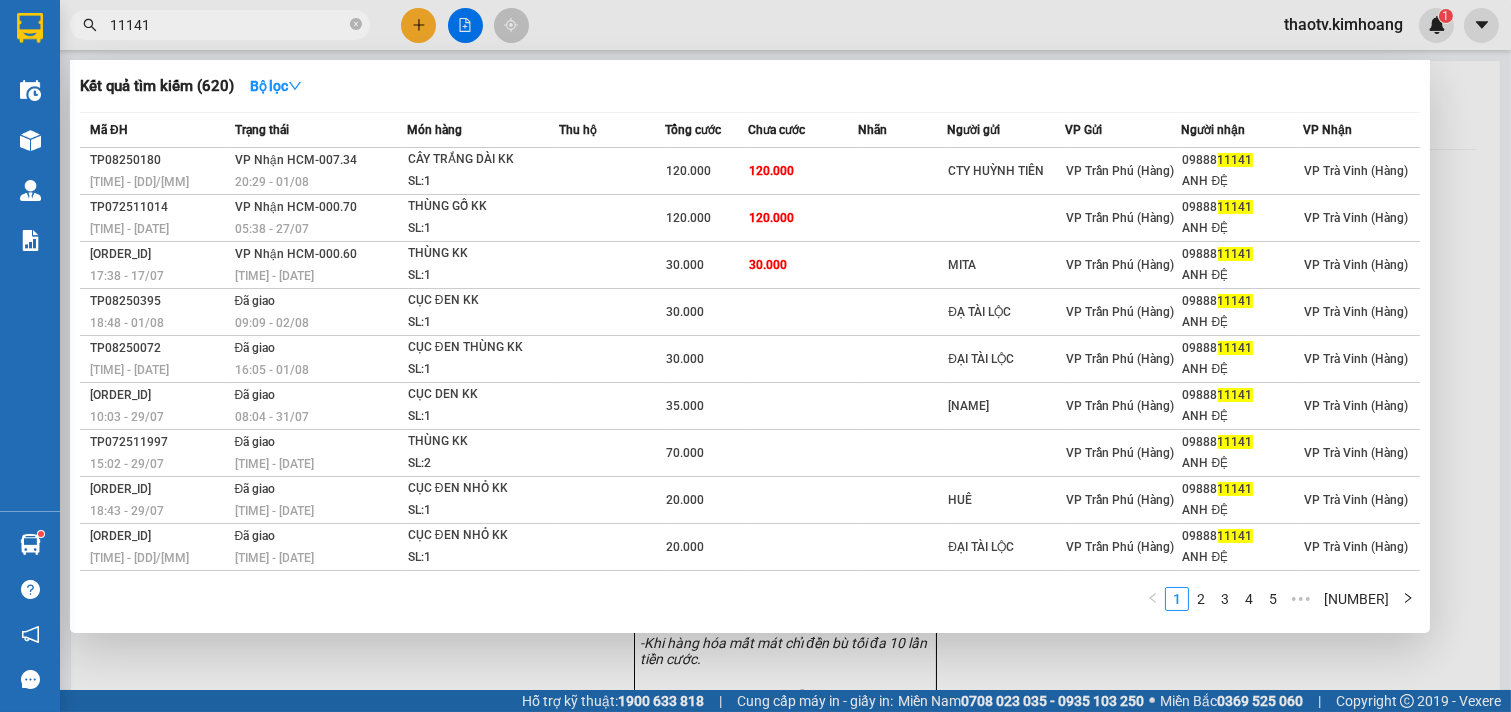 click on "11141" at bounding box center (228, 25) 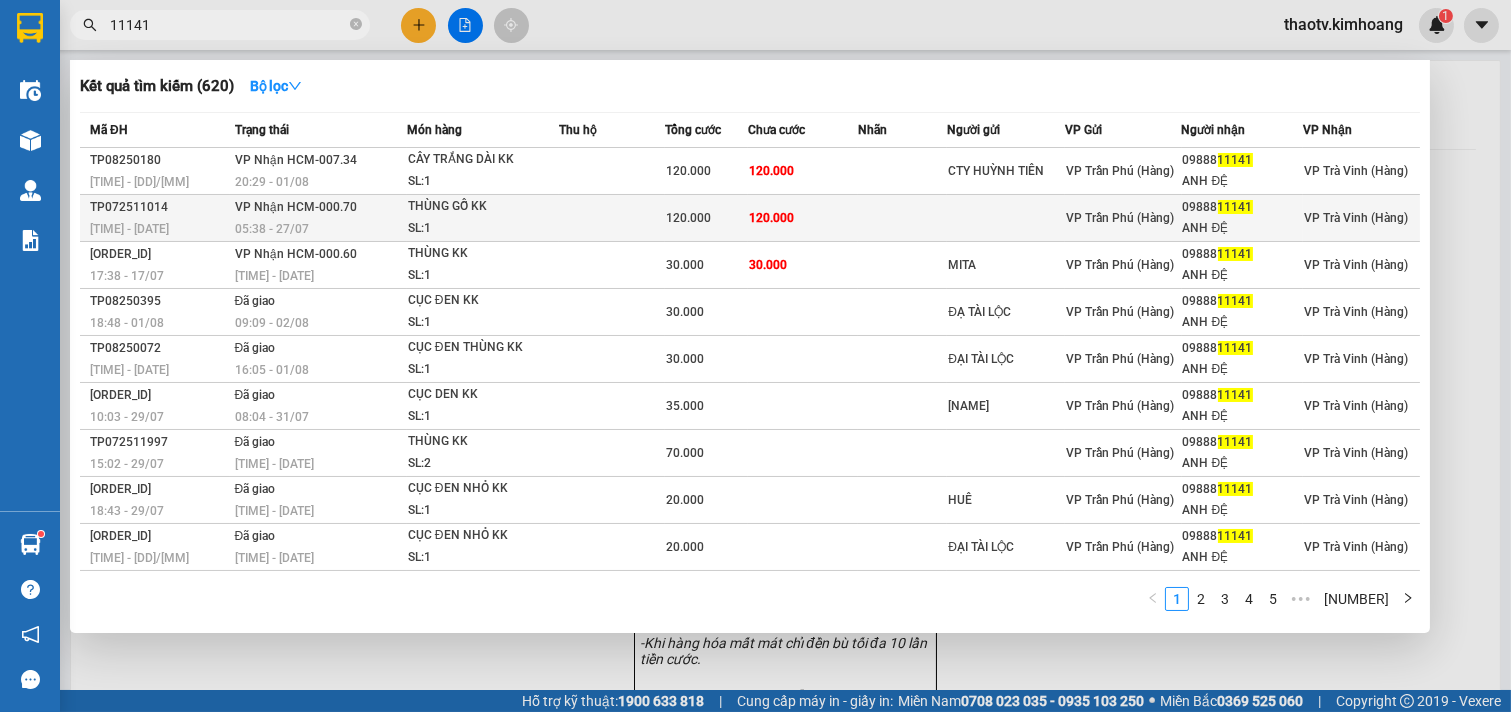 click on "THÙNG GỖ KK" at bounding box center [483, 207] 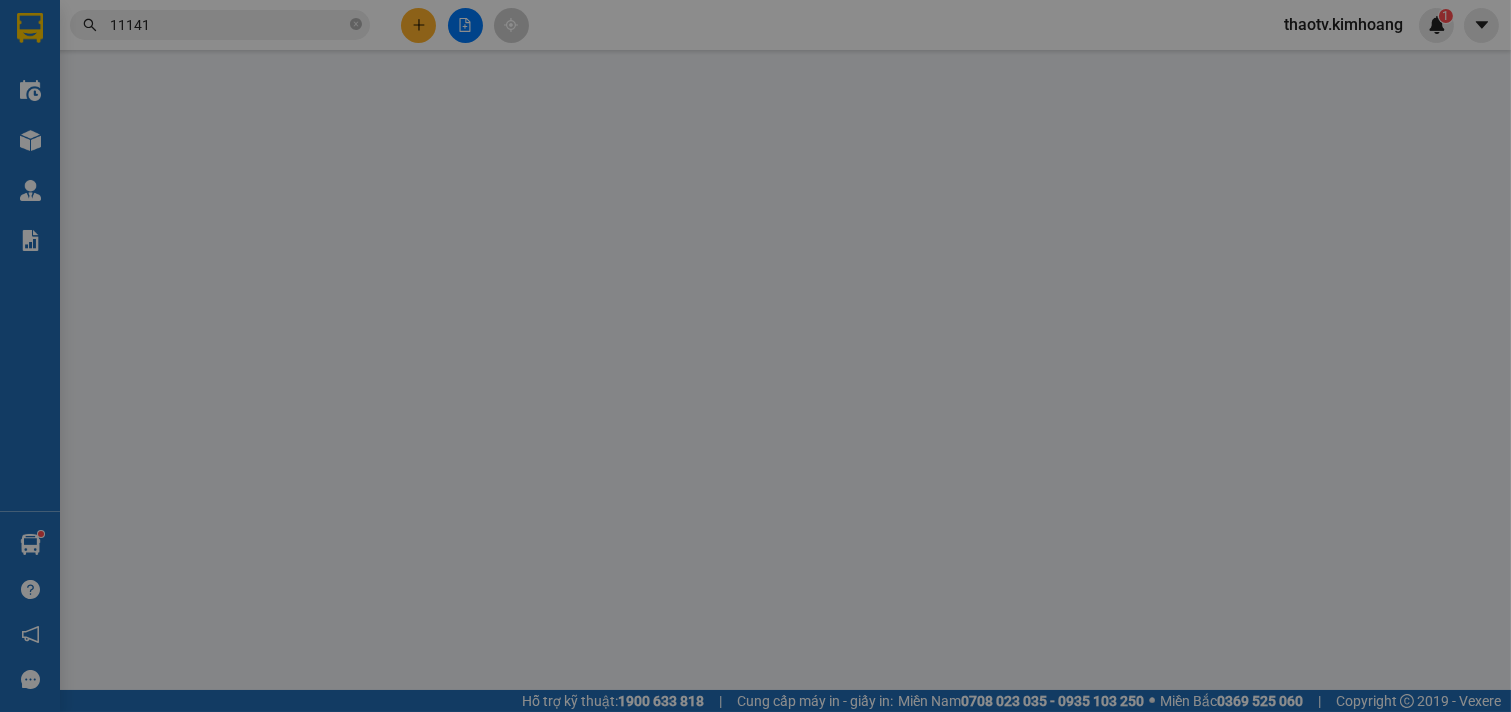 type on "0988811141" 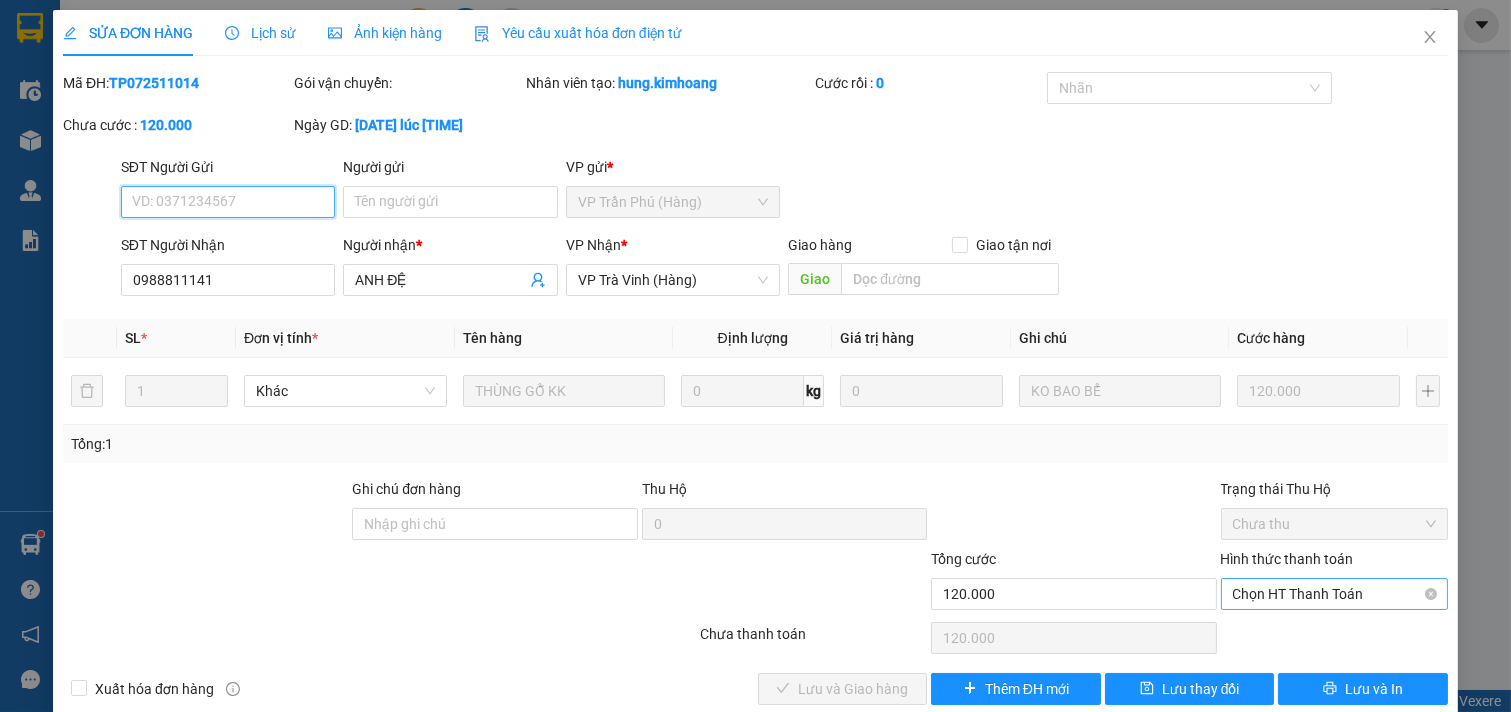 click on "Chọn HT Thanh Toán" at bounding box center [1335, 594] 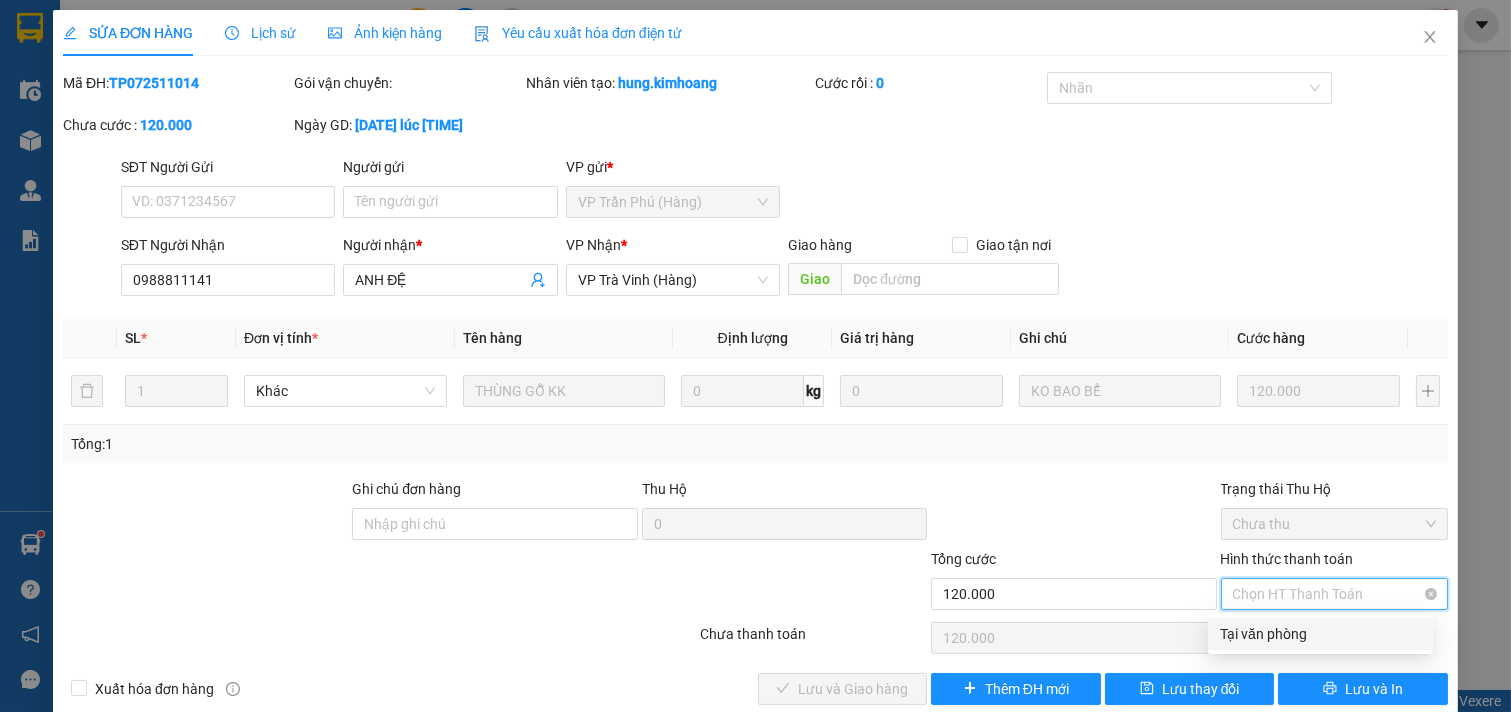 click on "Tại văn phòng" at bounding box center (1320, 634) 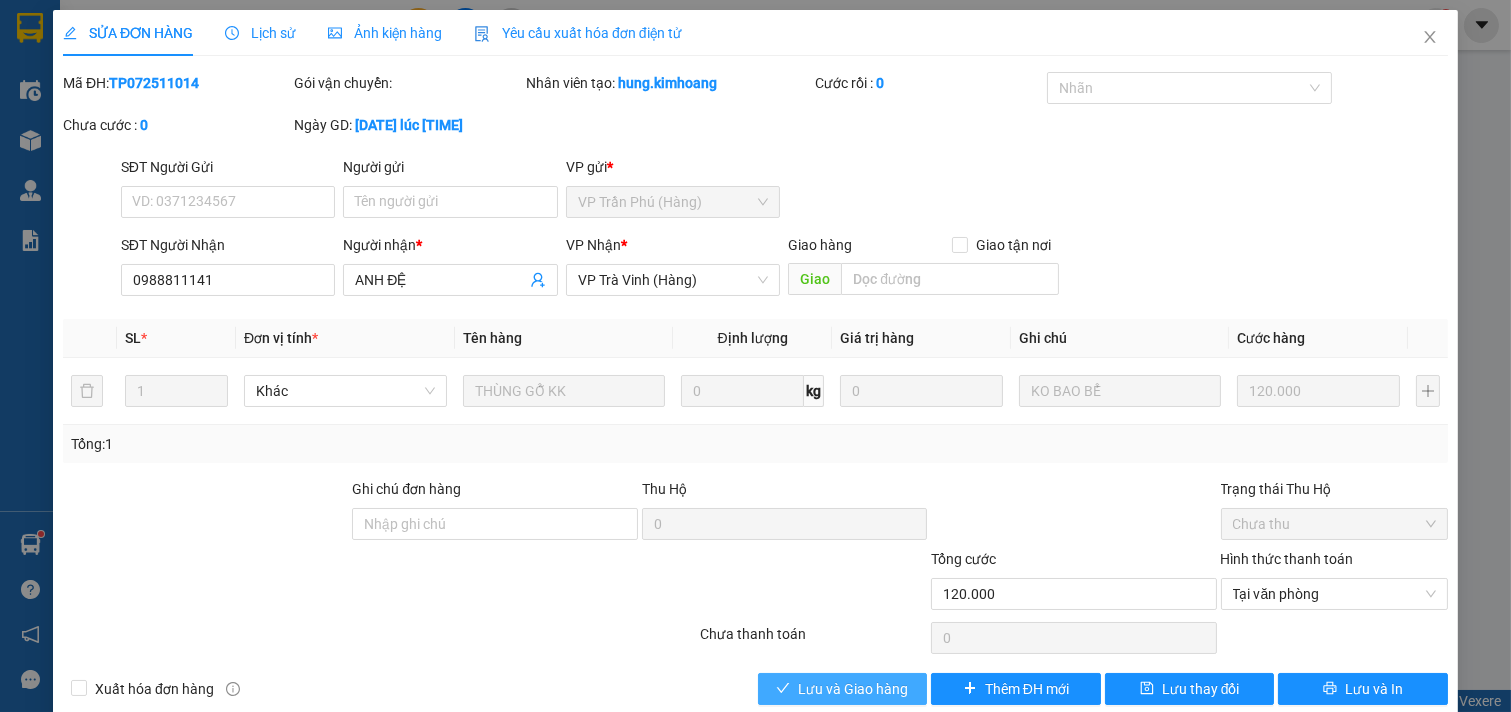 click on "Lưu và Giao hàng" at bounding box center (853, 689) 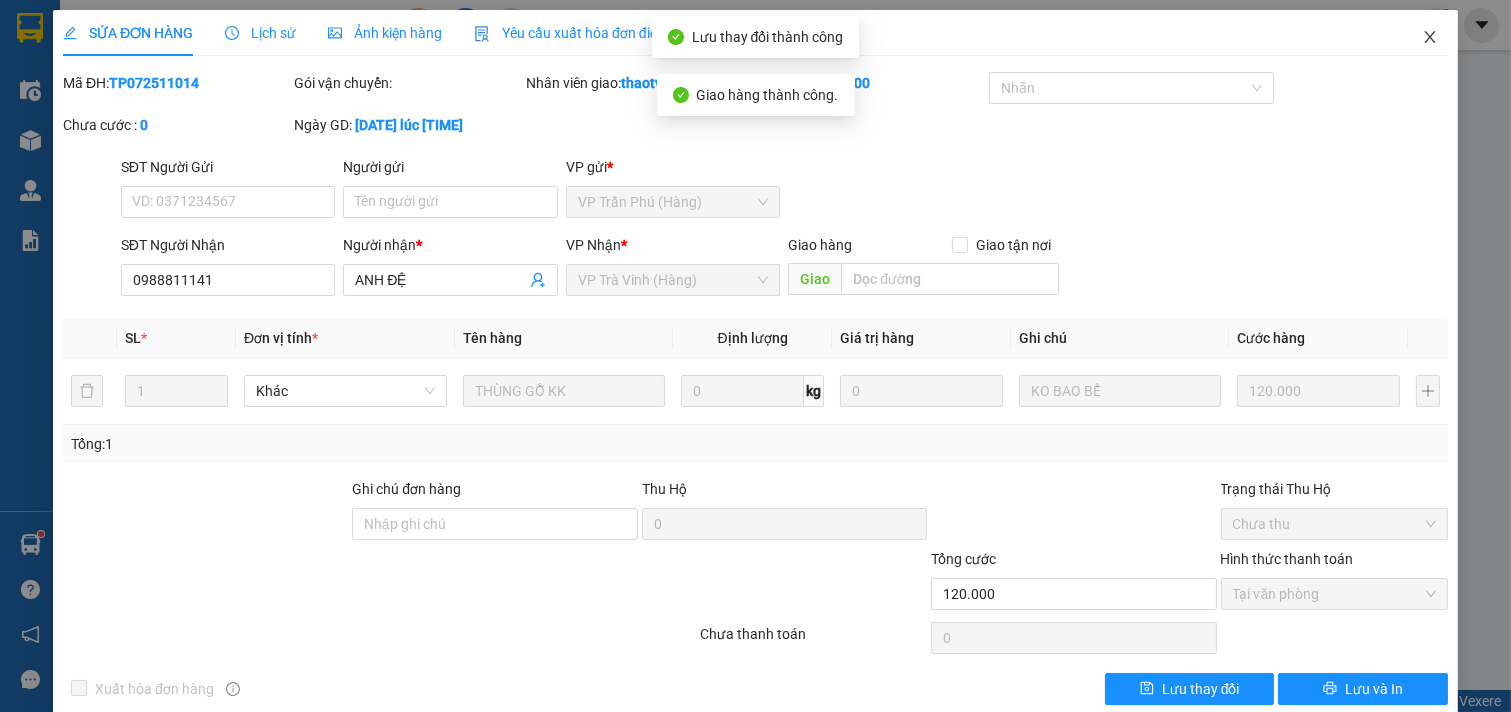 click 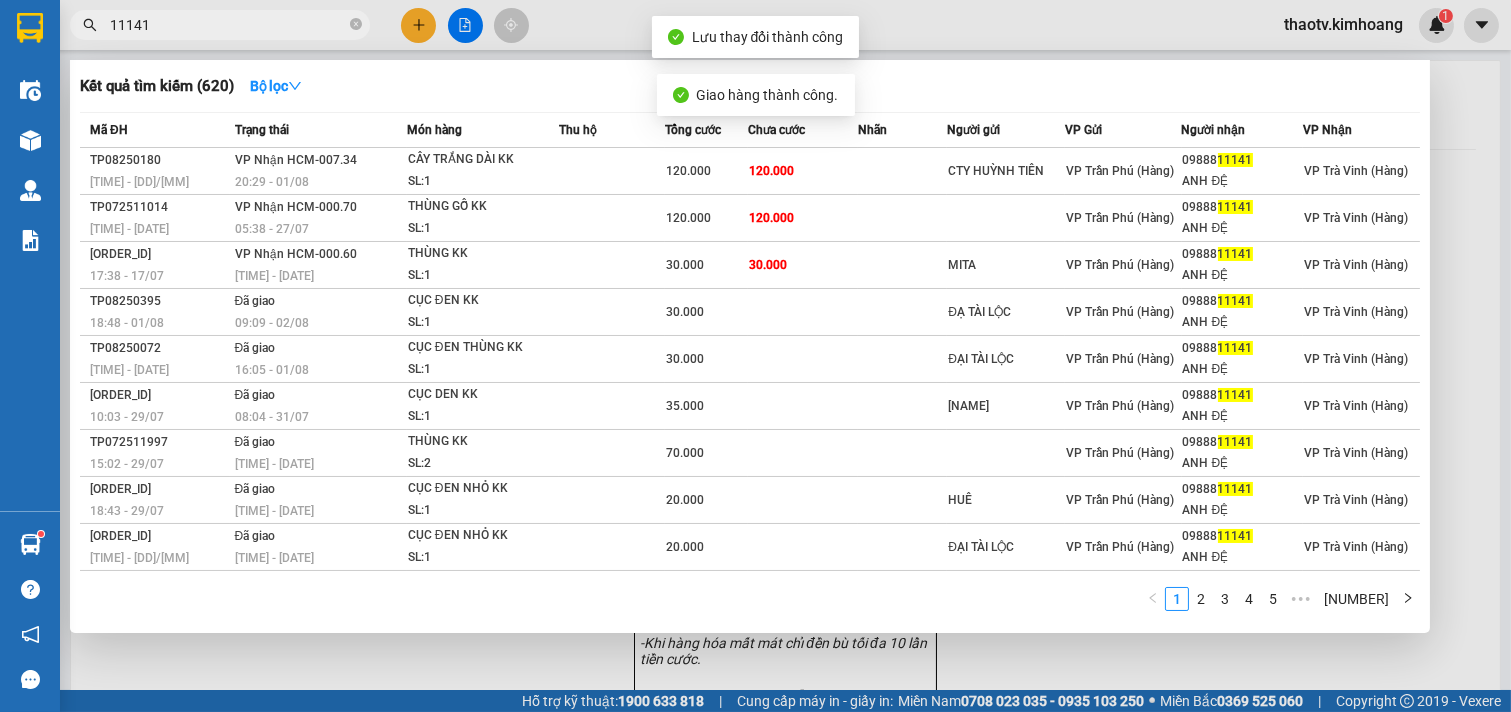 click on "11141" at bounding box center (228, 25) 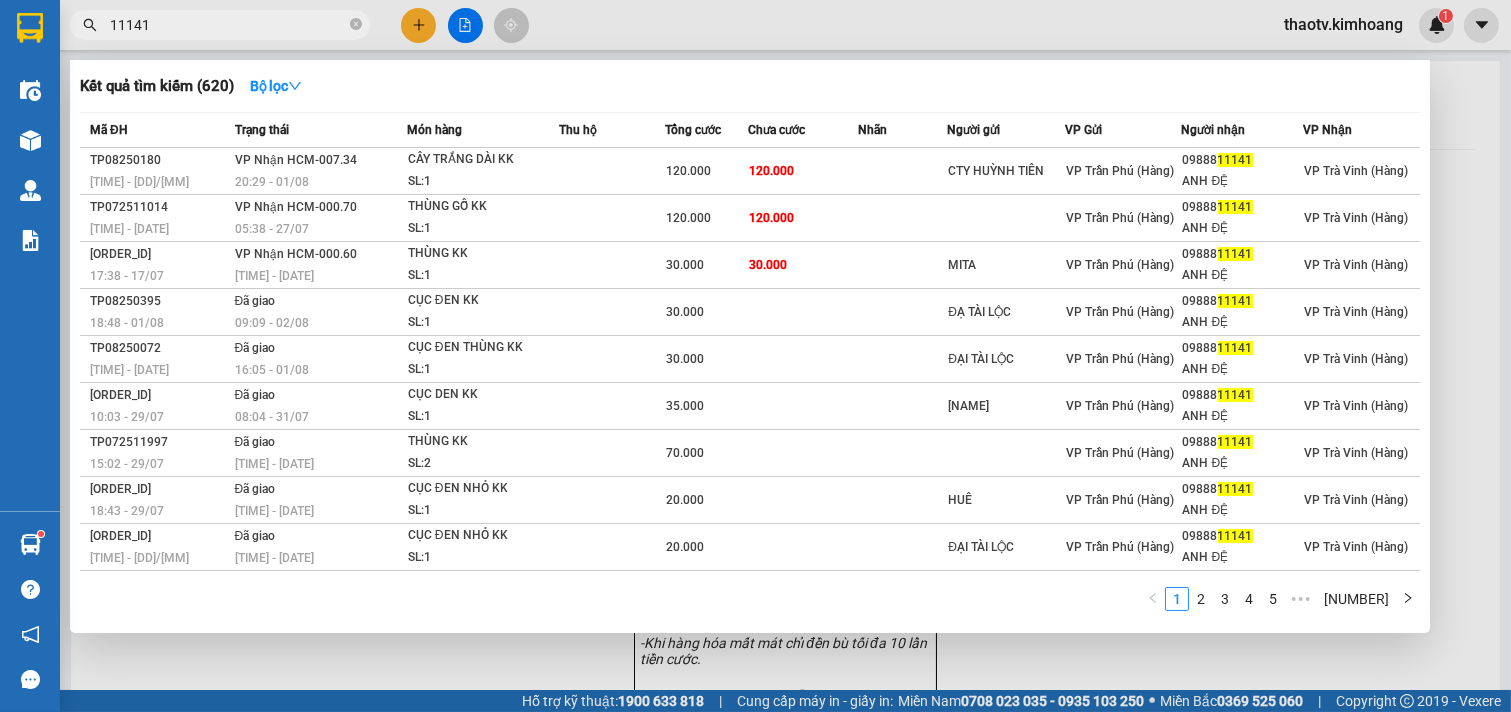click on "11141" at bounding box center (228, 25) 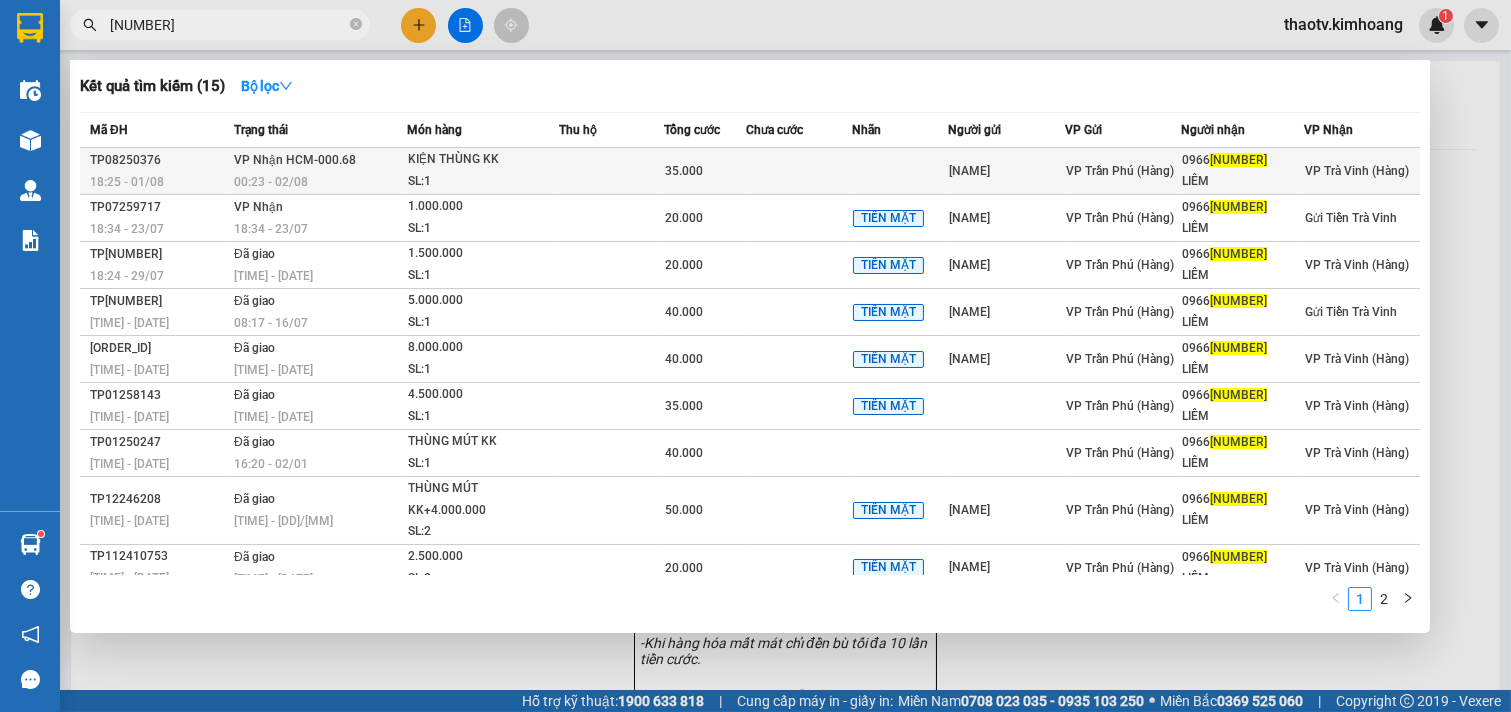 type on "[NUMBER]" 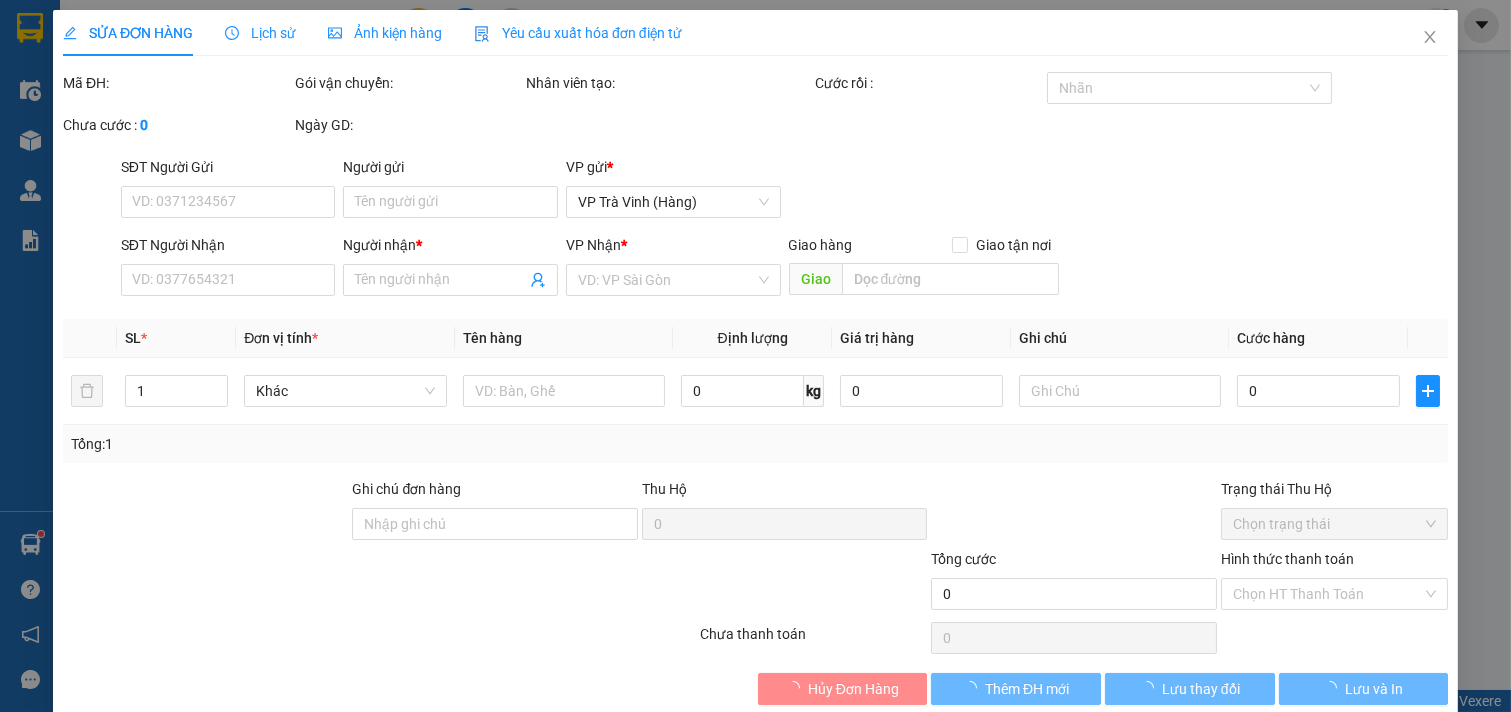 type on "[NAME]" 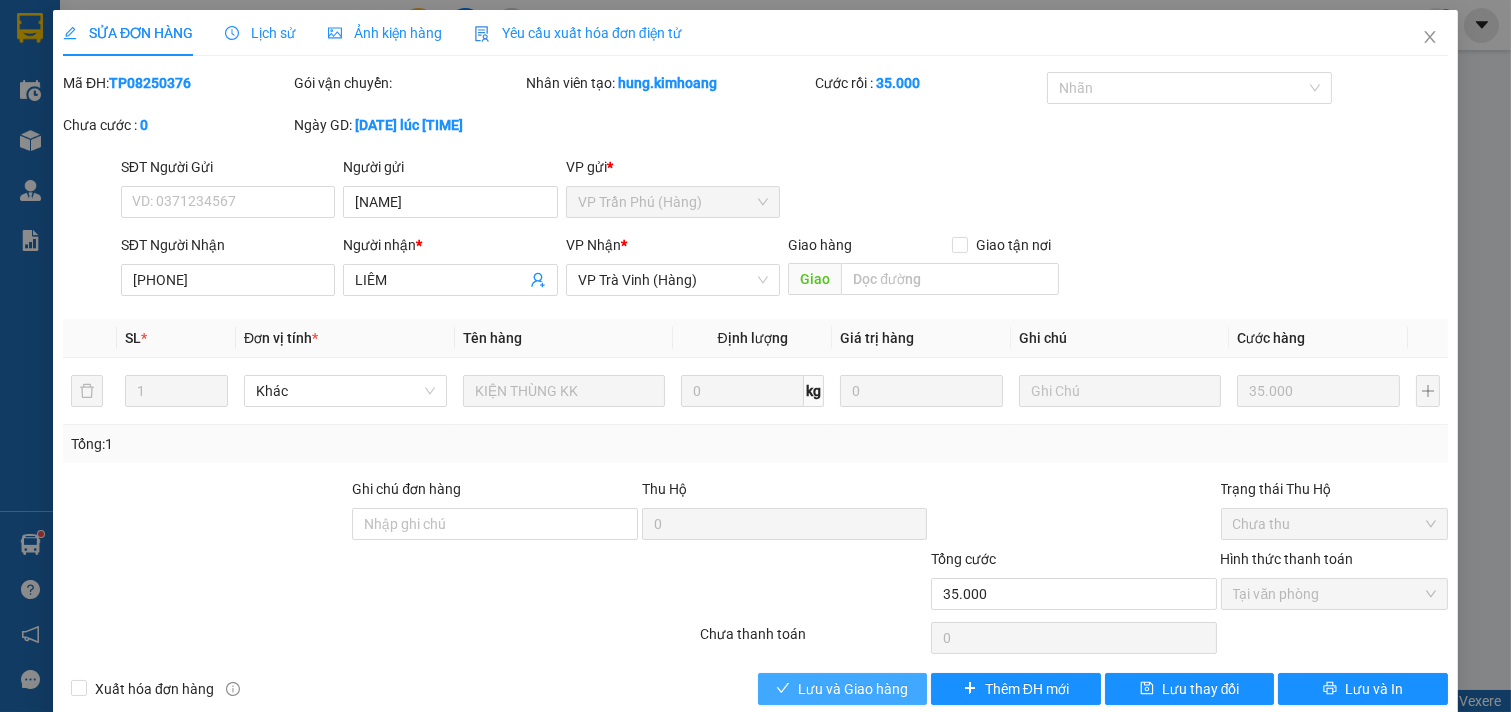 click on "Lưu và Giao hàng" at bounding box center (853, 689) 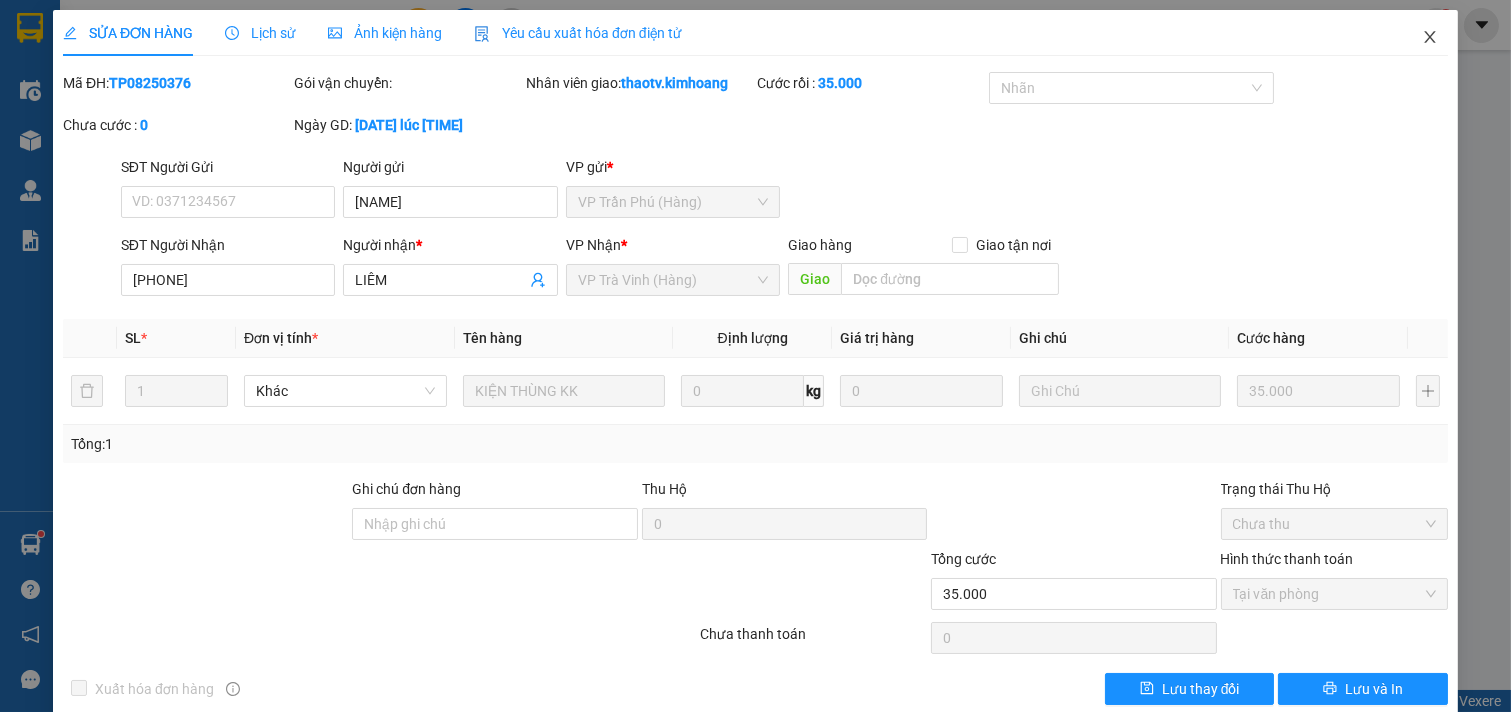 click at bounding box center [1430, 38] 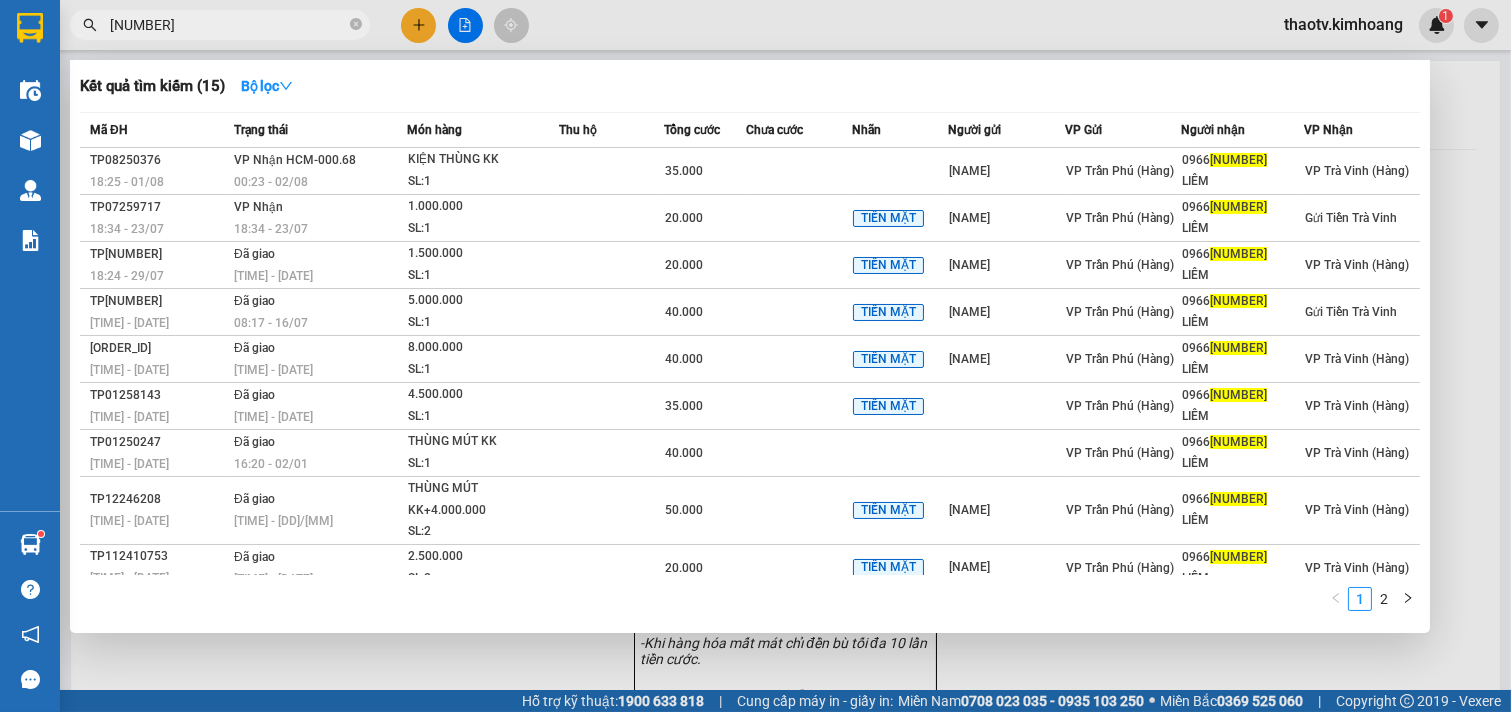 drag, startPoint x: 163, startPoint y: 24, endPoint x: 95, endPoint y: 156, distance: 148.48569 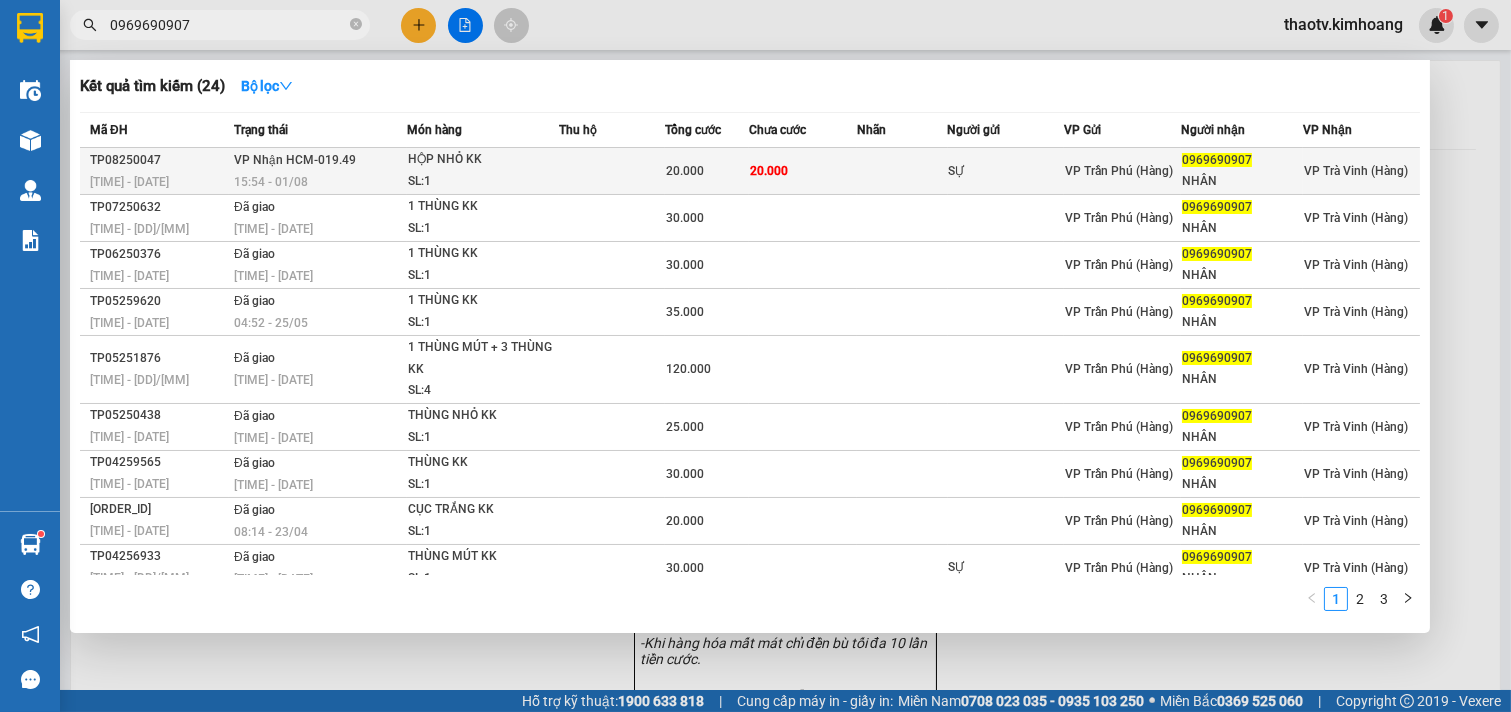 type on "0969690907" 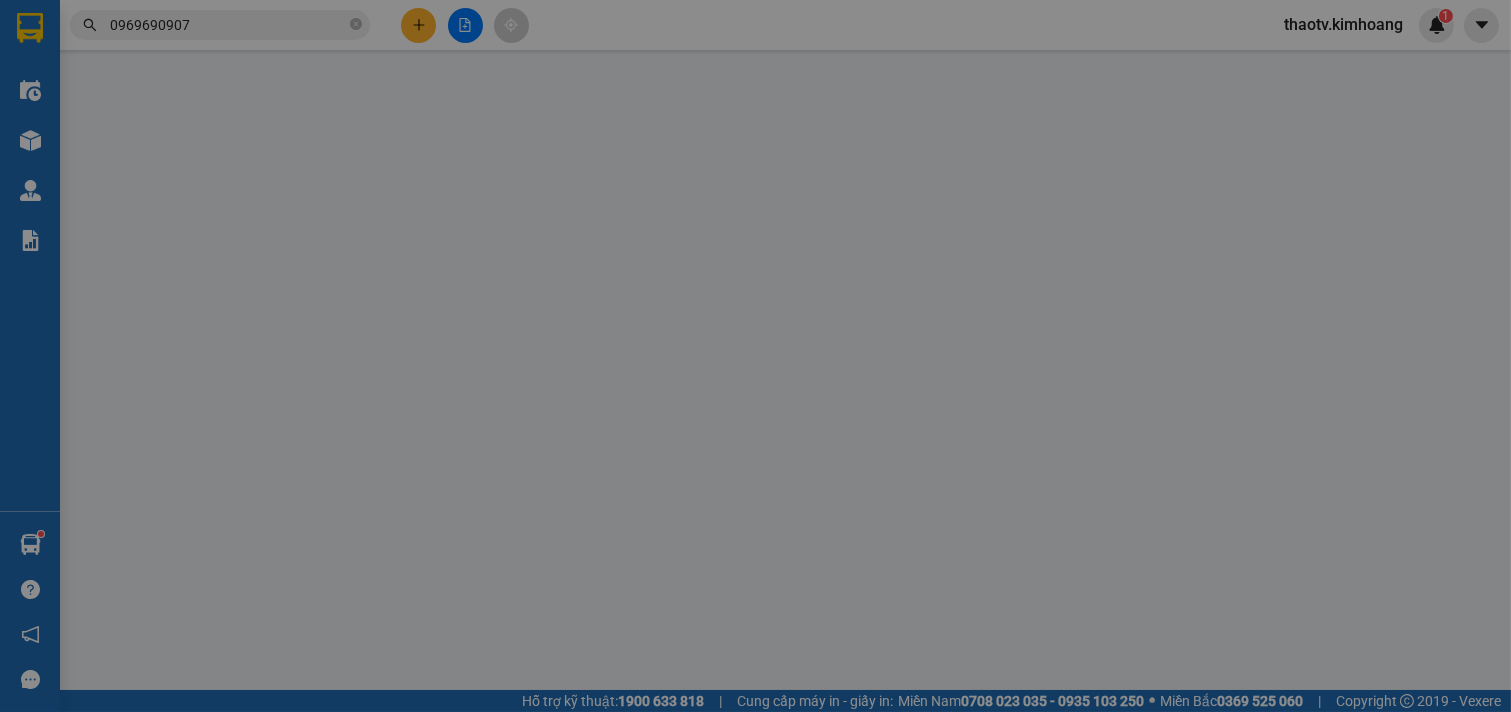 type on "SỰ" 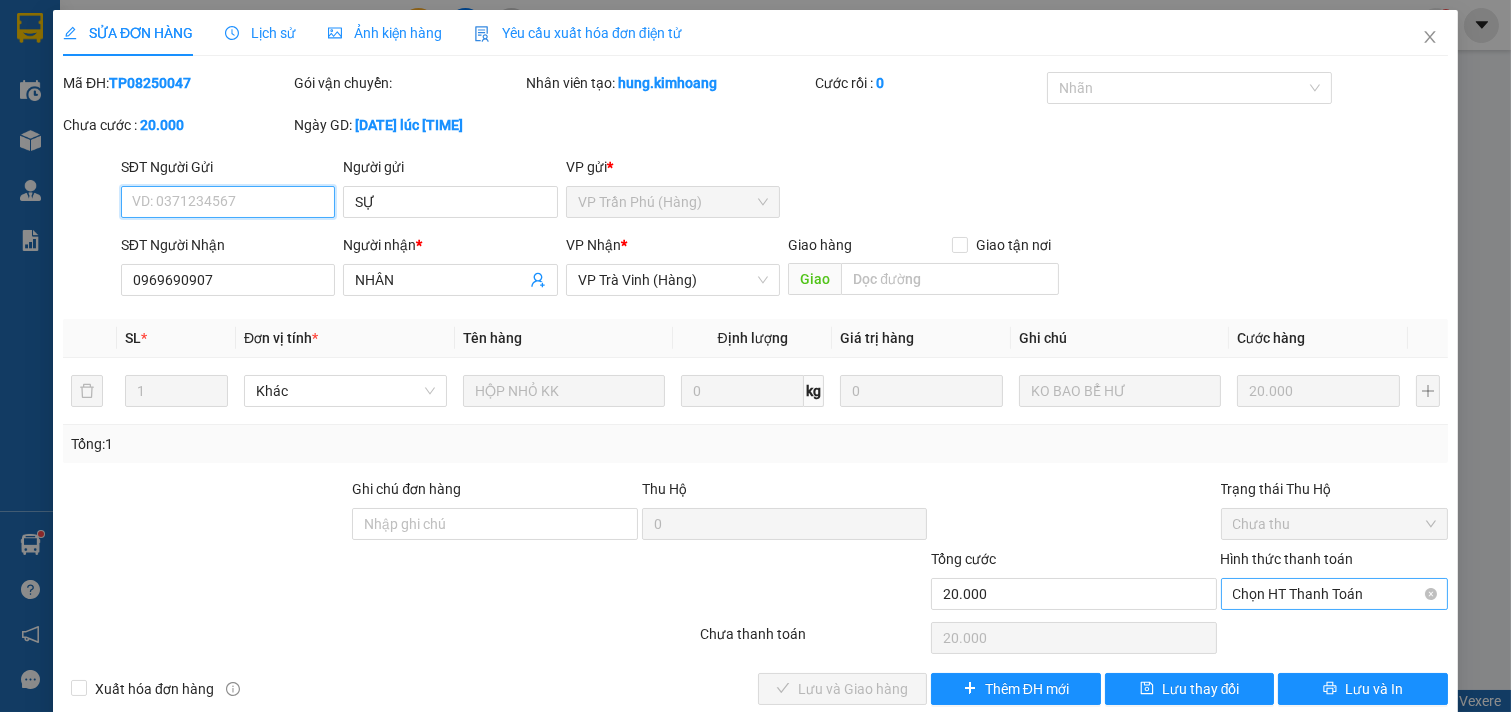 click on "Chọn HT Thanh Toán" at bounding box center (1335, 594) 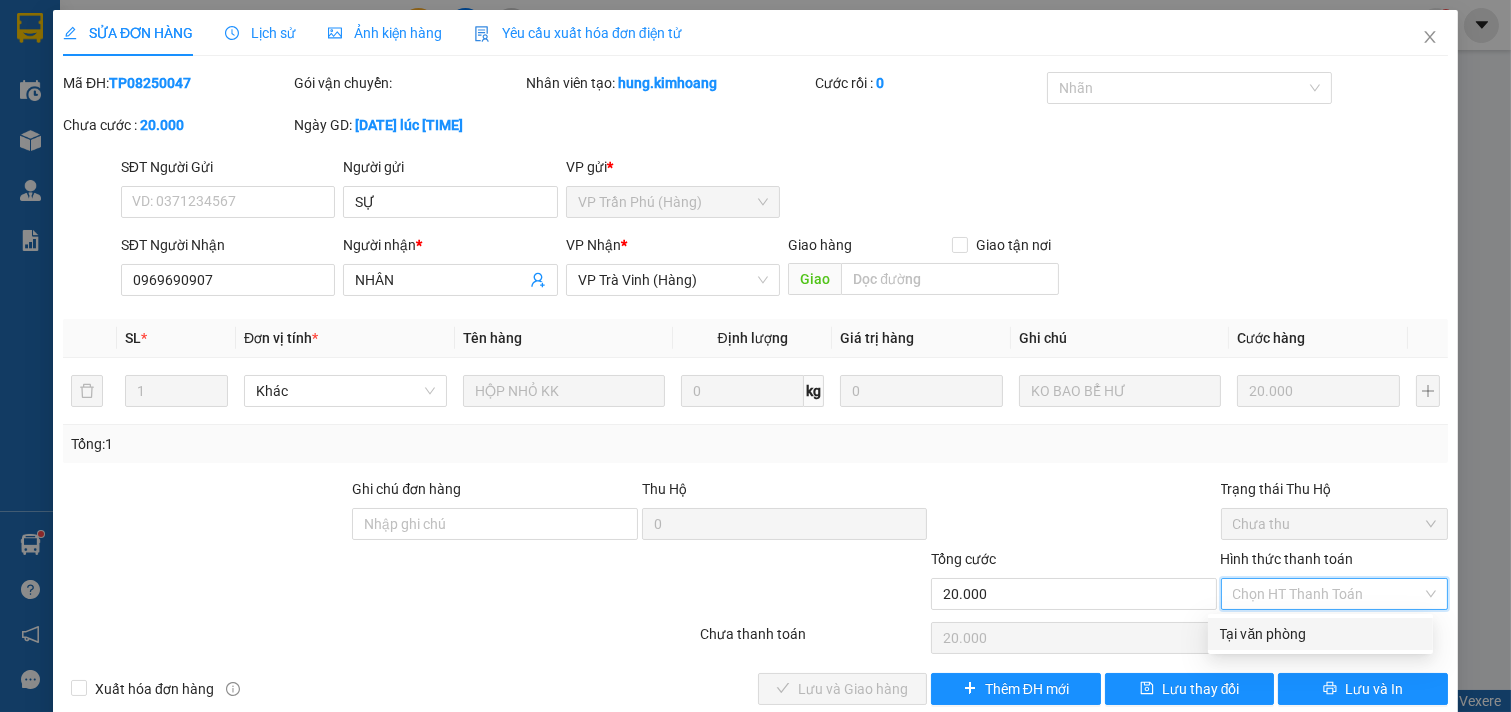 drag, startPoint x: 1277, startPoint y: 642, endPoint x: 882, endPoint y: 685, distance: 397.33362 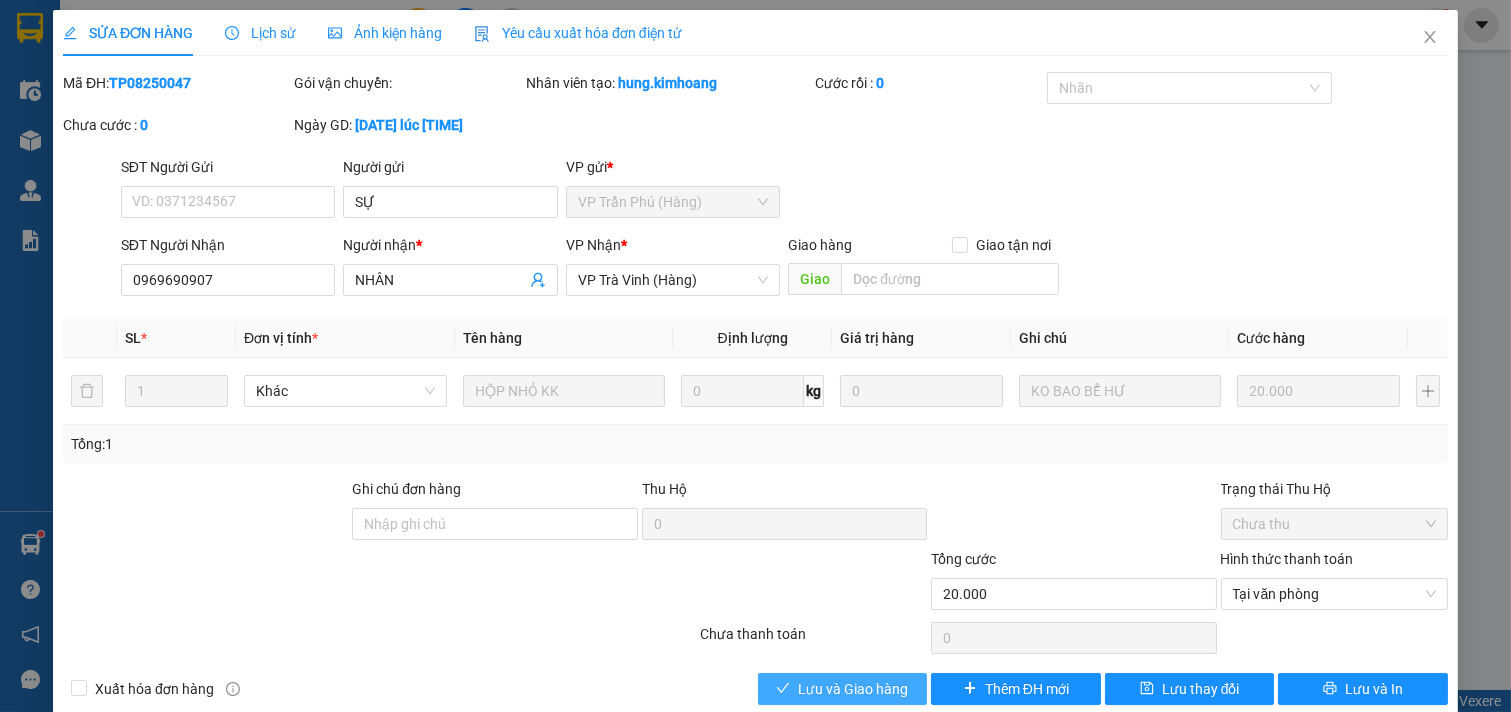 click on "Lưu và Giao hàng" at bounding box center (853, 689) 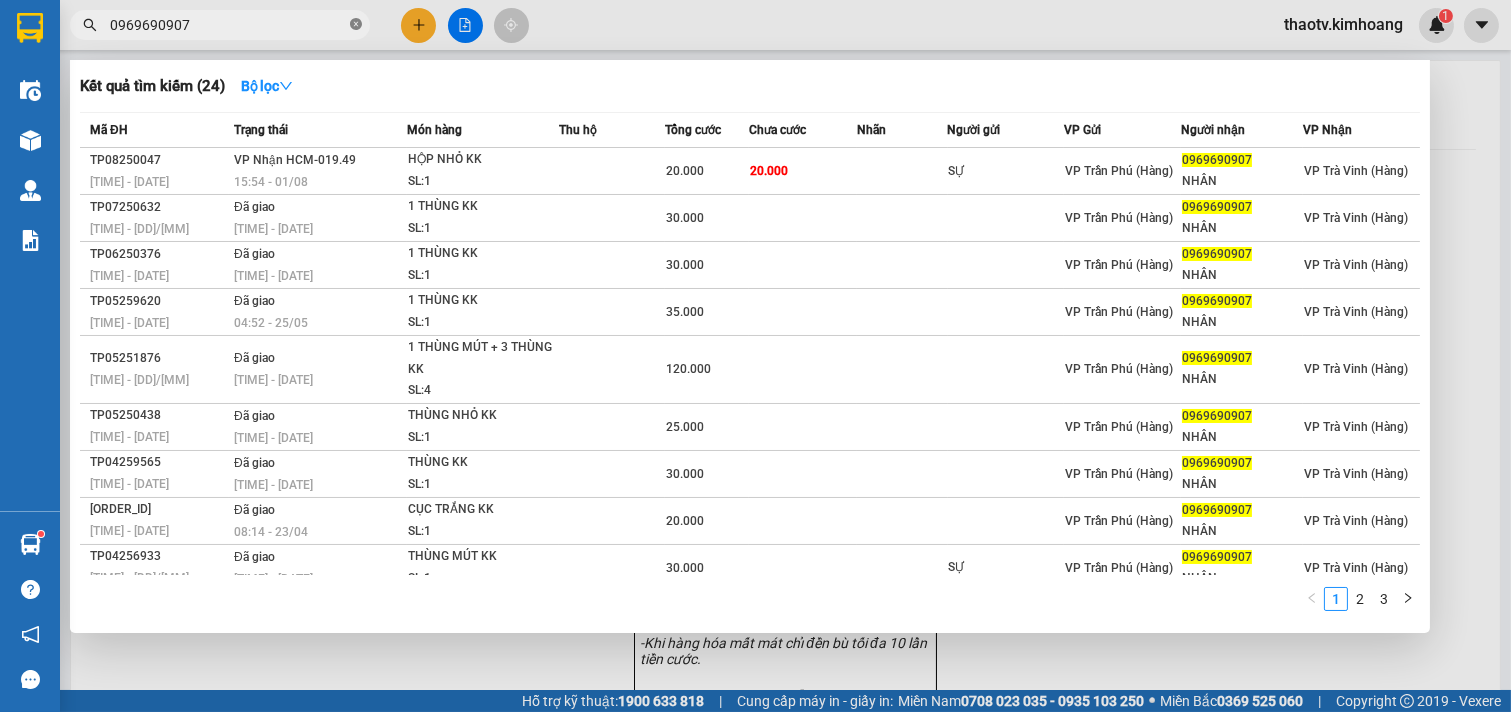 click 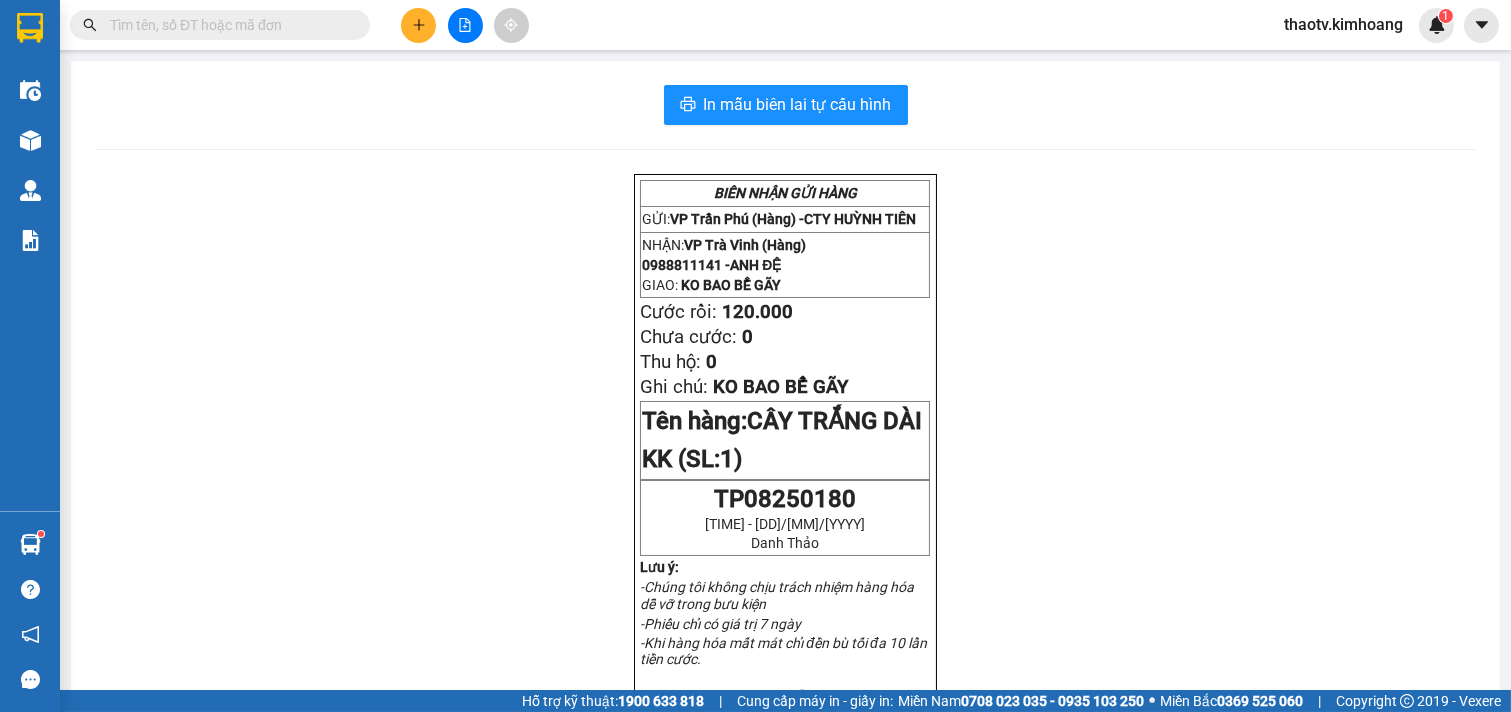 drag, startPoint x: 313, startPoint y: 15, endPoint x: 294, endPoint y: 15, distance: 19 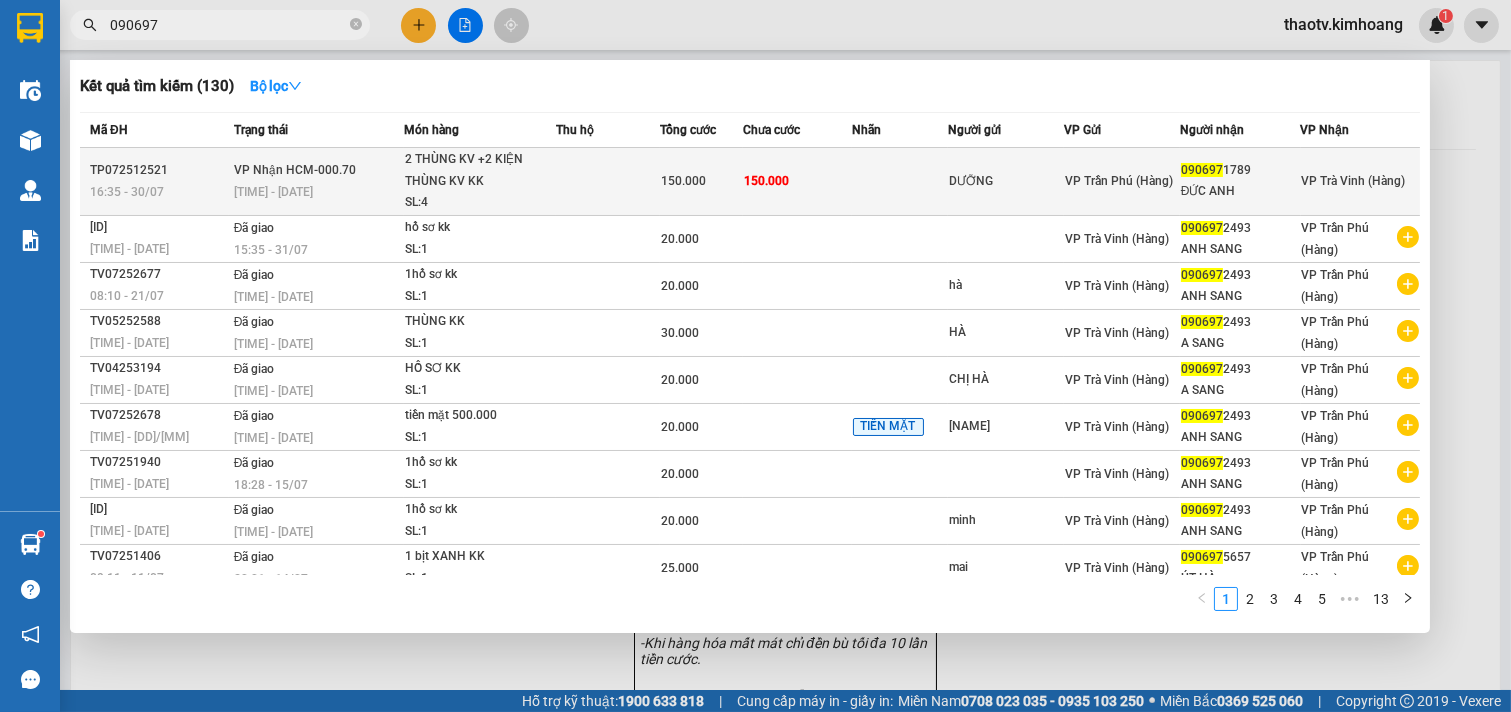 type on "090697" 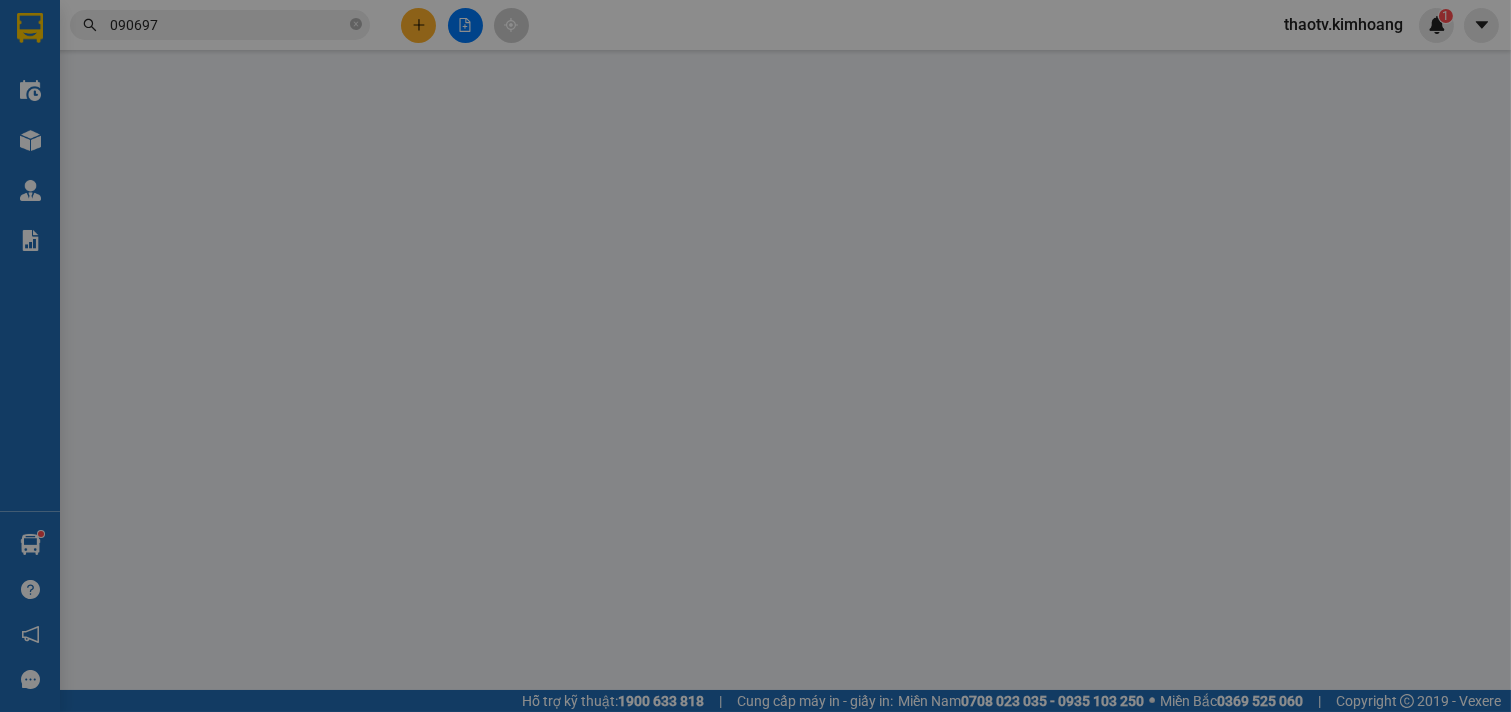 type on "DƯỠNG" 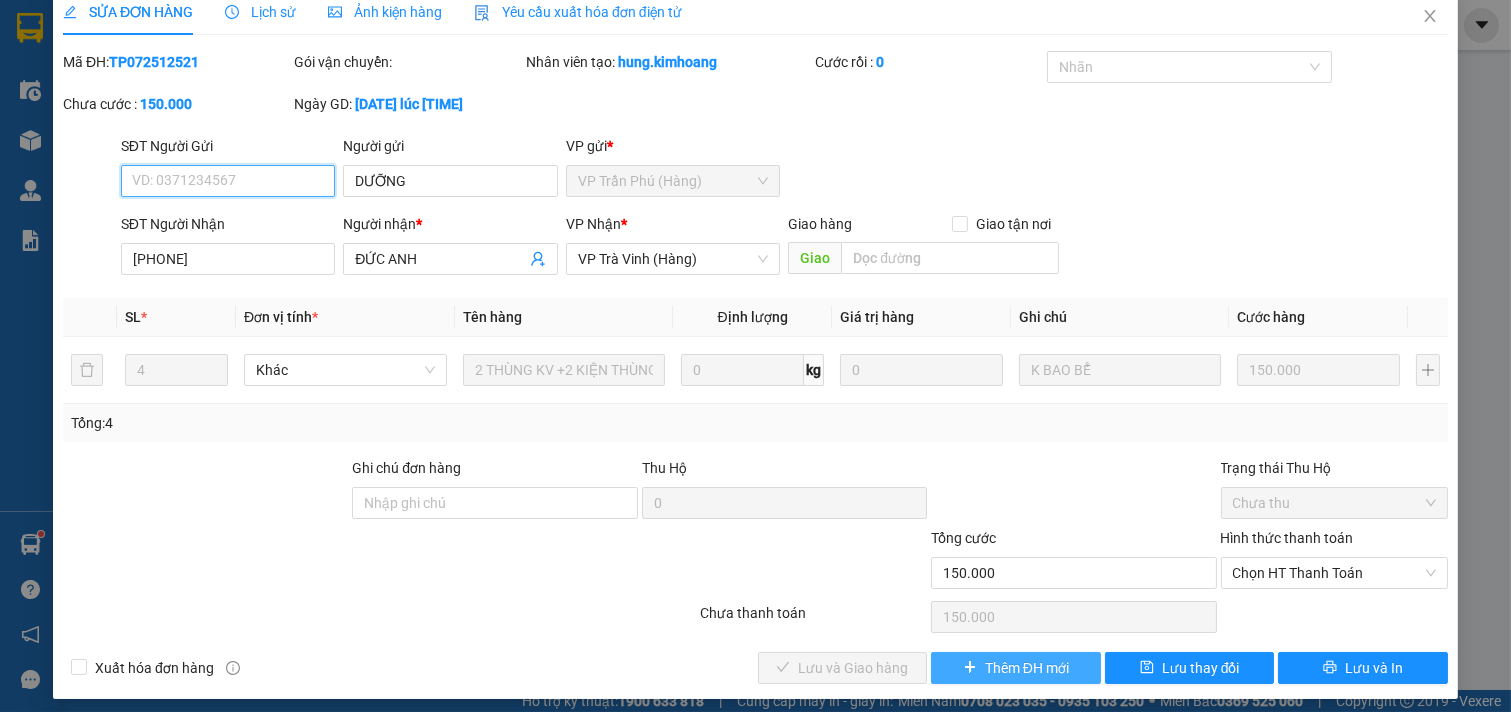 scroll, scrollTop: 22, scrollLeft: 0, axis: vertical 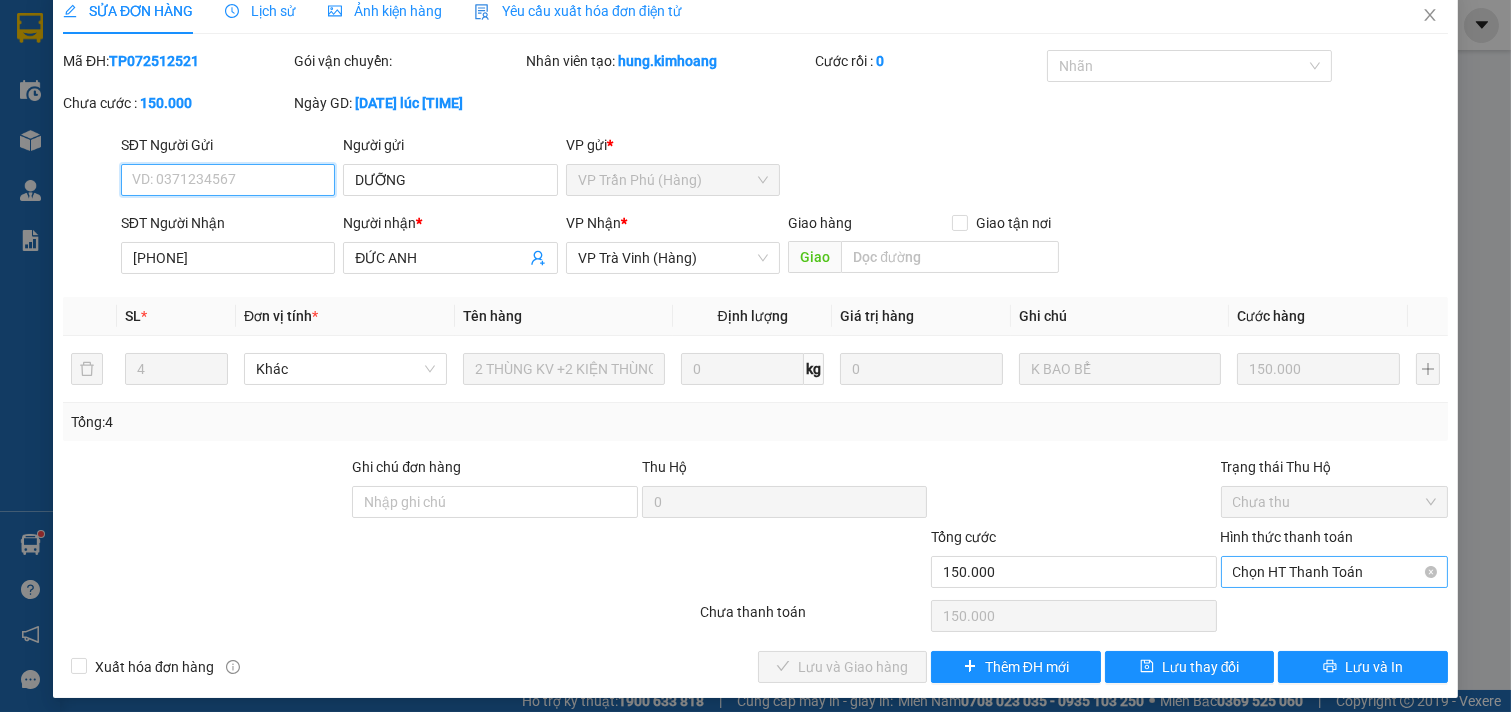 click on "Chọn HT Thanh Toán" at bounding box center [1335, 572] 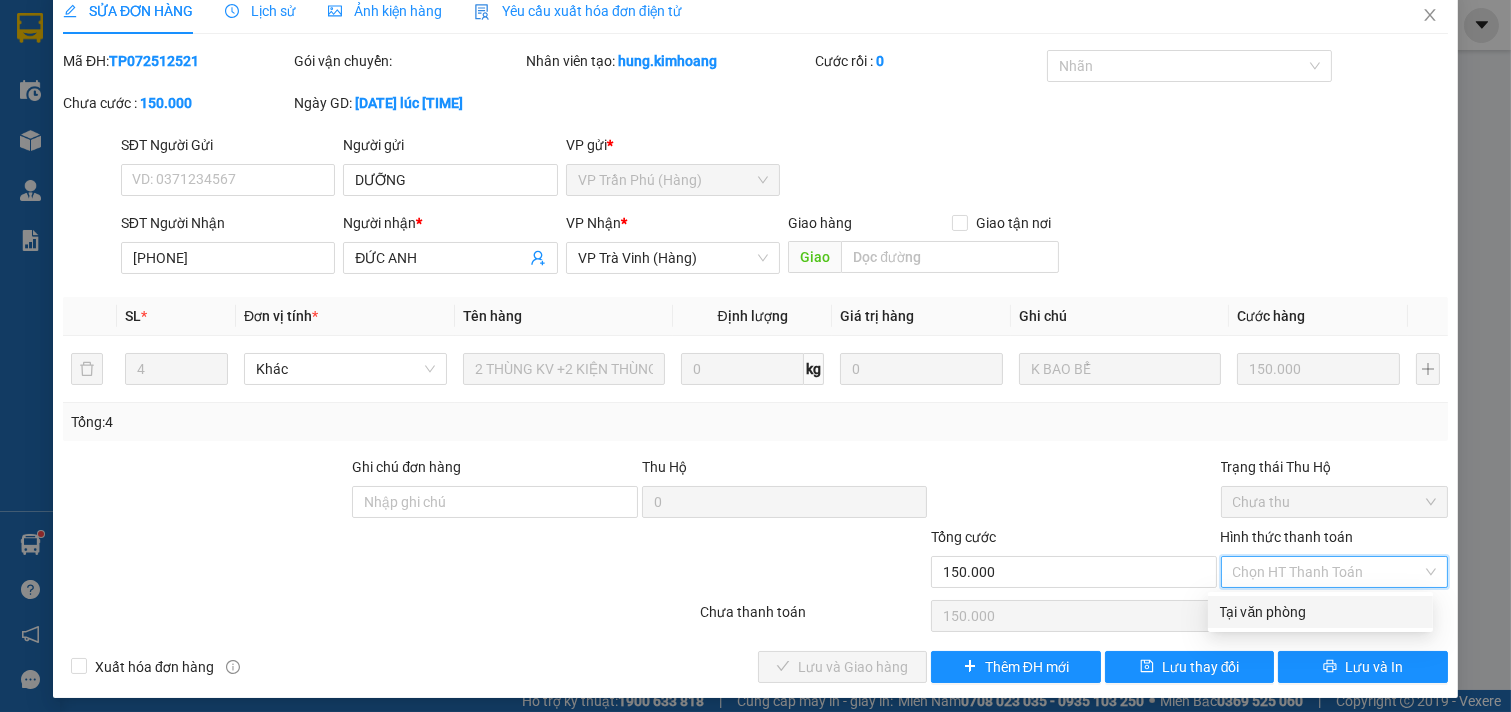 click on "Tại văn phòng" at bounding box center (1320, 612) 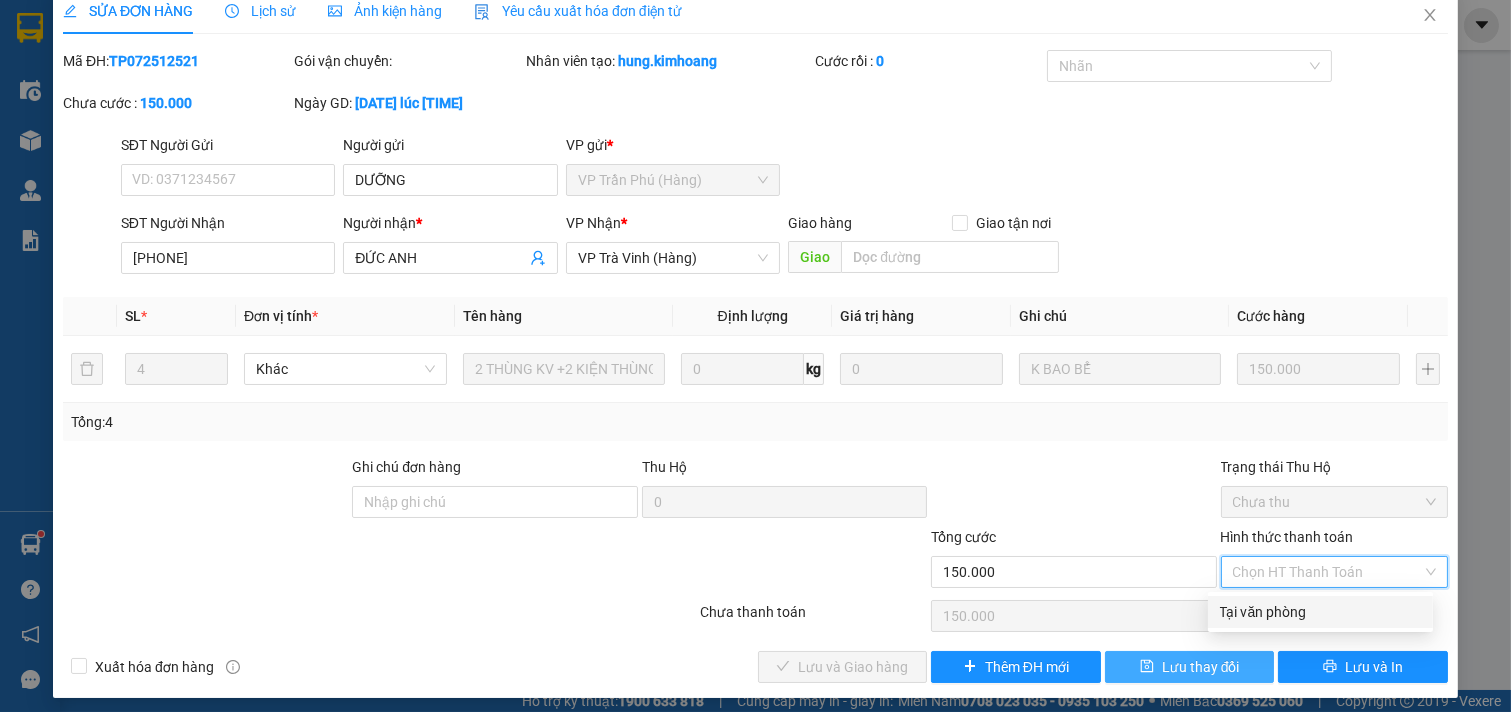 type on "0" 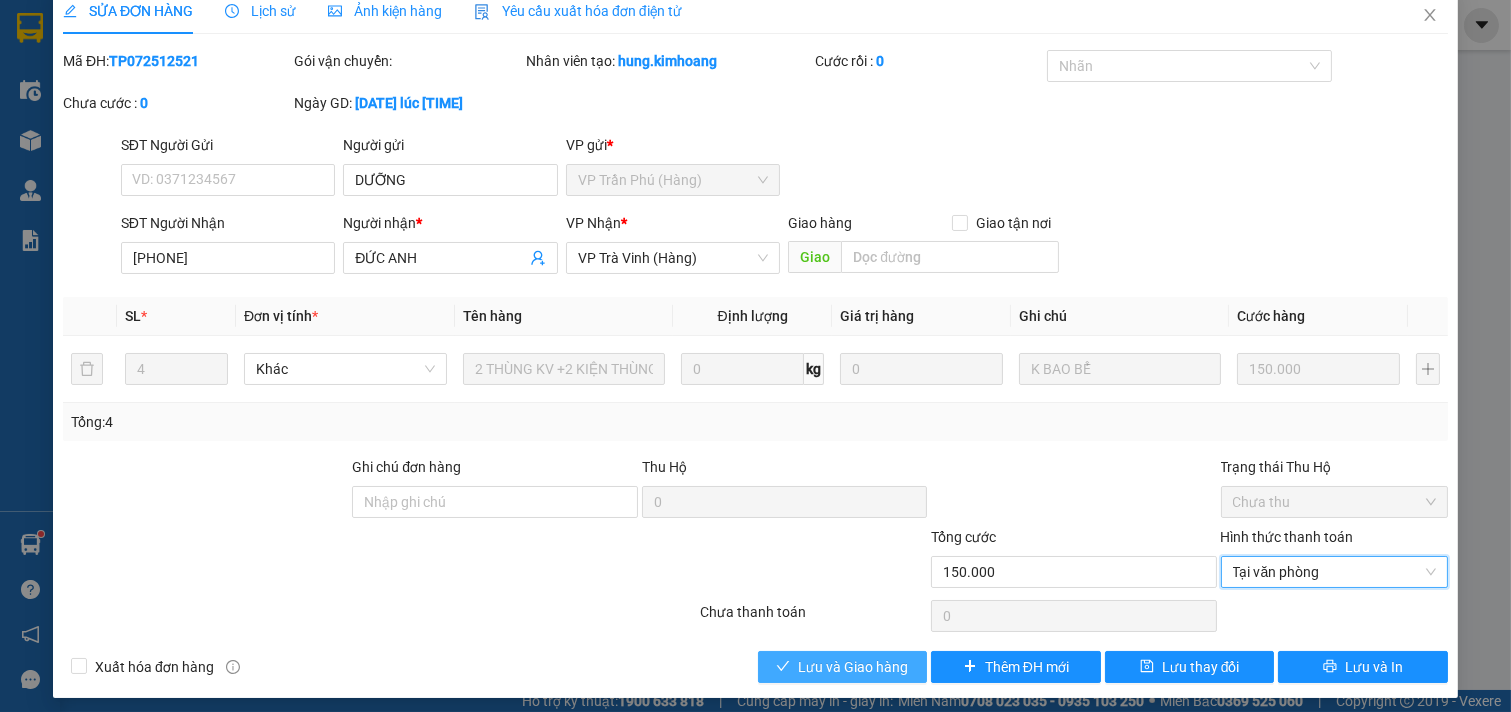 click on "Lưu và Giao hàng" at bounding box center (853, 667) 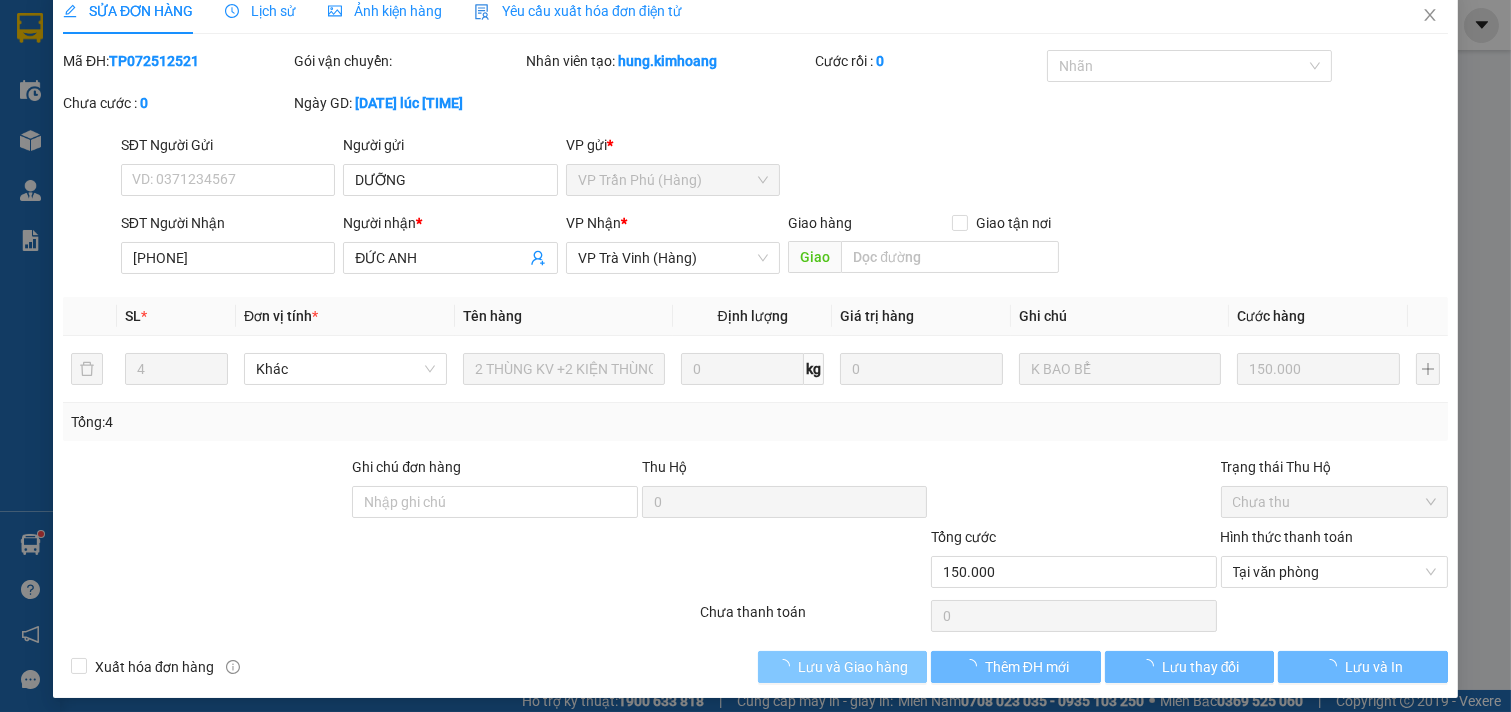 click on "Lưu và Giao hàng" at bounding box center (853, 667) 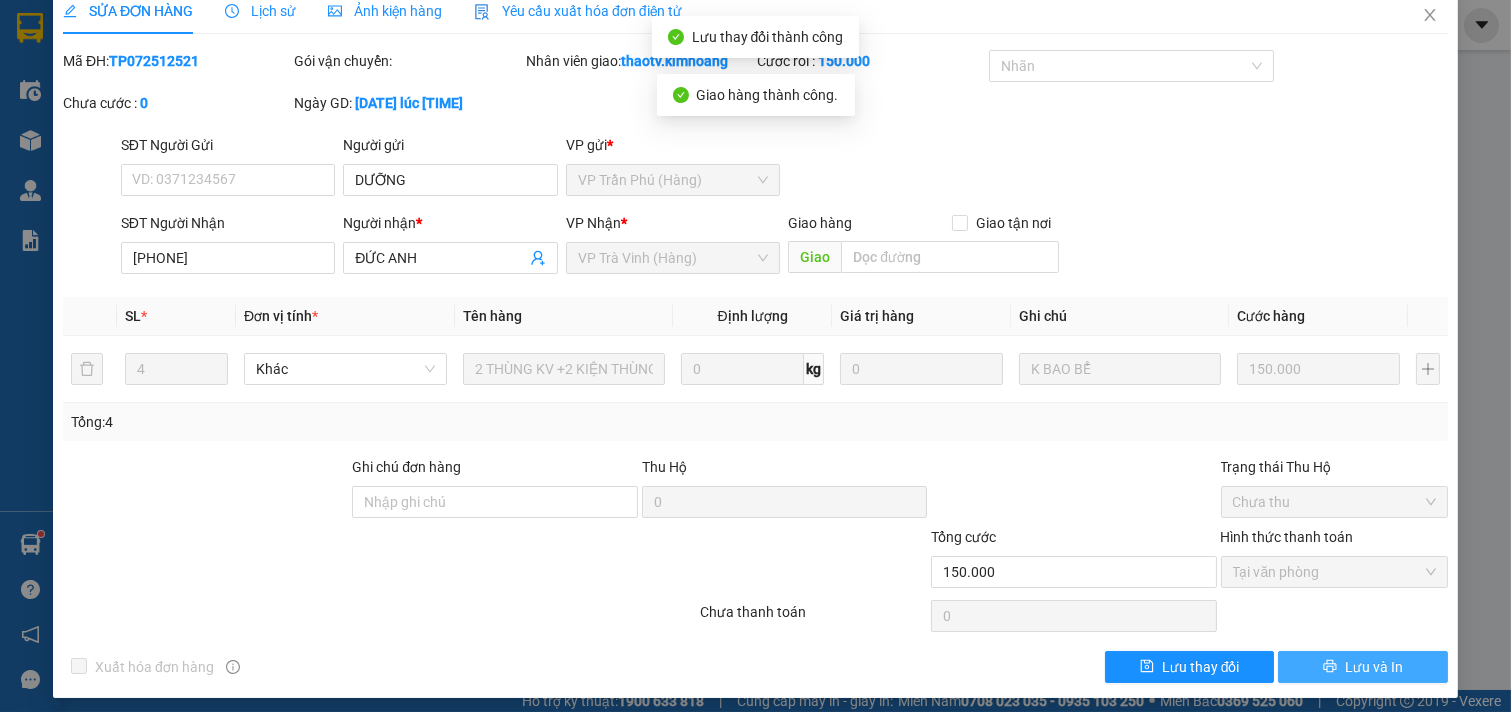 click on "Lưu và In" at bounding box center (1374, 667) 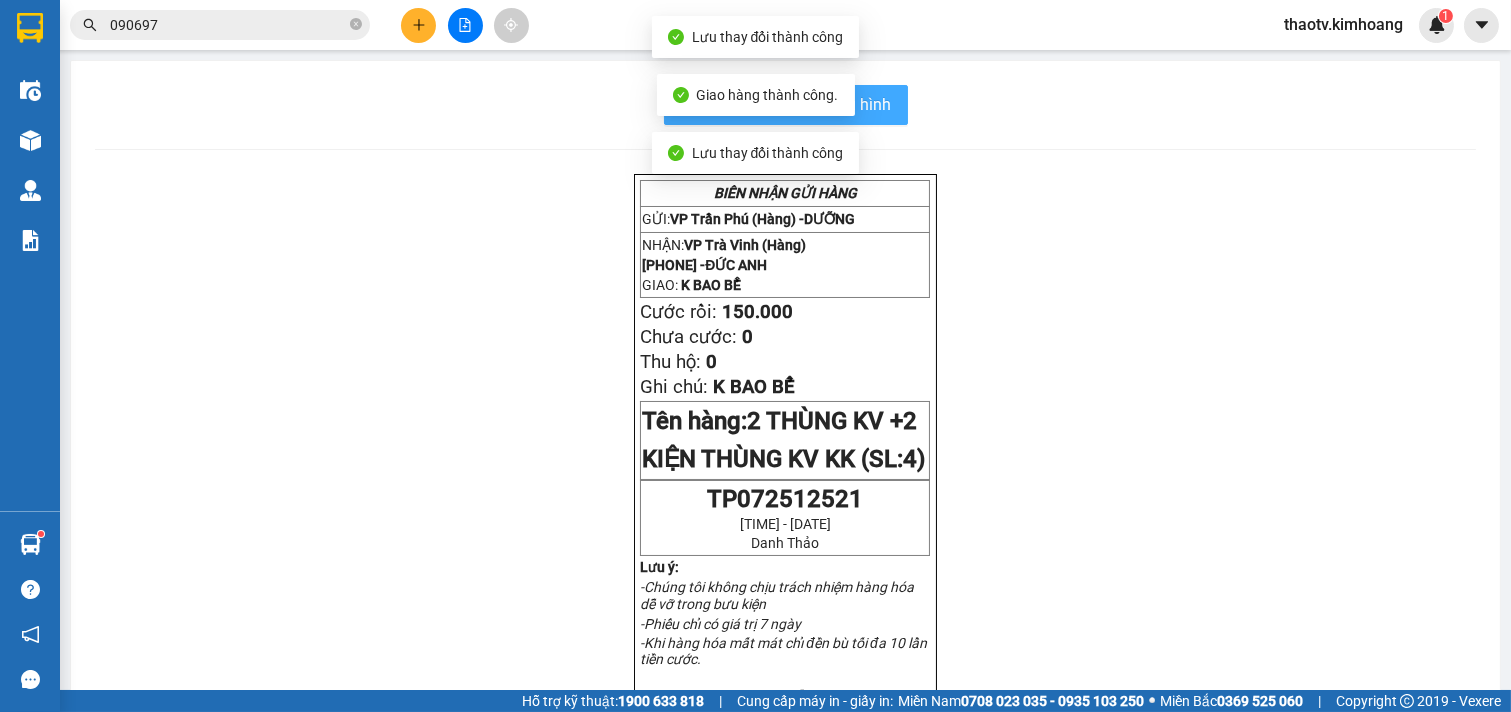 click on "In mẫu biên lai tự cấu hình" at bounding box center [798, 104] 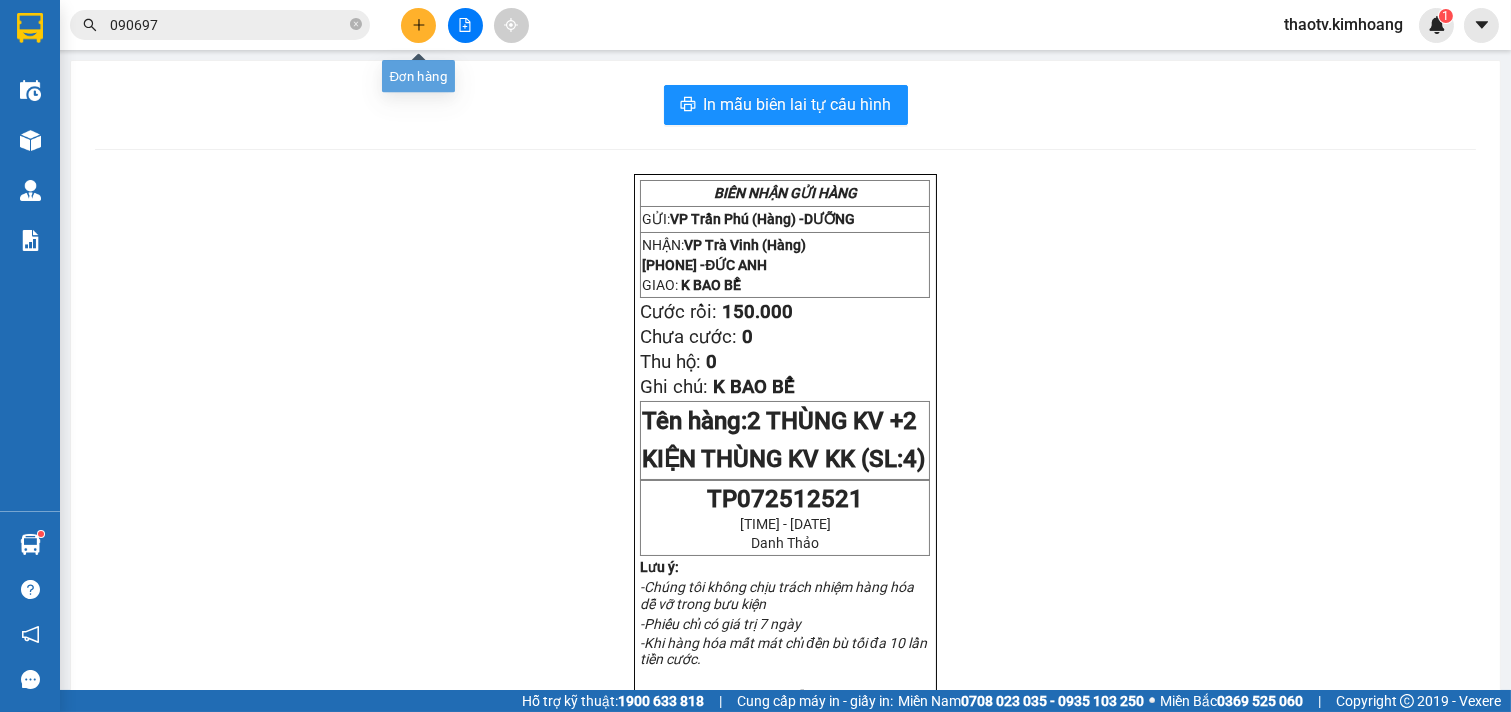 click at bounding box center (418, 25) 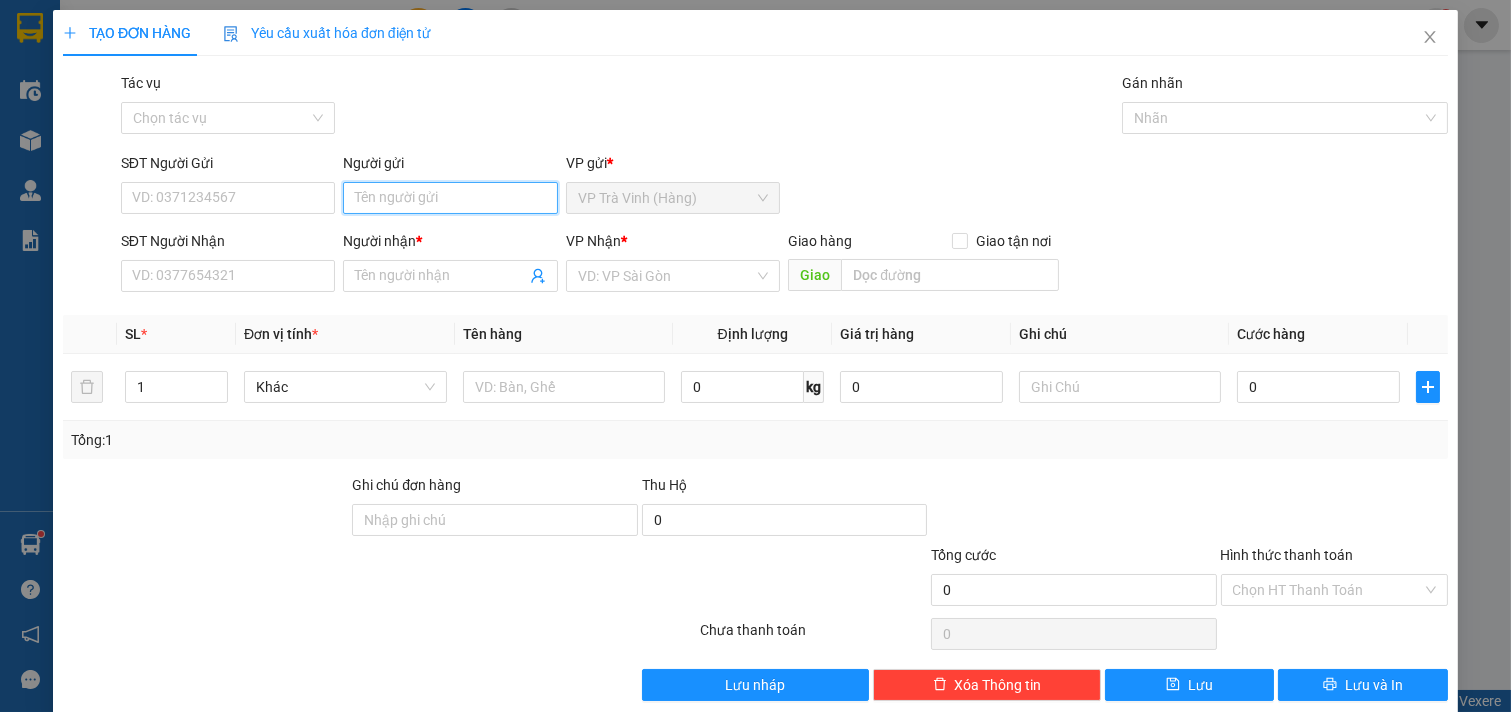 click on "Người gửi" at bounding box center [450, 198] 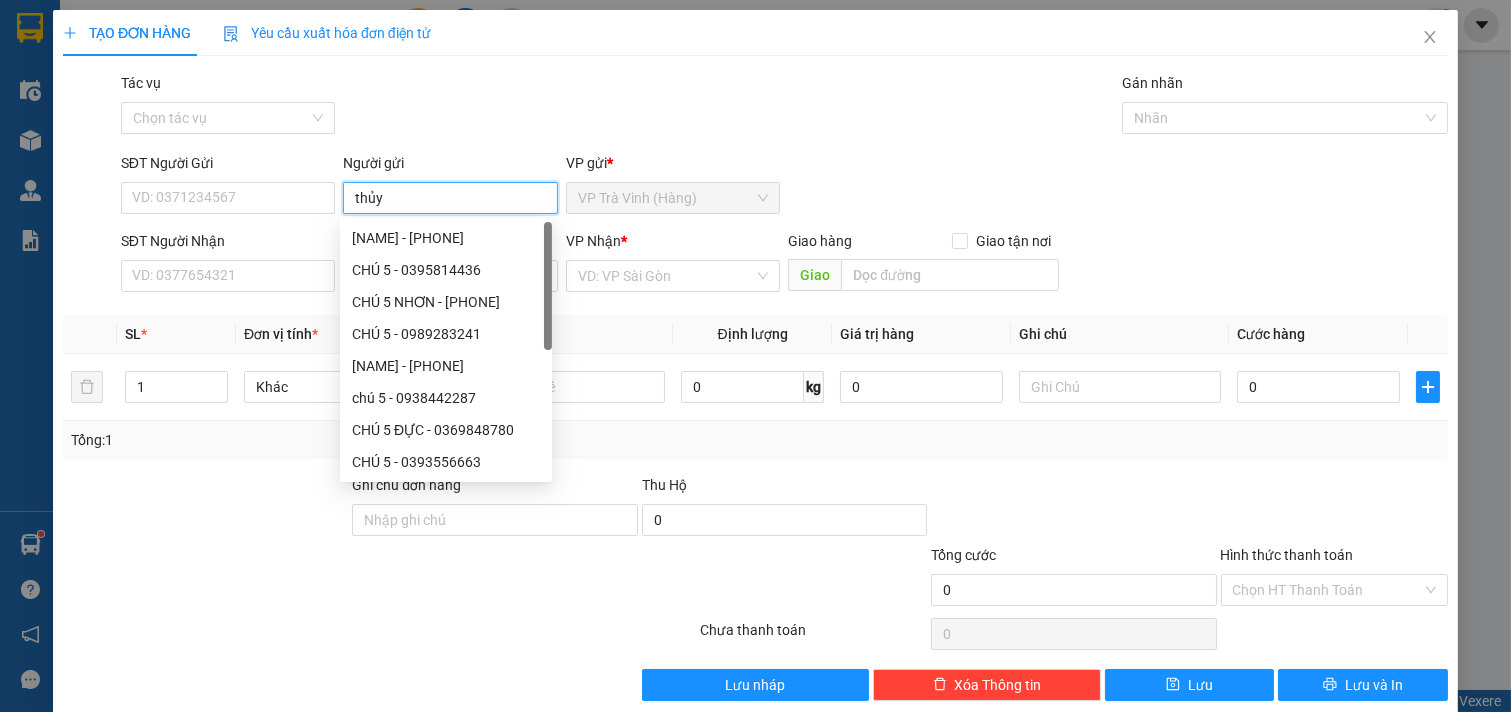 type on "thủy" 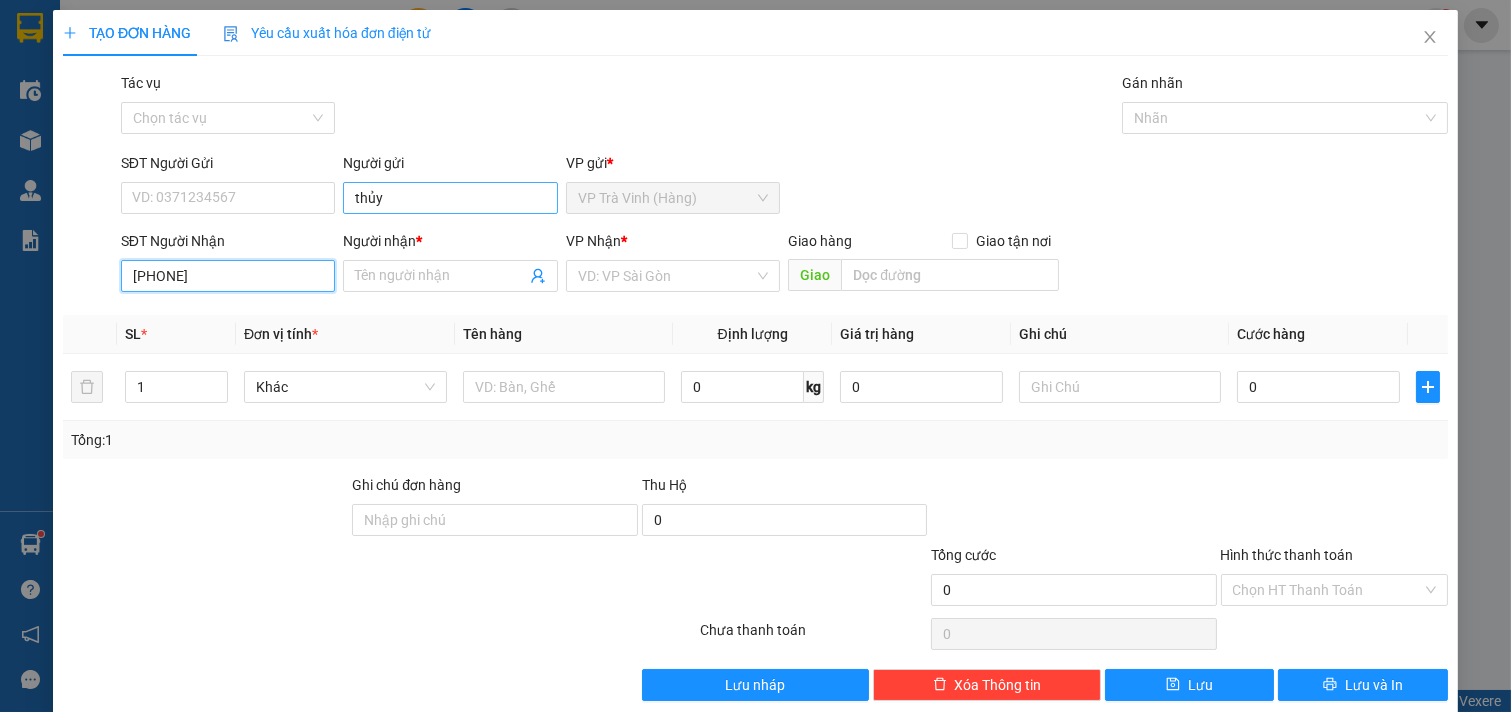 type on "[PHONE]" 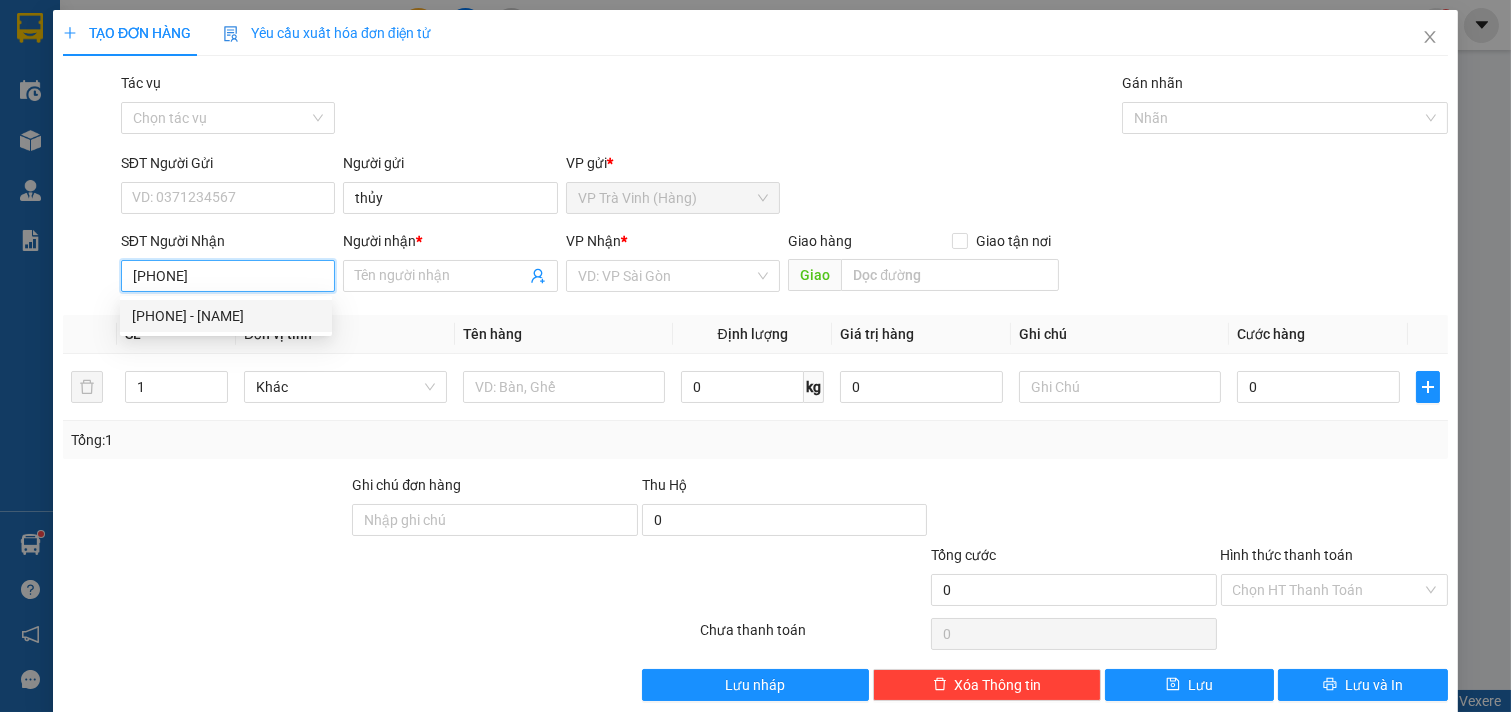 click on "[PHONE] - [NAME]" at bounding box center [226, 316] 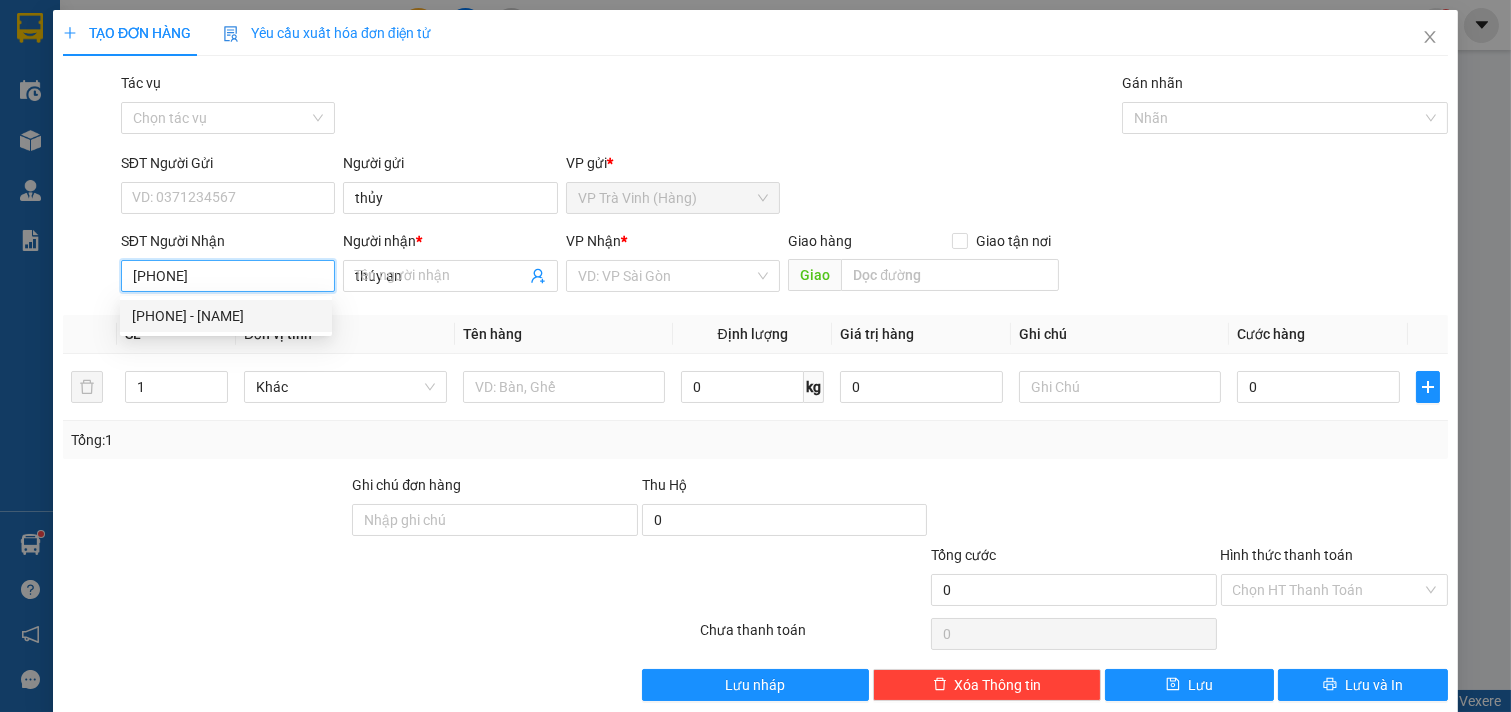 type on "30.000" 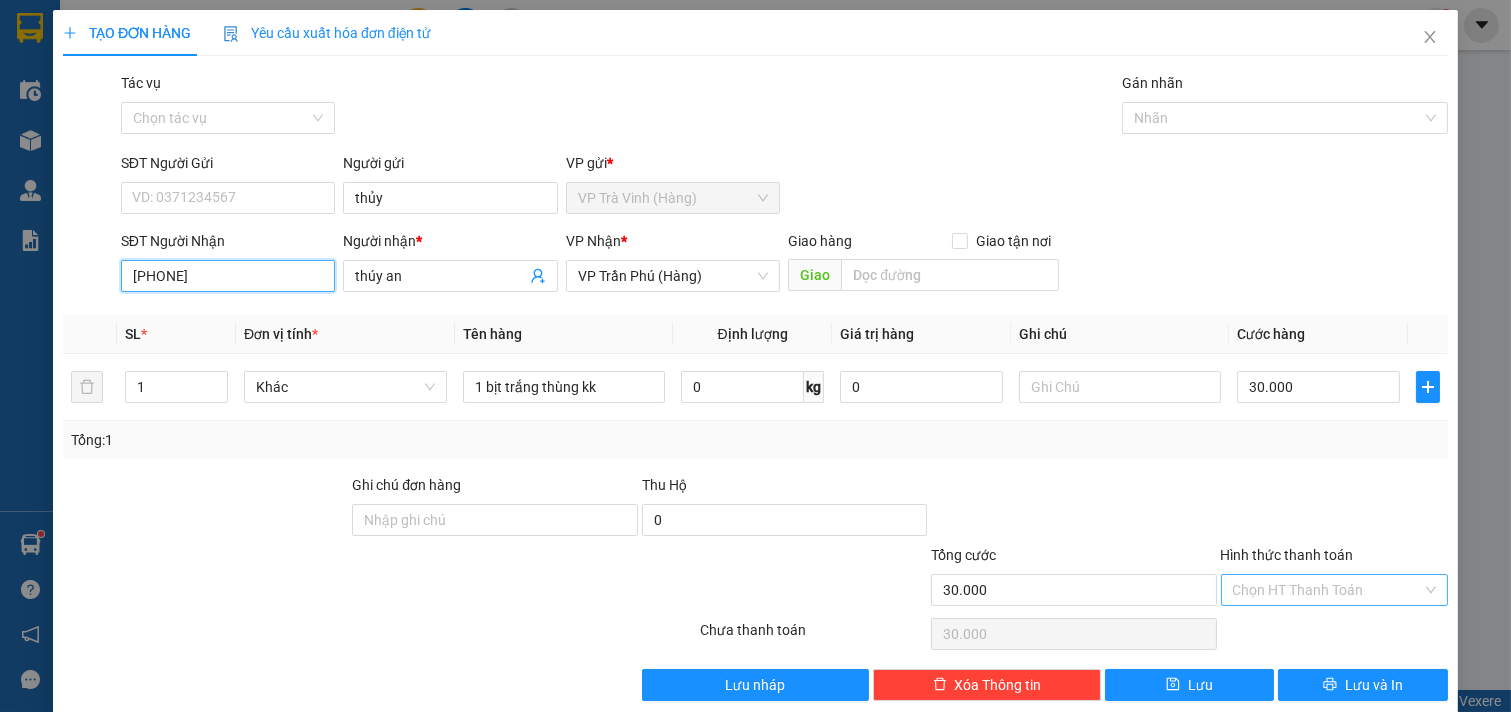 type on "[PHONE]" 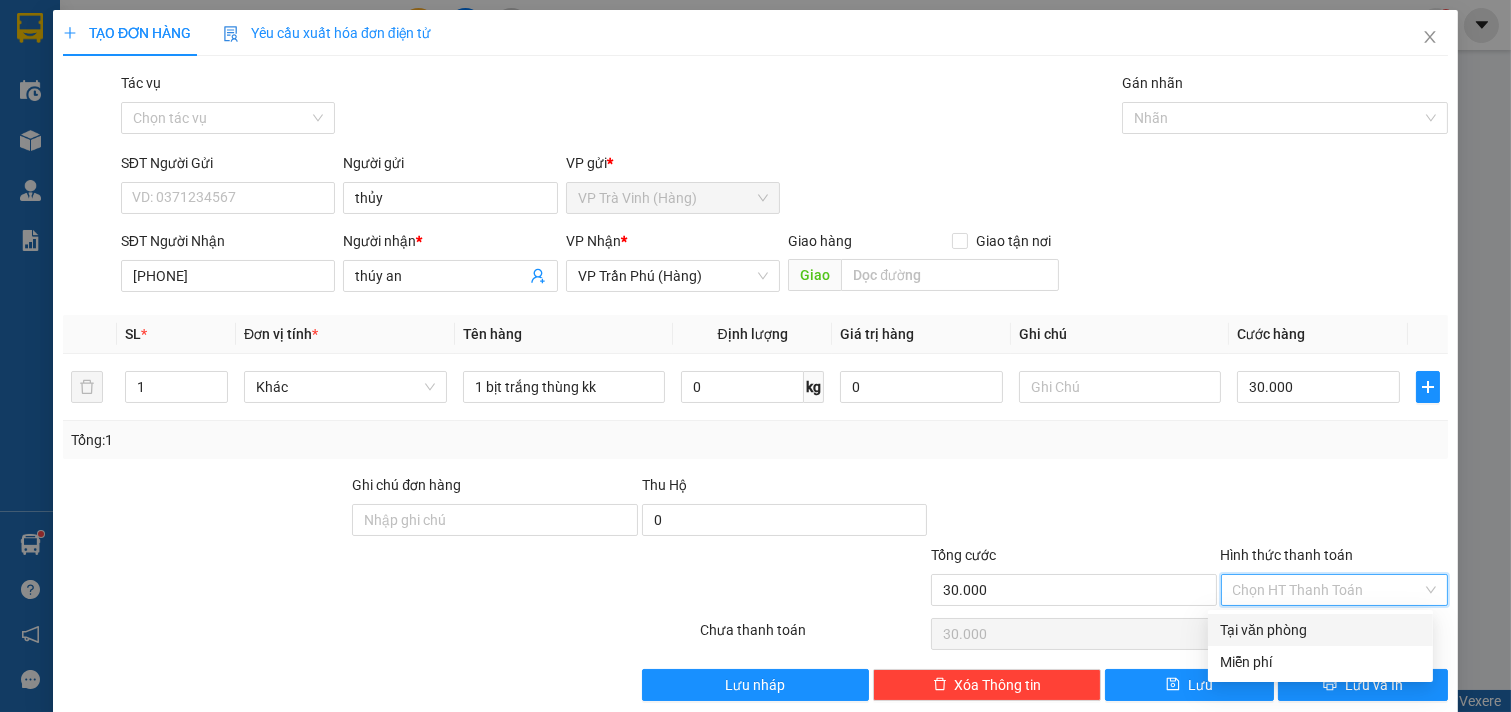 click on "Hình thức thanh toán" at bounding box center [1328, 590] 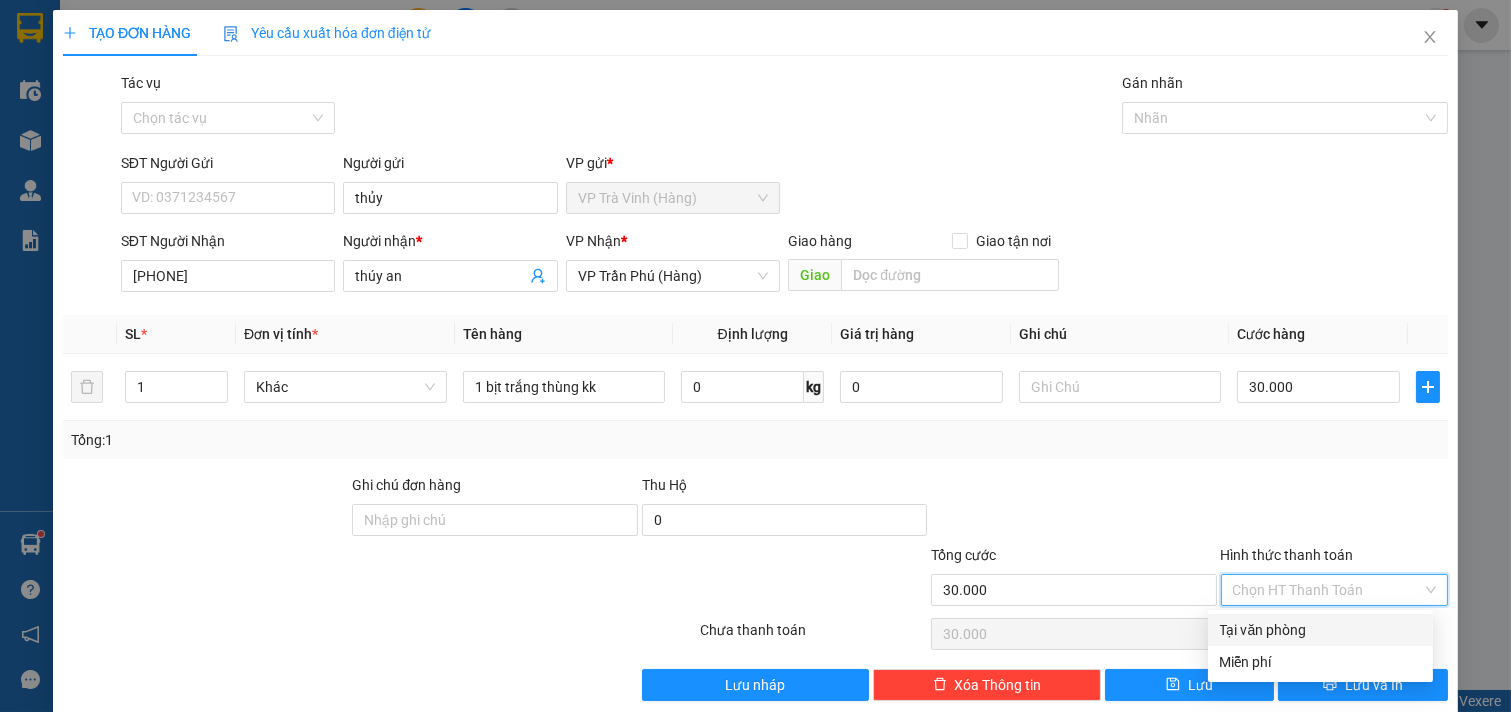 click on "Tại văn phòng" at bounding box center (1320, 630) 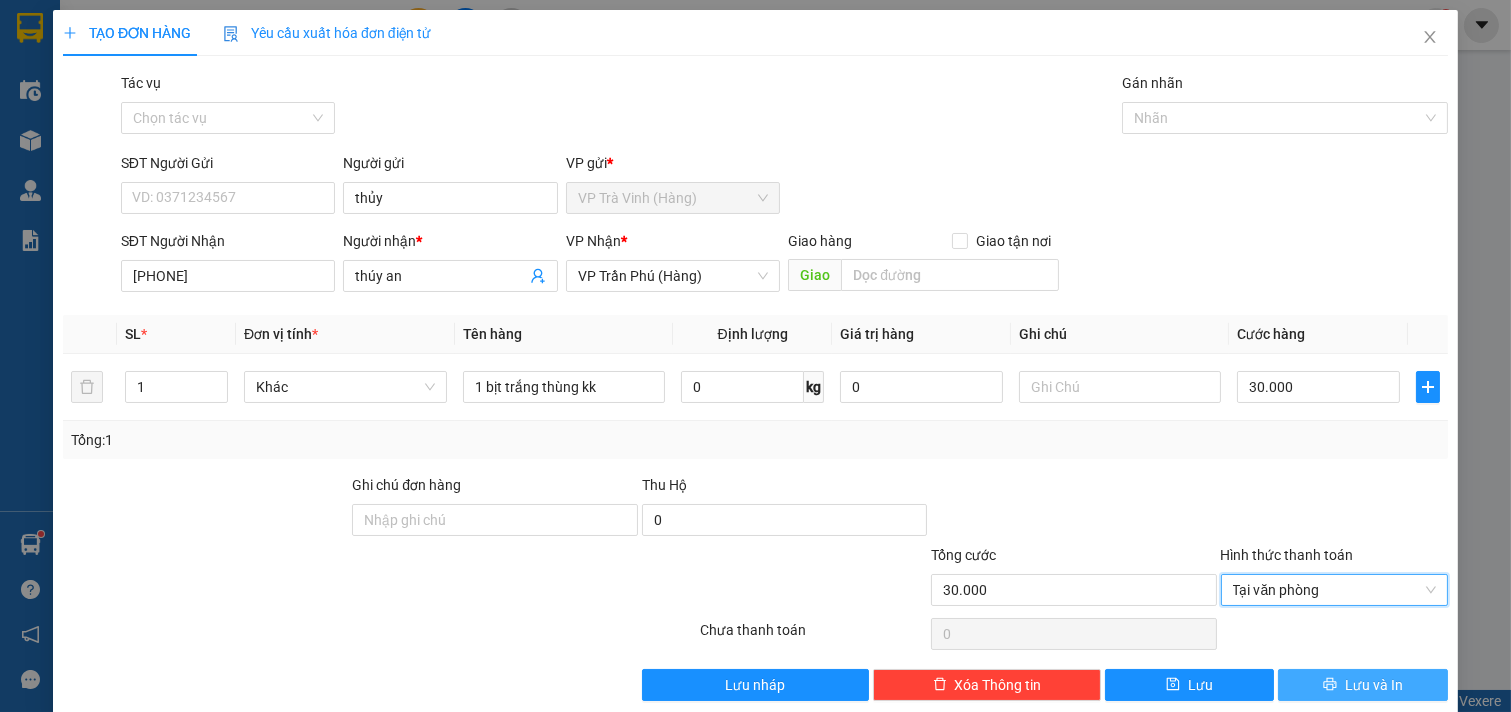 click 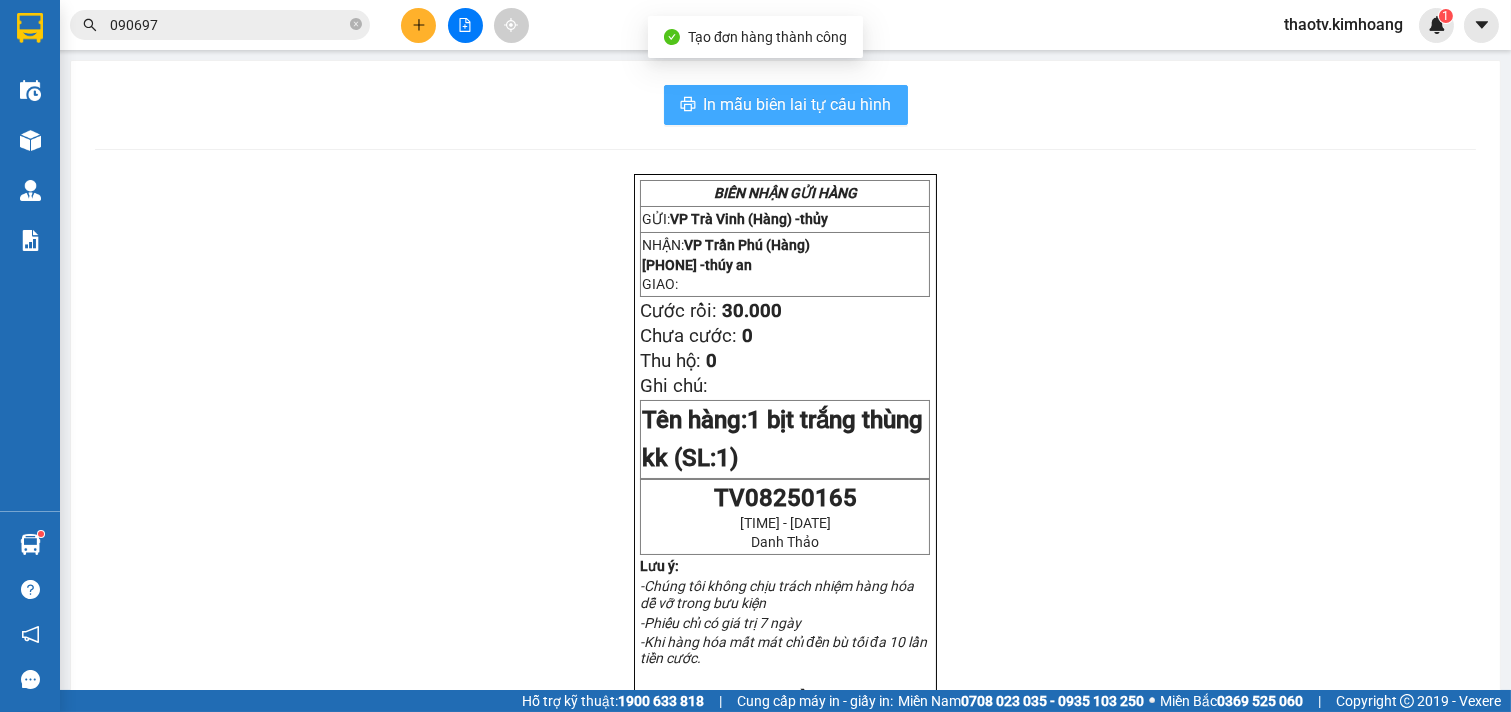 click on "In mẫu biên lai tự cấu hình" at bounding box center (786, 105) 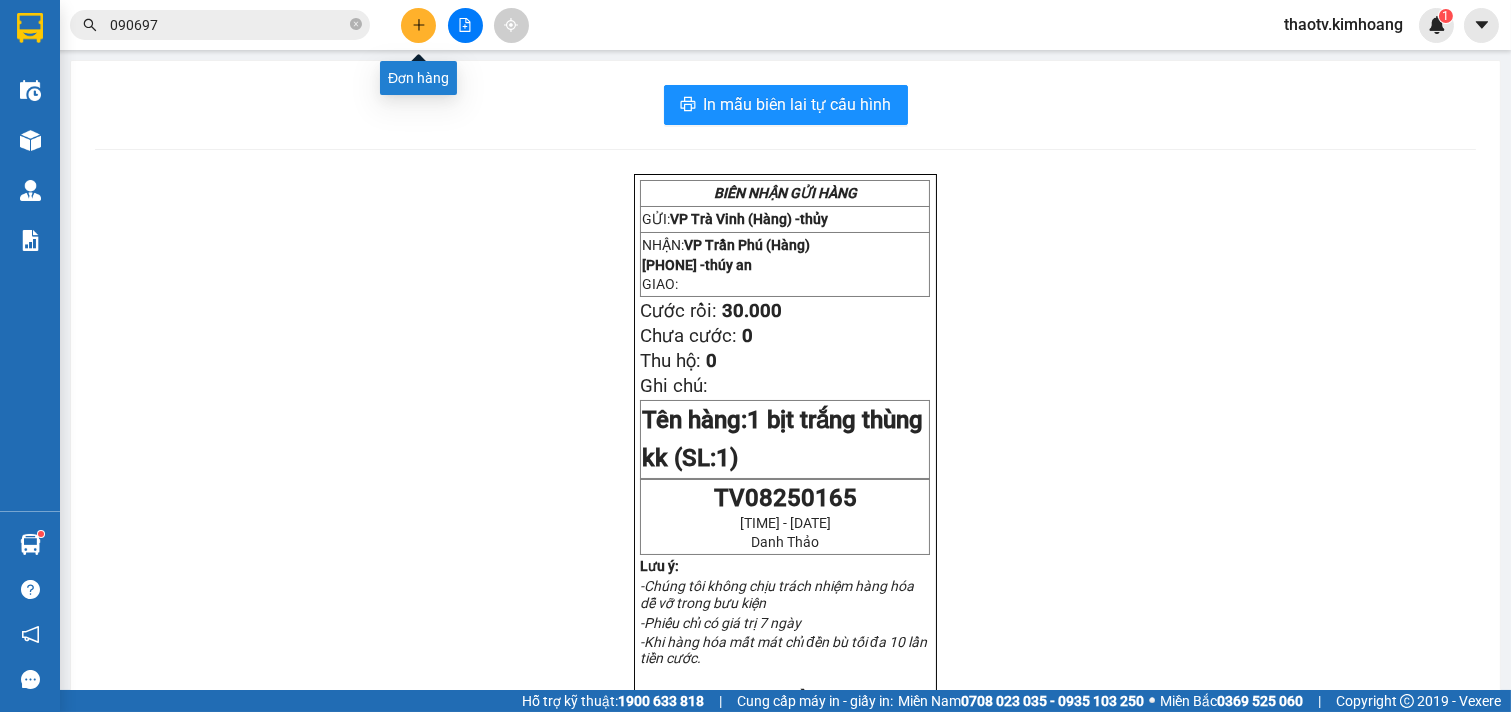 click at bounding box center (418, 25) 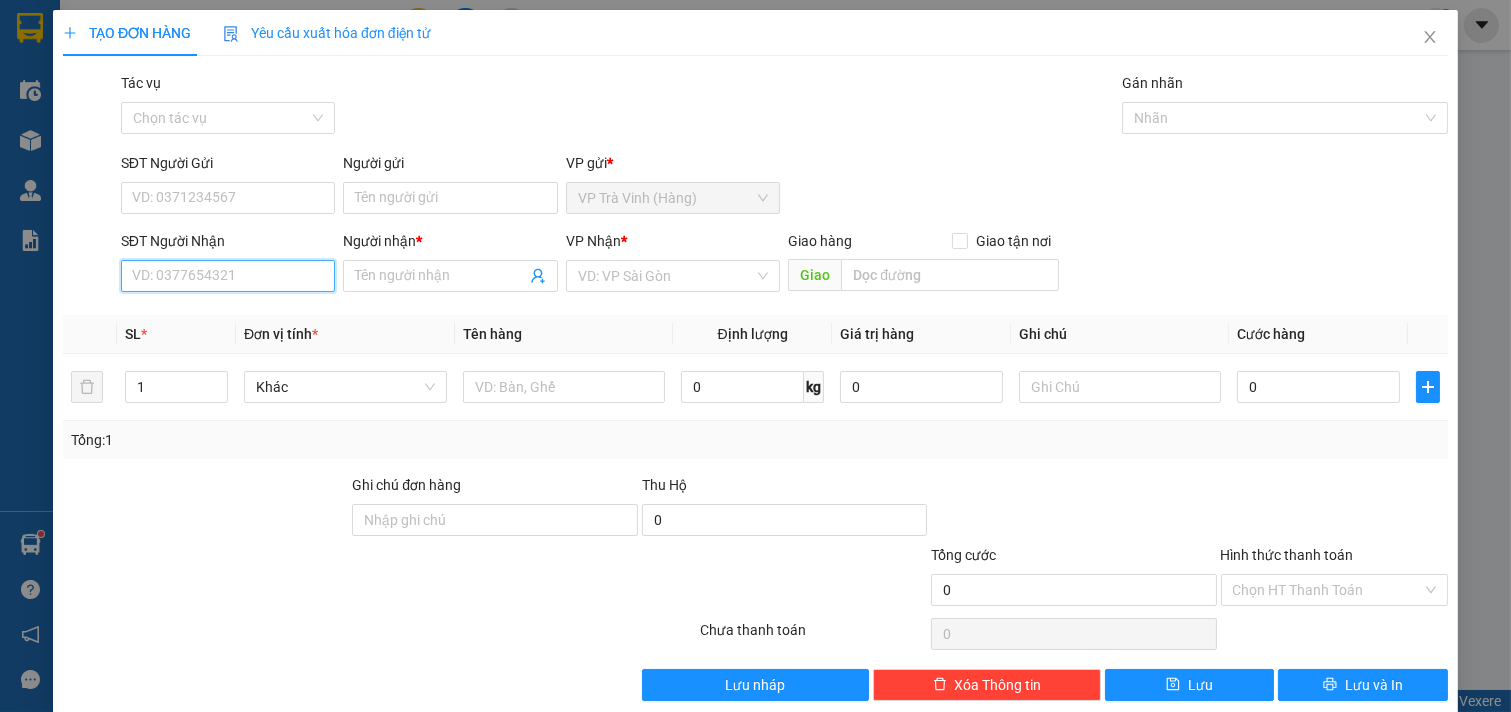 click on "SĐT Người Nhận" at bounding box center [228, 276] 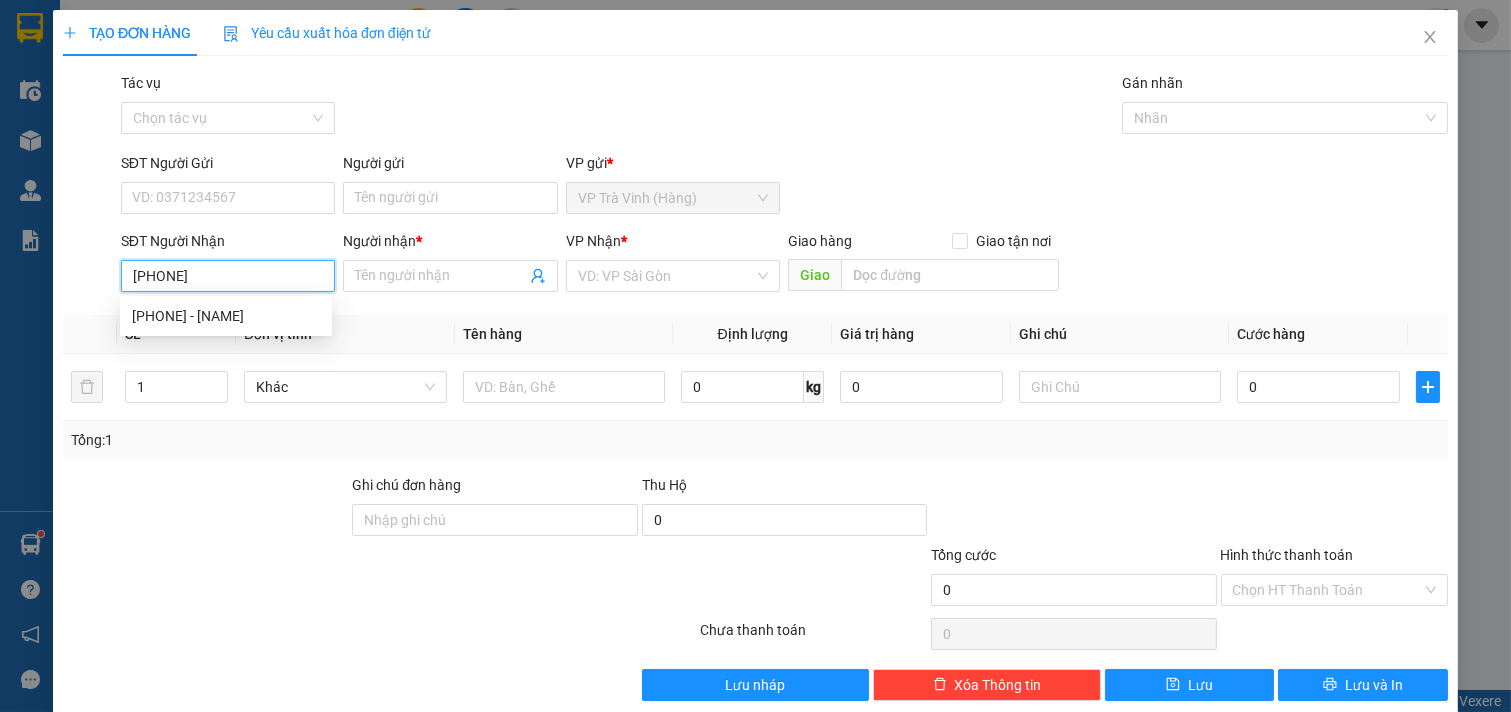 type on "0974456796" 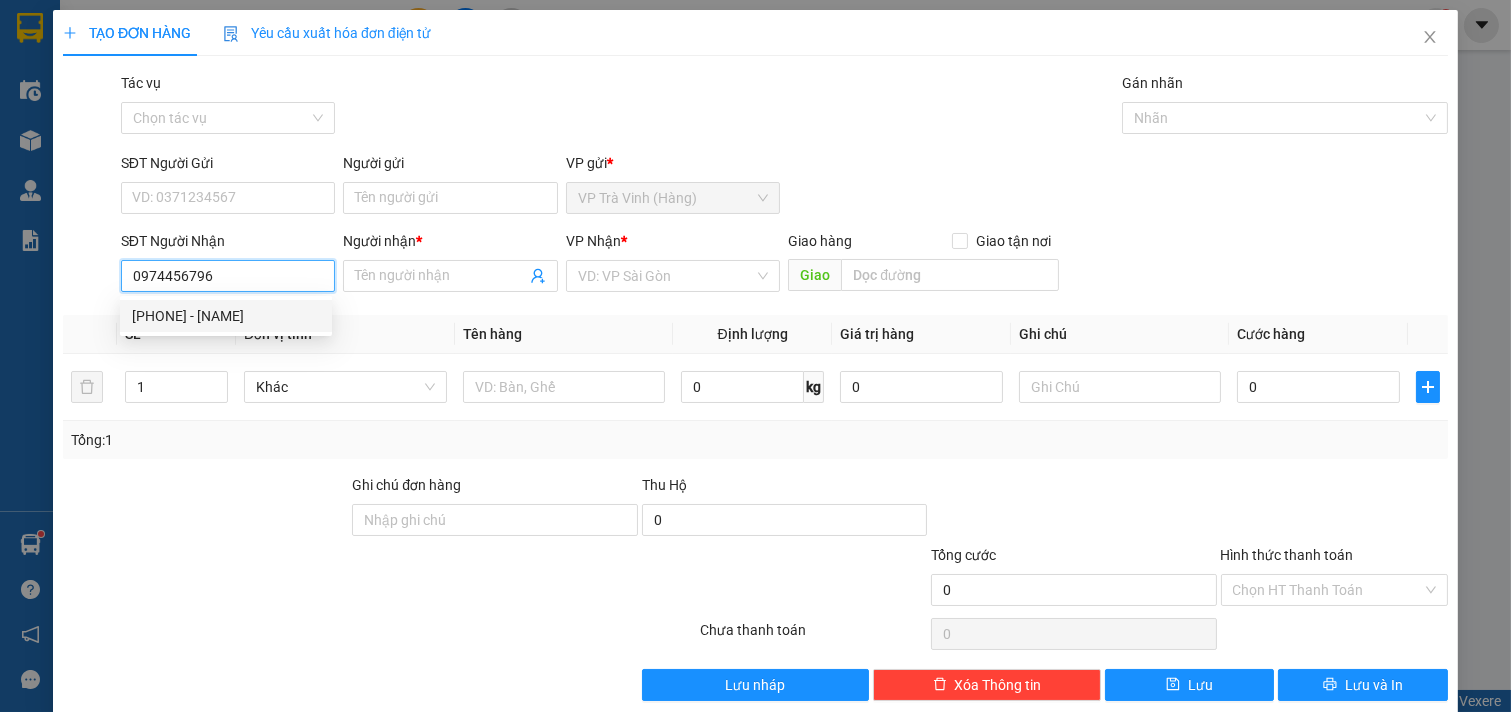 click on "[PHONE] - [NAME]" at bounding box center [226, 316] 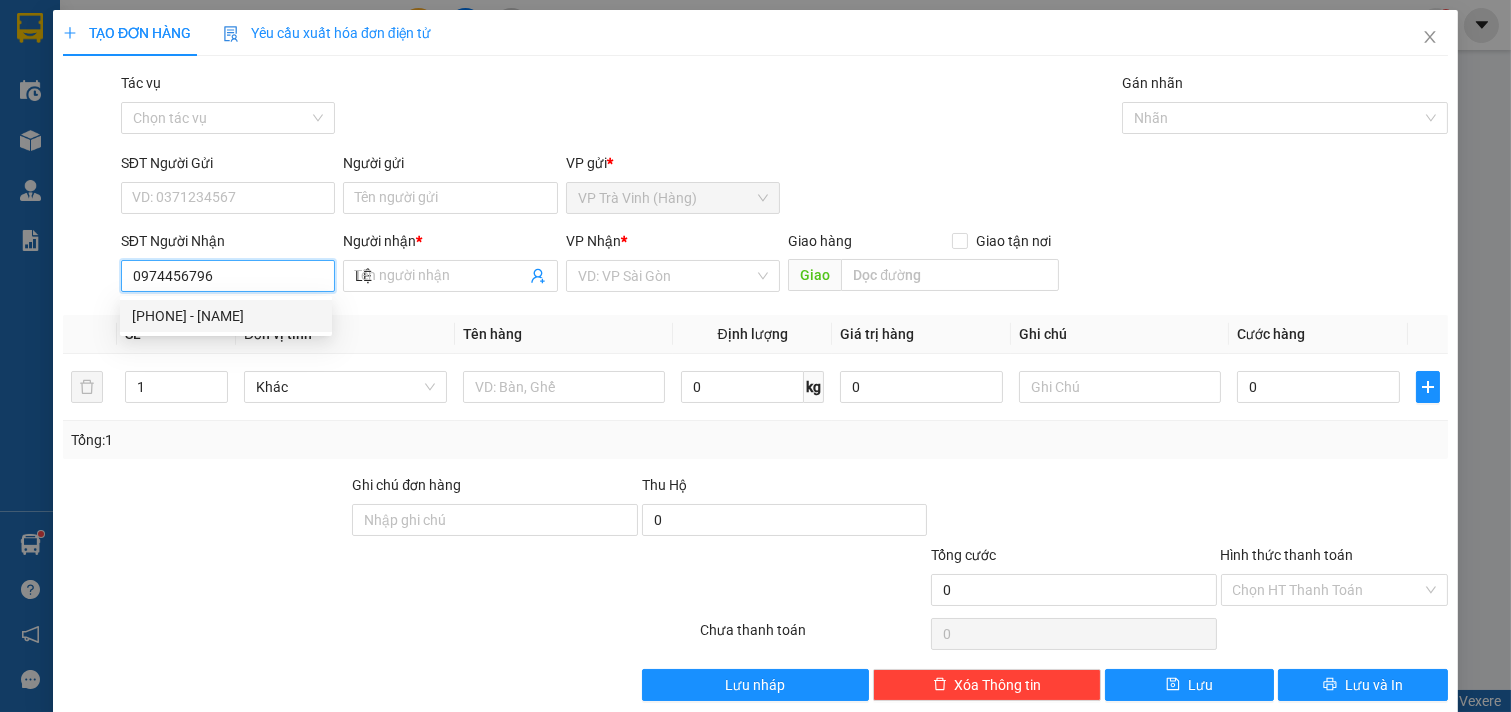 type on "40.000" 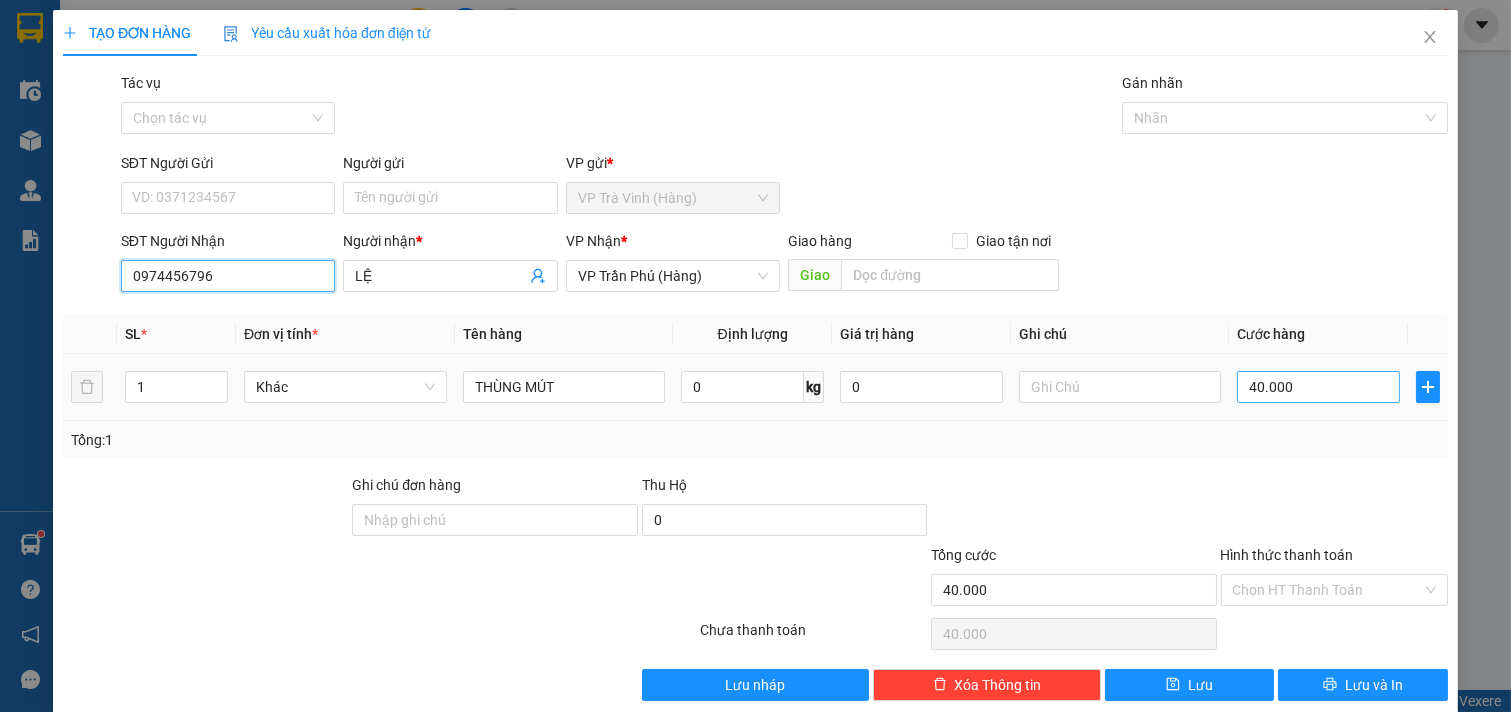 type on "0974456796" 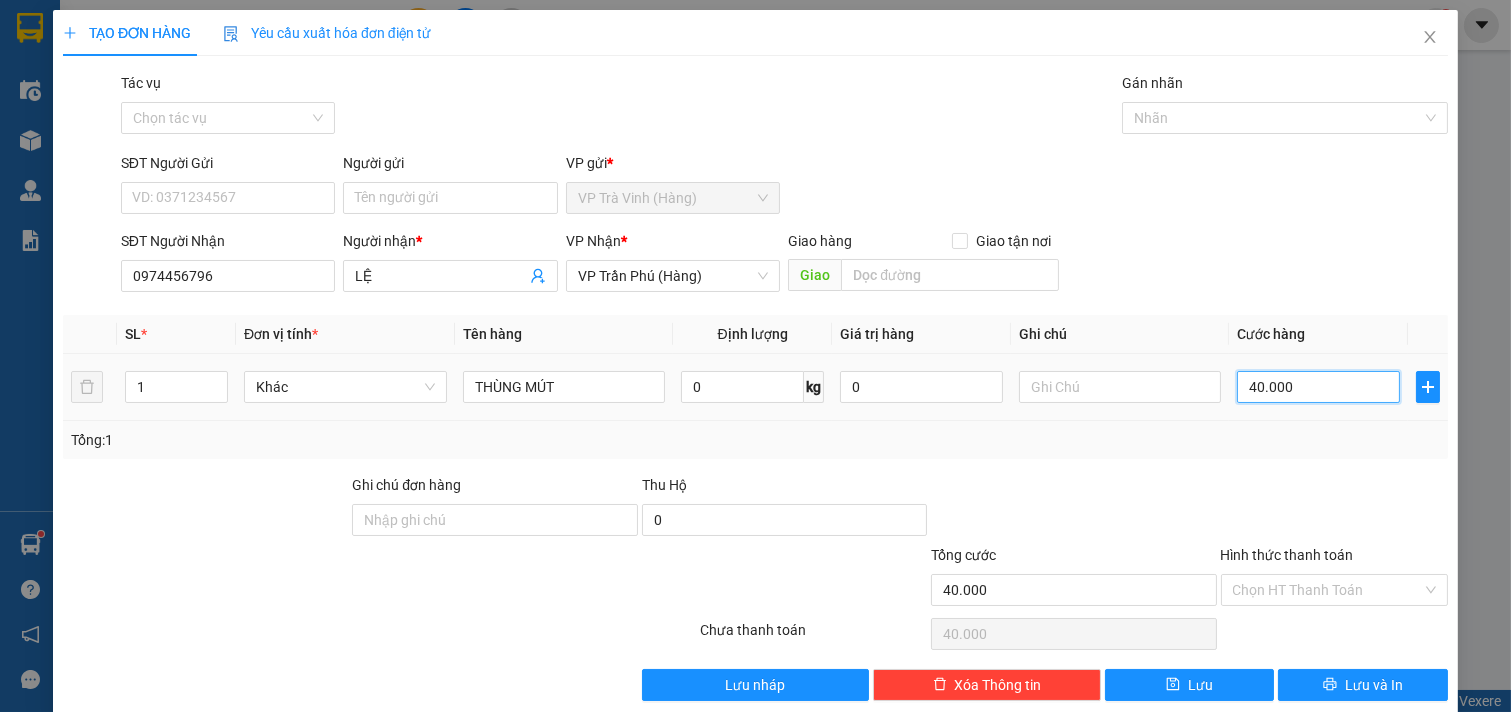 click on "40.000" at bounding box center (1318, 387) 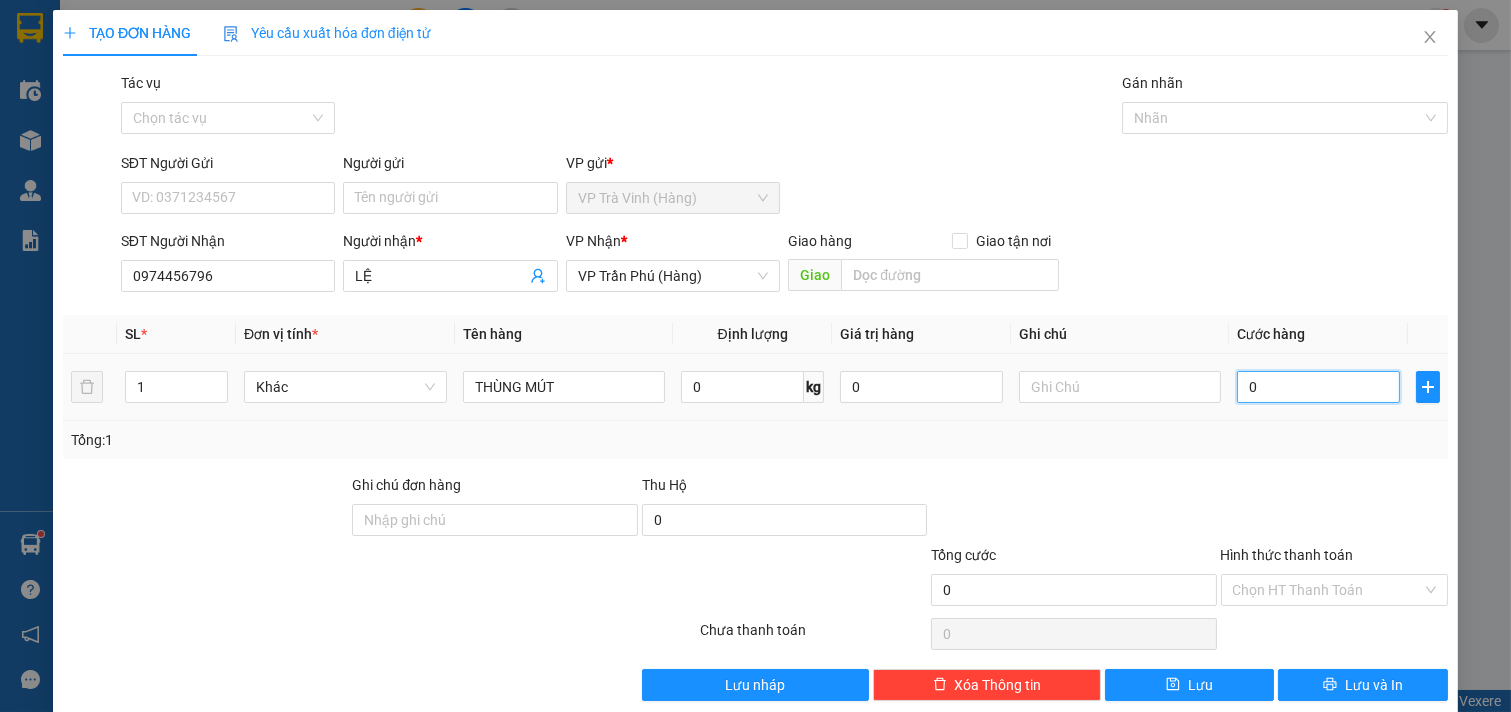 type on "0" 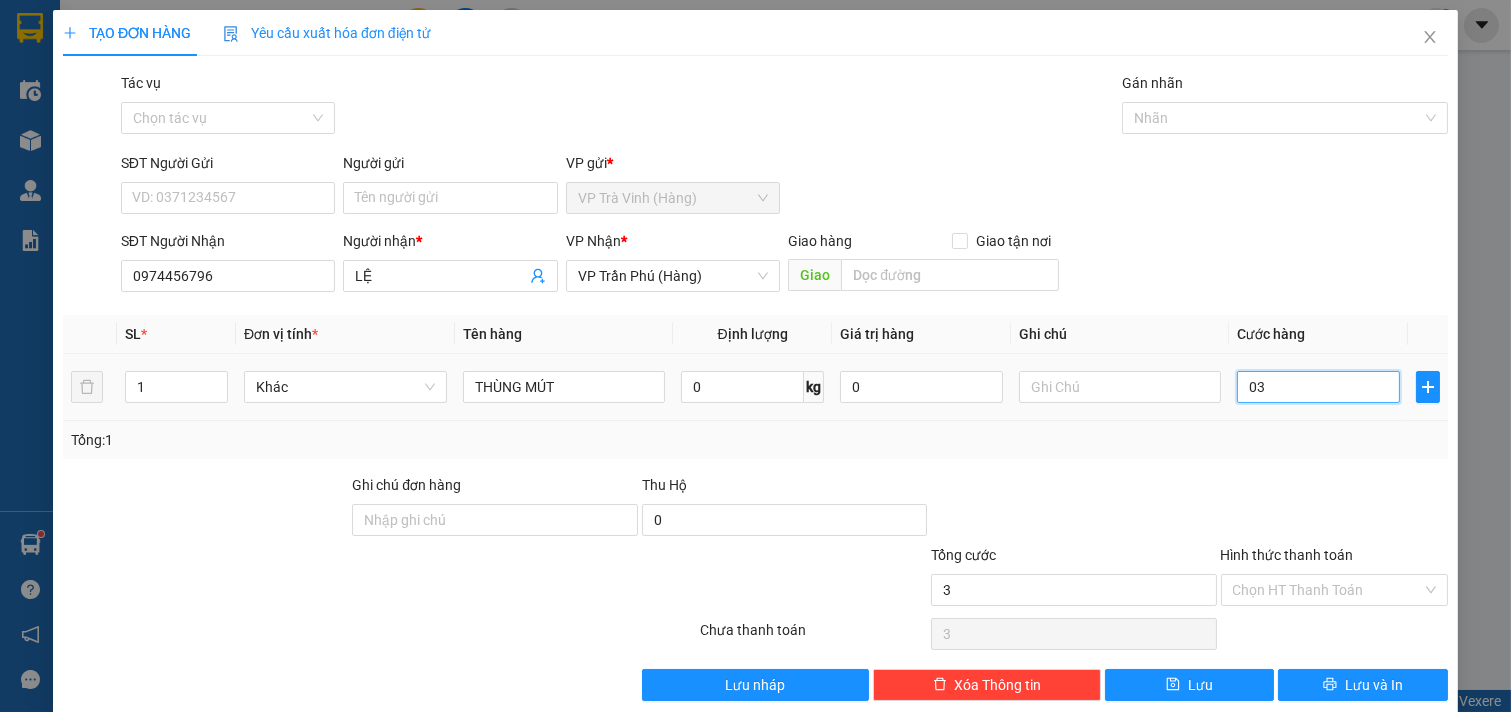 type on "30" 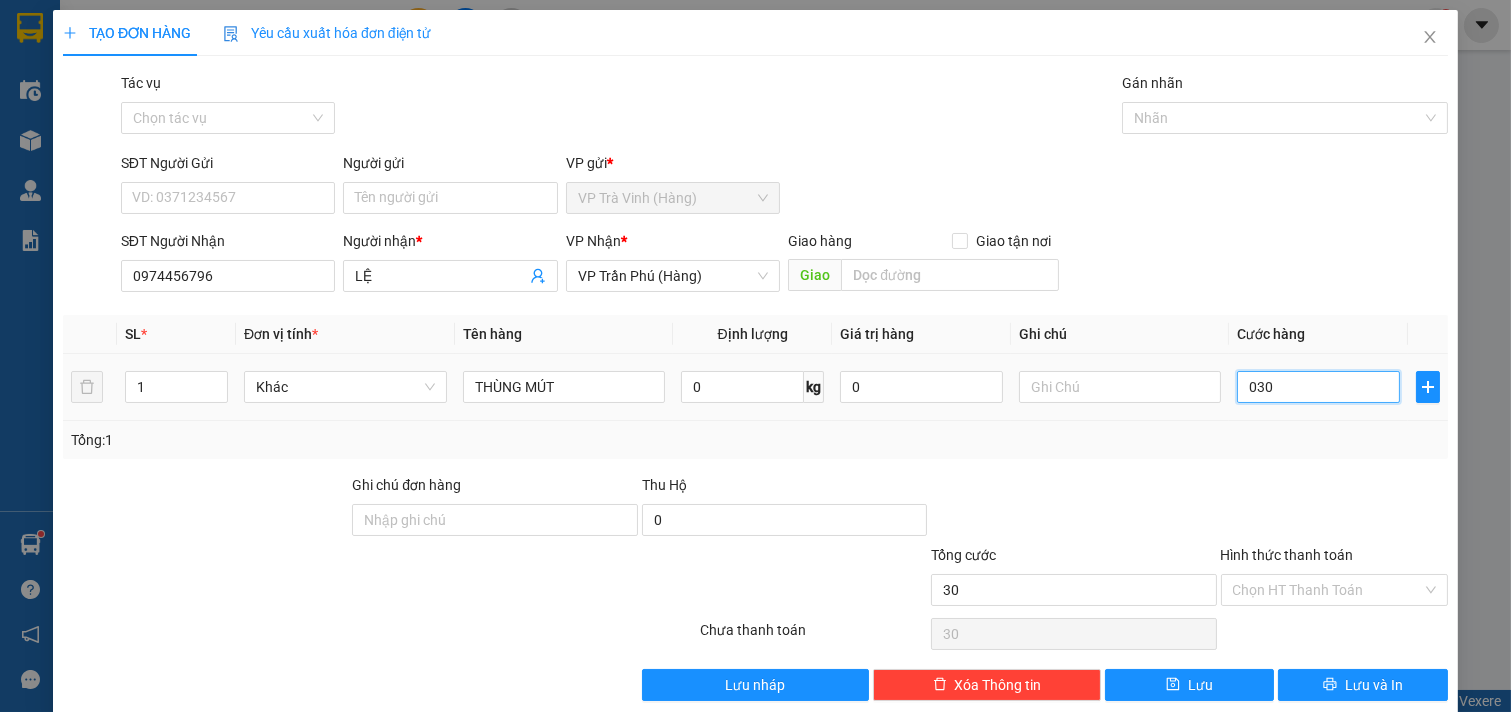 type on "300" 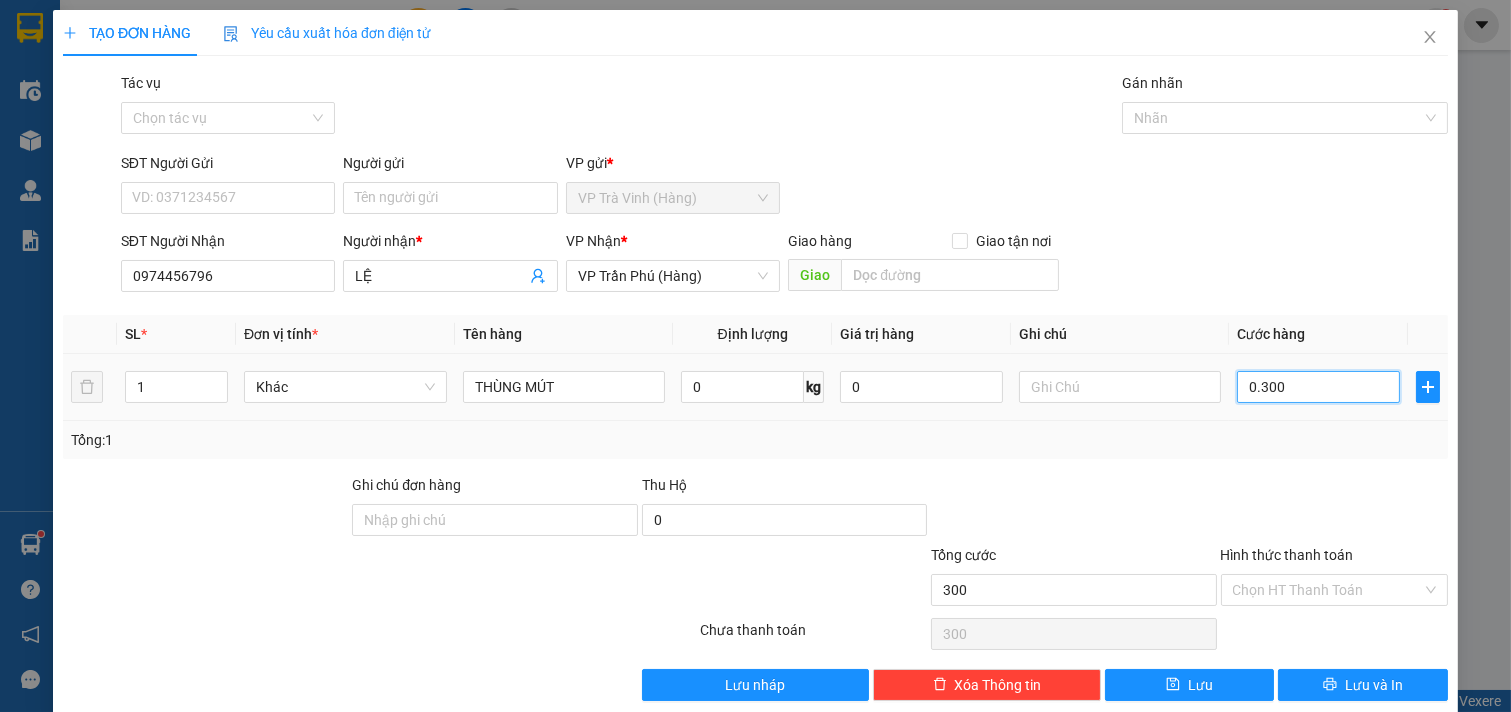 type on "3.000" 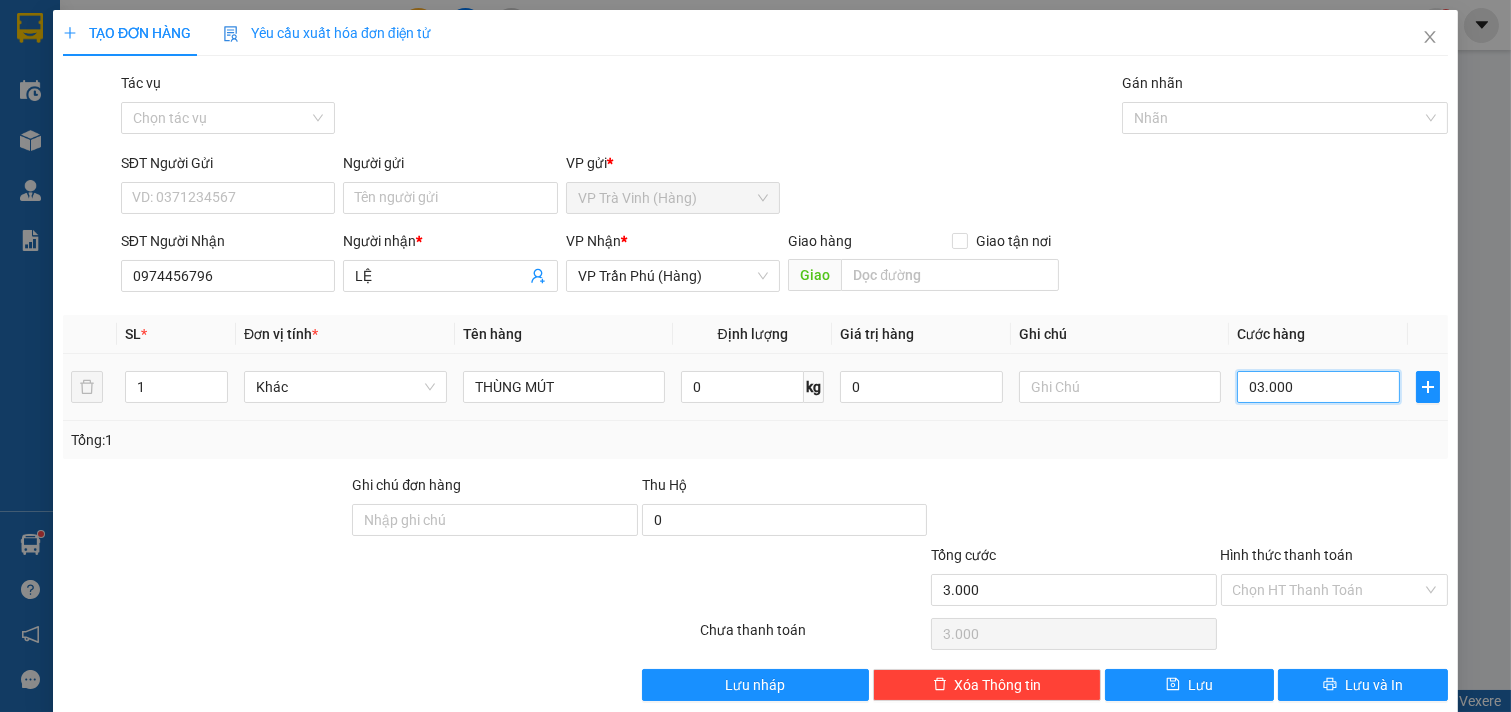 type on "30.000" 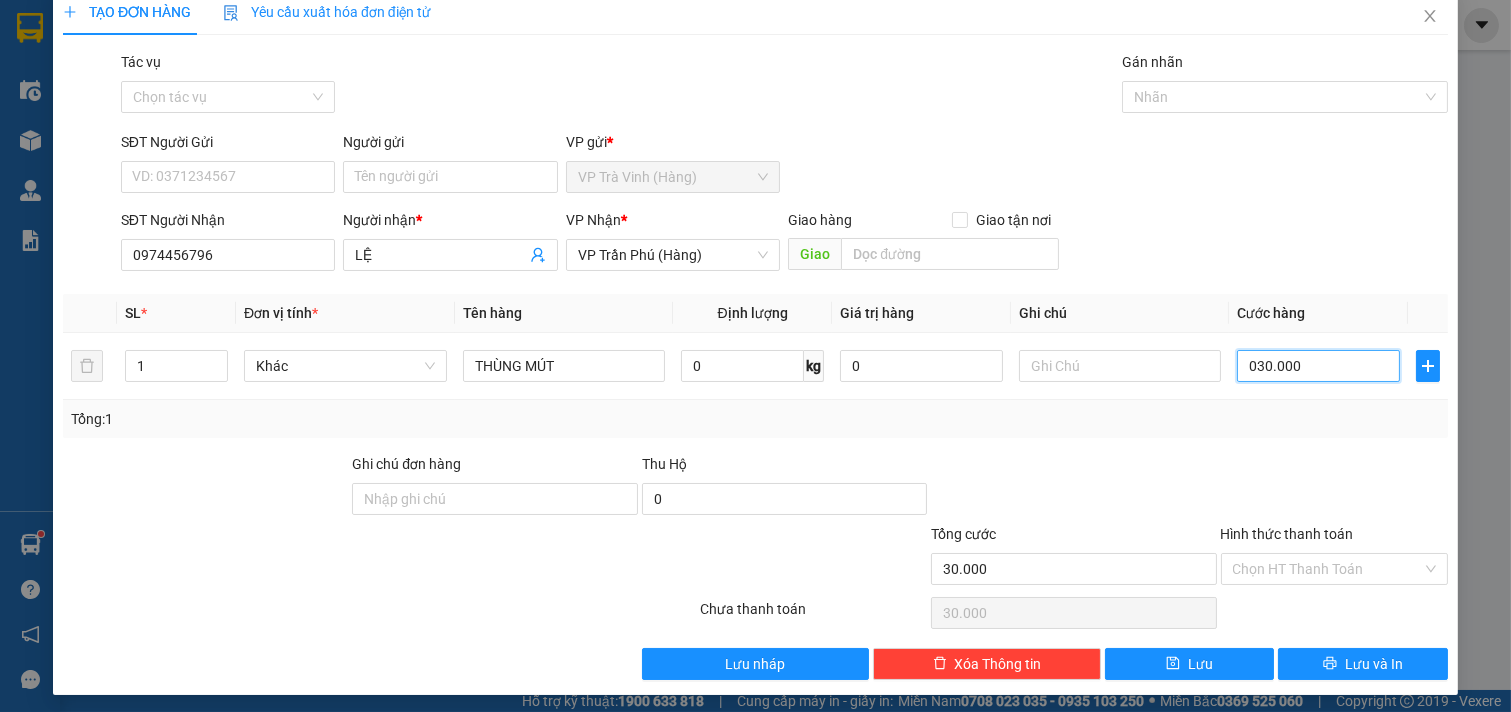 scroll, scrollTop: 27, scrollLeft: 0, axis: vertical 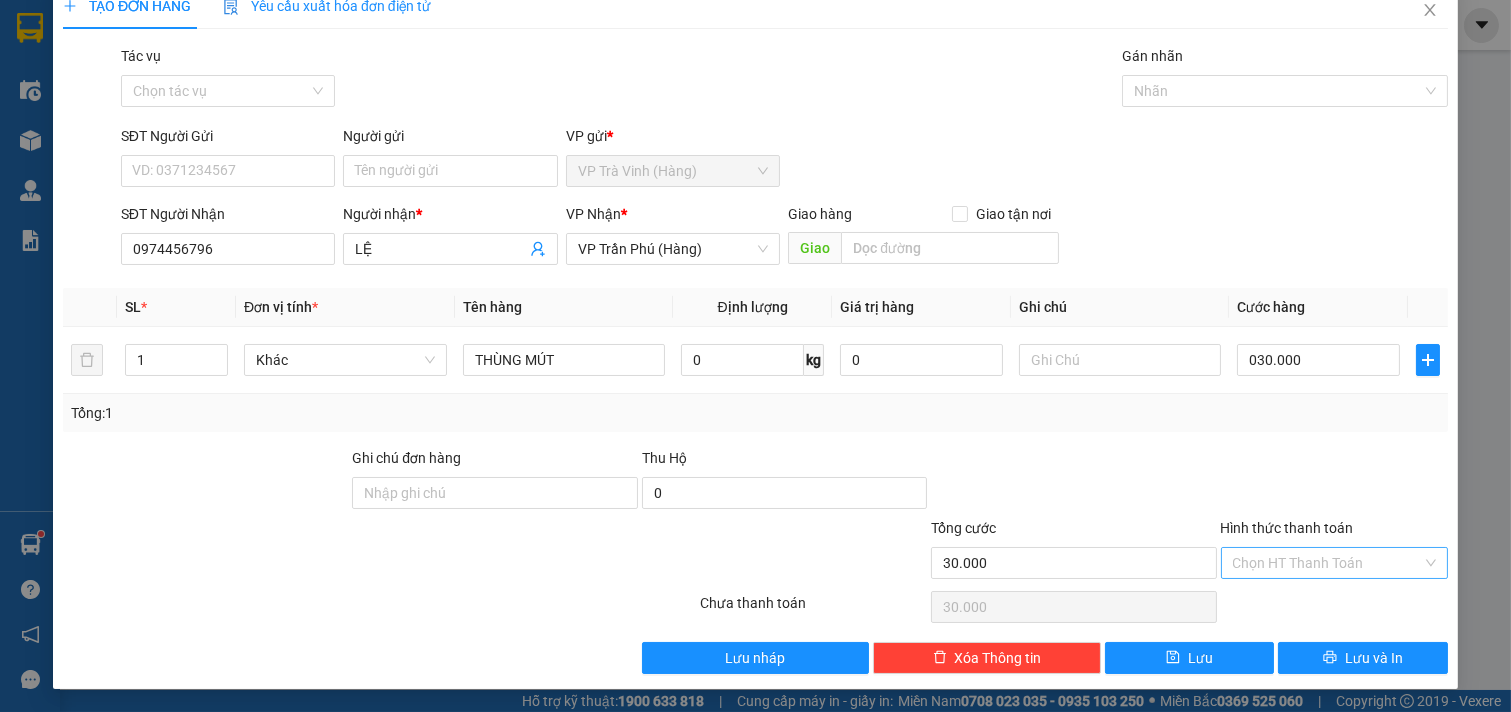 type on "30.000" 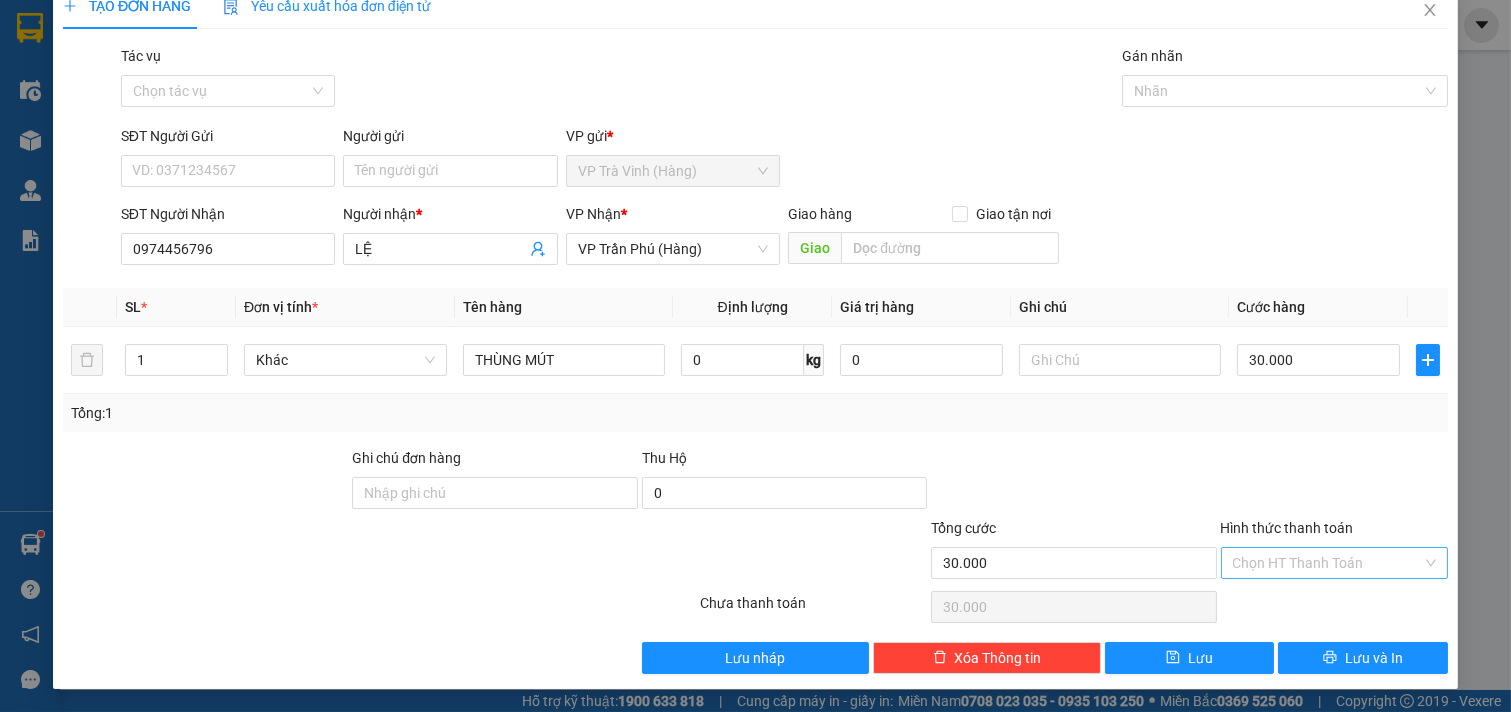 click on "Hình thức thanh toán" at bounding box center [1328, 563] 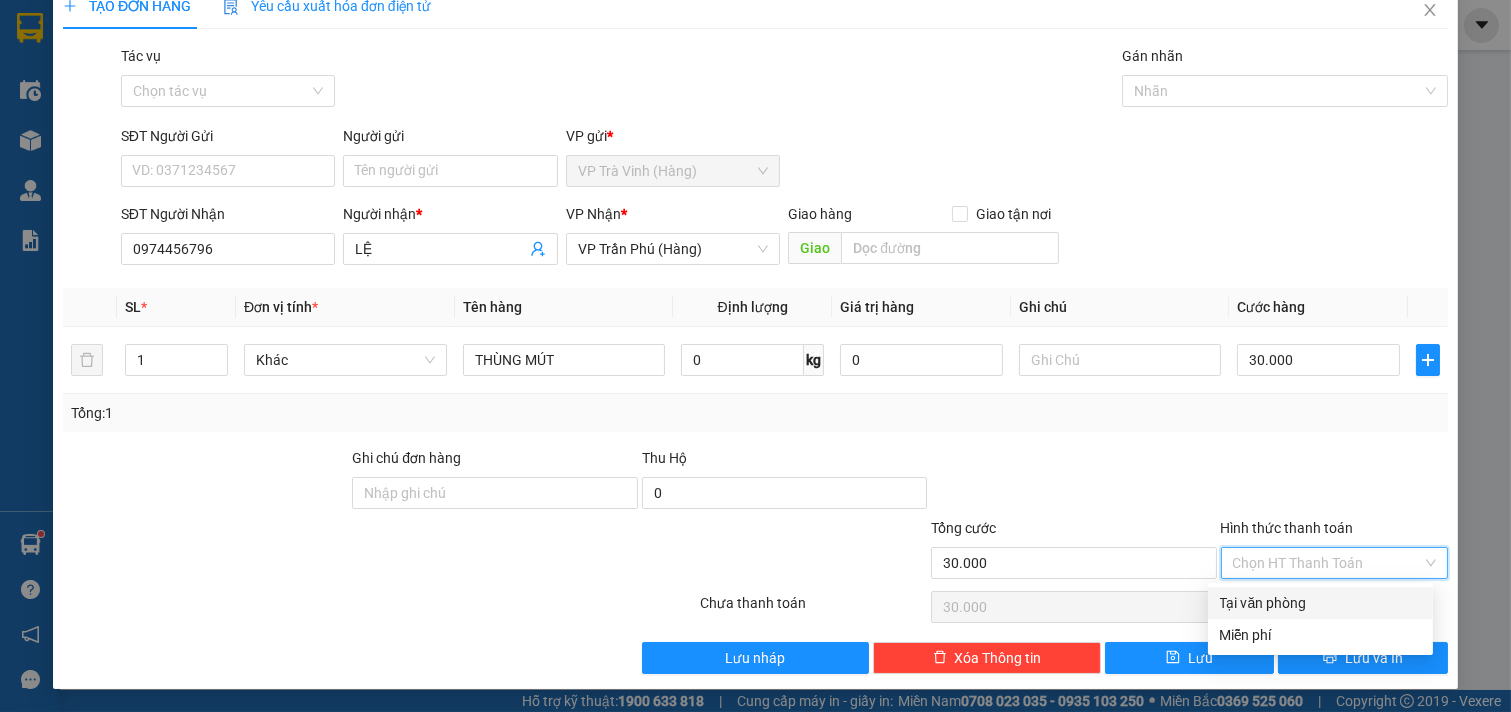 click on "Tại văn phòng" at bounding box center [1320, 603] 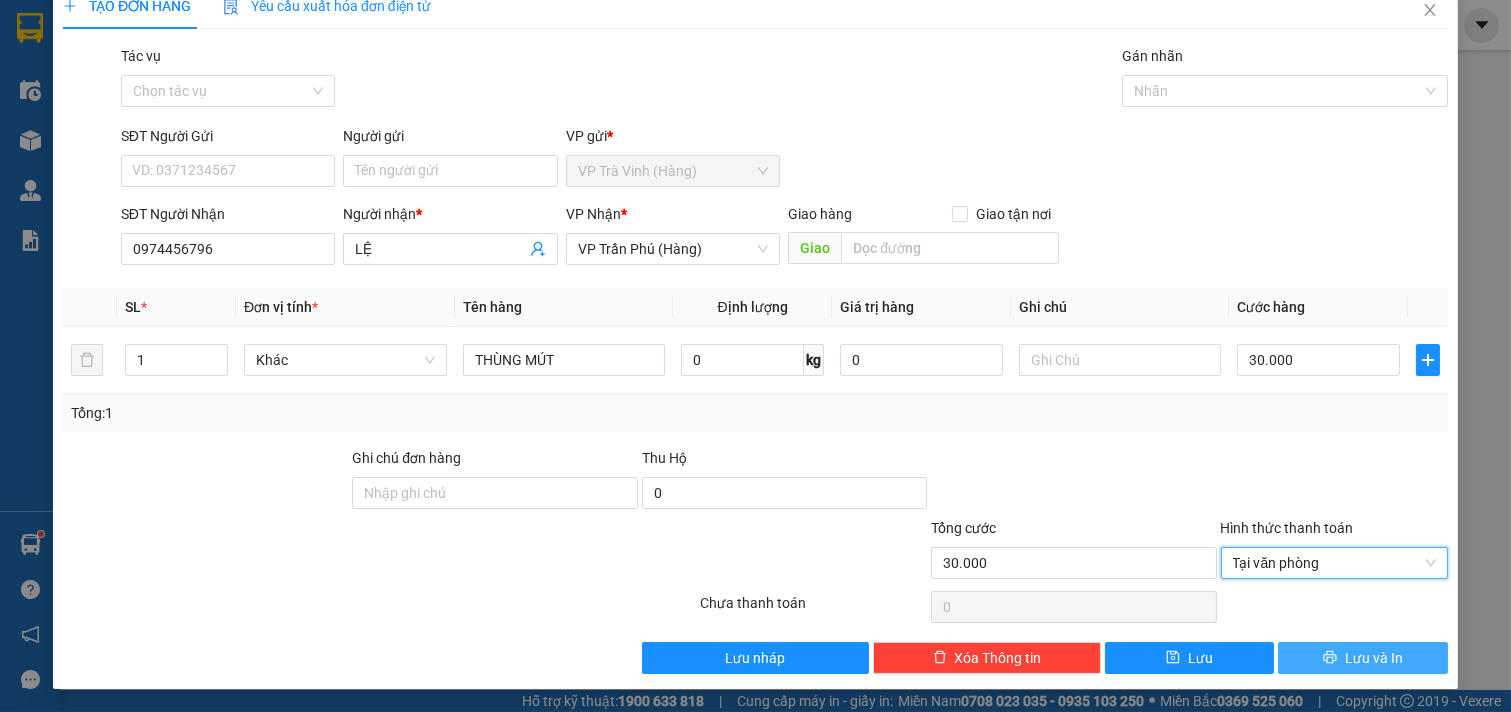 click on "Lưu và In" at bounding box center [1363, 658] 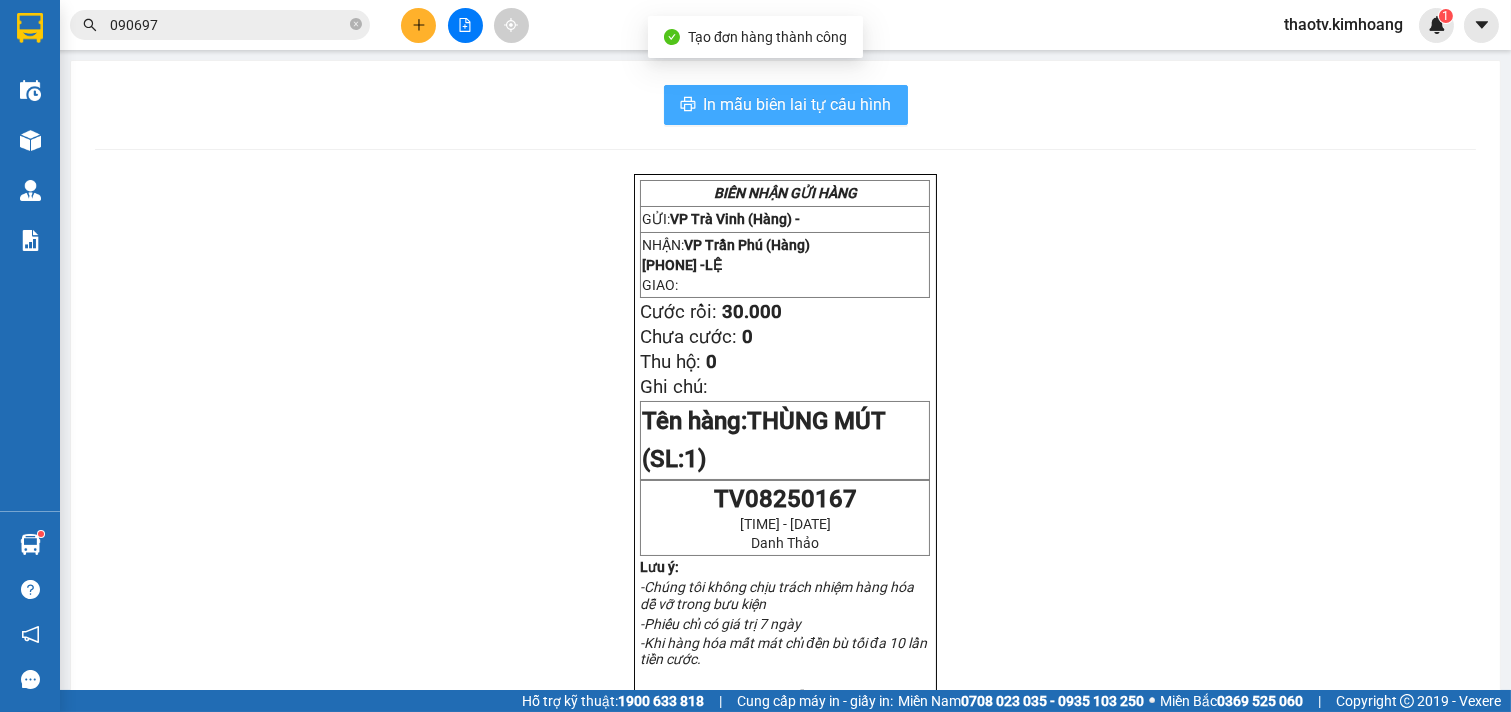 click on "In mẫu biên lai tự cấu hình" at bounding box center [798, 104] 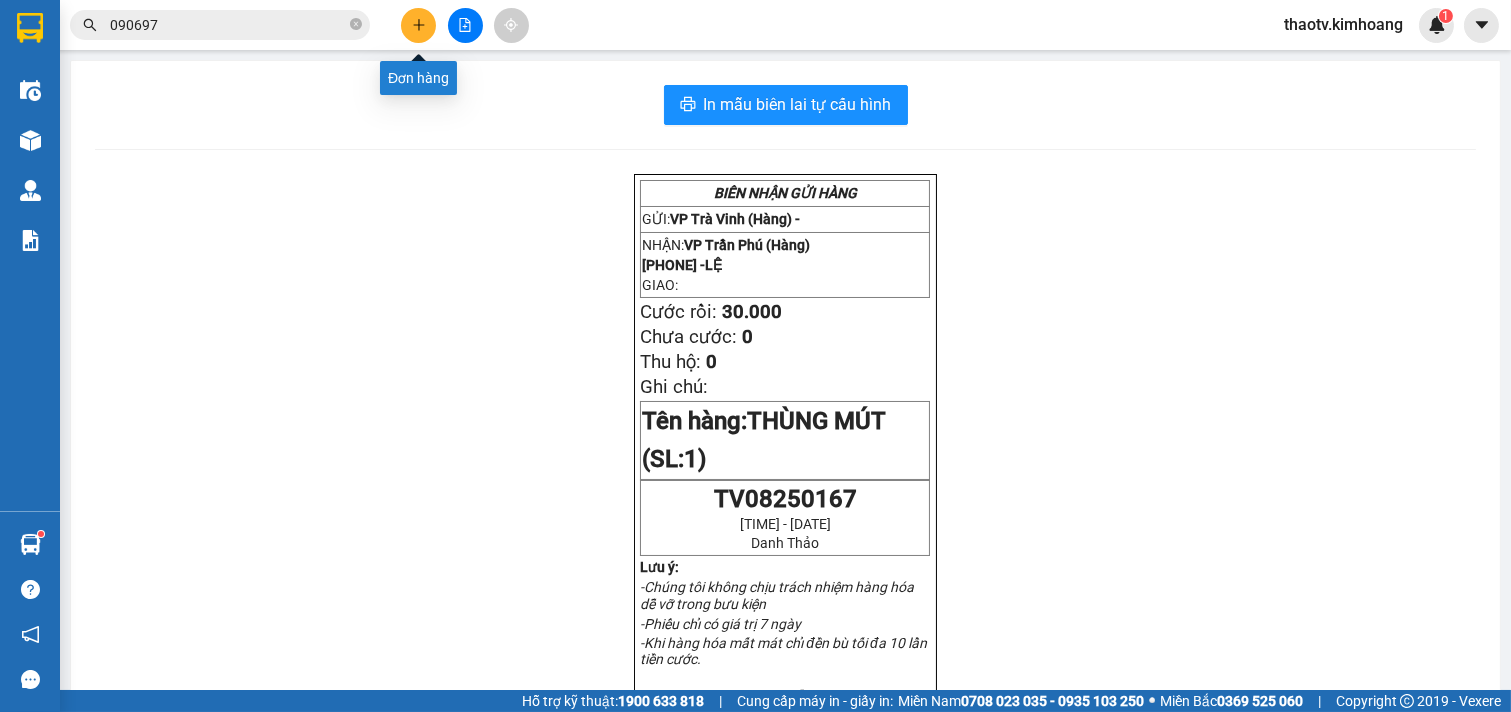 click at bounding box center [418, 25] 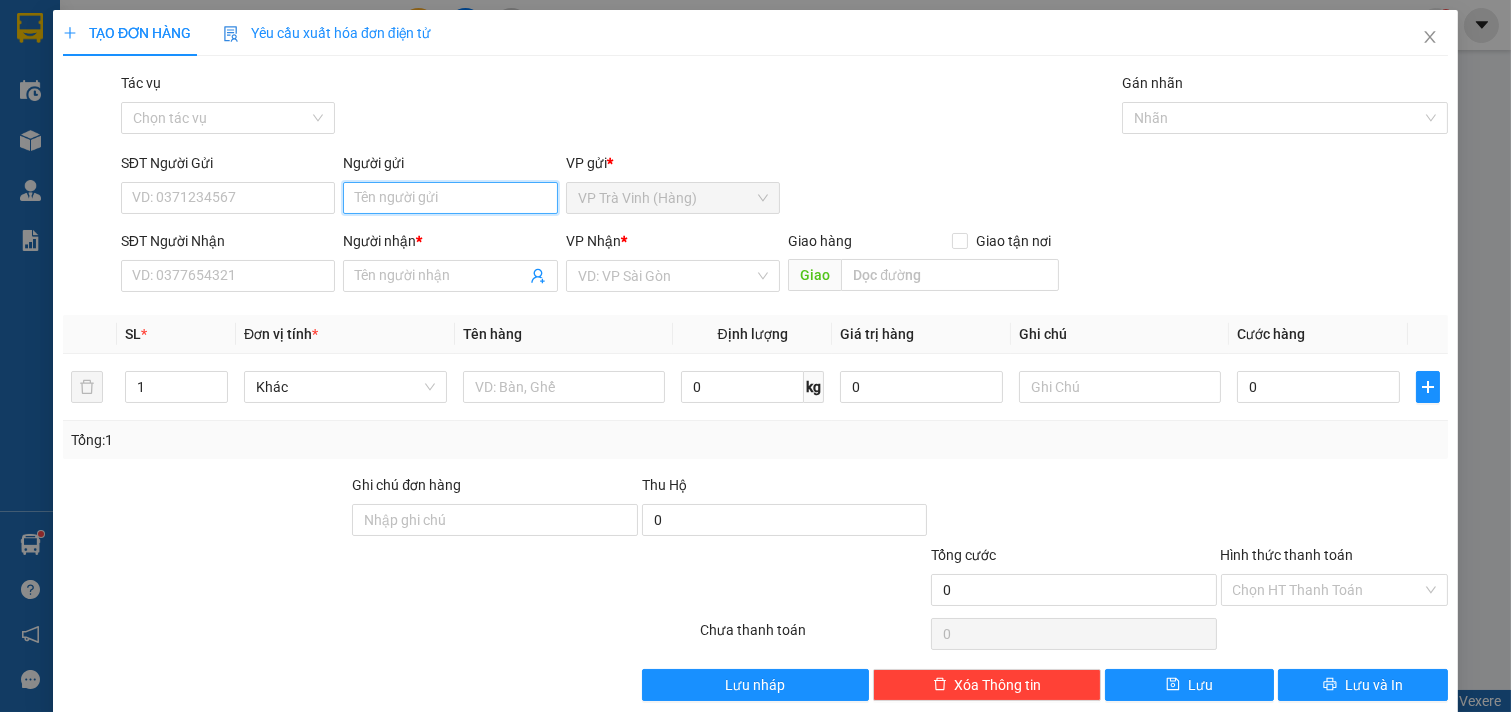 click on "Người gửi" at bounding box center (450, 198) 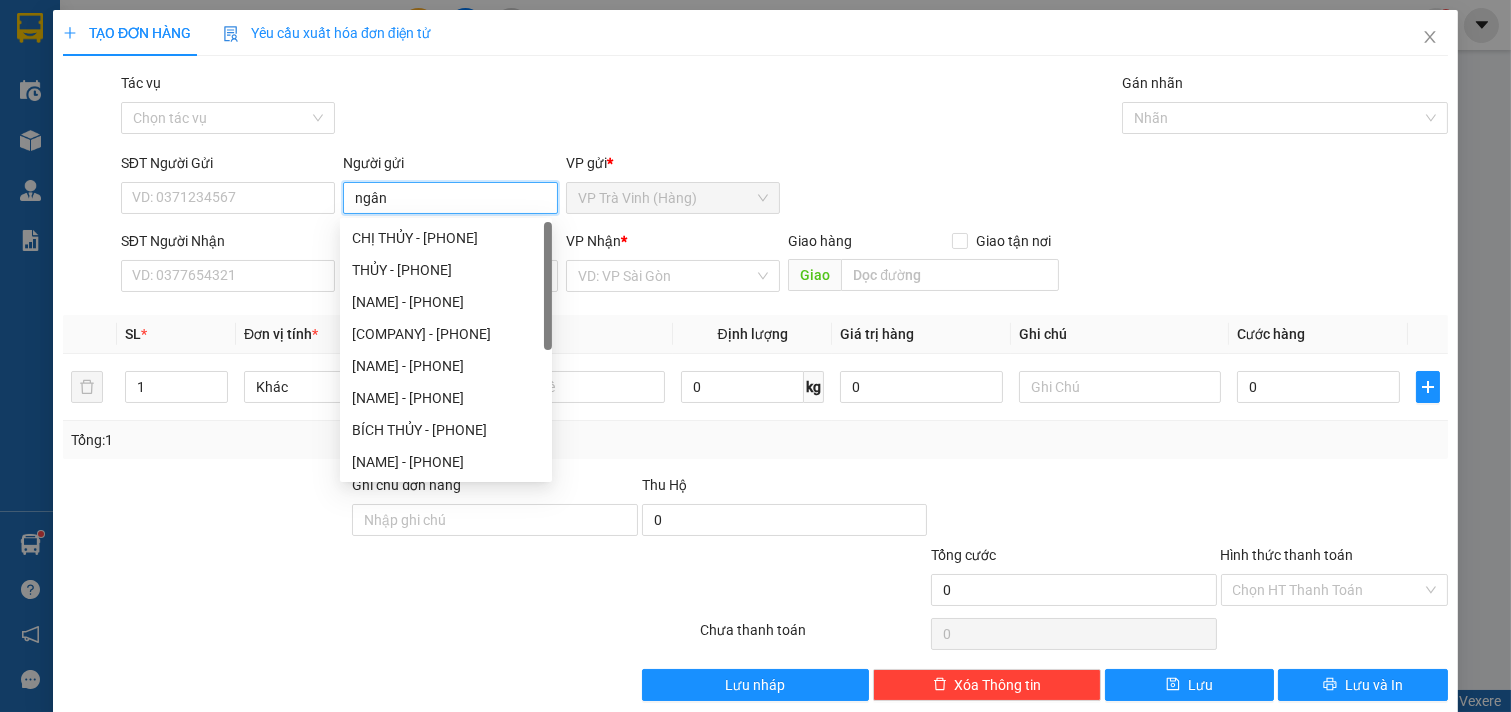 type on "ngân" 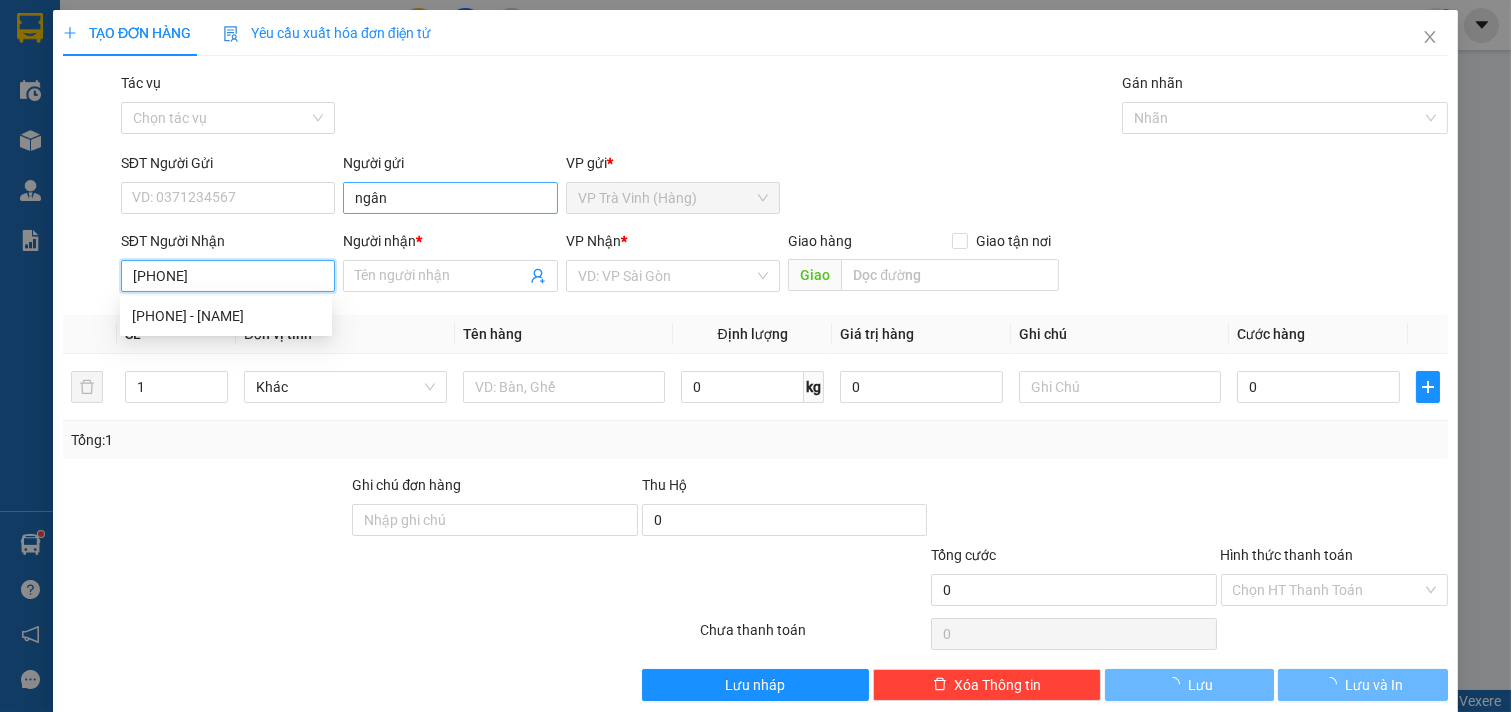 type on "0856183225" 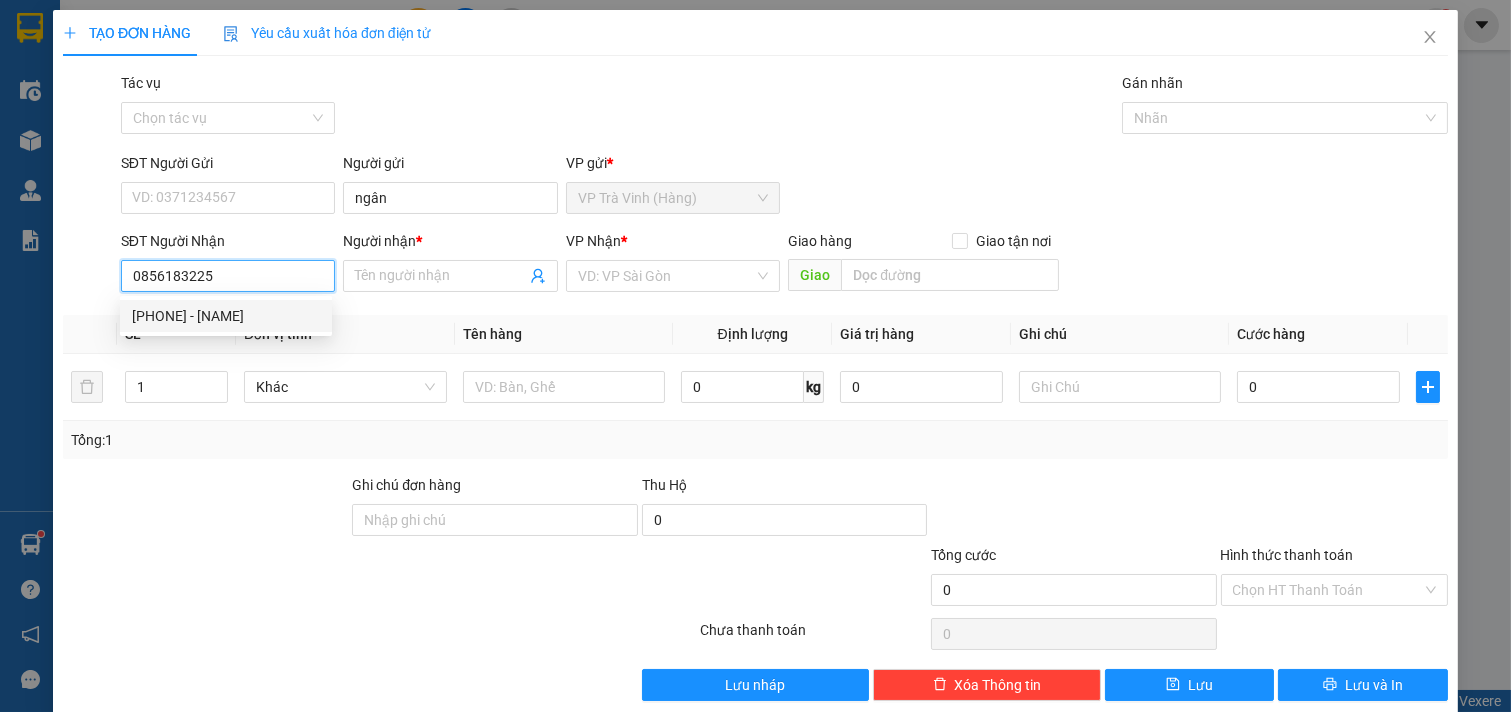 click on "[PHONE] - [NAME]" at bounding box center (226, 316) 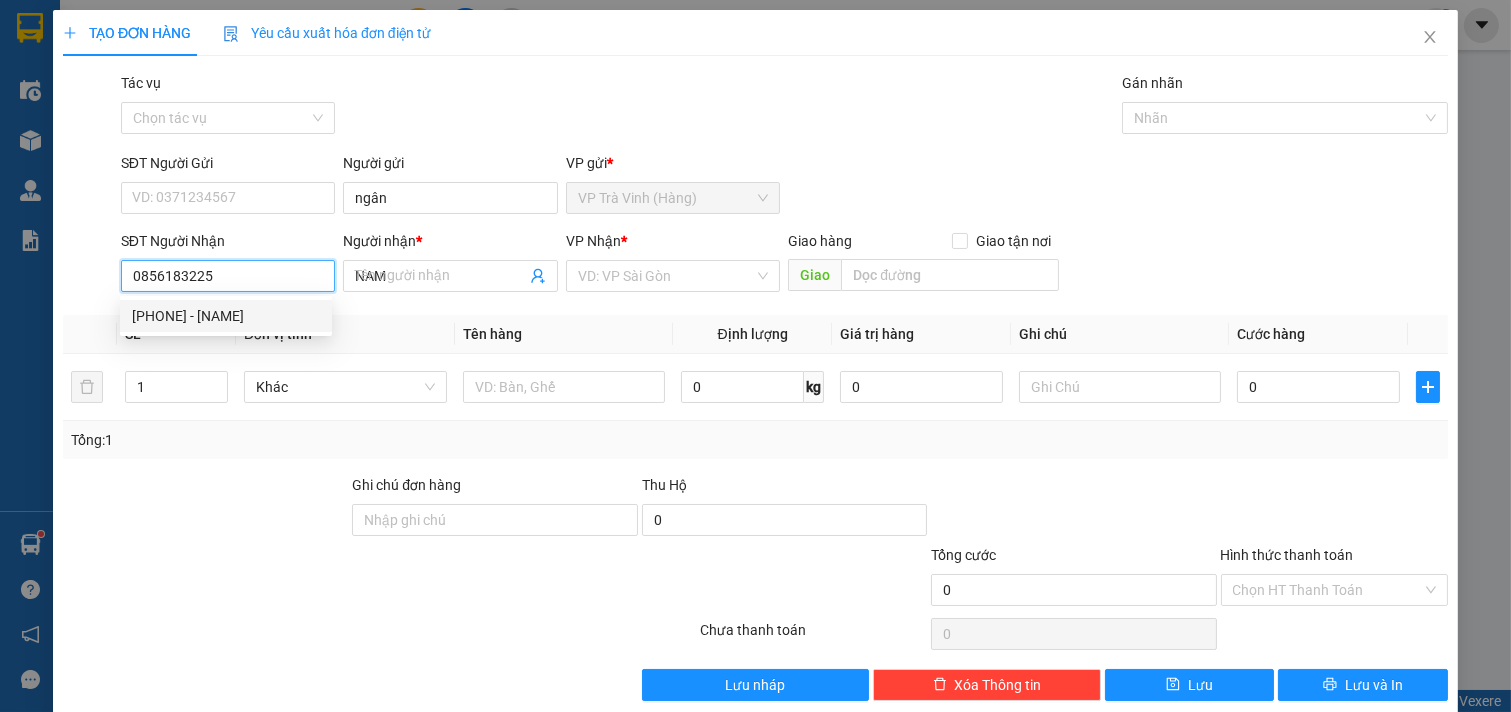 type on "30.000" 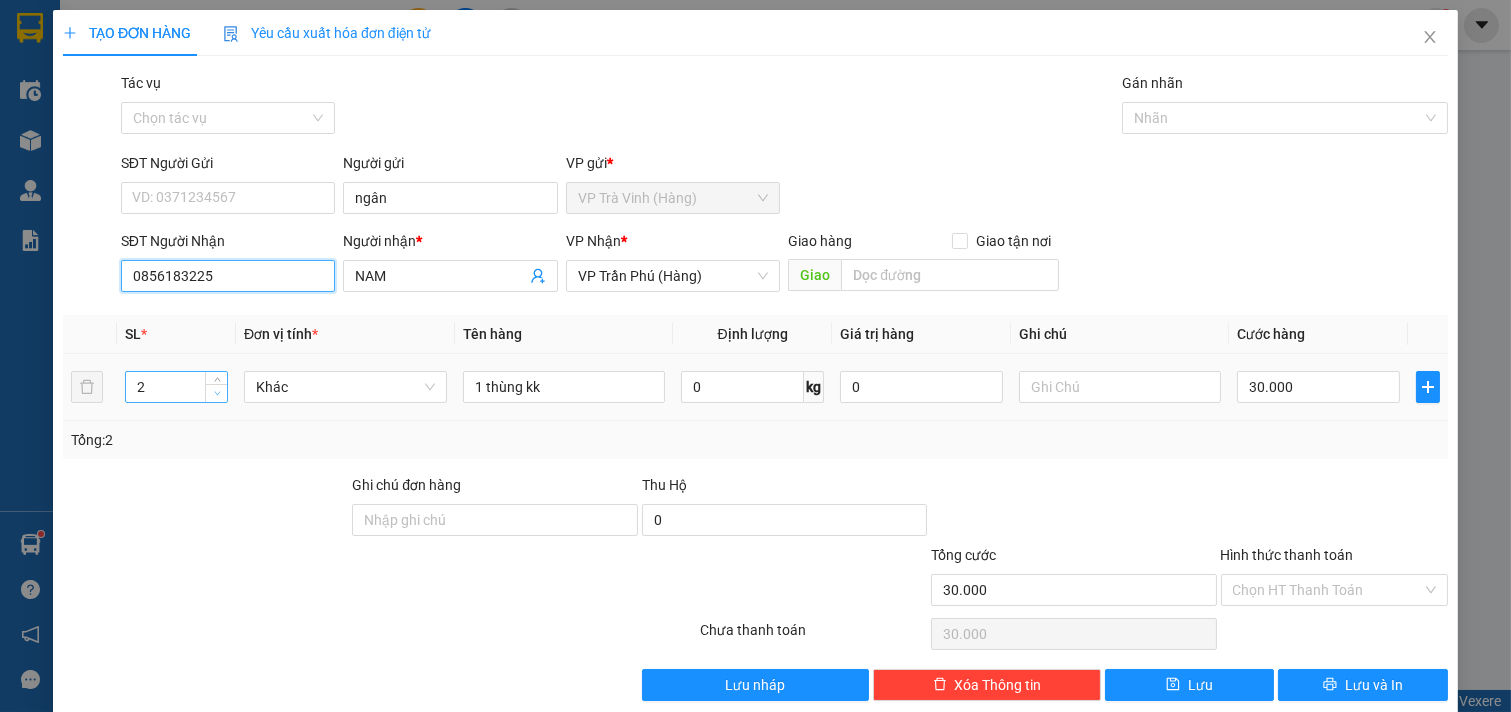 type on "0856183225" 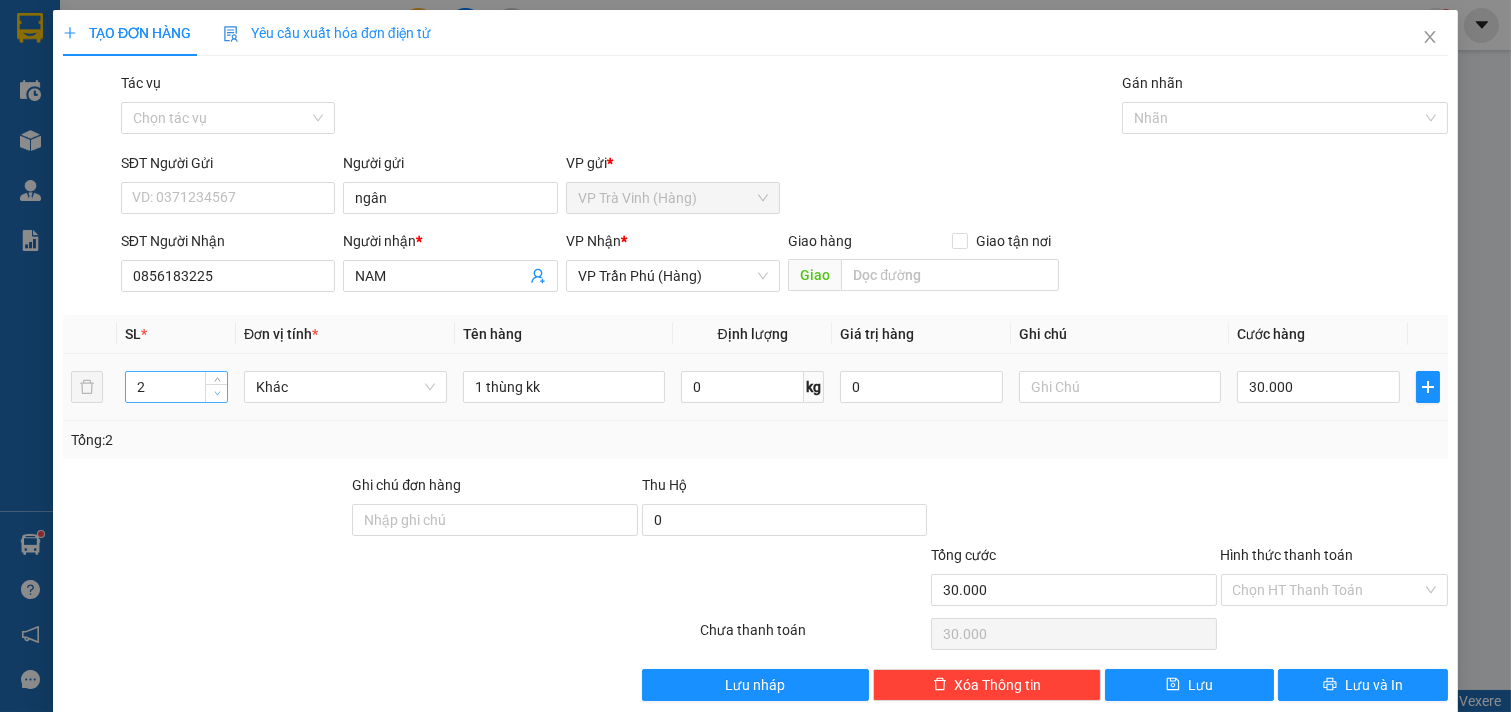 type on "1" 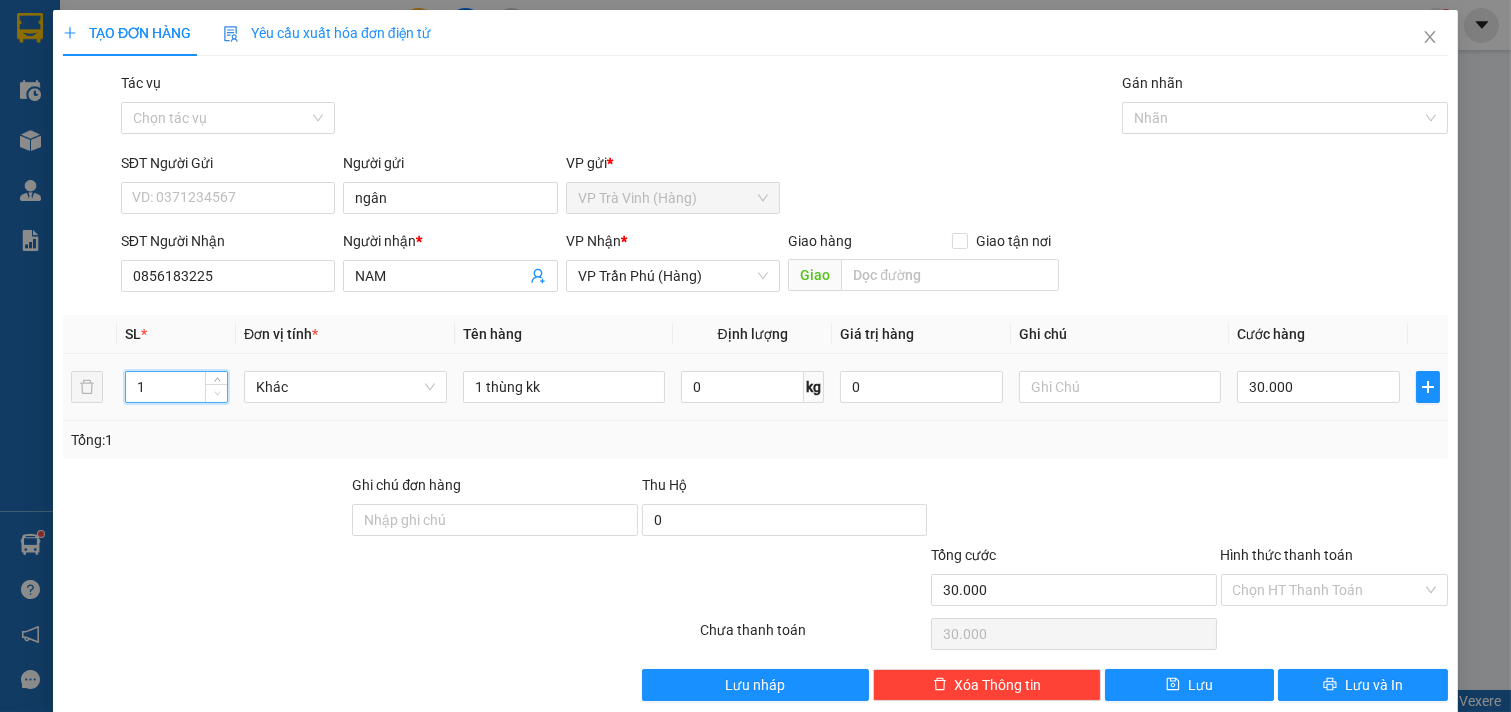 click 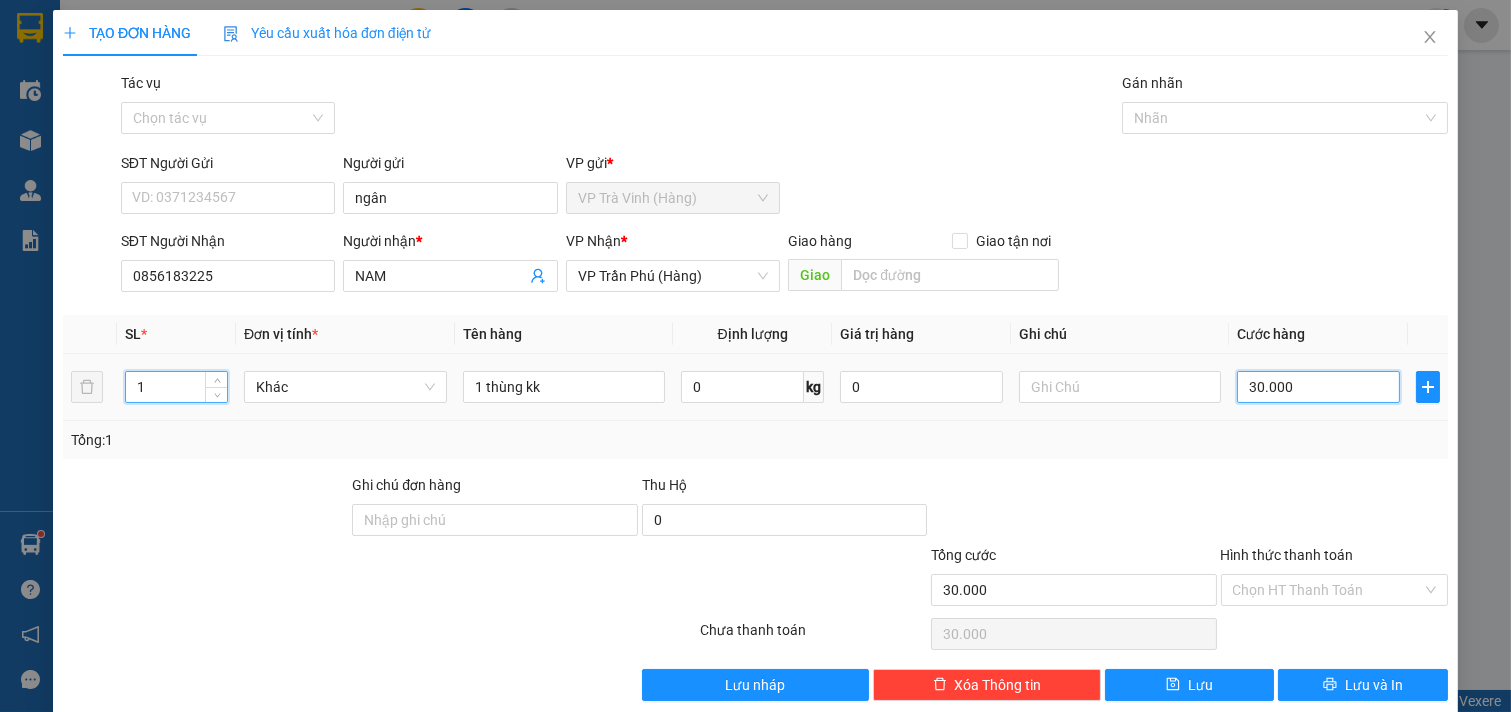 click on "30.000" at bounding box center (1318, 387) 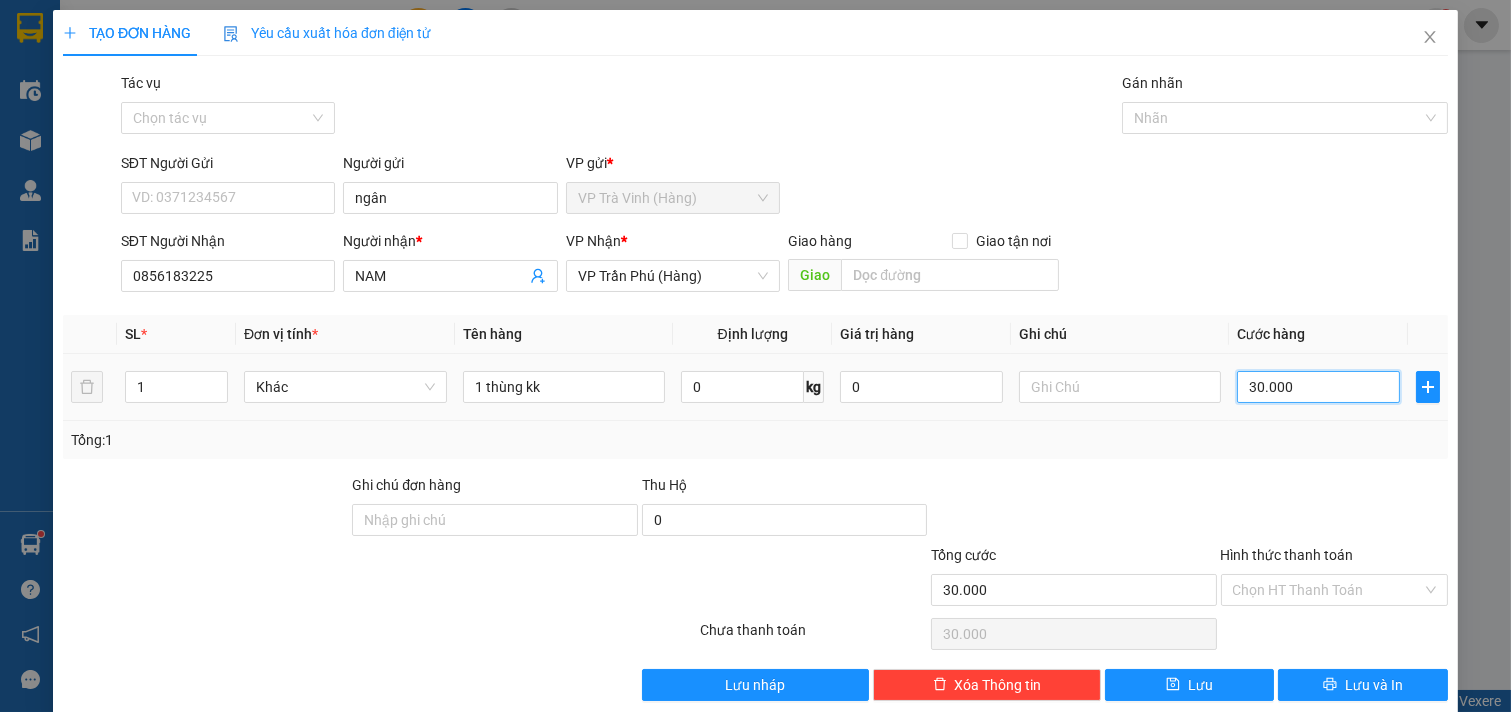type on "3" 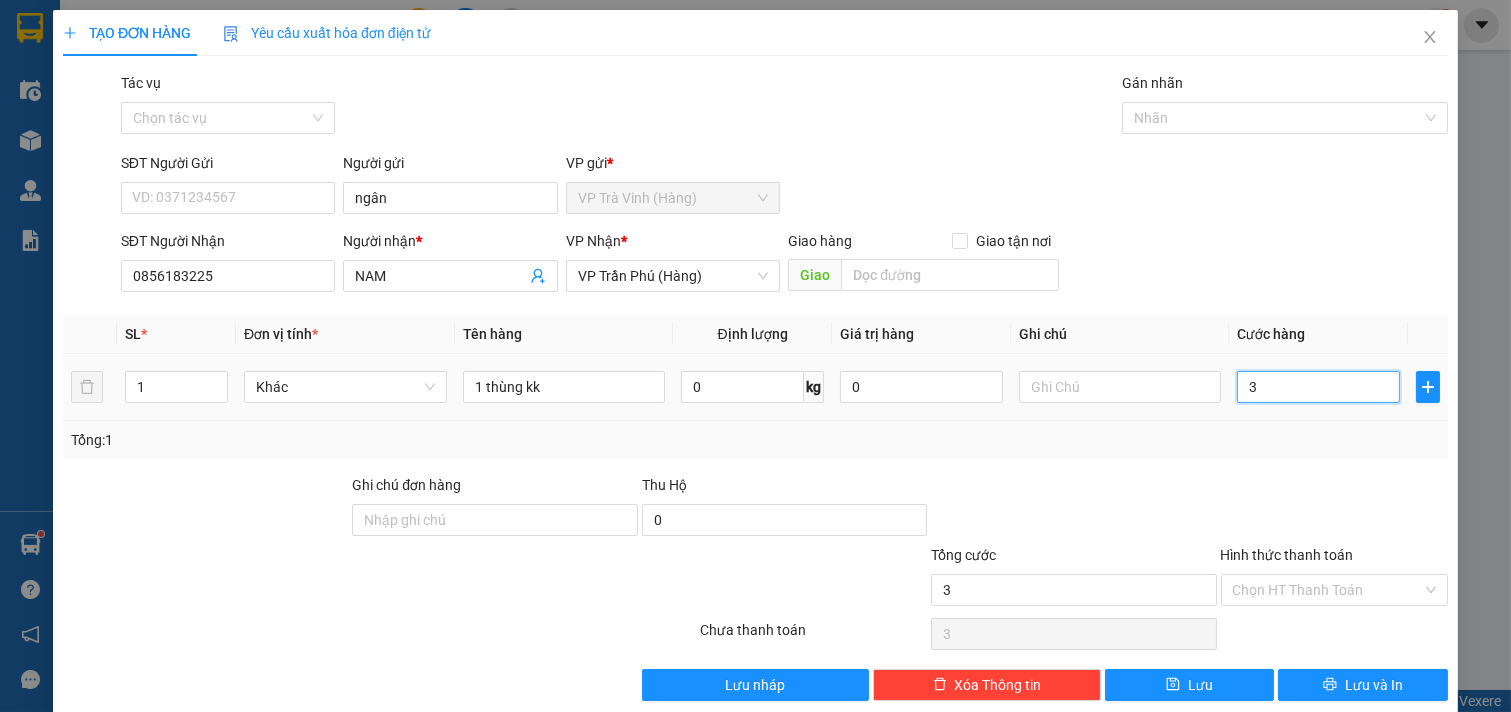 type on "35" 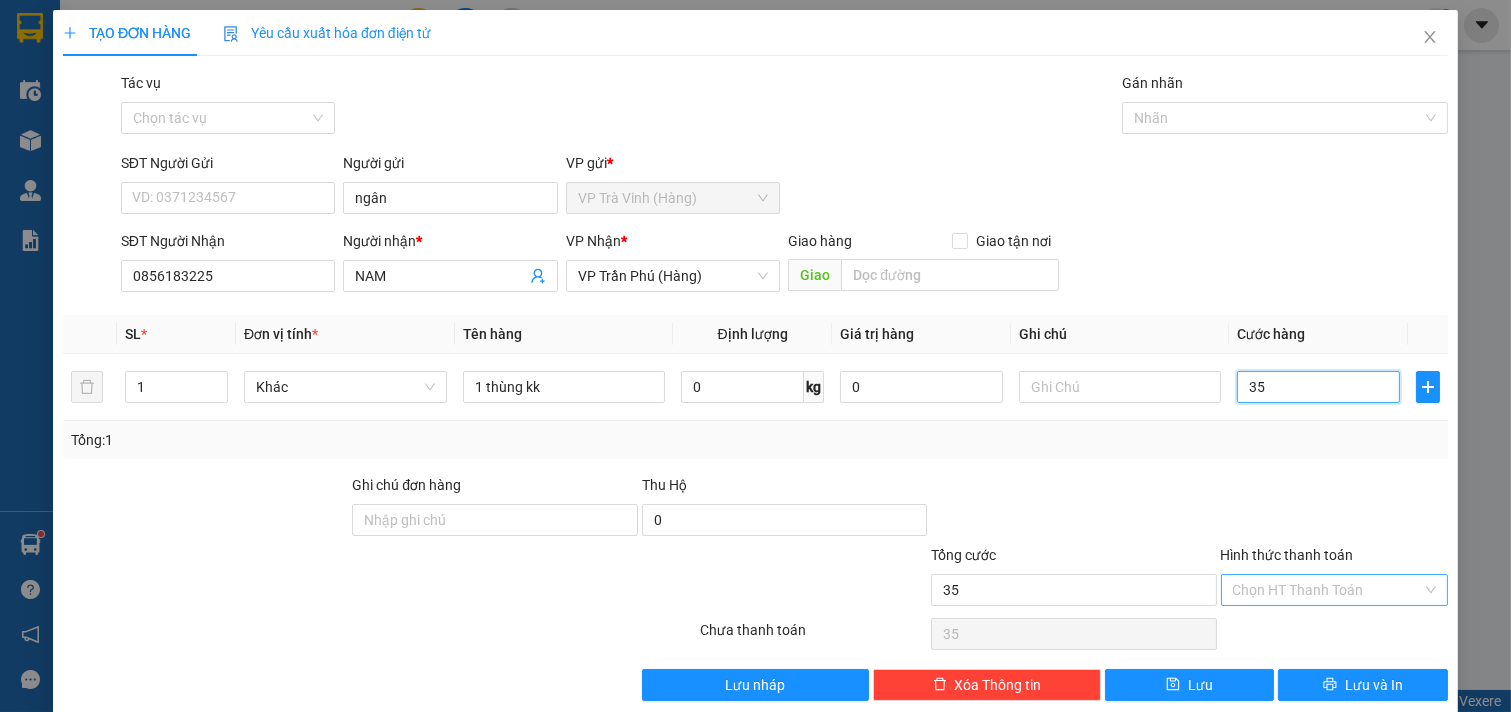 type on "35" 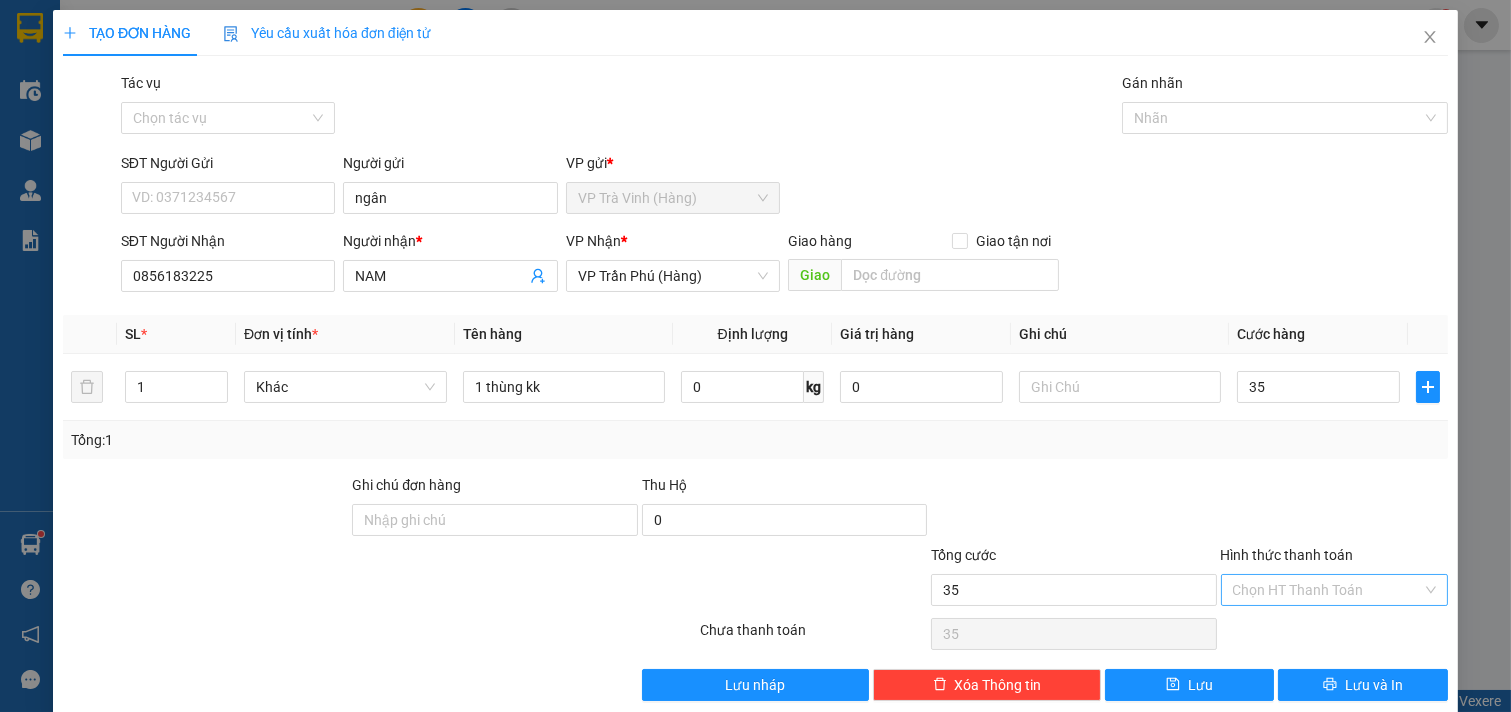 type on "35.000" 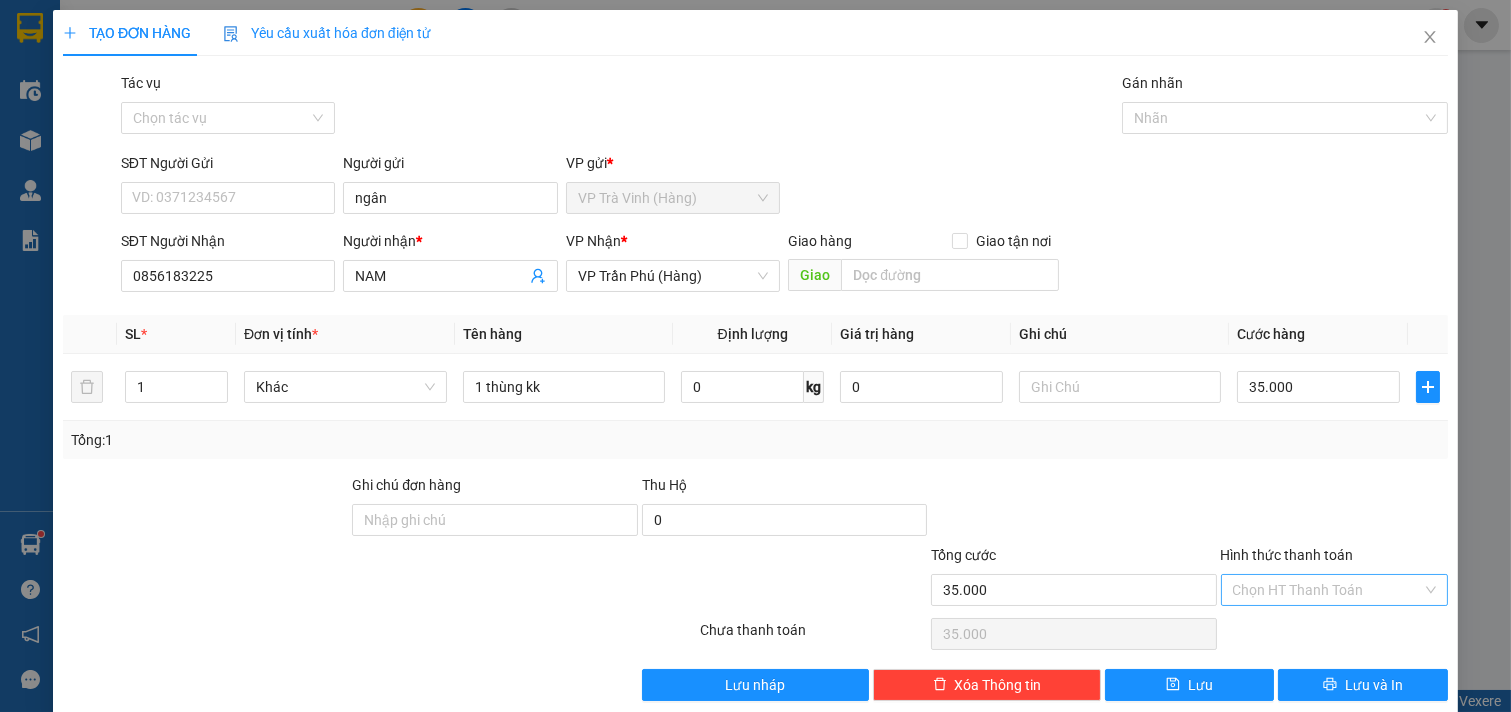 click on "Hình thức thanh toán" at bounding box center (1328, 590) 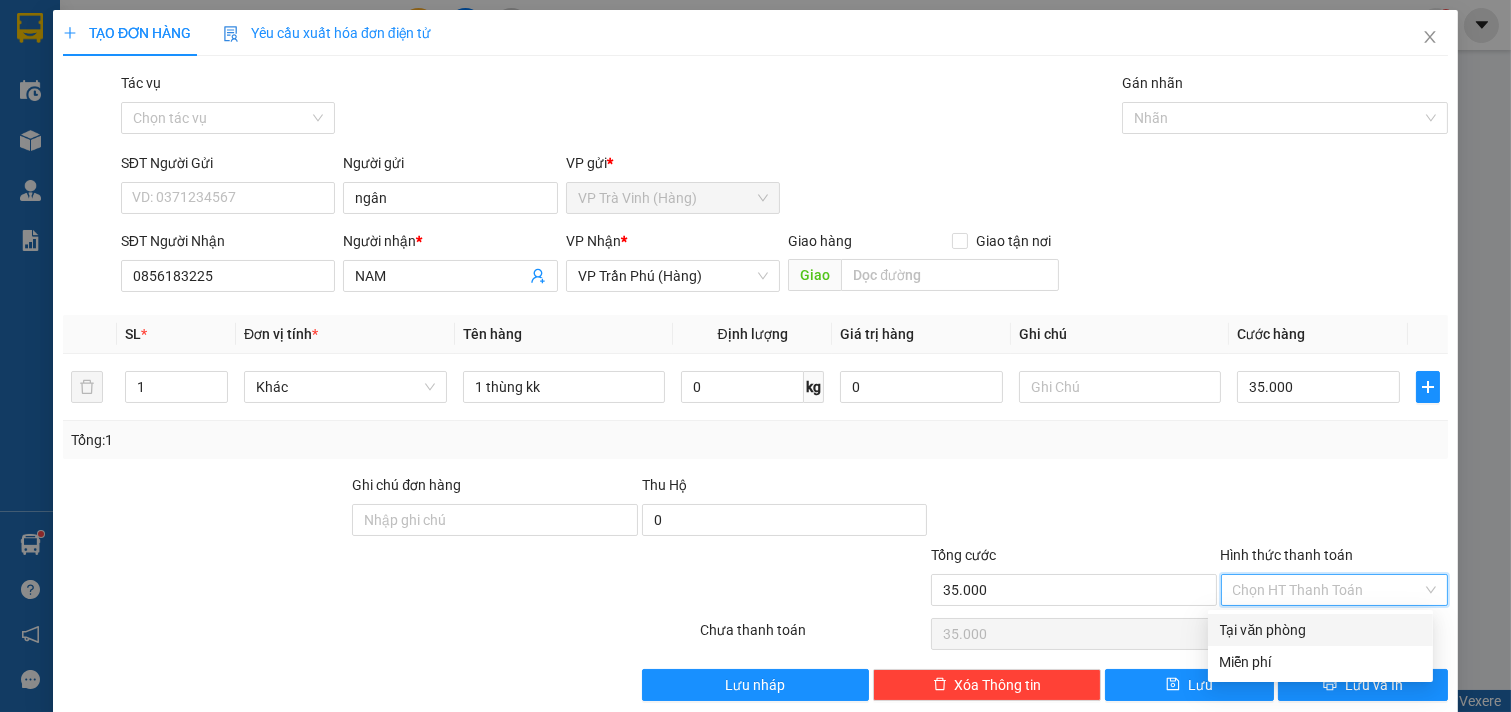 click on "Tại văn phòng" at bounding box center [1320, 630] 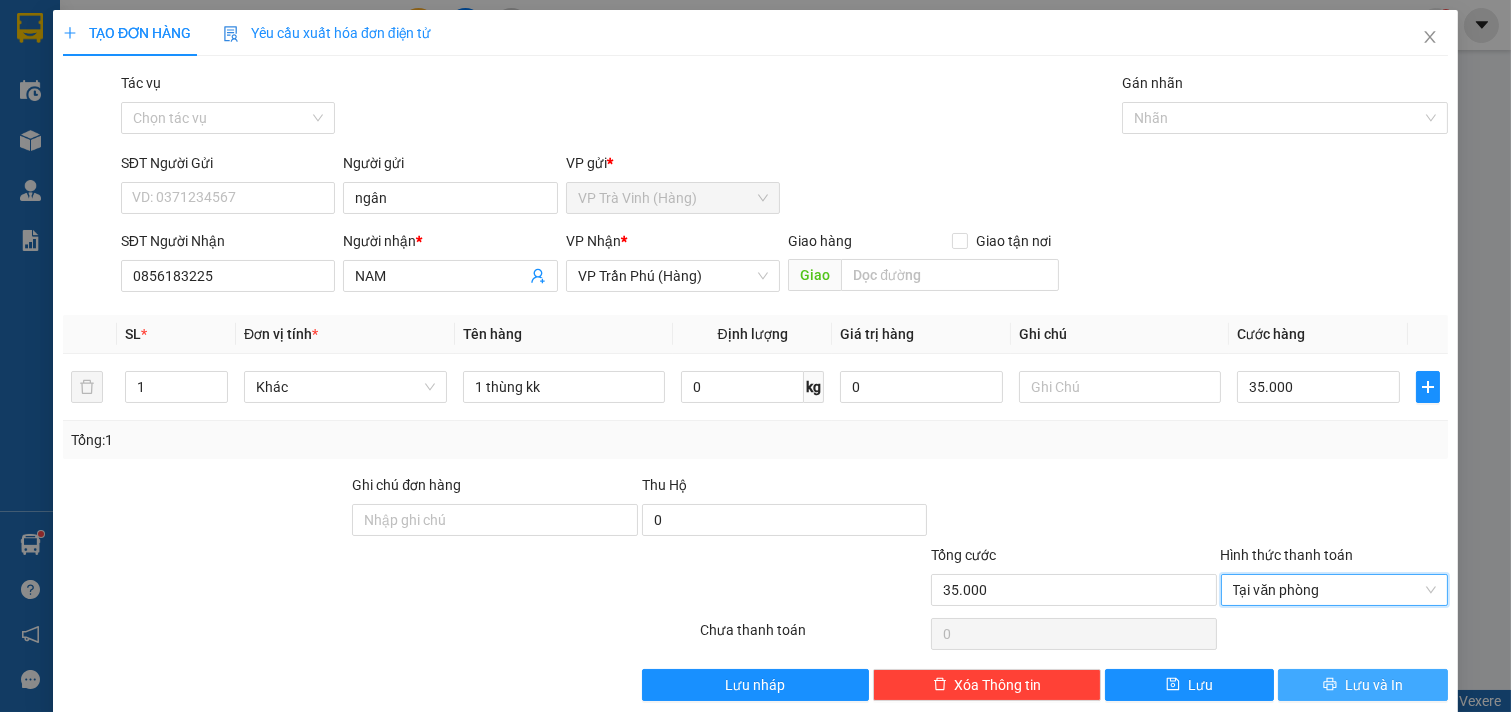 click 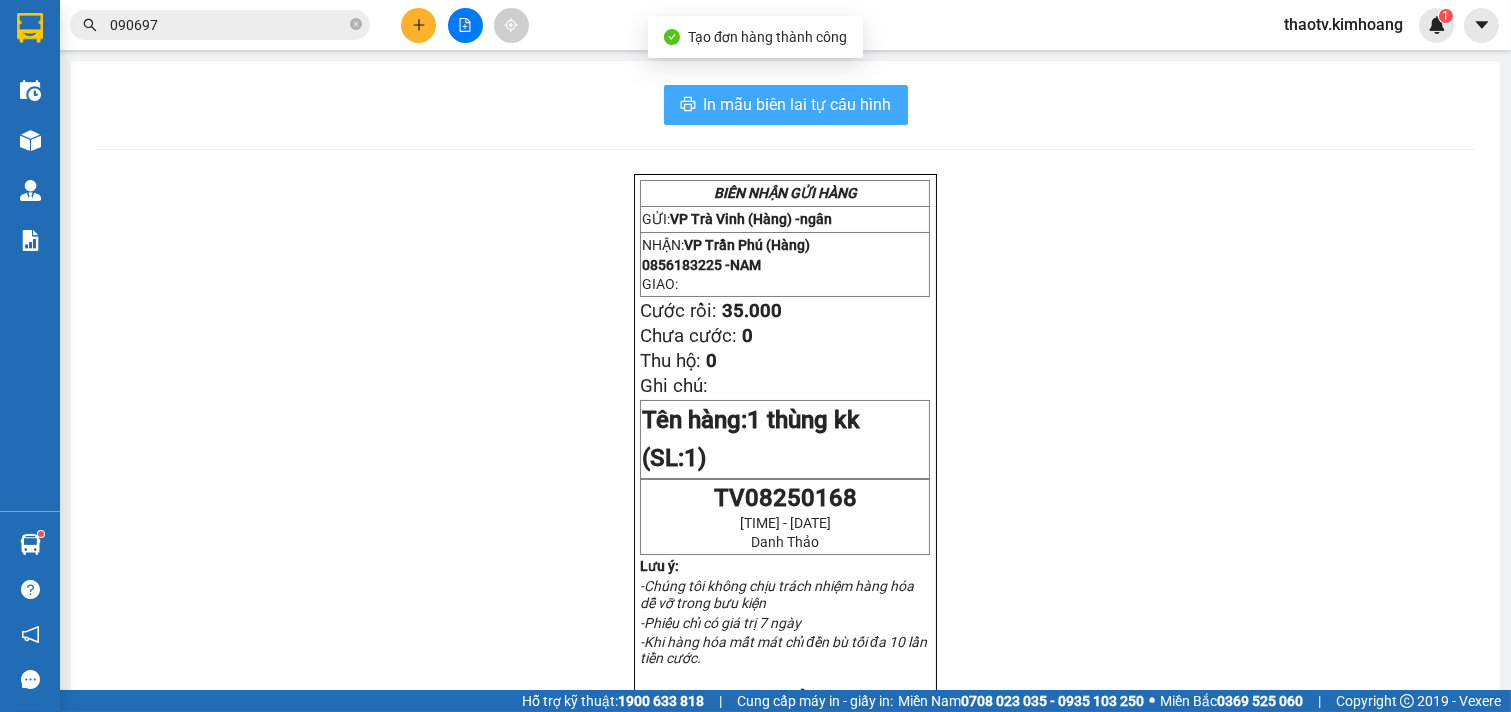 click on "In mẫu biên lai tự cấu hình" at bounding box center [798, 104] 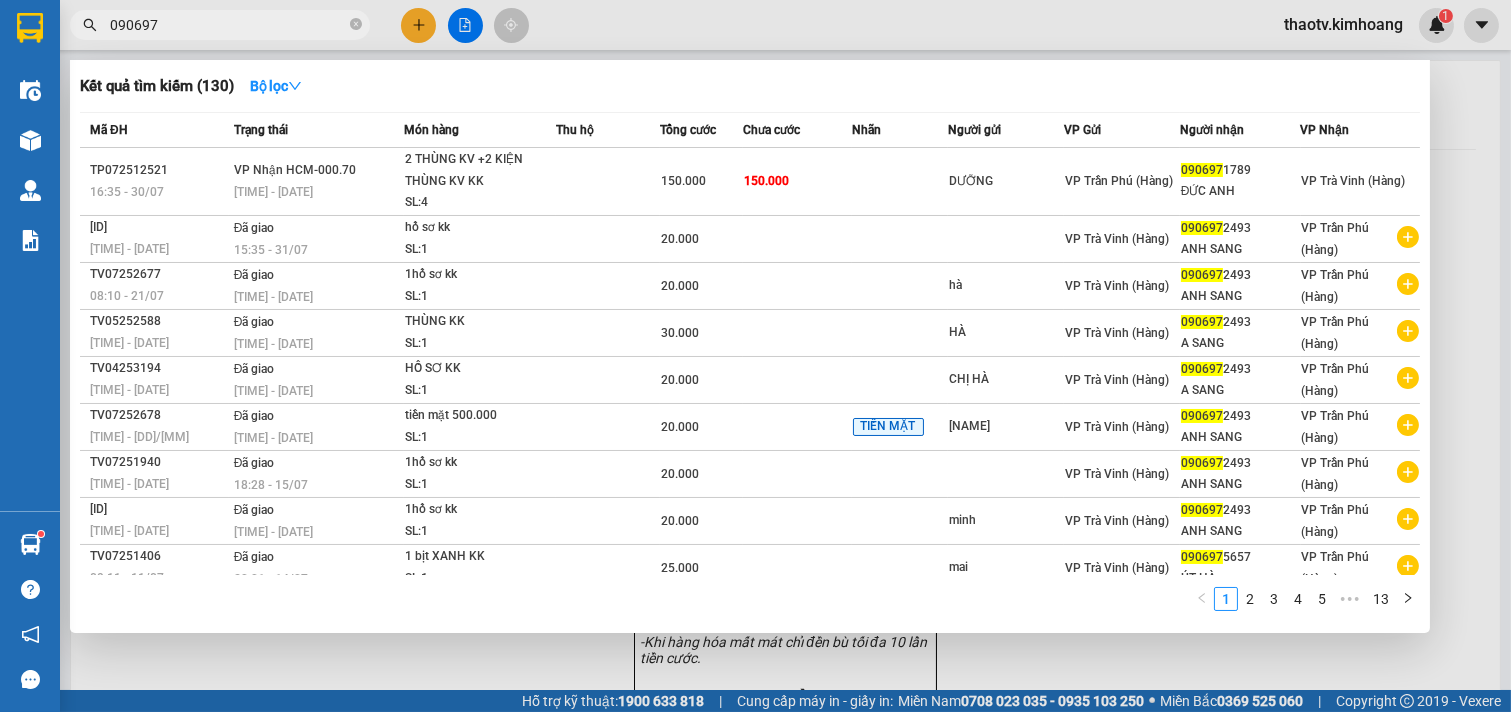 drag, startPoint x: 167, startPoint y: 16, endPoint x: 298, endPoint y: 68, distance: 140.94325 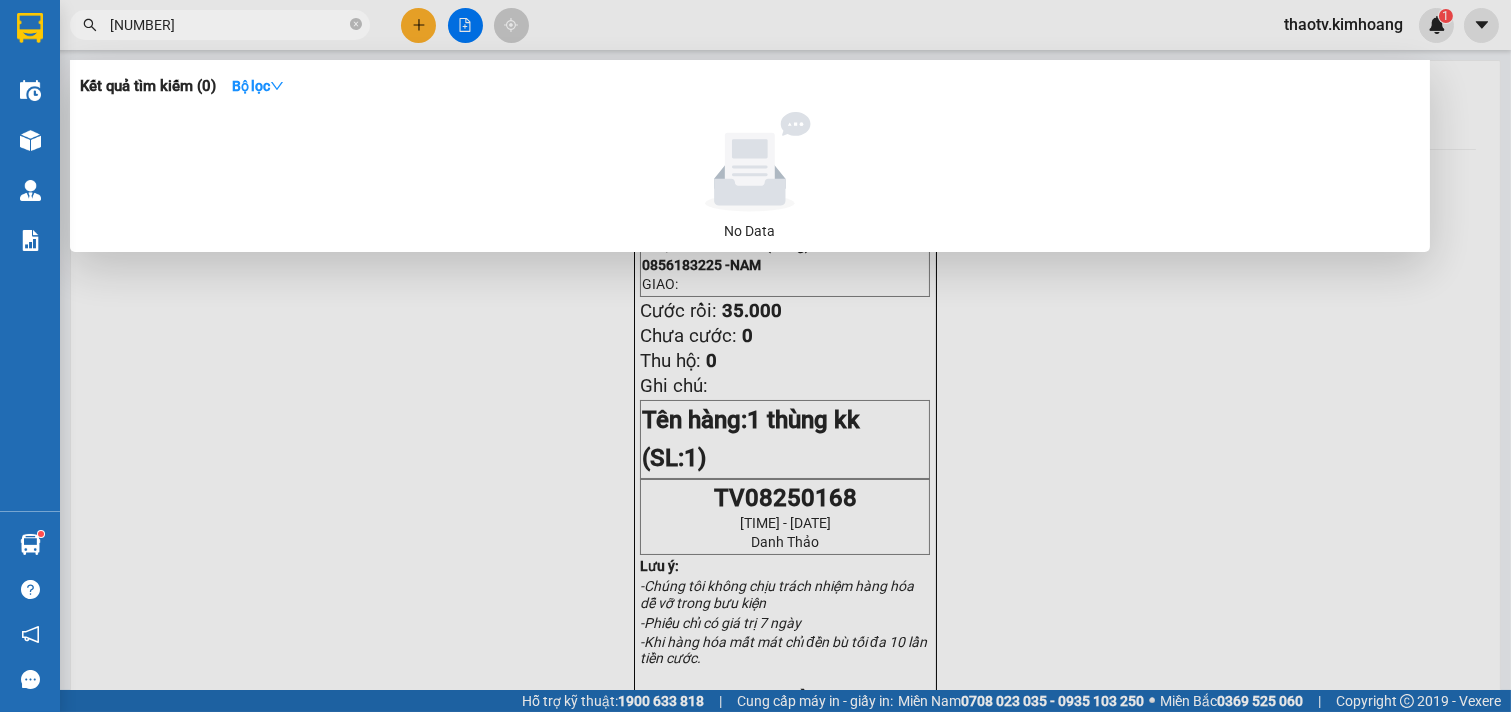 type on "6" 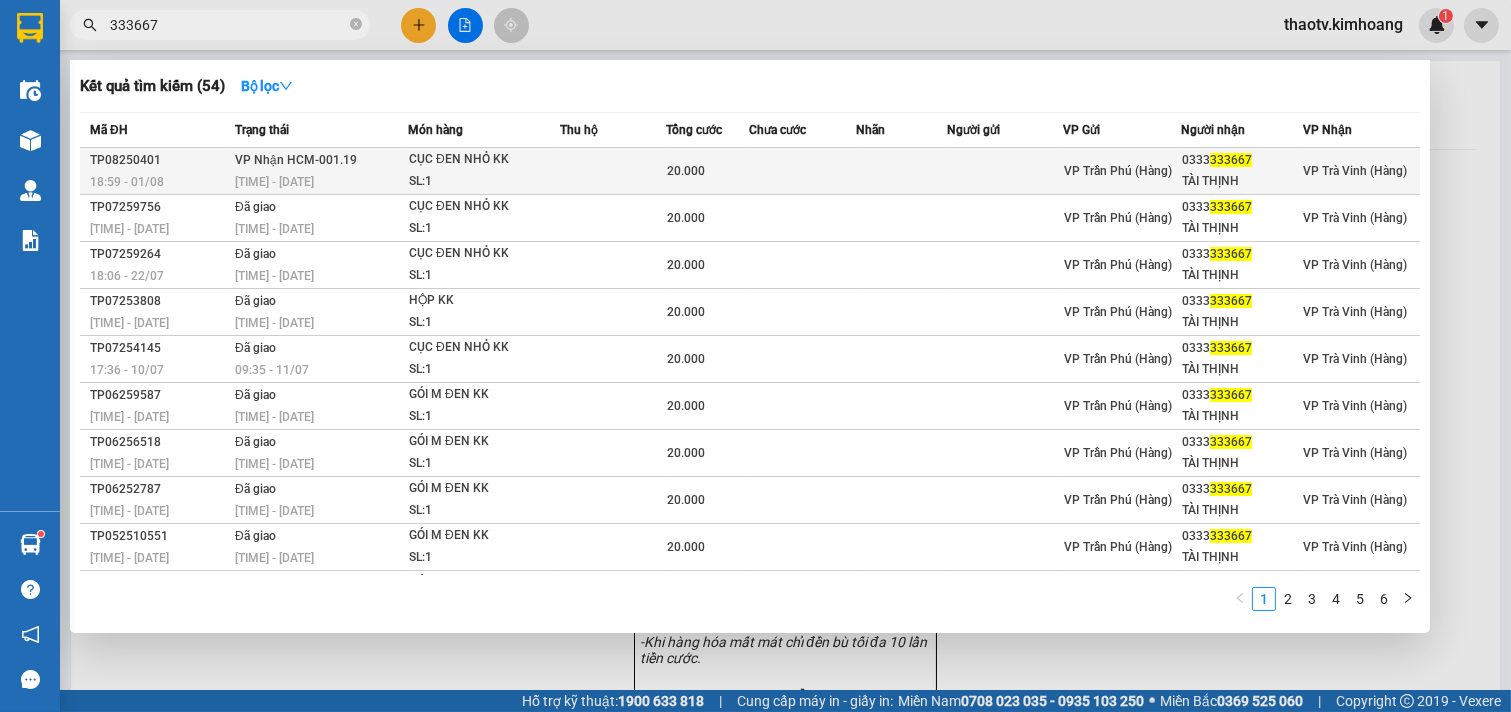 type on "333667" 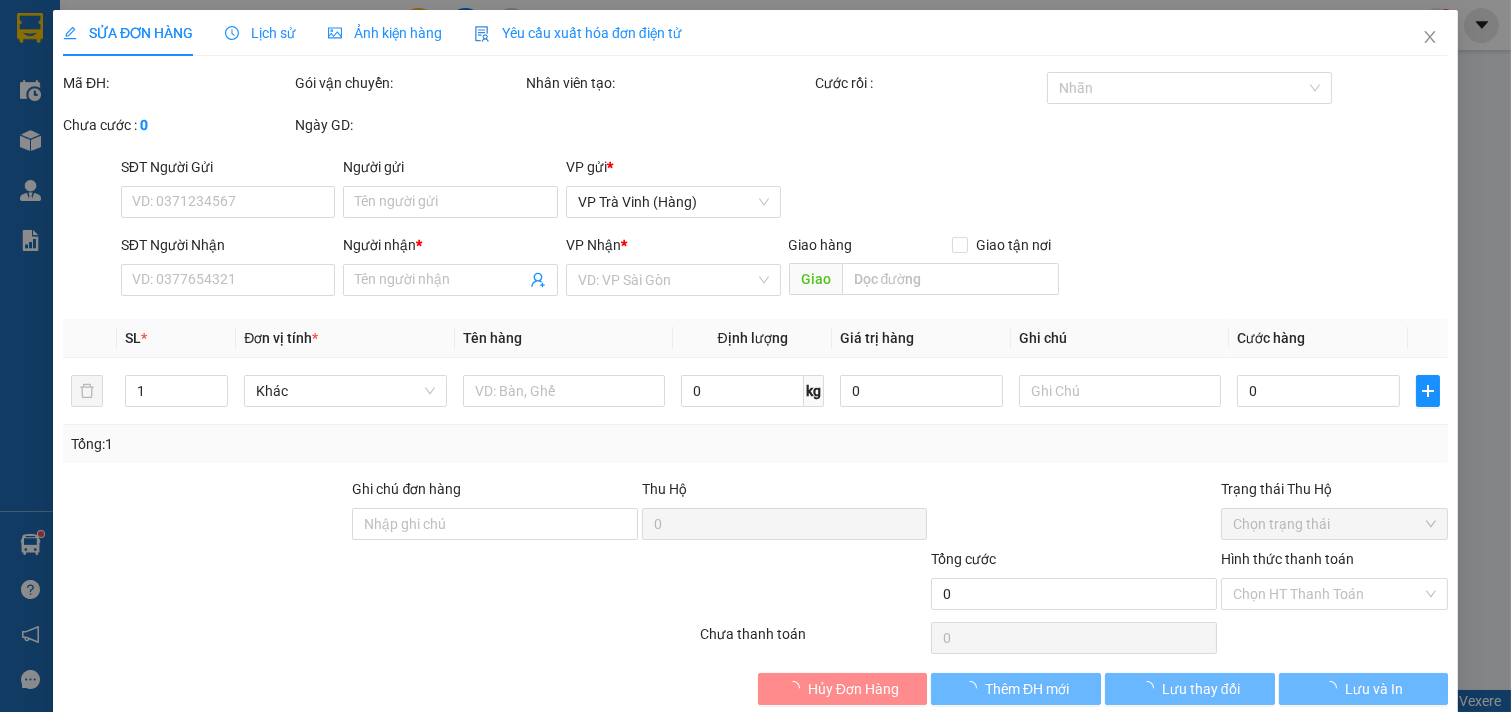 type on "0333333667" 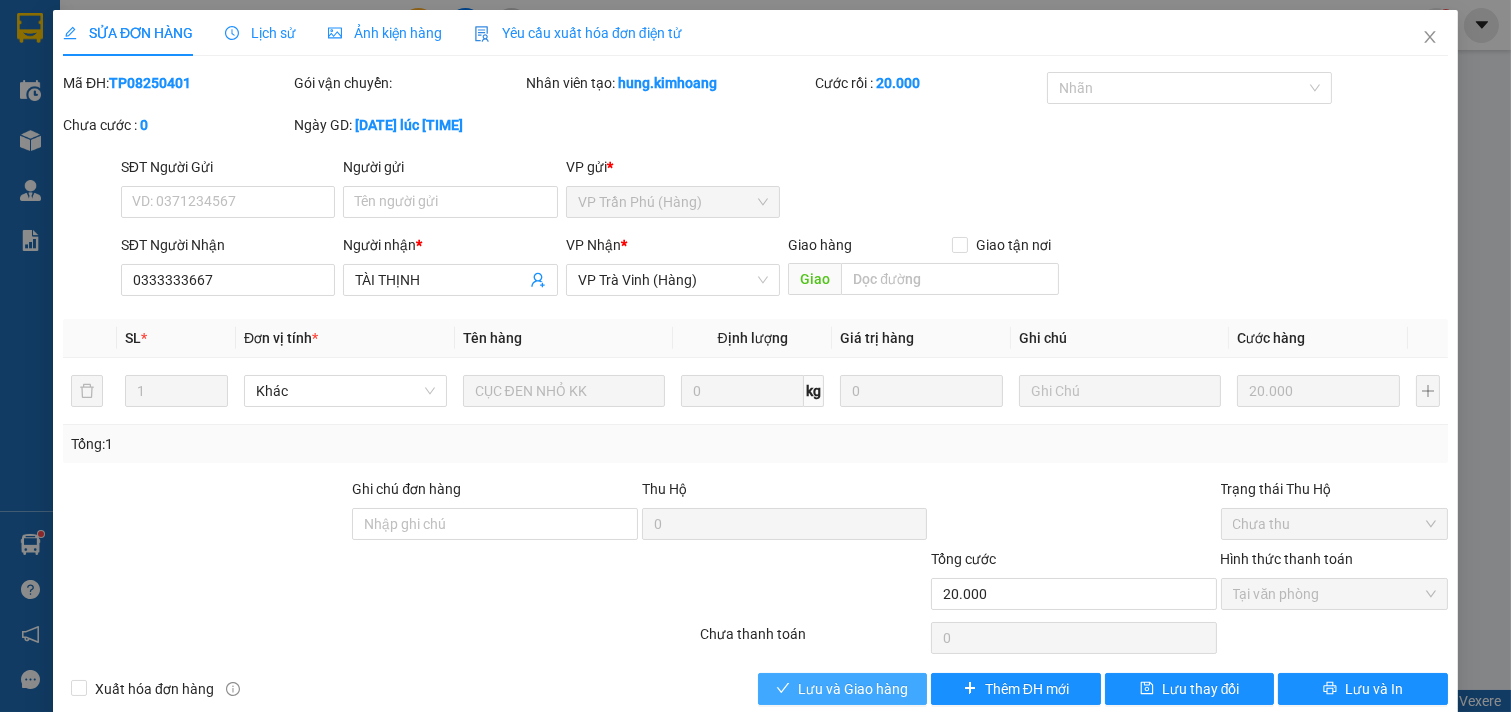 click on "Lưu và Giao hàng" at bounding box center (853, 689) 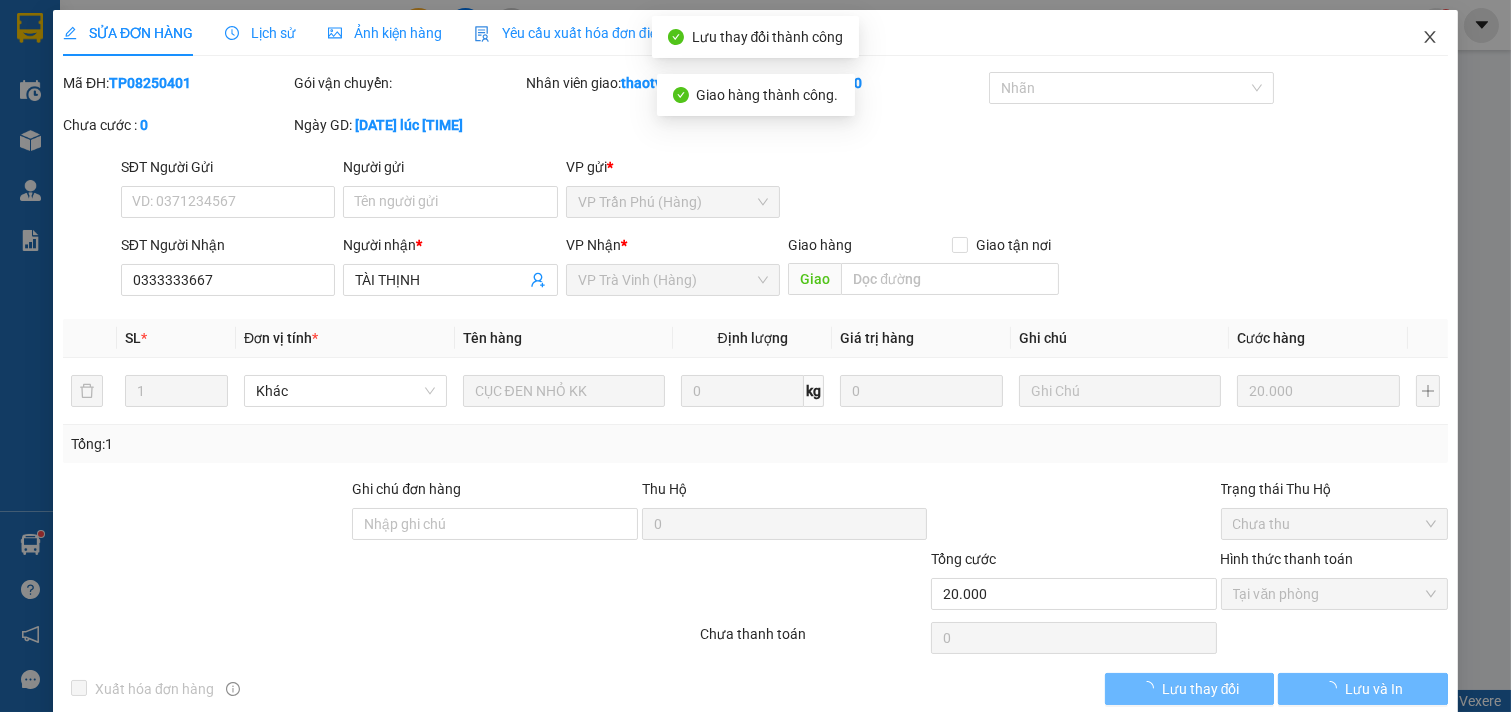 click 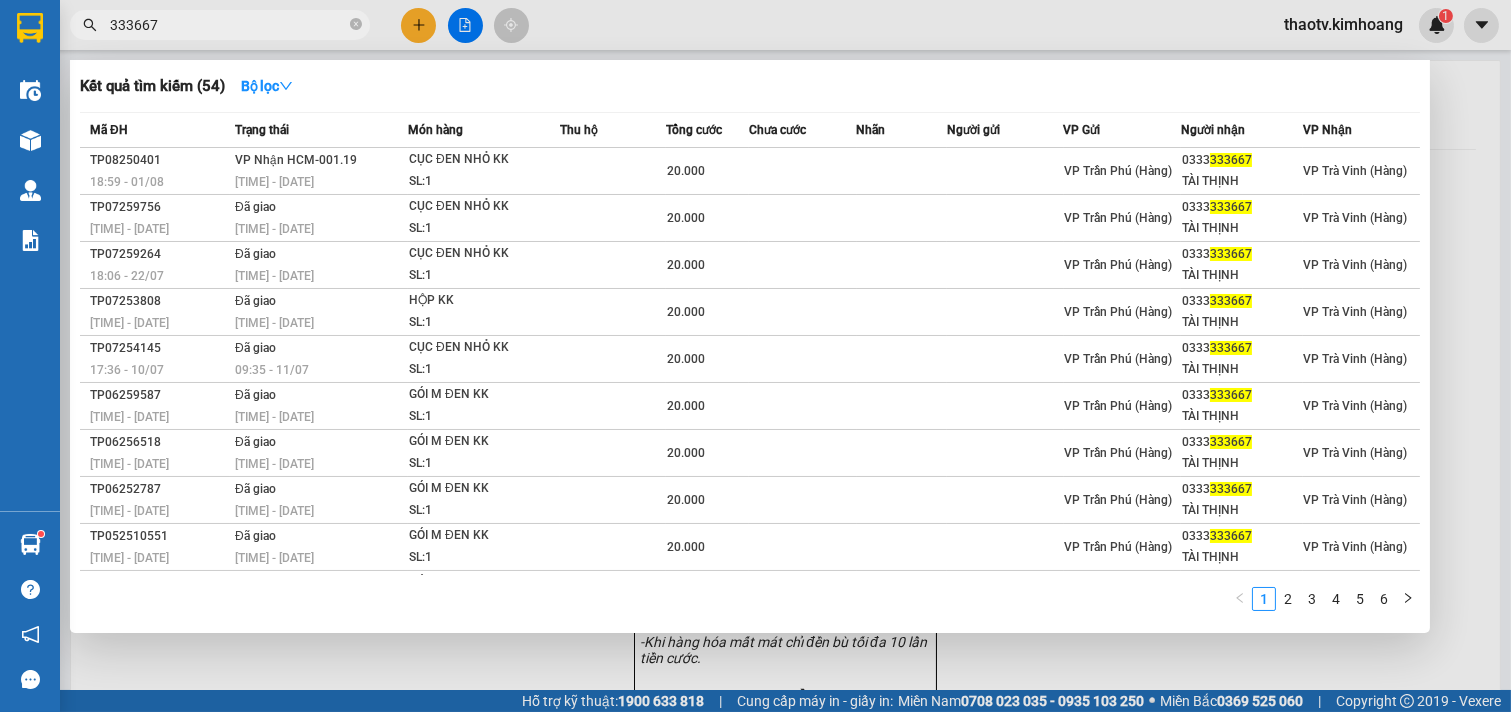 drag, startPoint x: 176, startPoint y: 15, endPoint x: 36, endPoint y: 50, distance: 144.3087 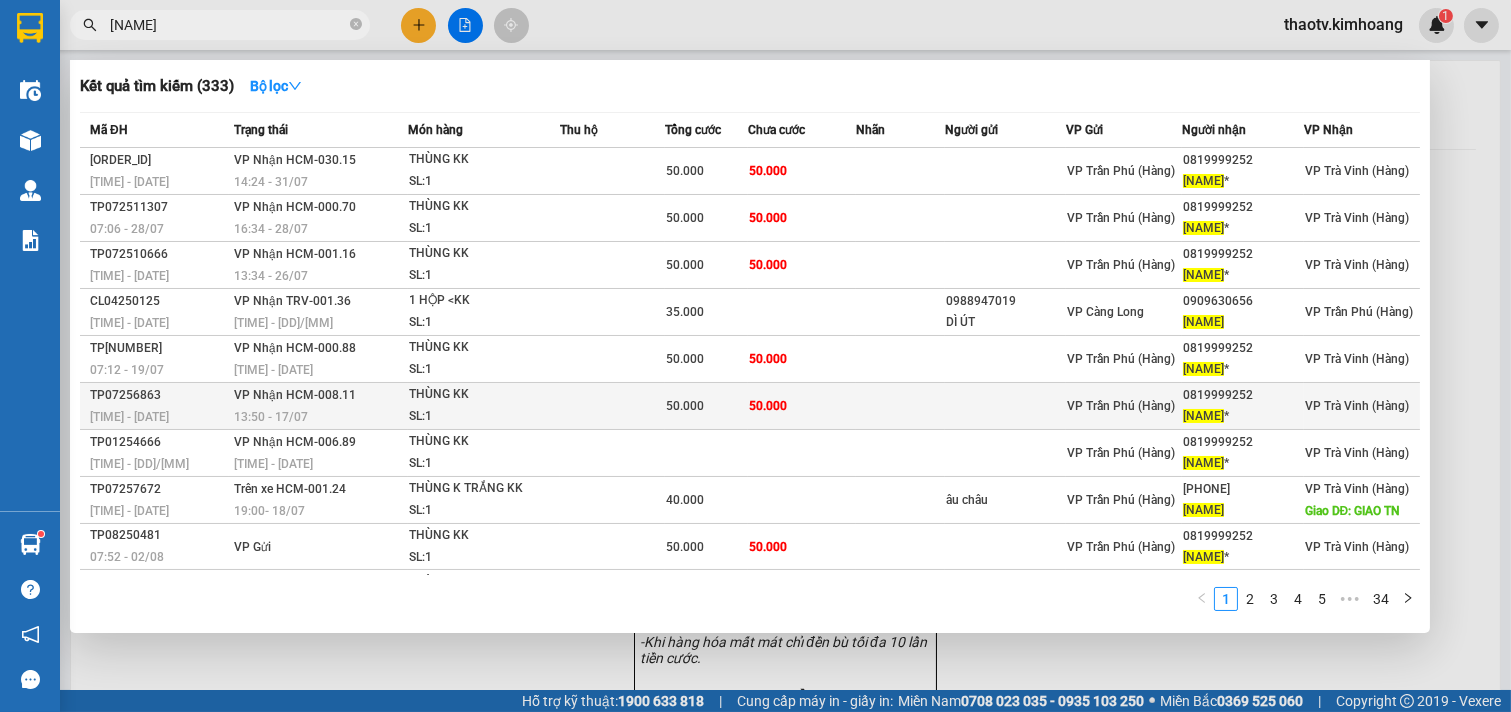 type on "[NAME]" 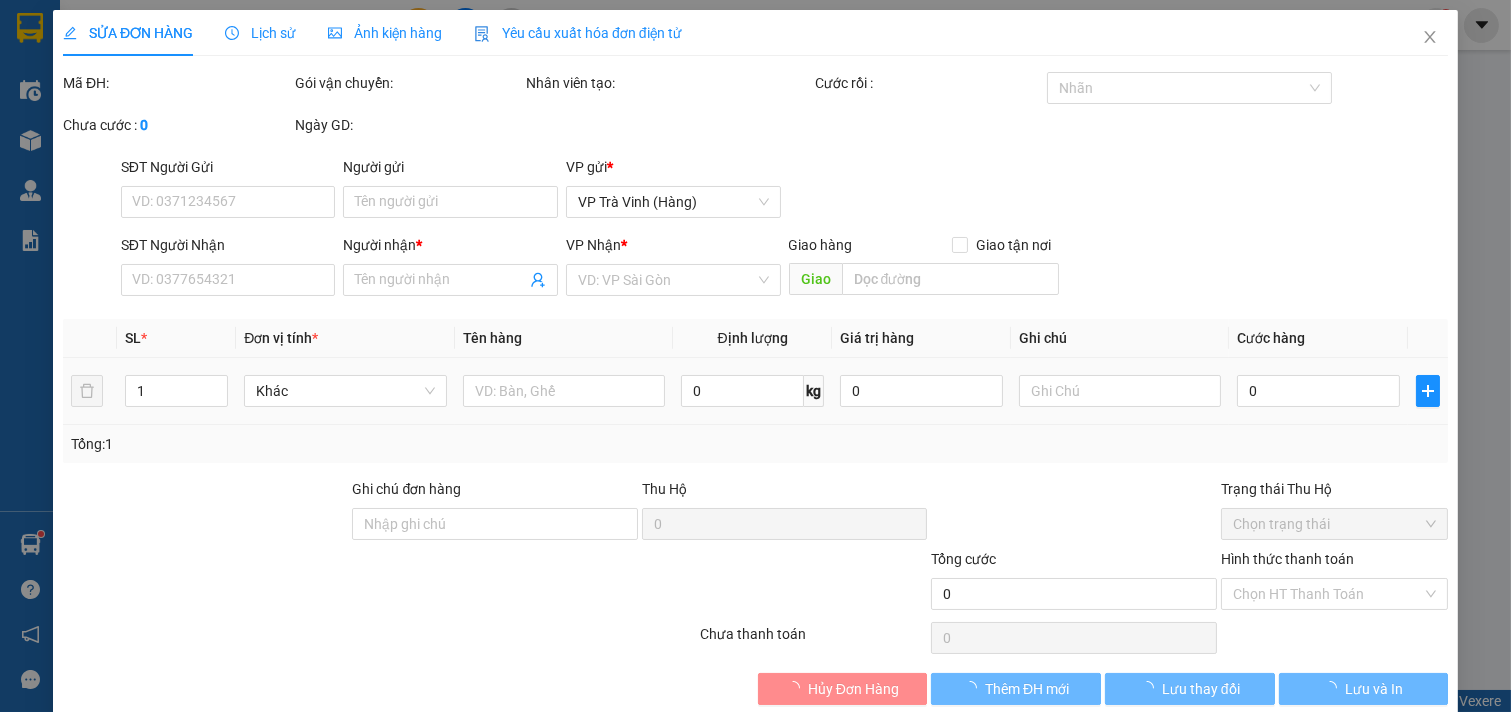 type on "0819999252" 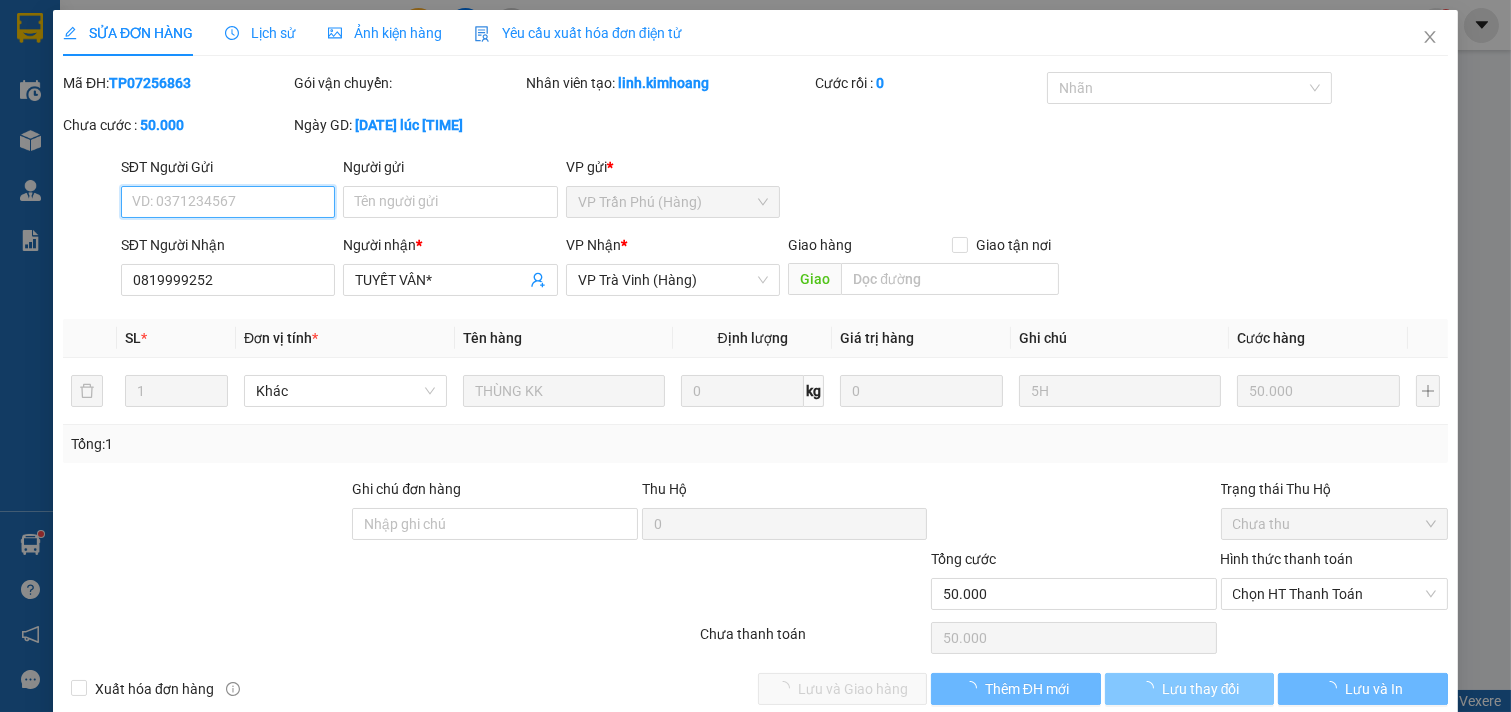 scroll, scrollTop: 27, scrollLeft: 0, axis: vertical 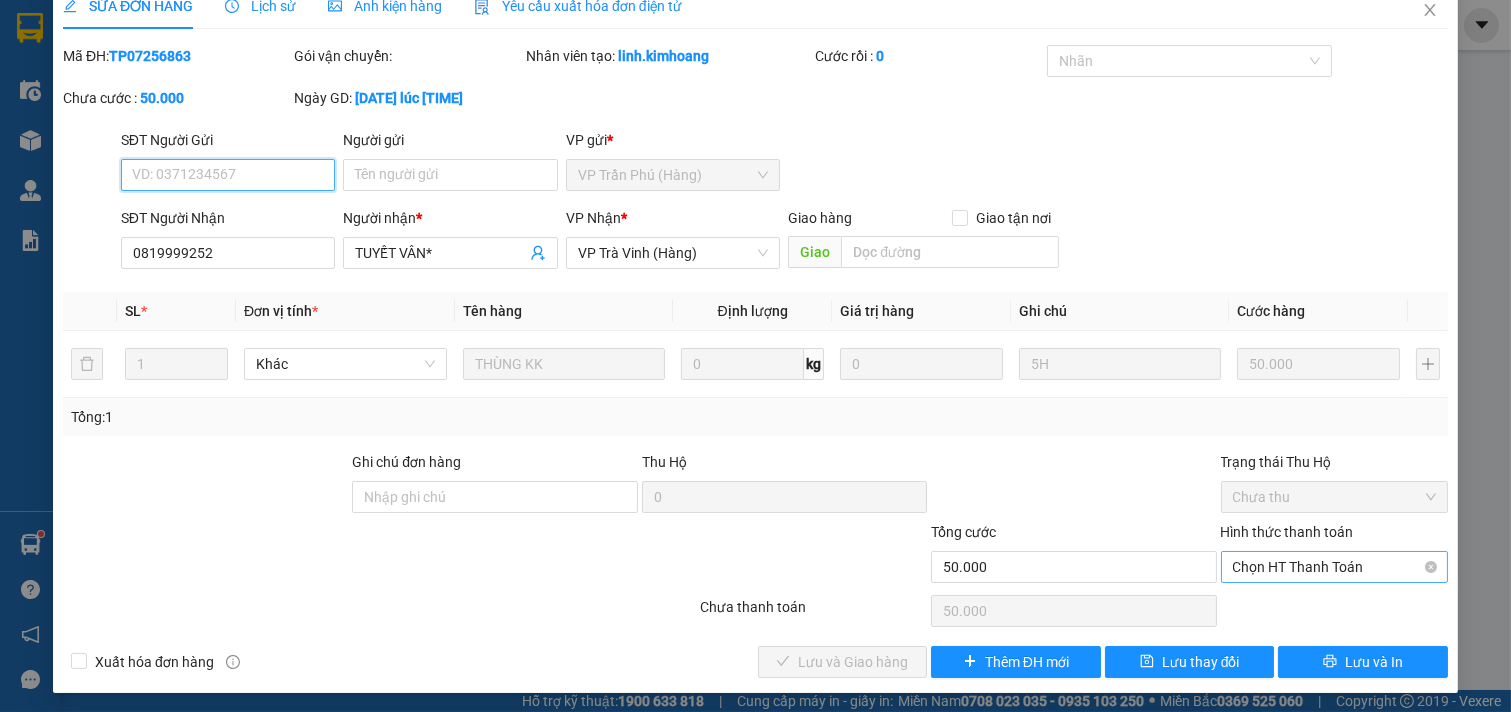 click on "Chọn HT Thanh Toán" at bounding box center (1335, 567) 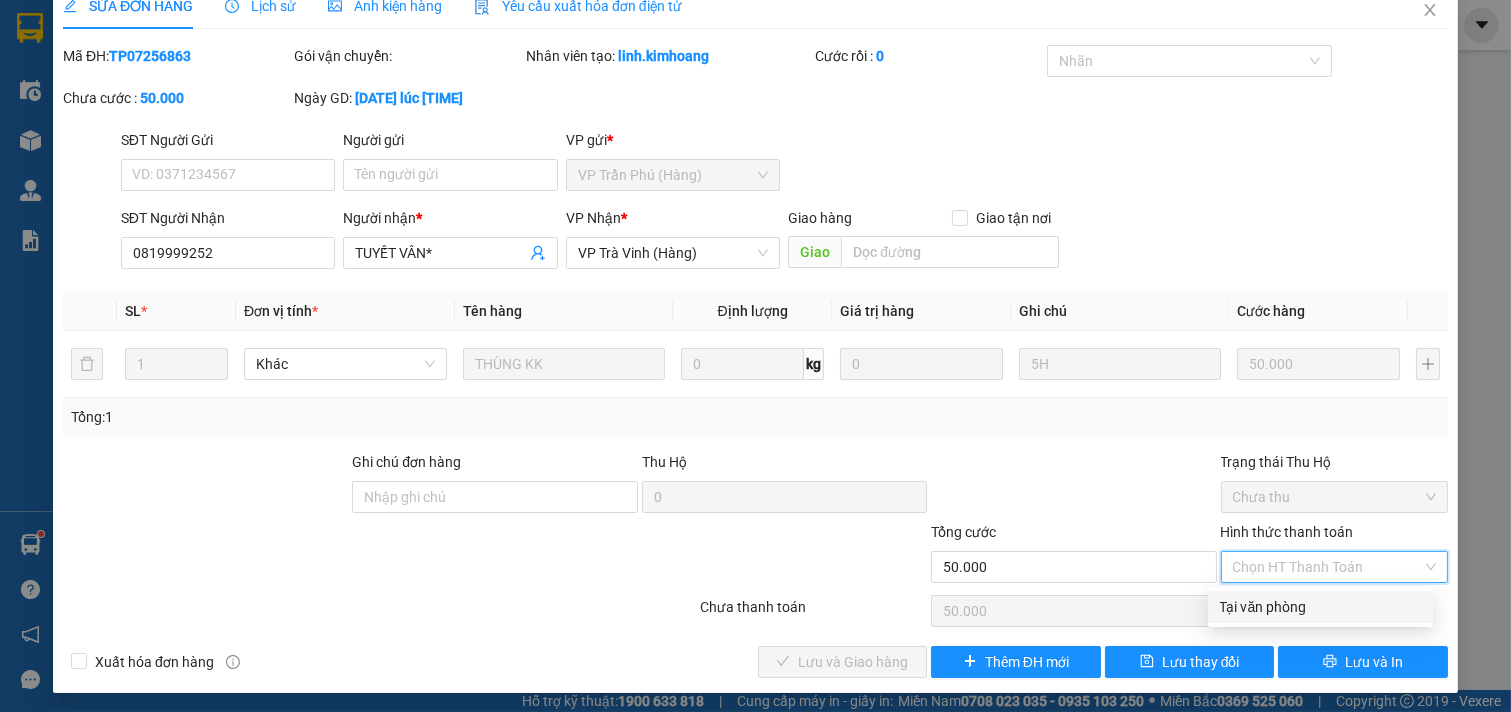 drag, startPoint x: 1288, startPoint y: 597, endPoint x: 1218, endPoint y: 600, distance: 70.064255 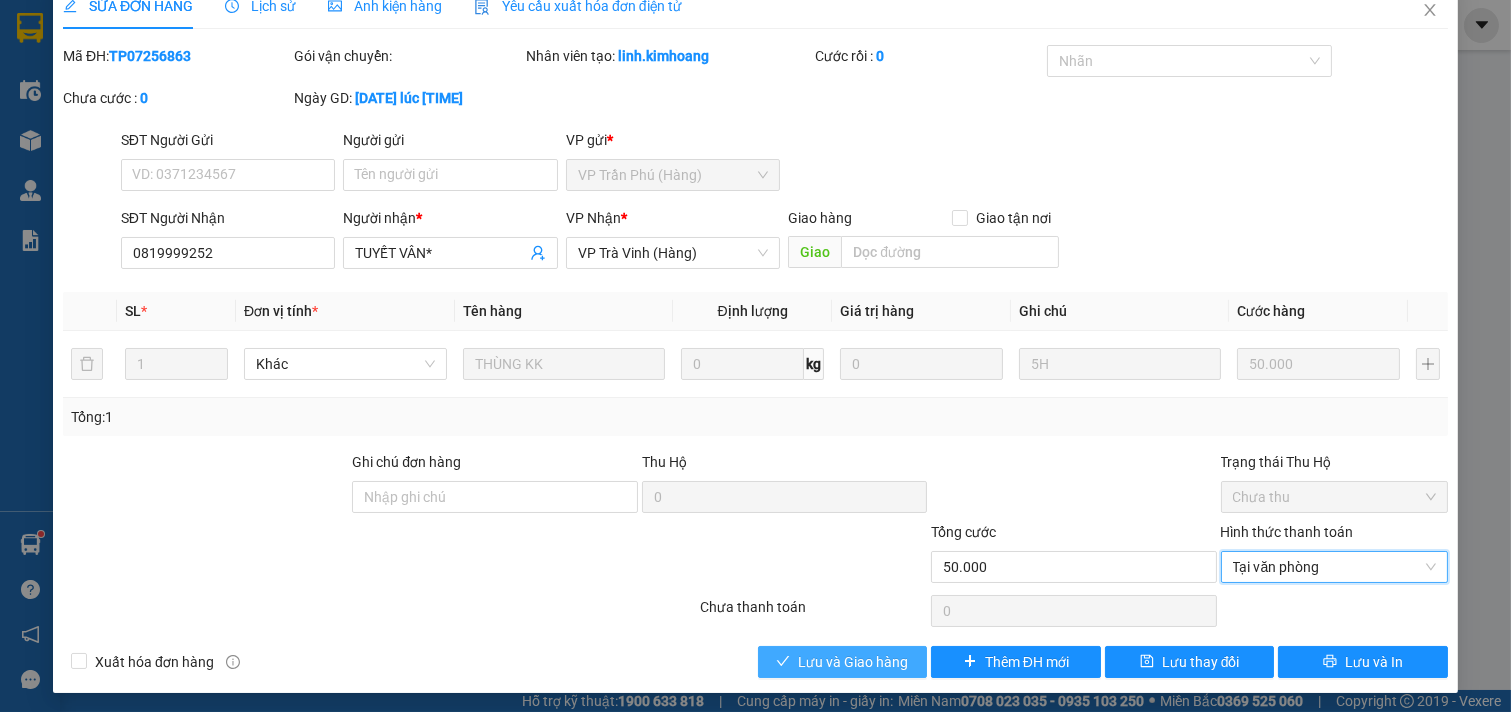 click on "Lưu và Giao hàng" at bounding box center [853, 662] 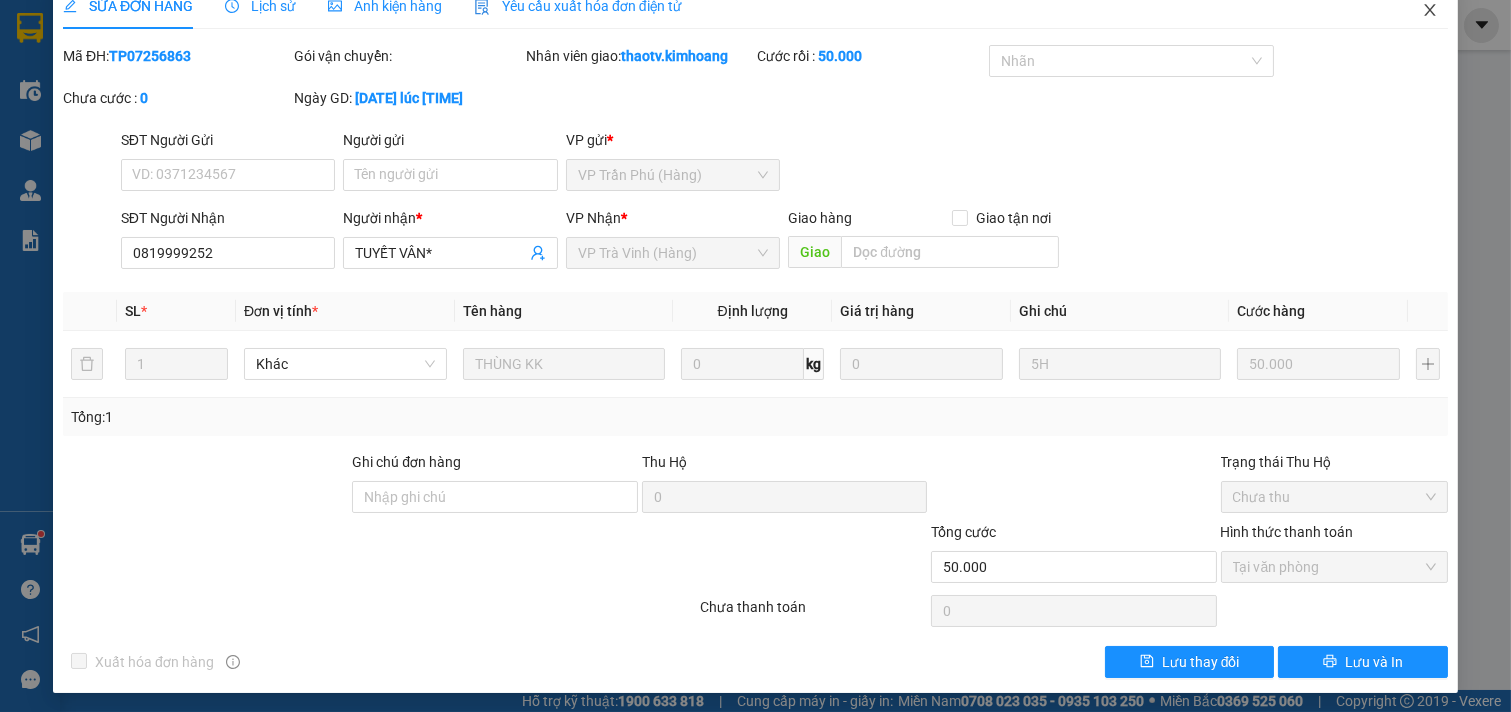 click at bounding box center [1430, 11] 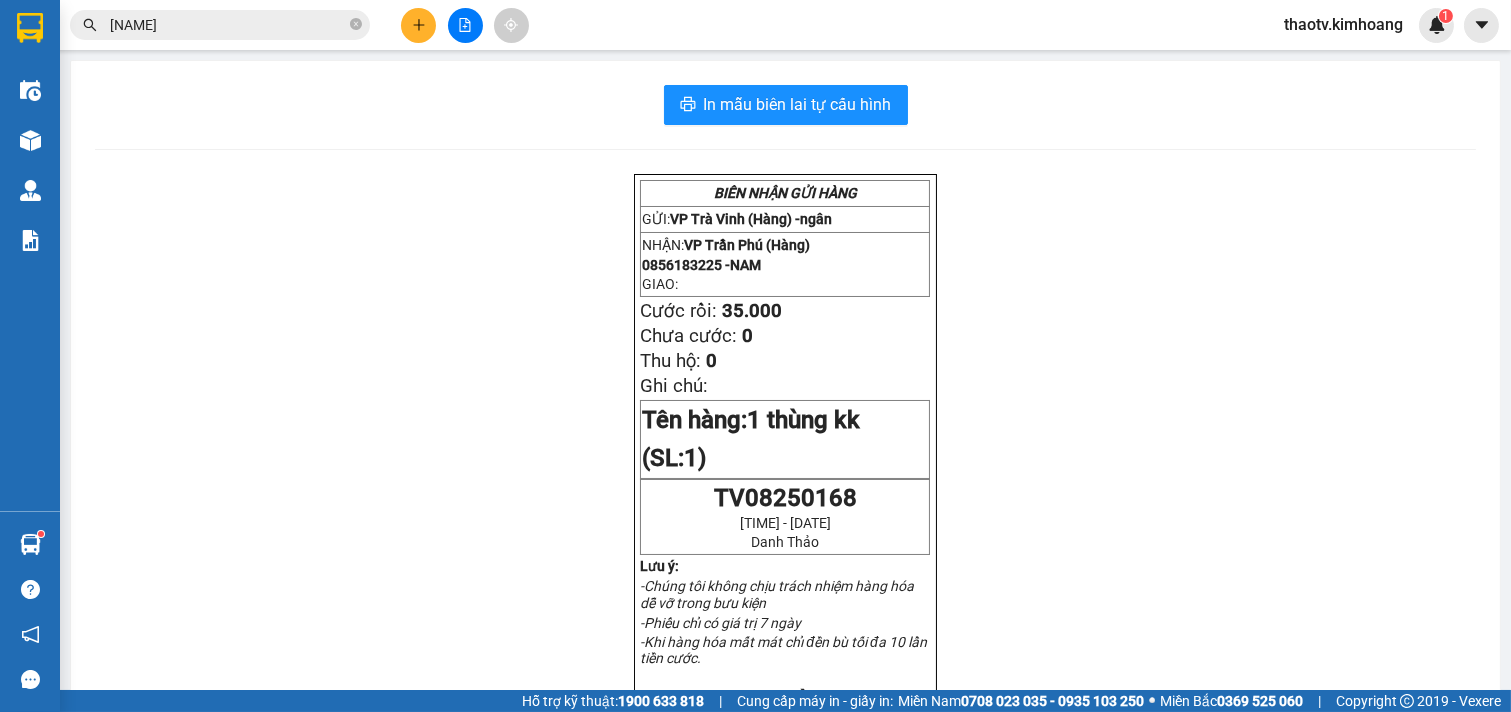 click on "[NAME]" at bounding box center [228, 25] 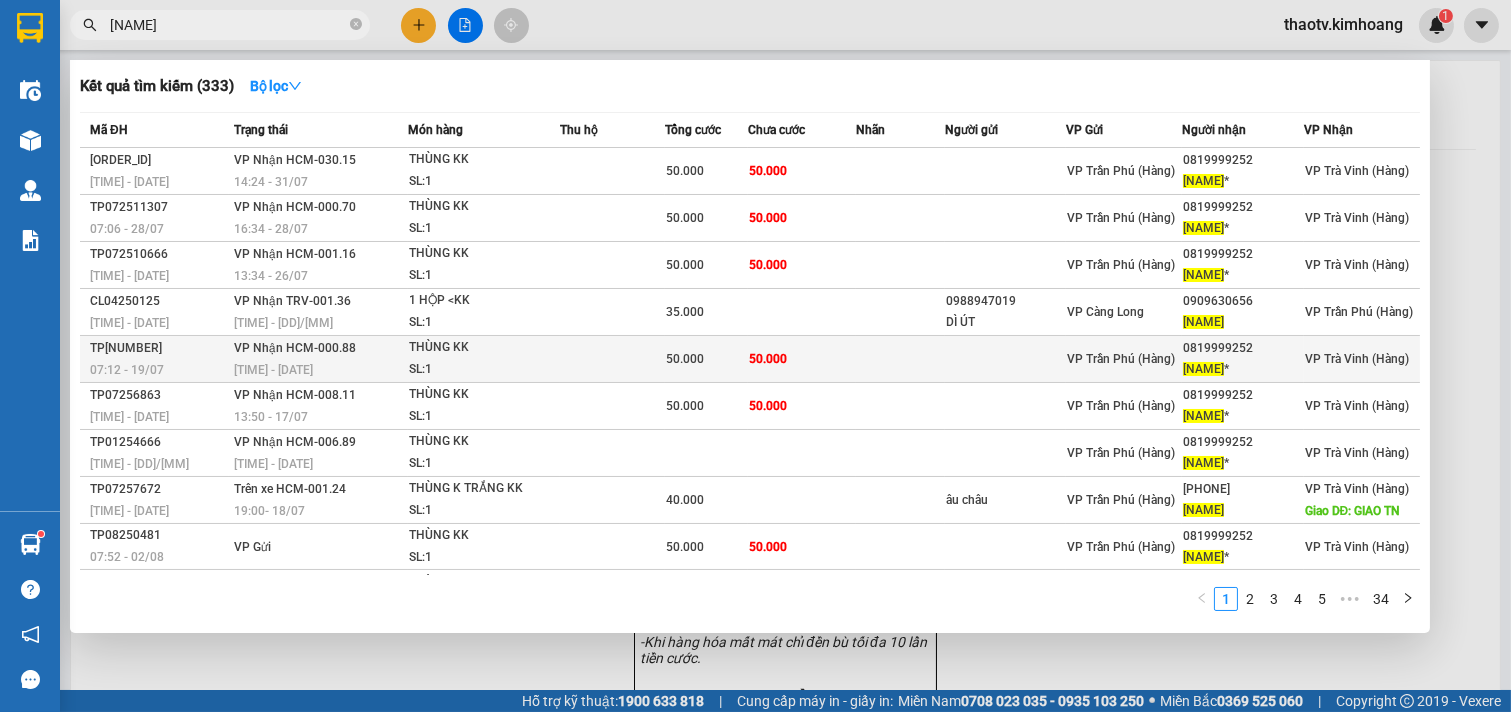 click on "[TIME] - [DATE]" at bounding box center (320, 370) 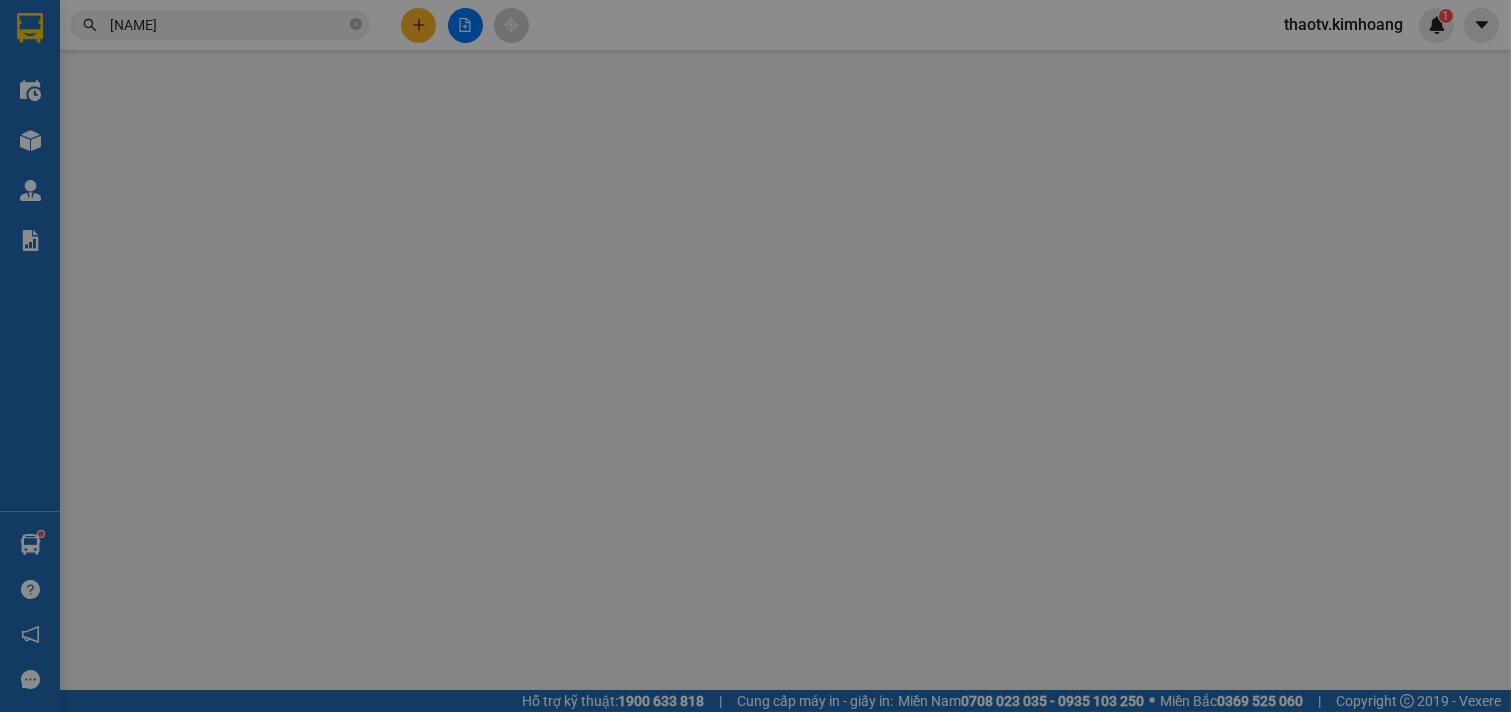 type on "0819999252" 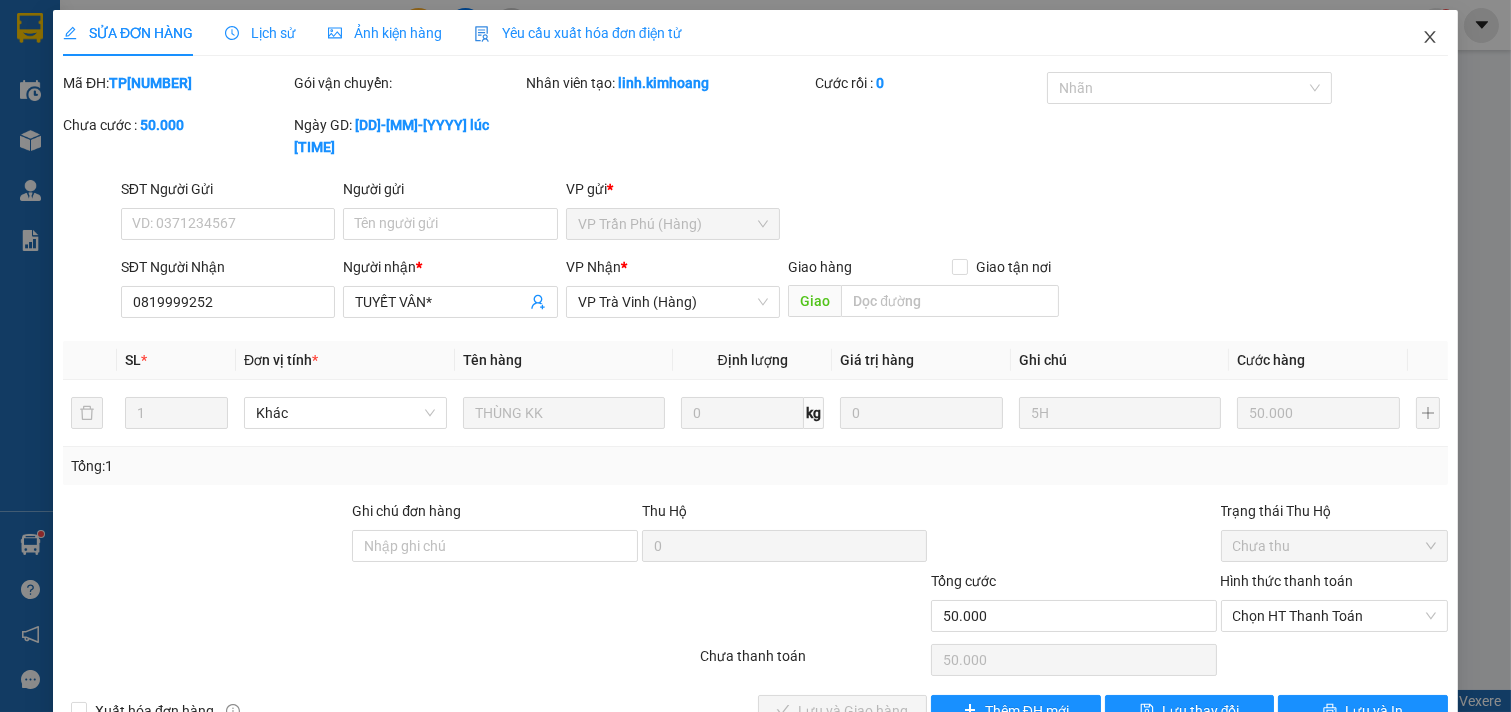 click at bounding box center [1430, 38] 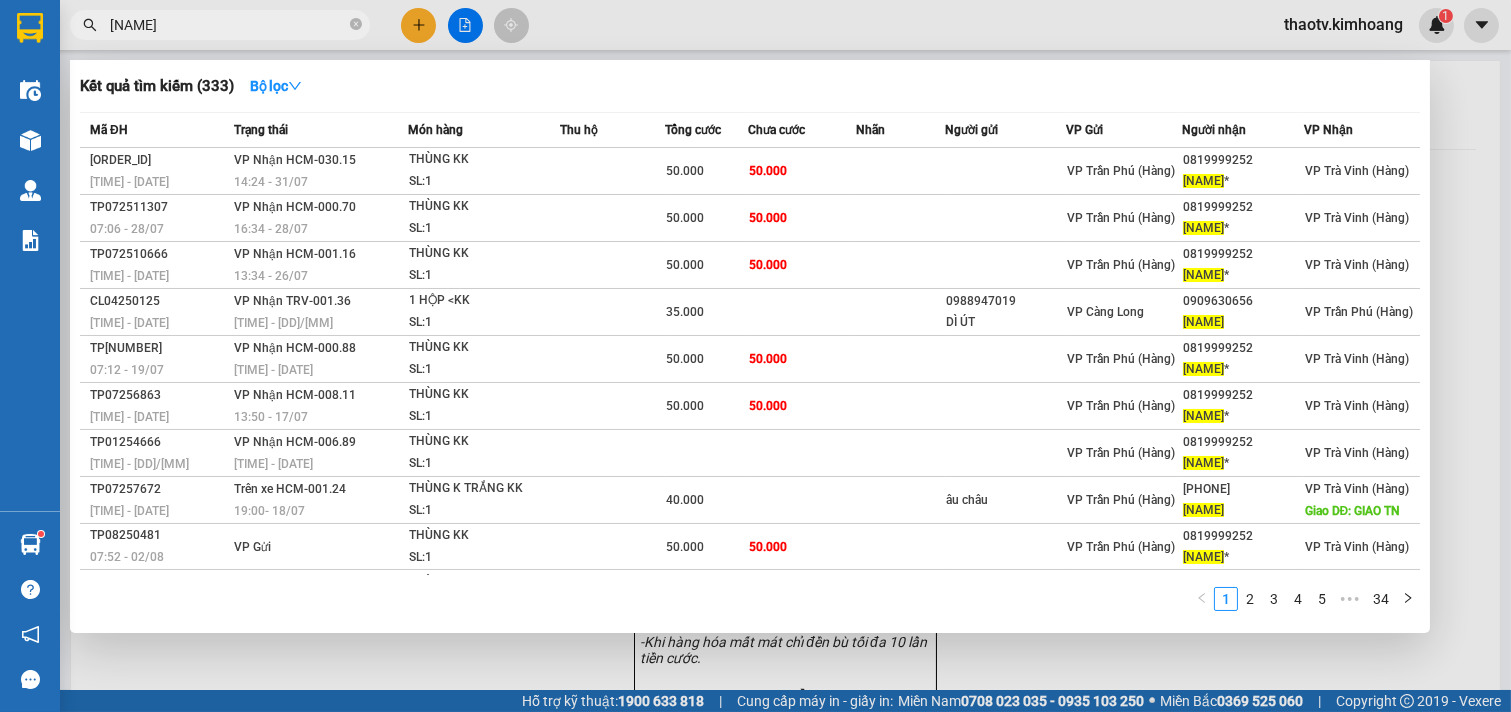 click on "[NAME]" at bounding box center (228, 25) 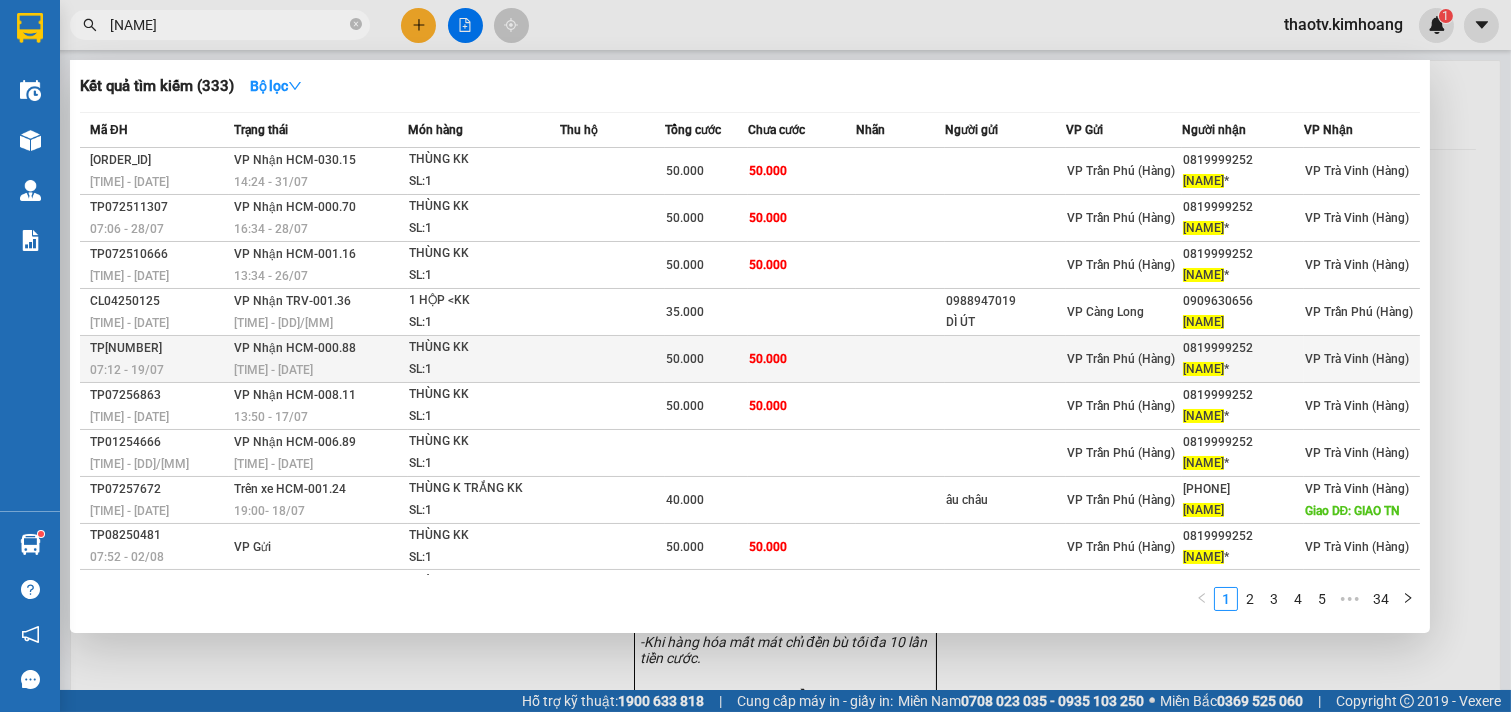 click on "[TIME] - [DATE]" at bounding box center (320, 370) 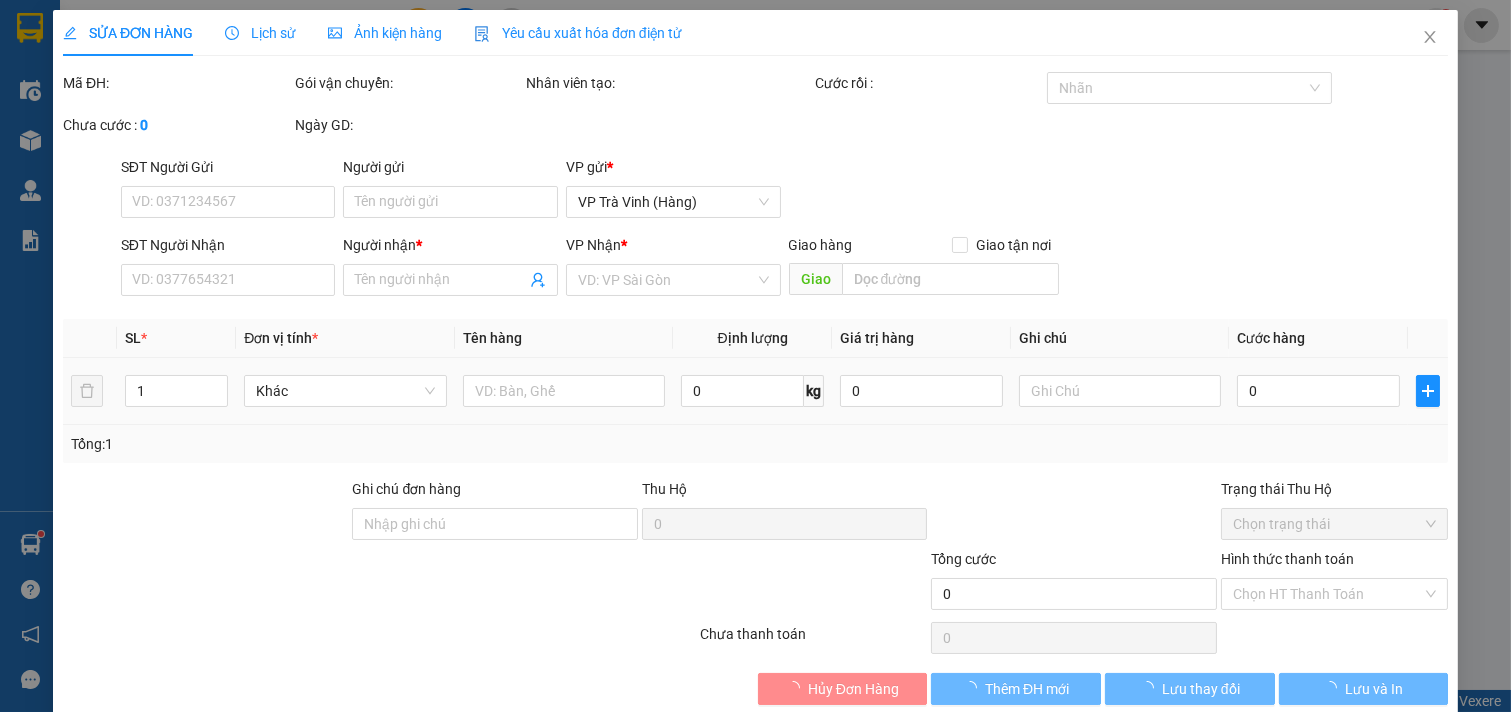 type on "0819999252" 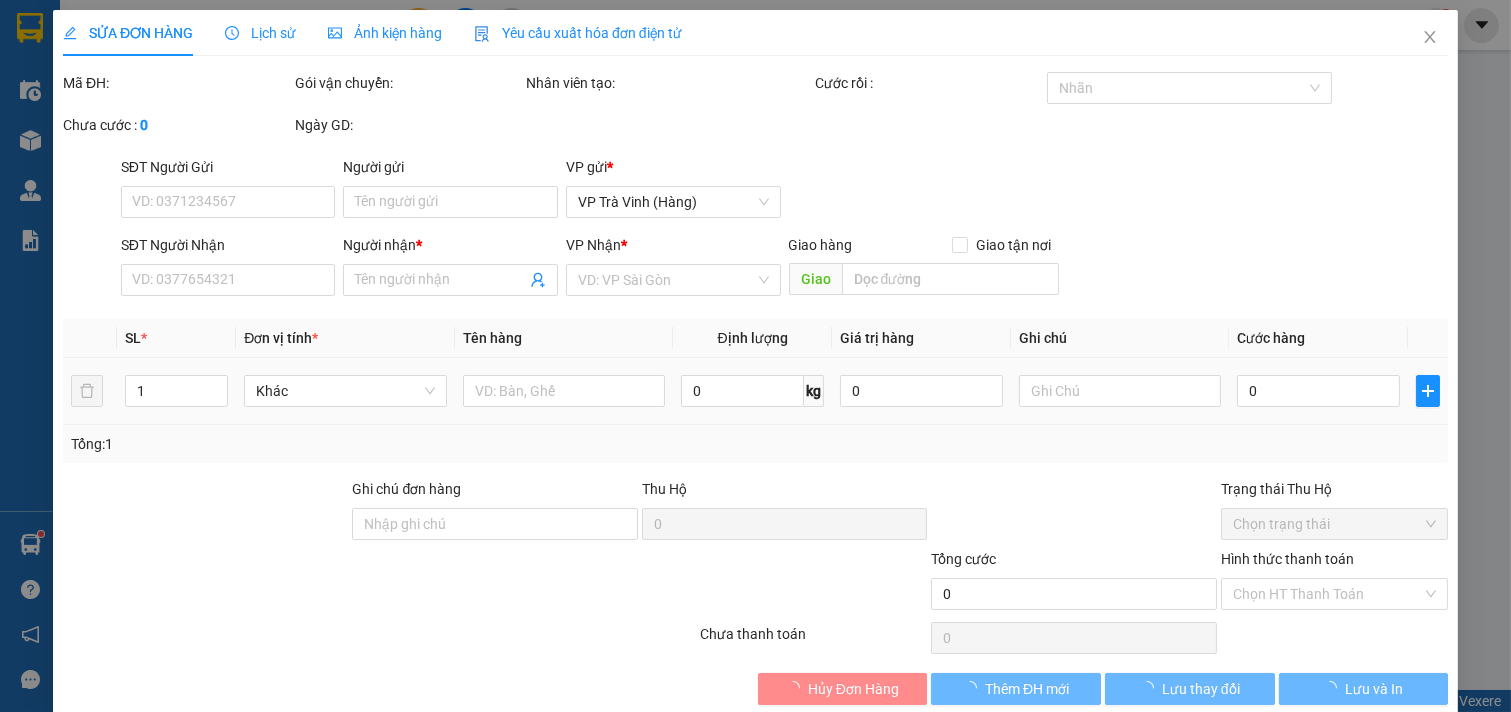 type on "TUYẾT VÂN*" 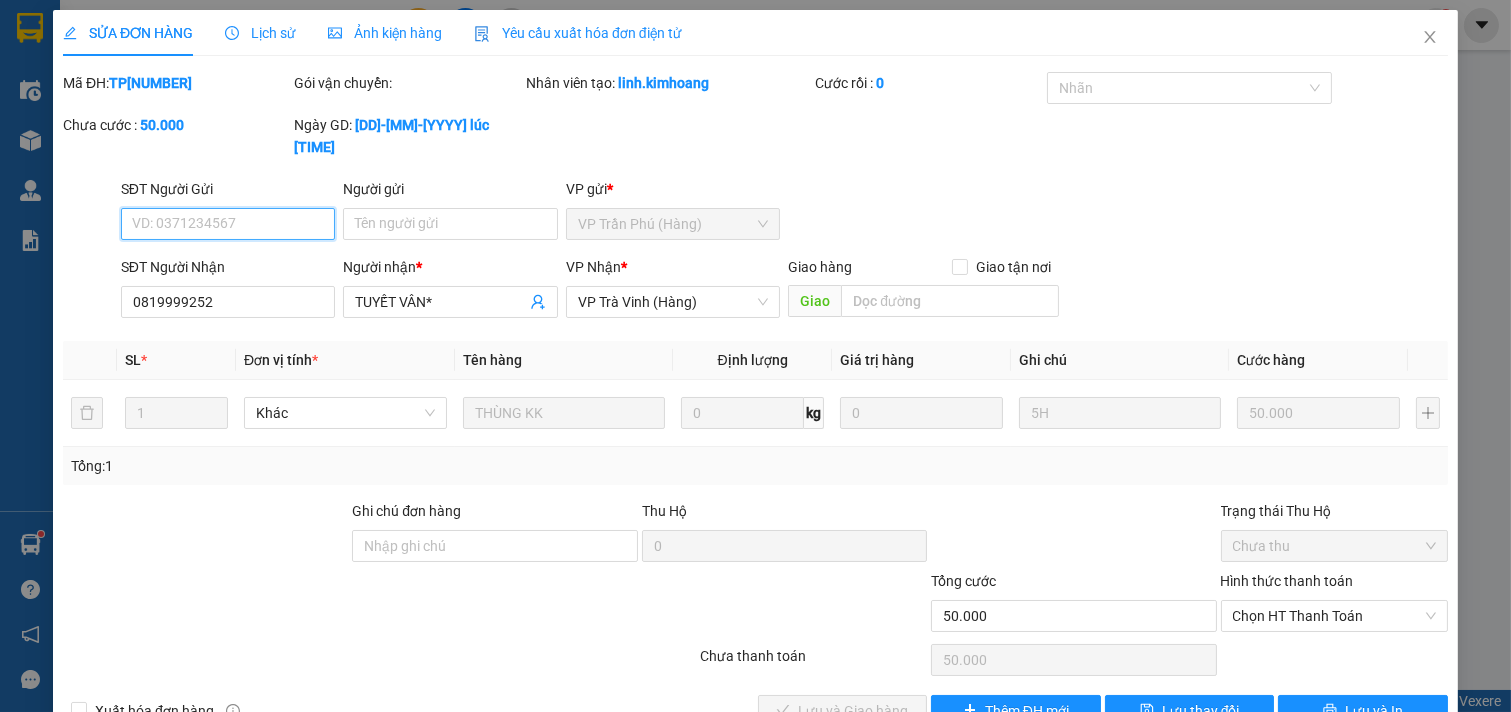 scroll, scrollTop: 32, scrollLeft: 0, axis: vertical 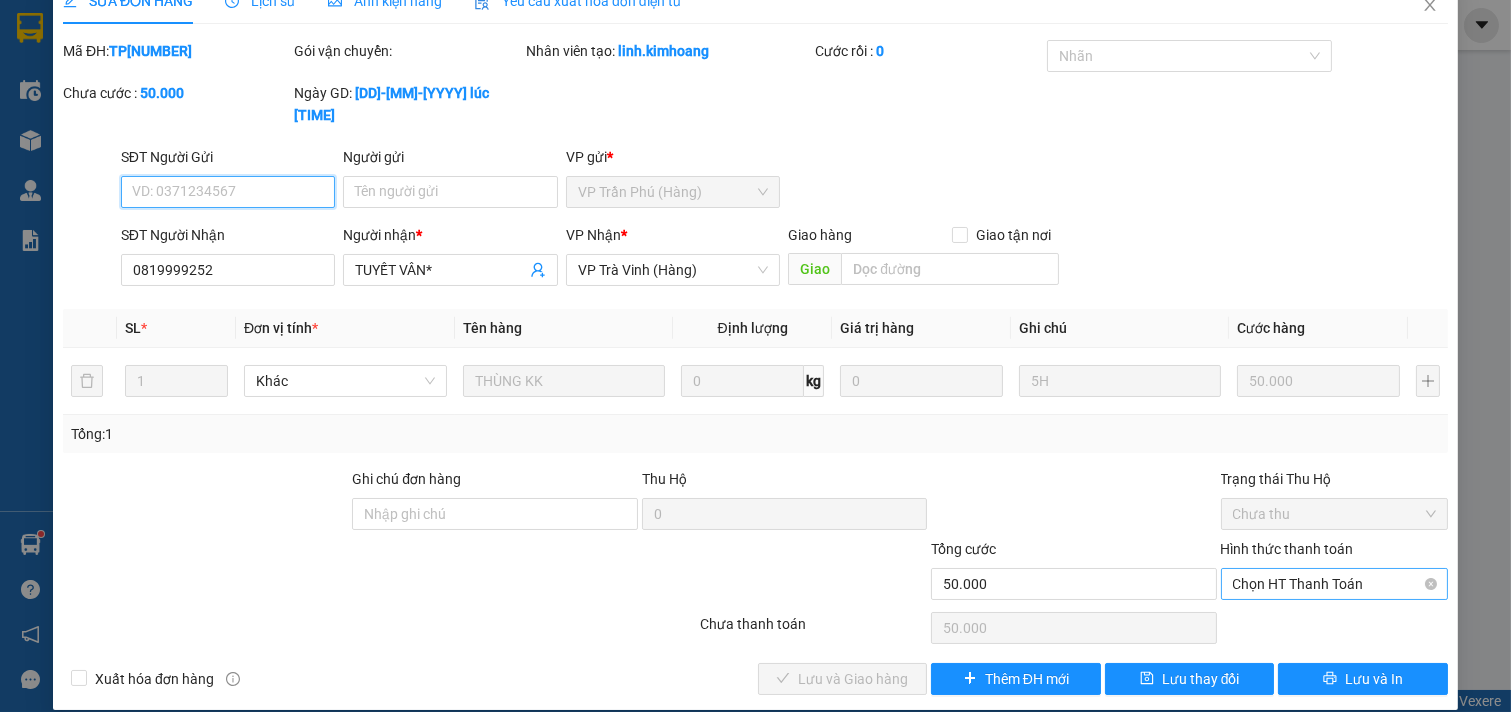 click on "Chọn HT Thanh Toán" at bounding box center (1335, 584) 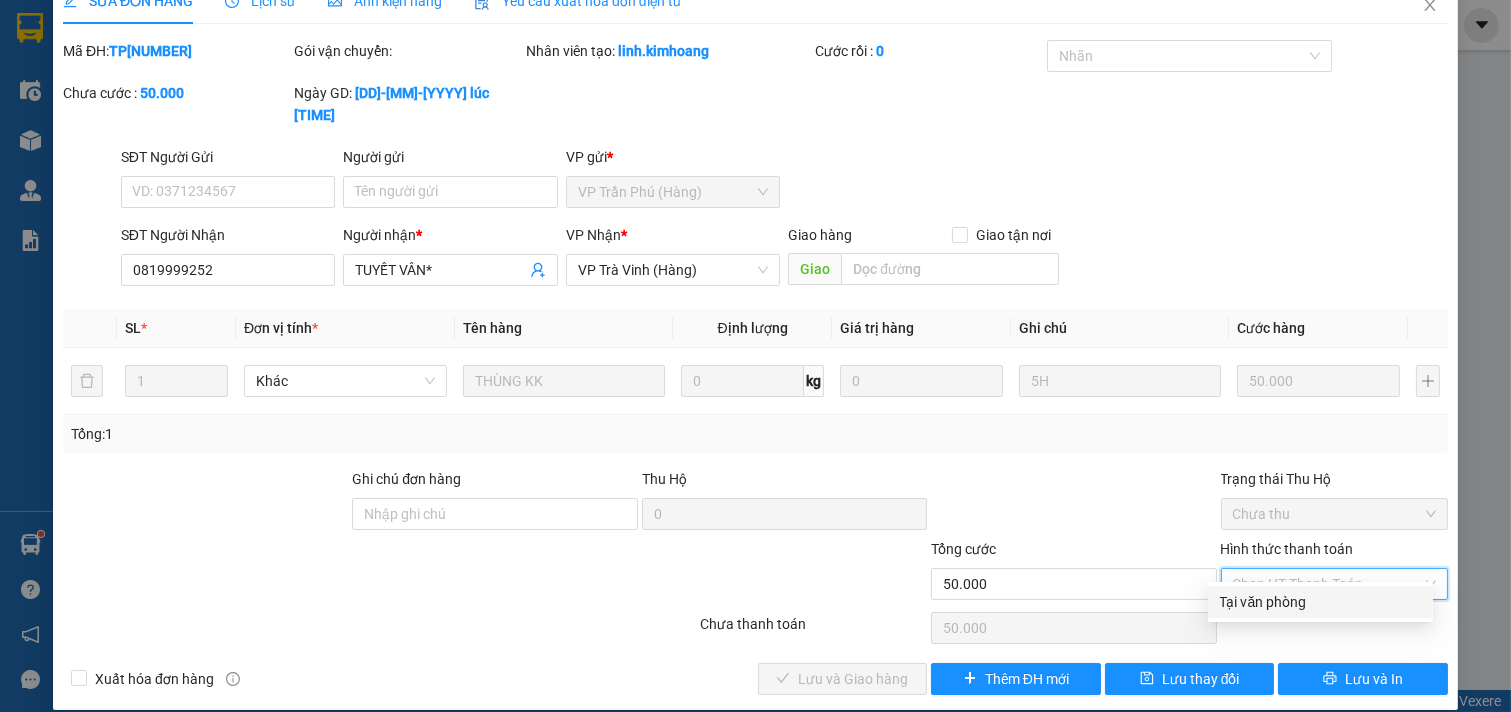 click on "Tại văn phòng" at bounding box center [1320, 602] 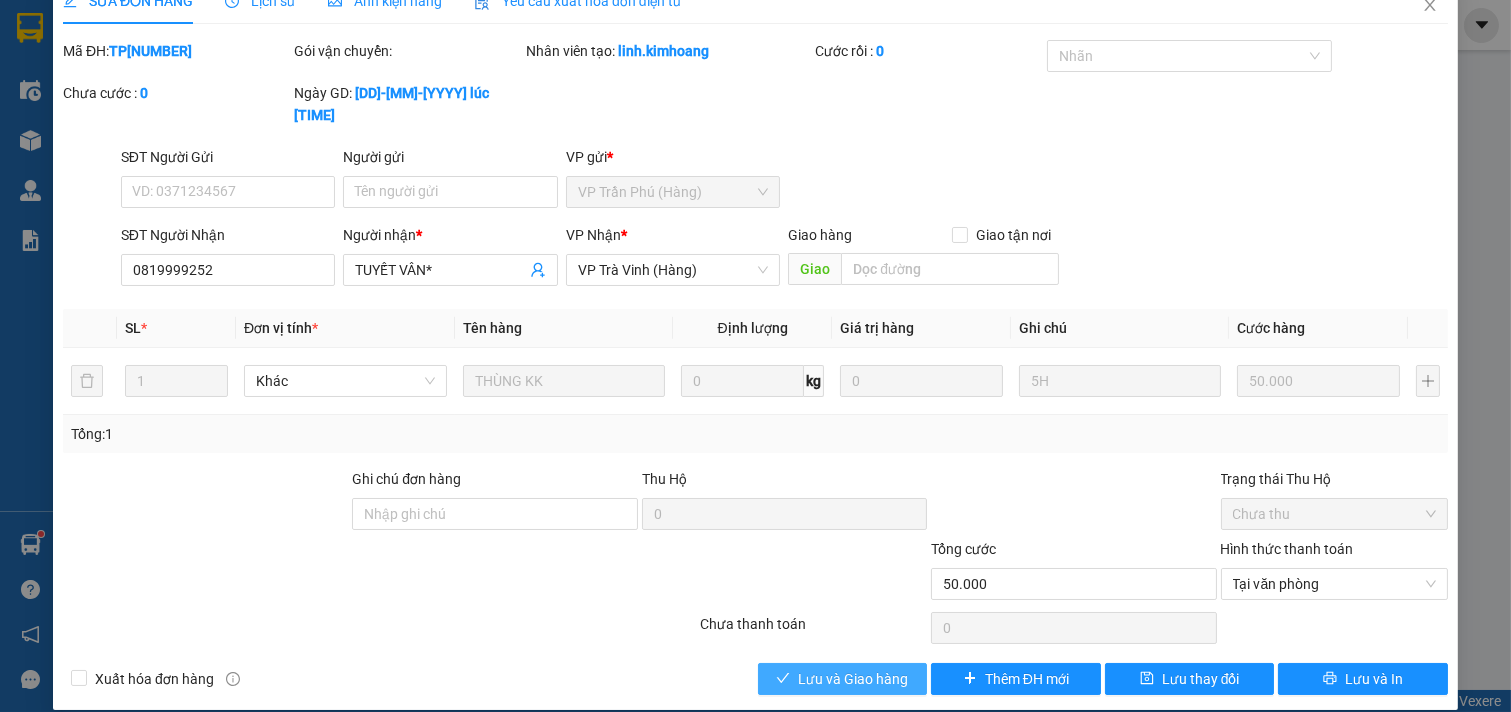 click on "Lưu và Giao hàng" at bounding box center [853, 679] 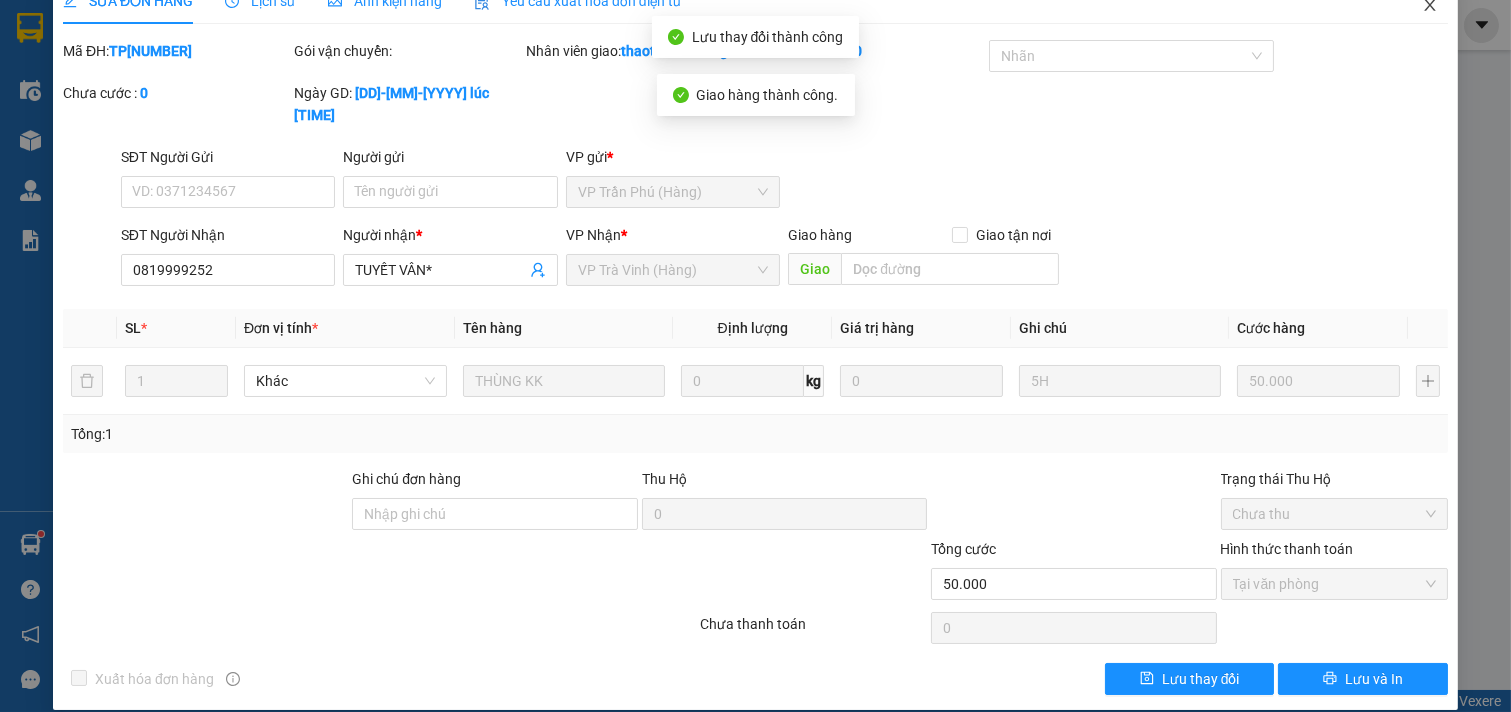 click 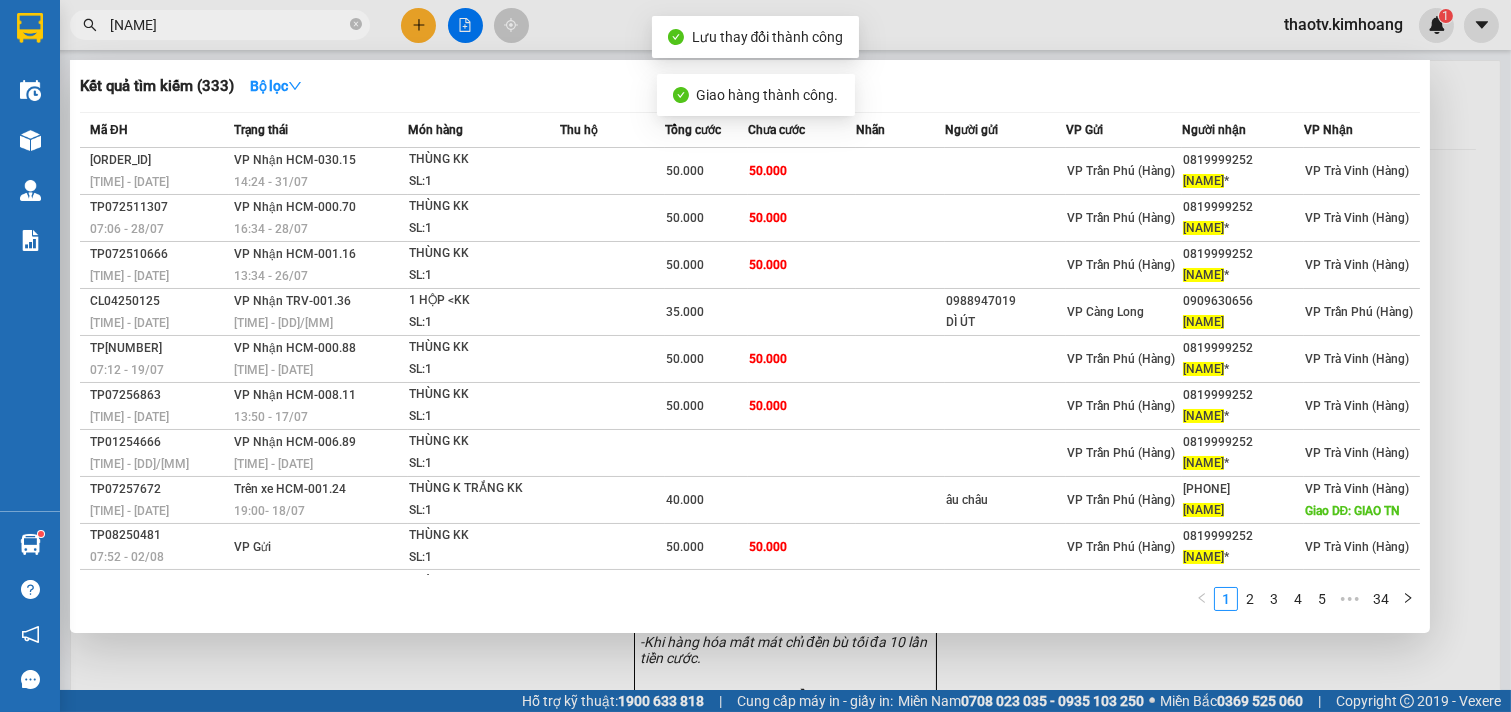 click on "[NAME]" at bounding box center (228, 25) 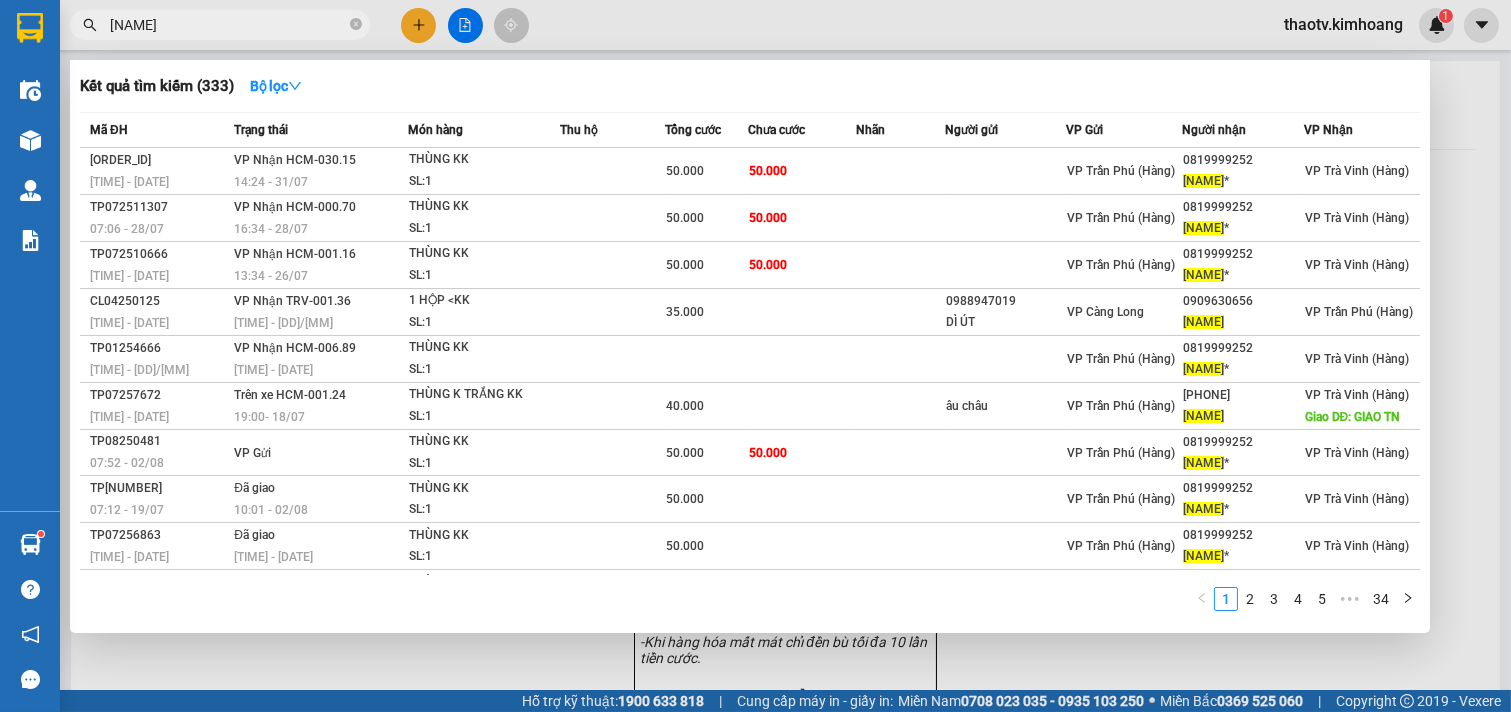 drag, startPoint x: 196, startPoint y: 34, endPoint x: 0, endPoint y: 100, distance: 206.81392 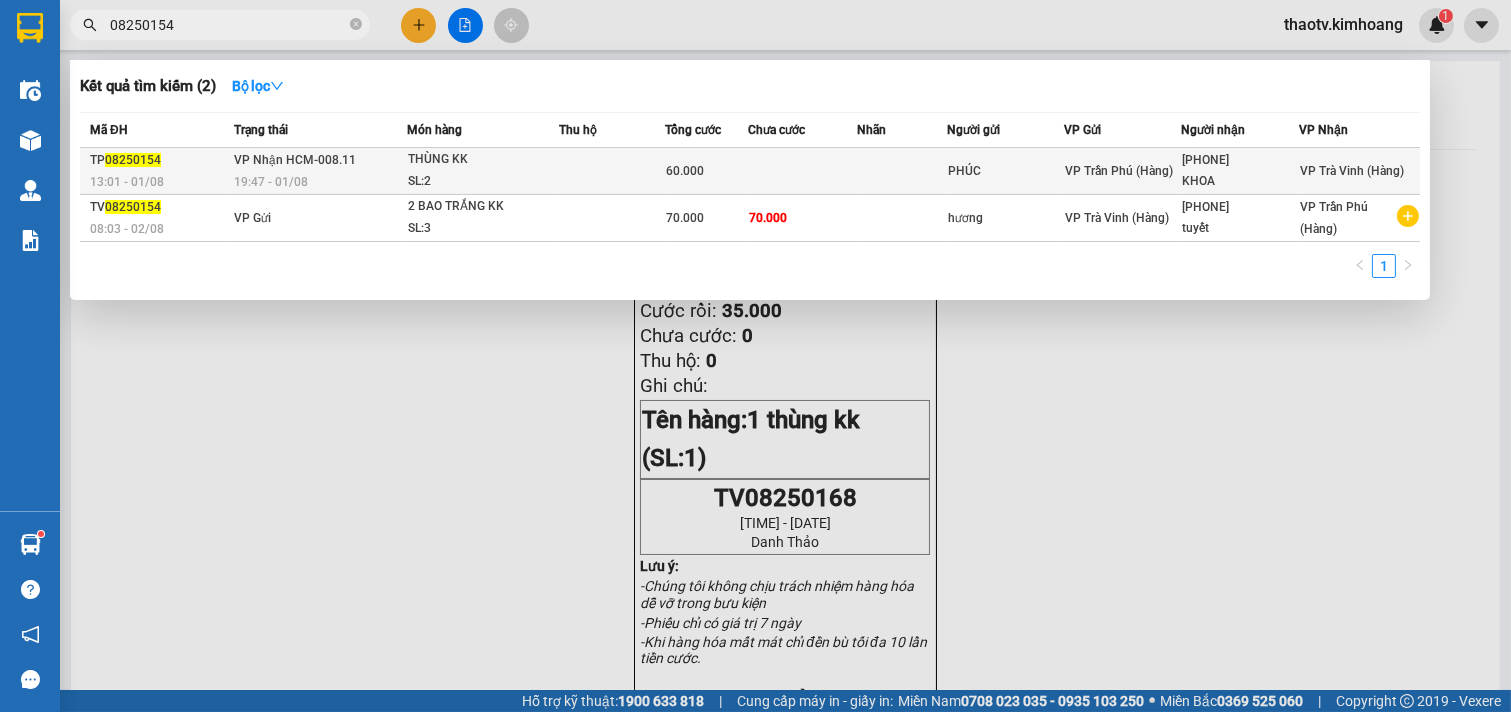 type on "08250154" 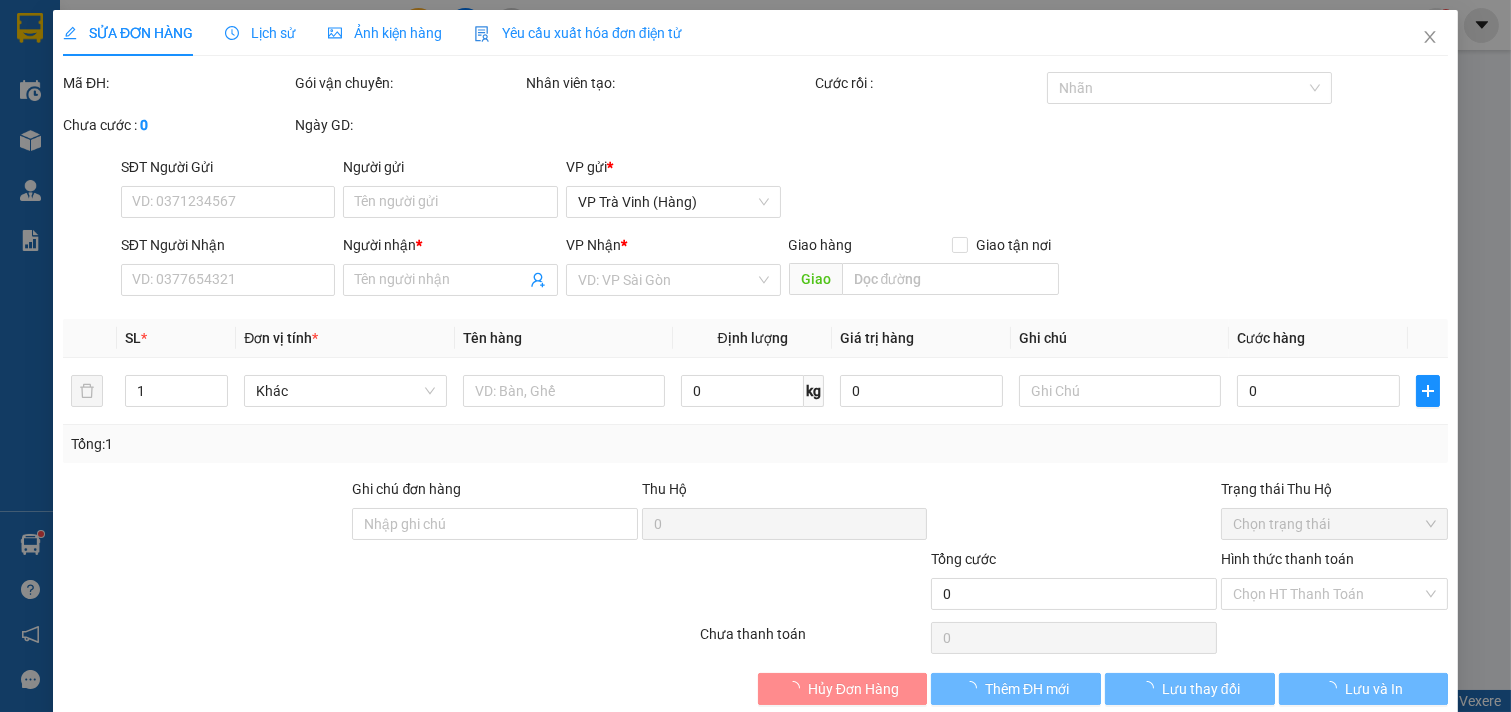type on "PHÚC" 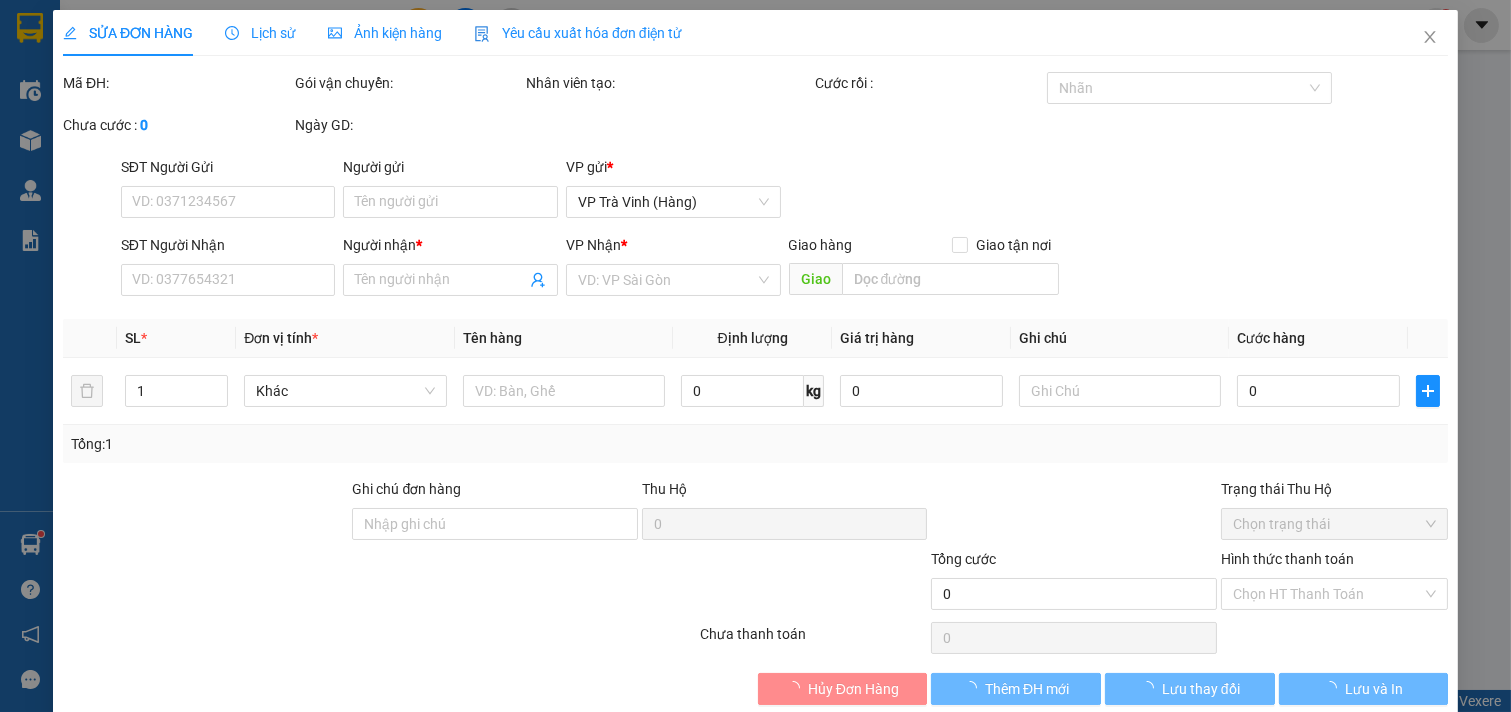 type on "[PHONE]" 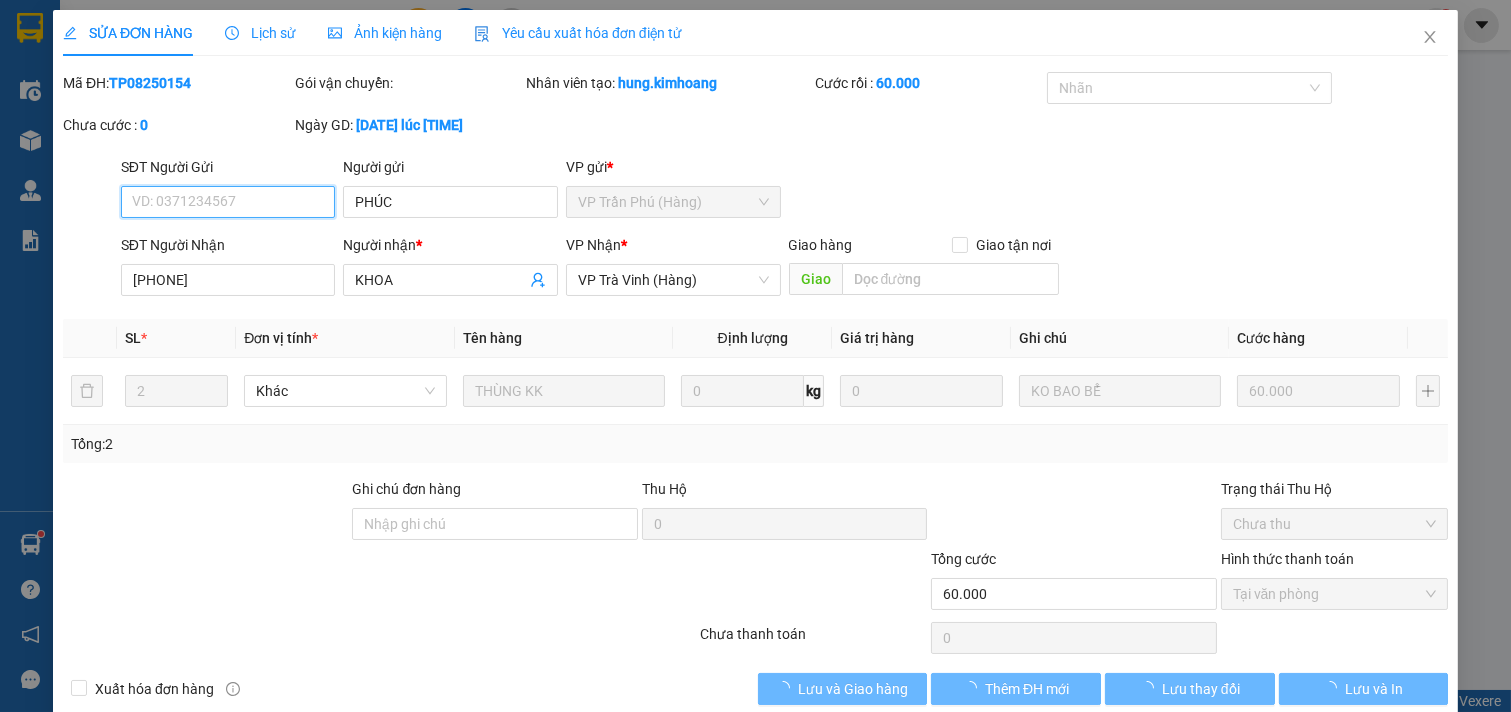 scroll, scrollTop: 0, scrollLeft: 0, axis: both 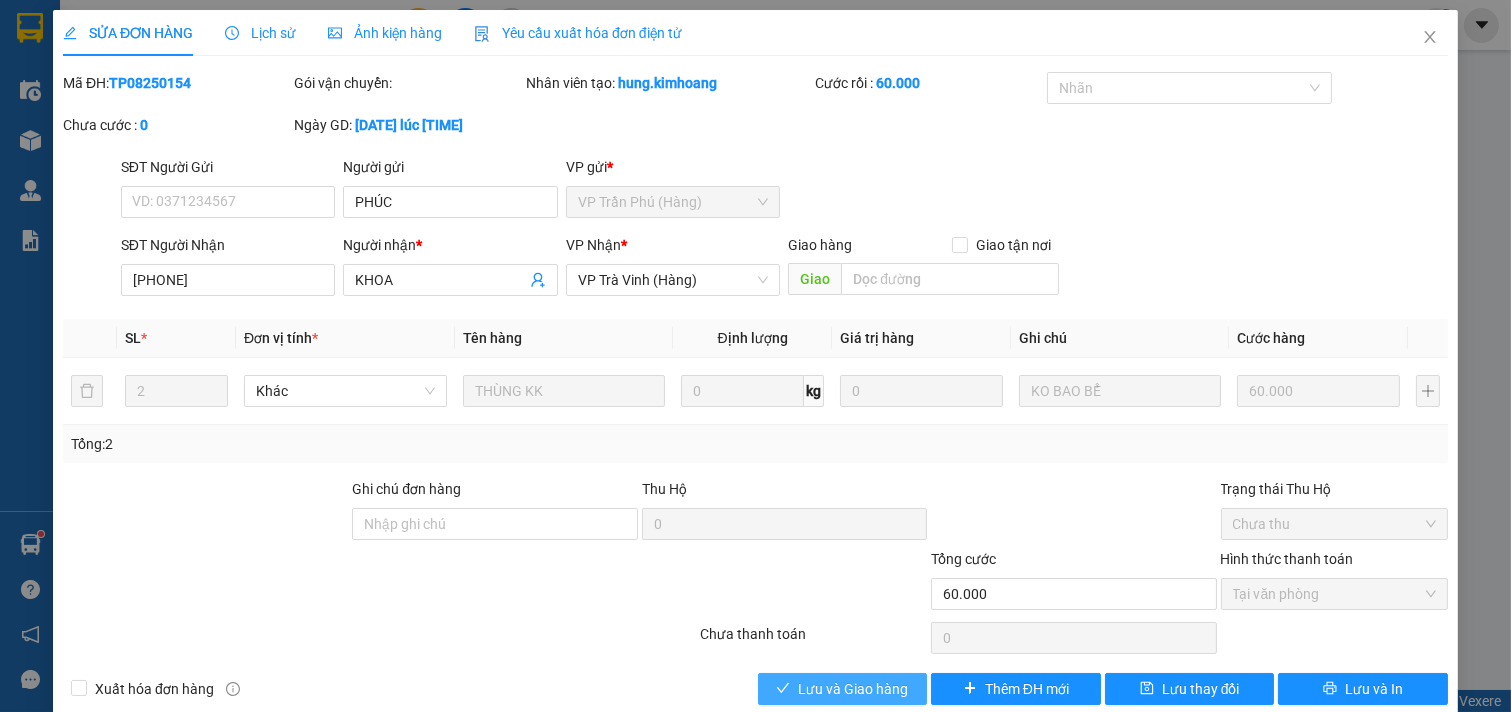 click on "Lưu và Giao hàng" at bounding box center [853, 689] 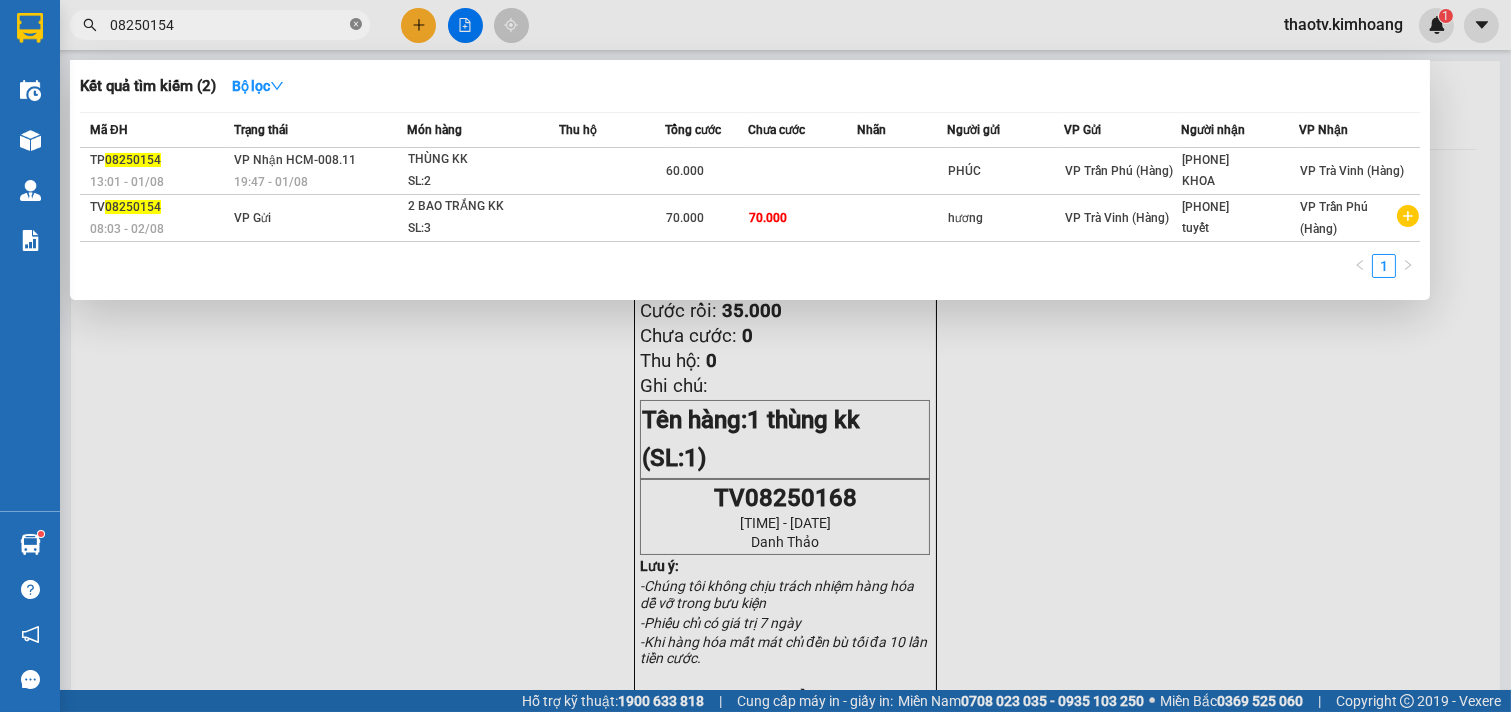 click 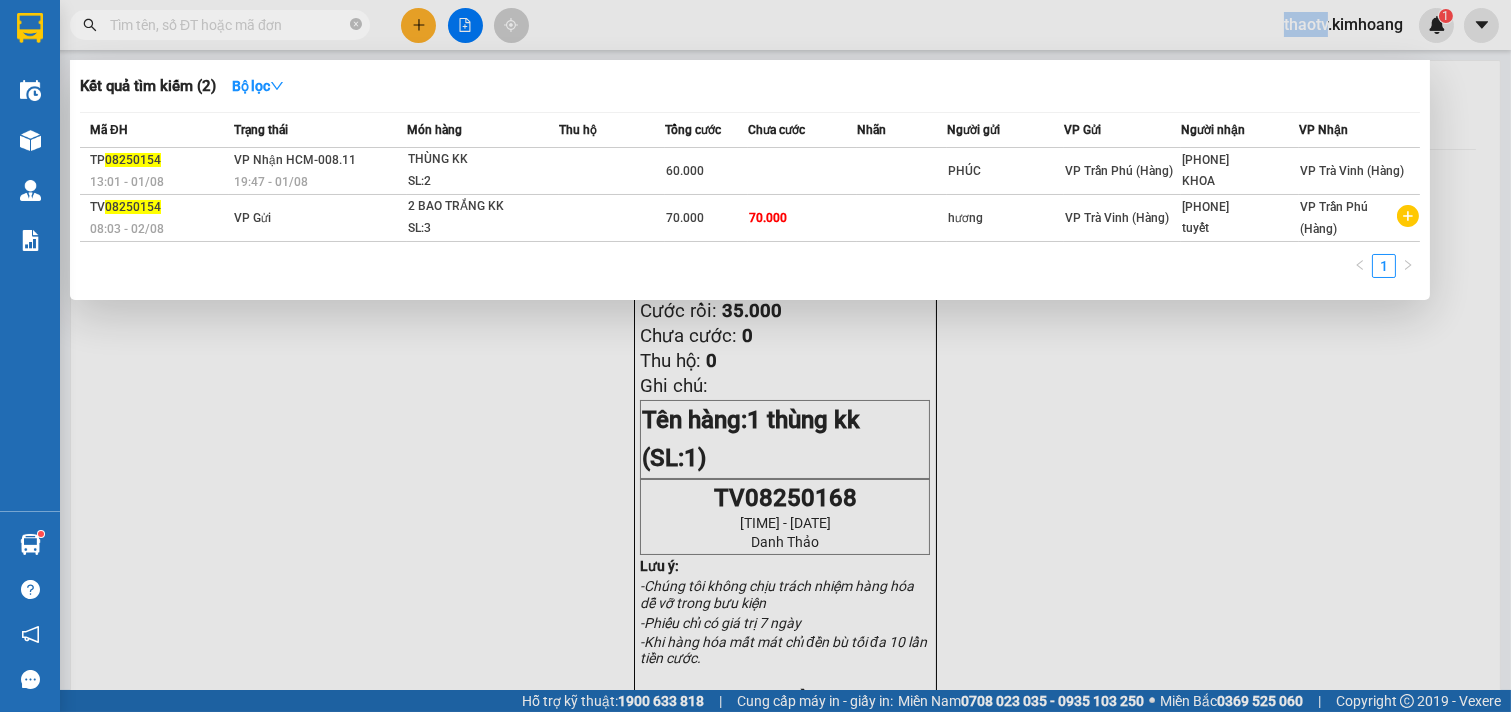 click at bounding box center [220, 25] 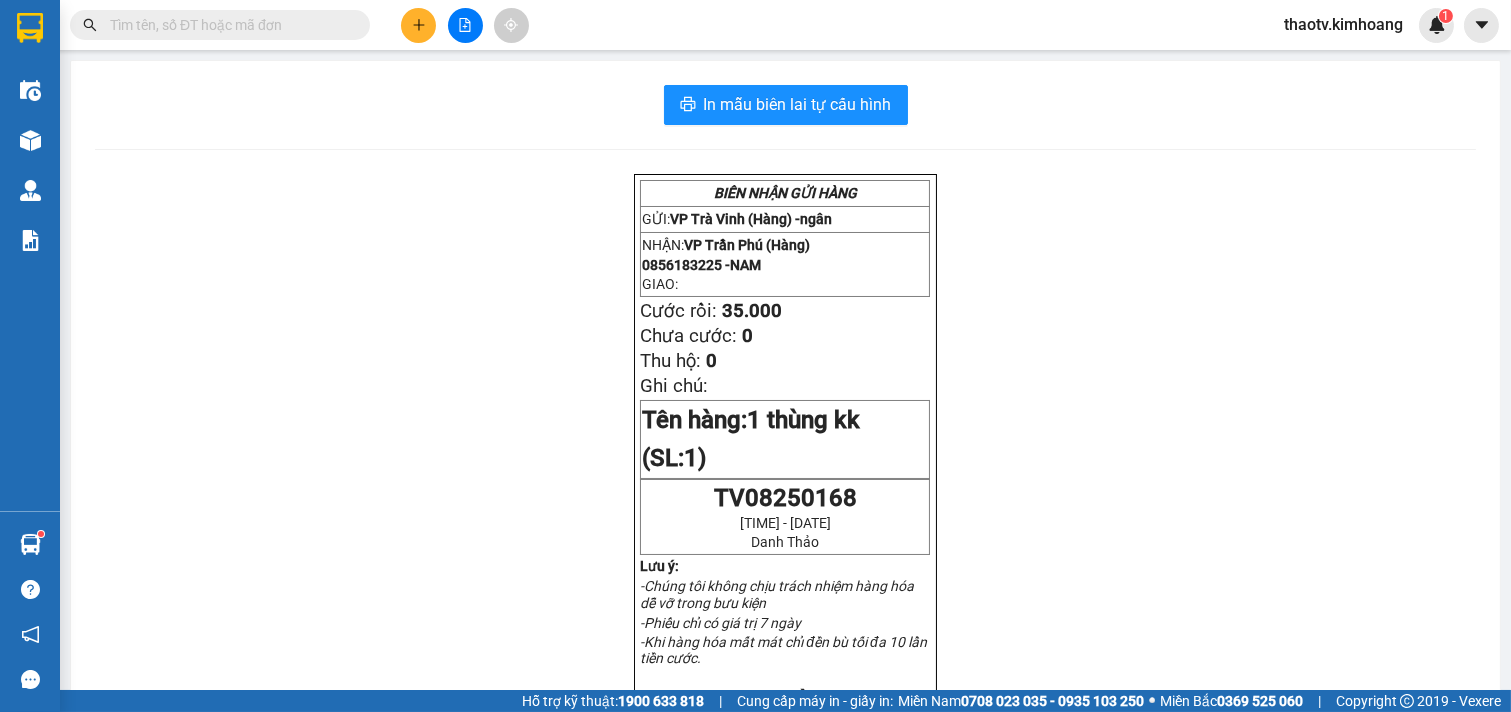 click at bounding box center (228, 25) 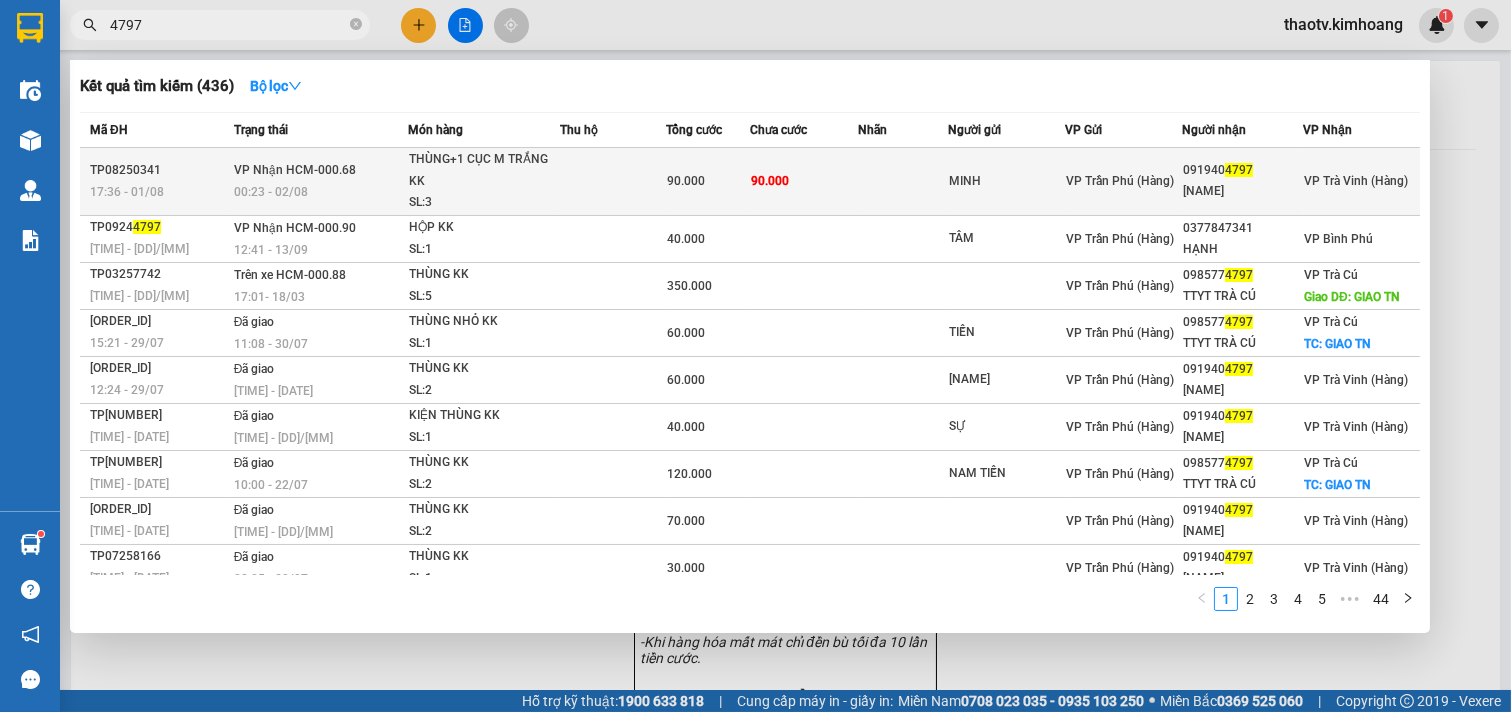 type on "4797" 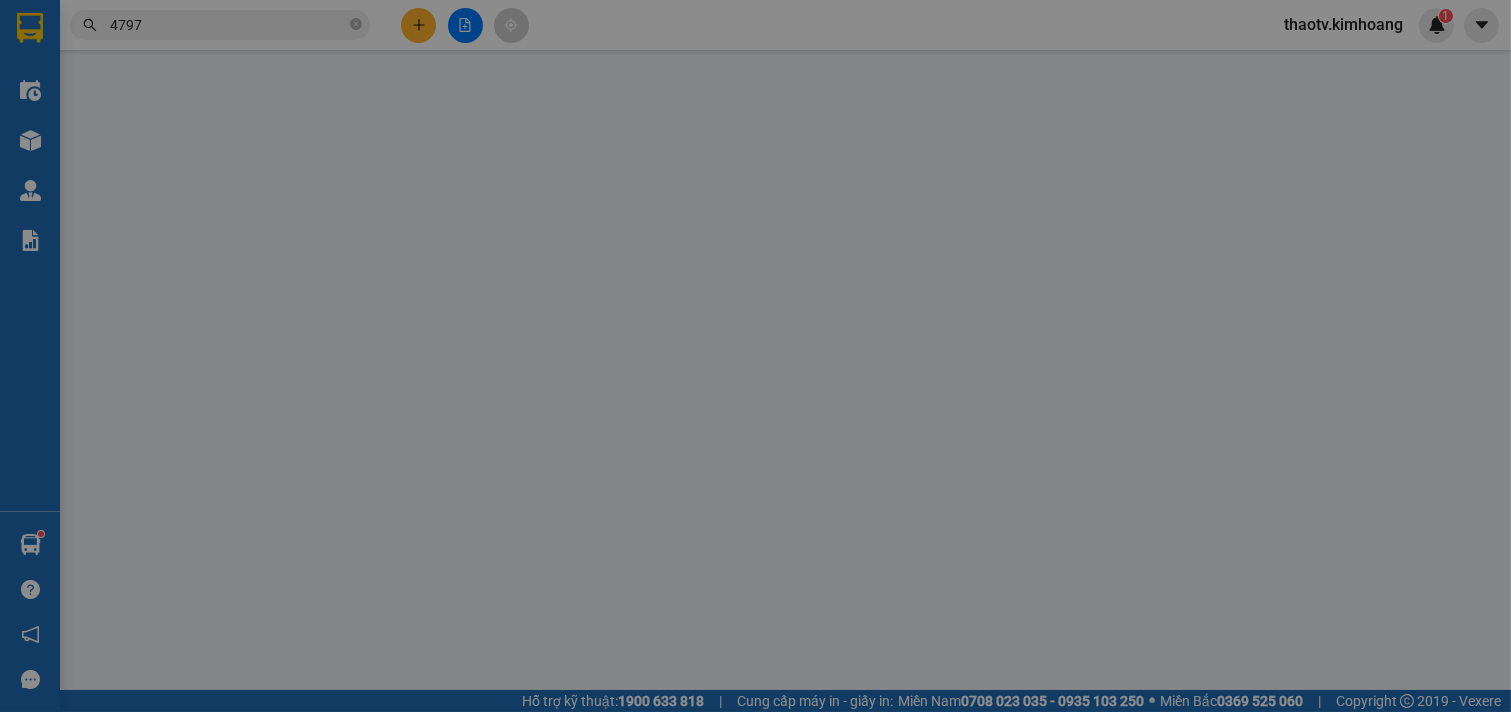 type 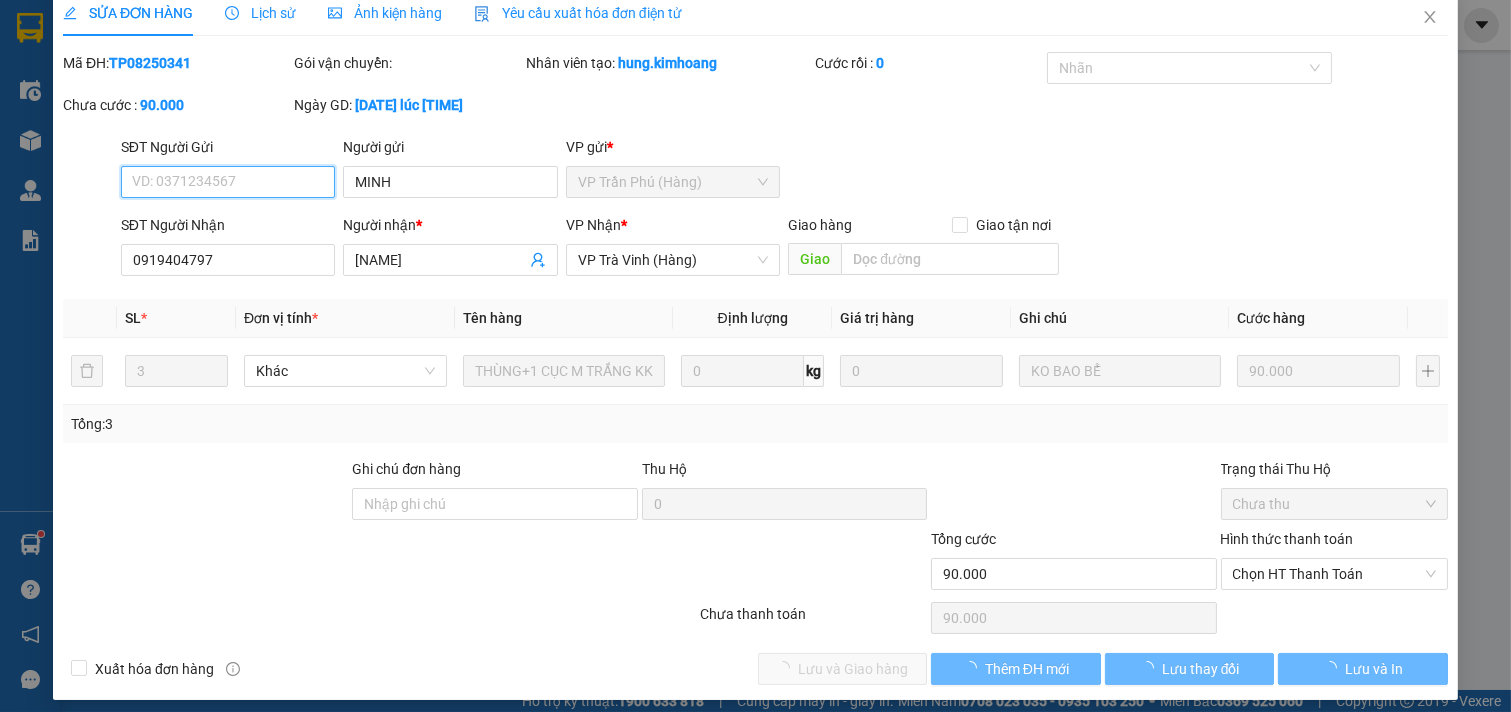 scroll, scrollTop: 22, scrollLeft: 0, axis: vertical 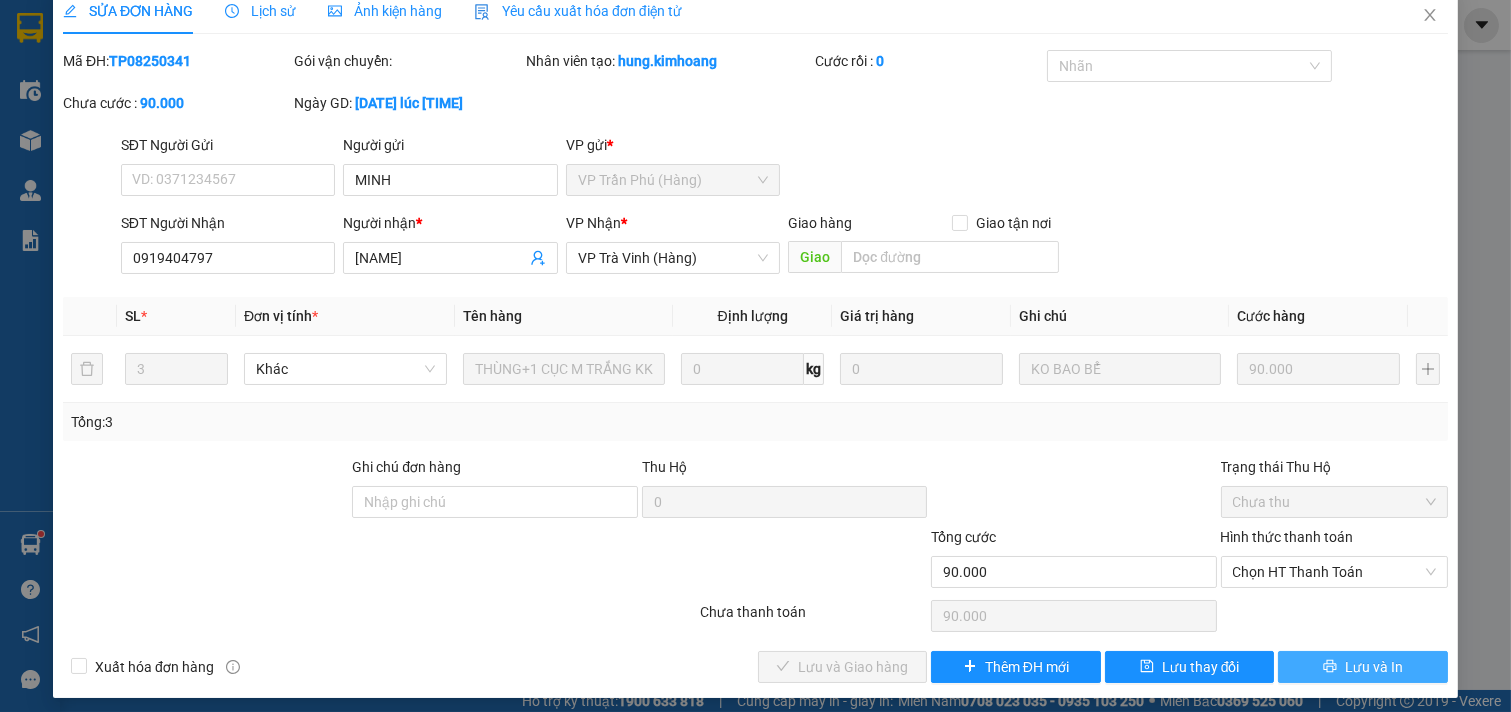 click on "Lưu và In" at bounding box center [1374, 667] 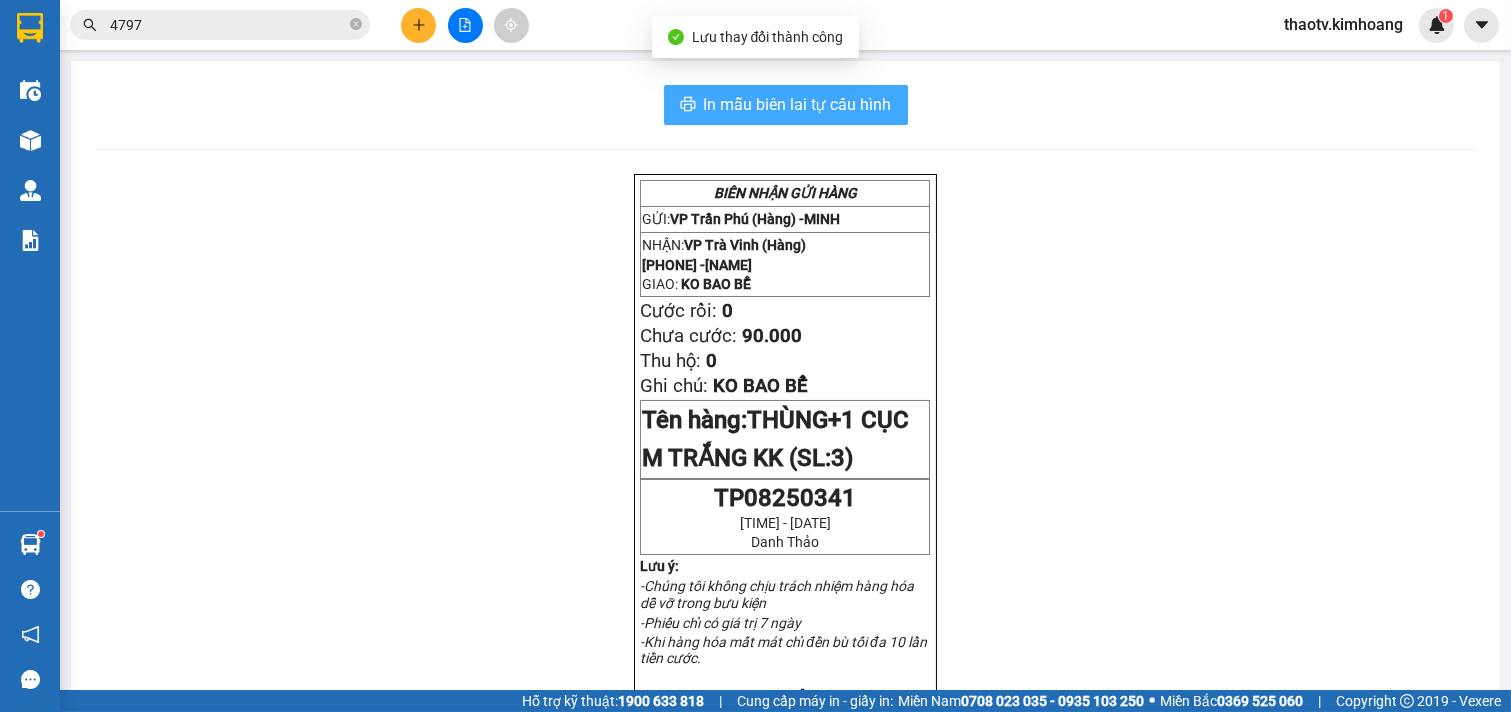 click on "In mẫu biên lai tự cấu hình" at bounding box center [798, 104] 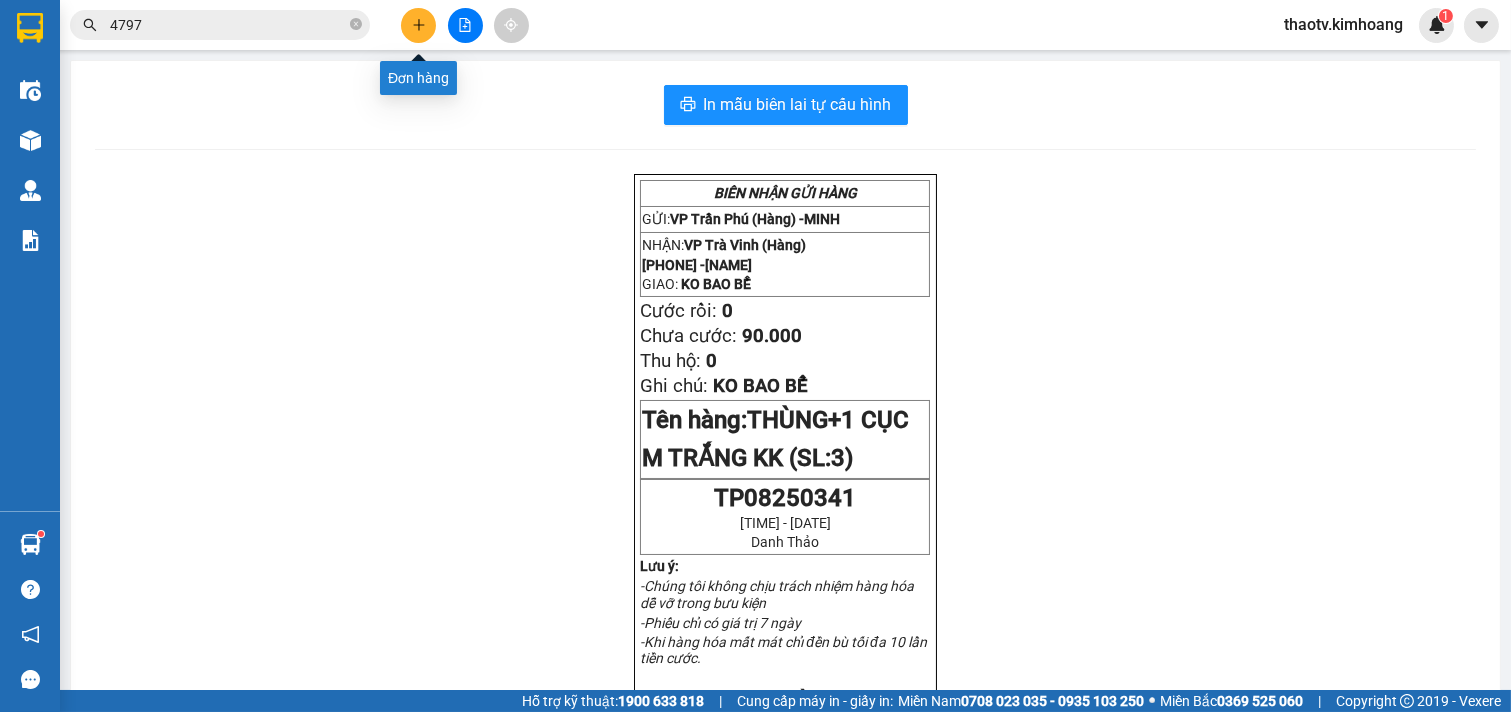 click 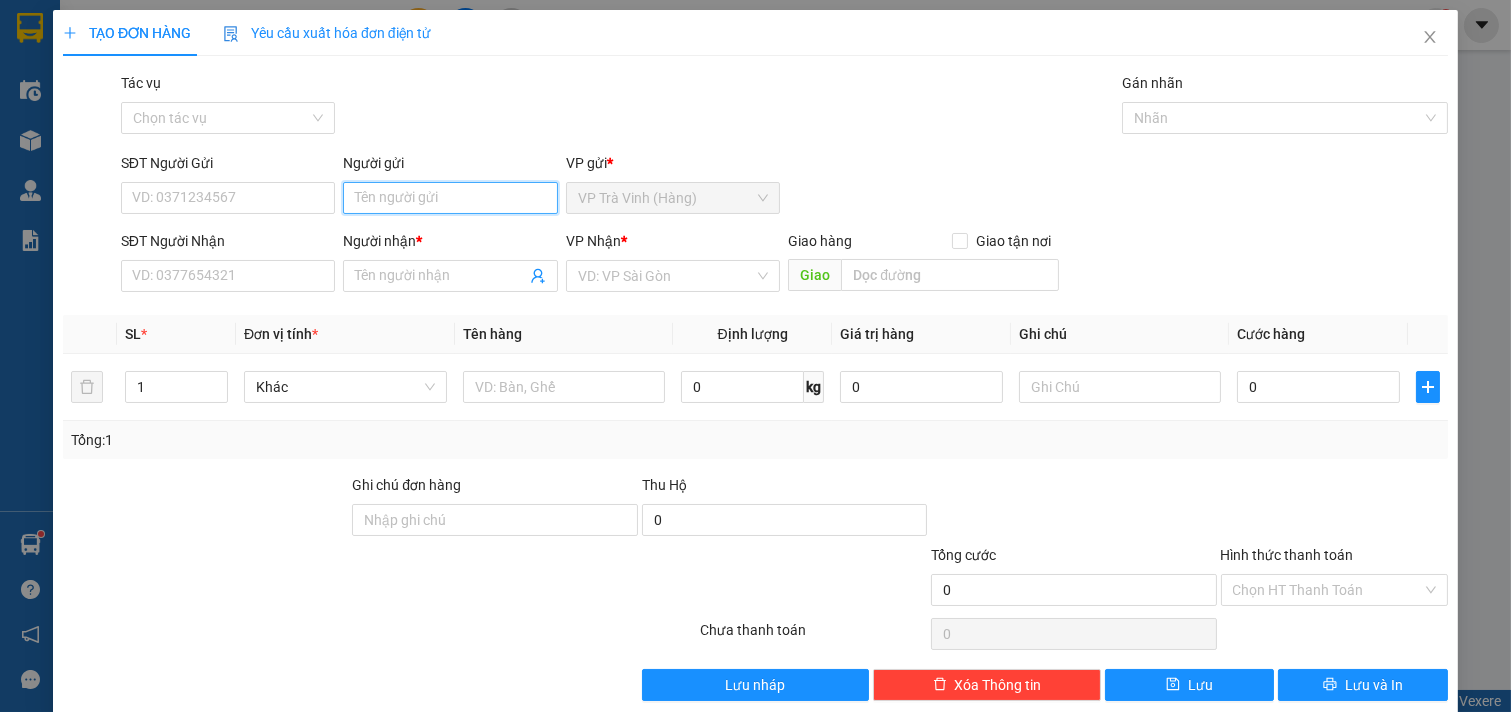 click on "Người gửi" at bounding box center (450, 198) 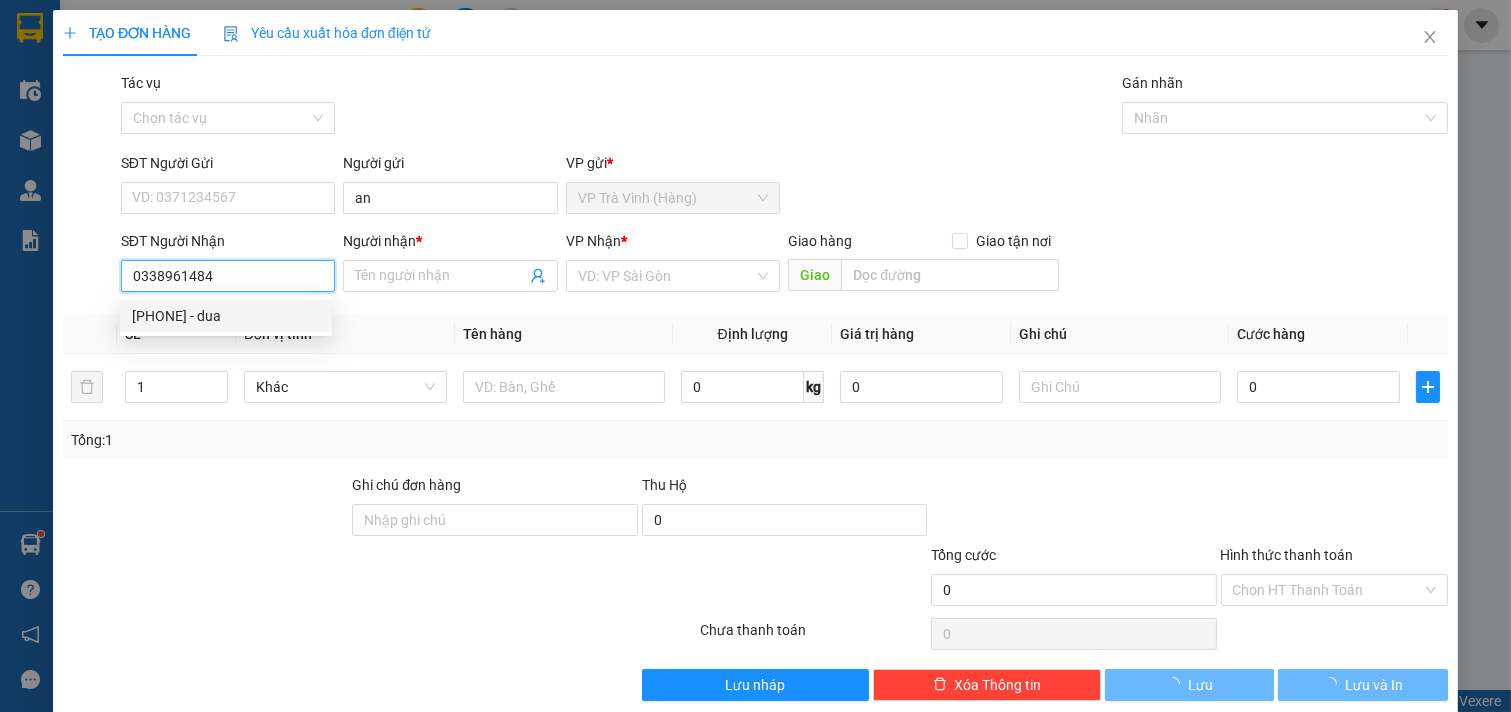 click on "[PHONE] - dua" at bounding box center (226, 316) 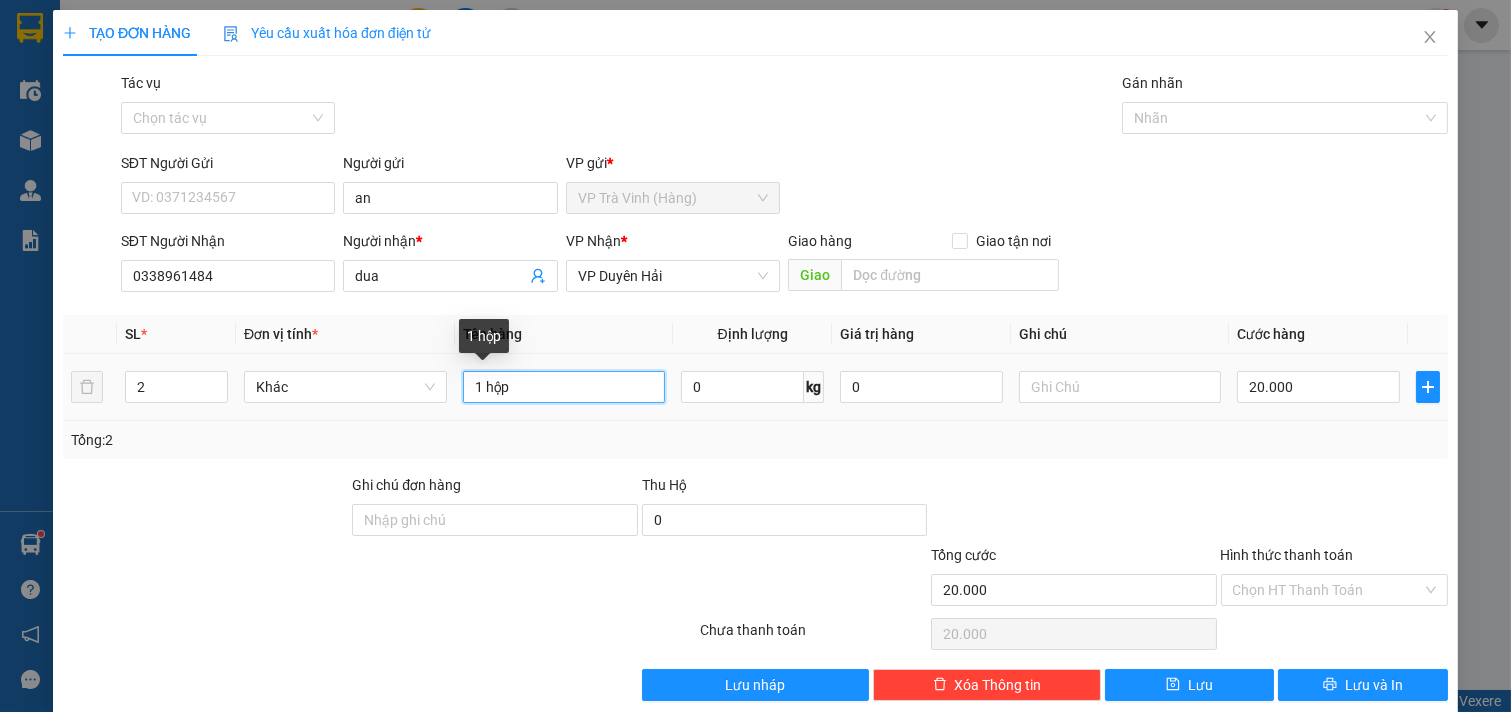 drag, startPoint x: 507, startPoint y: 387, endPoint x: 232, endPoint y: 385, distance: 275.00726 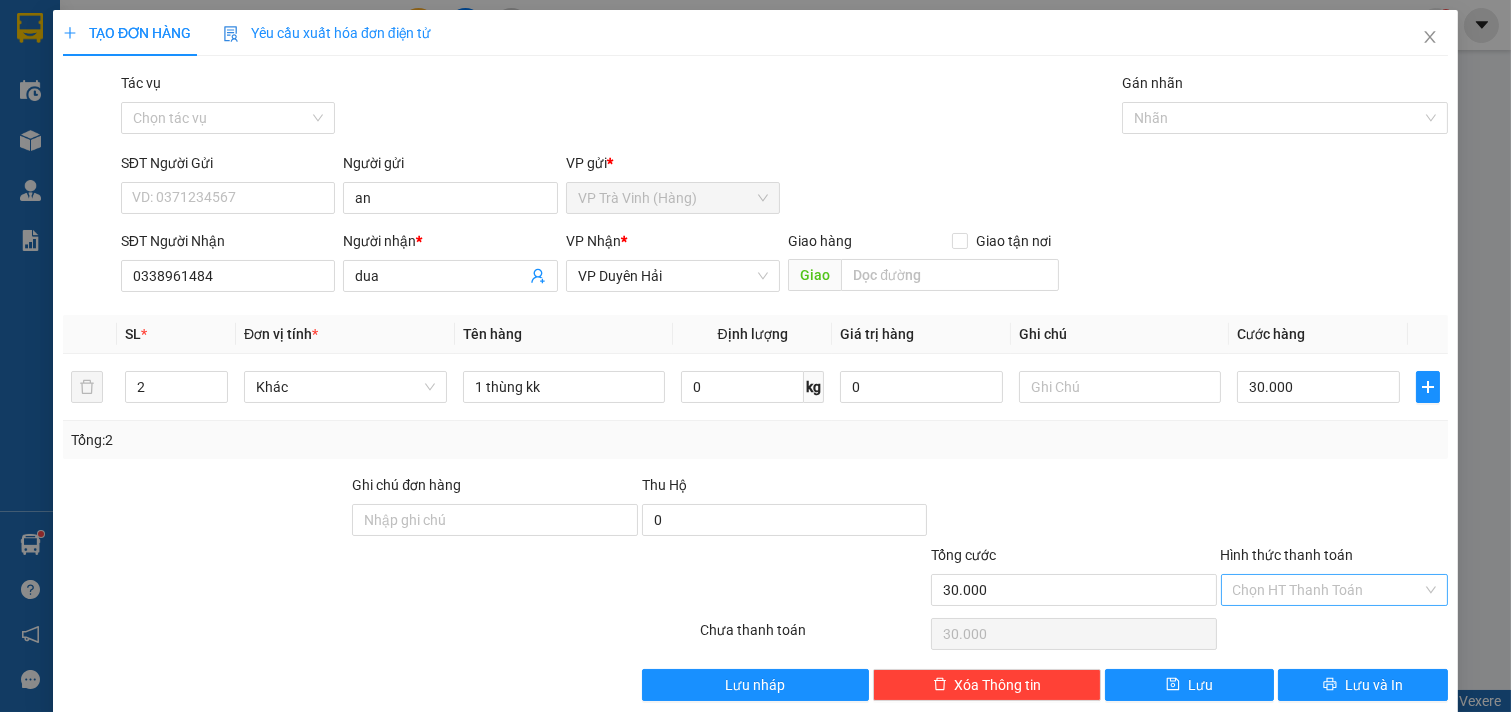 click on "Hình thức thanh toán" at bounding box center (1328, 590) 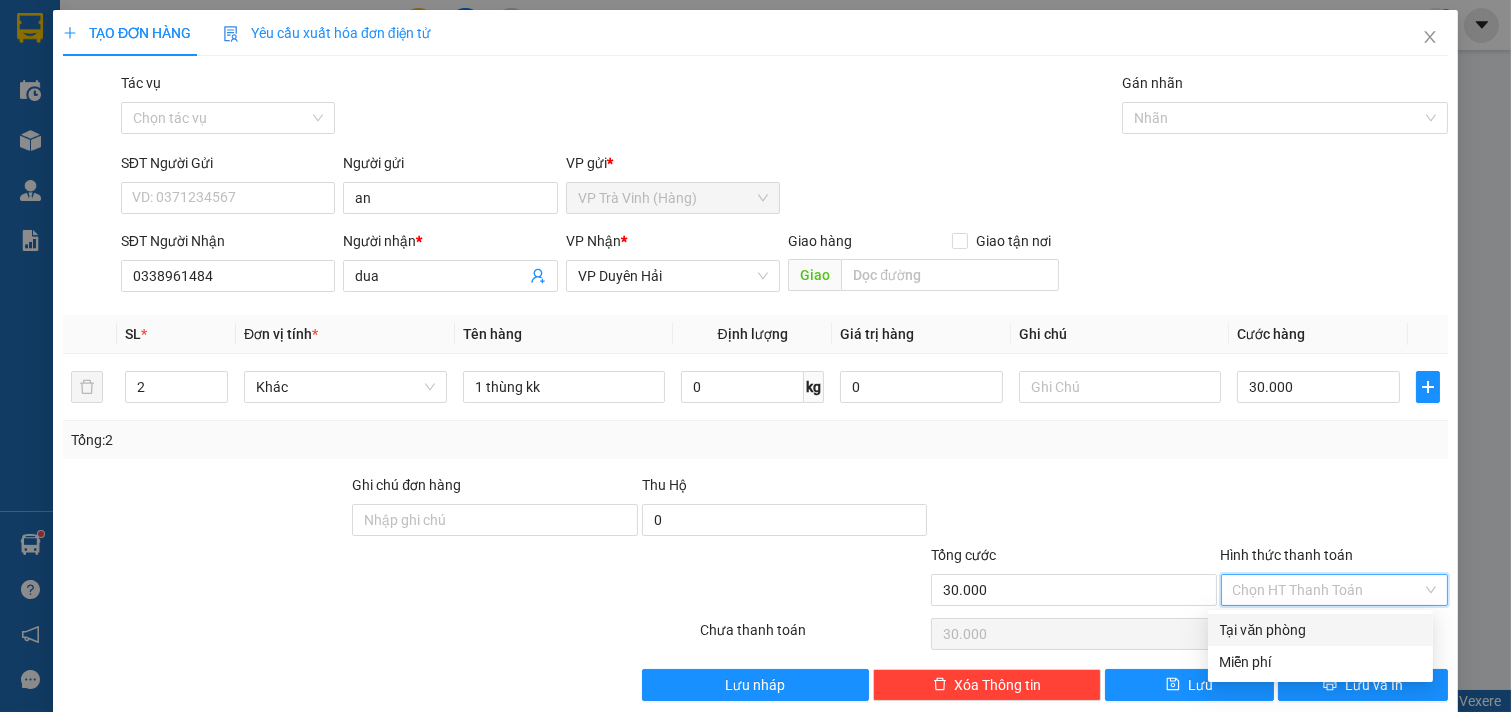 click on "Tại văn phòng" at bounding box center (1320, 630) 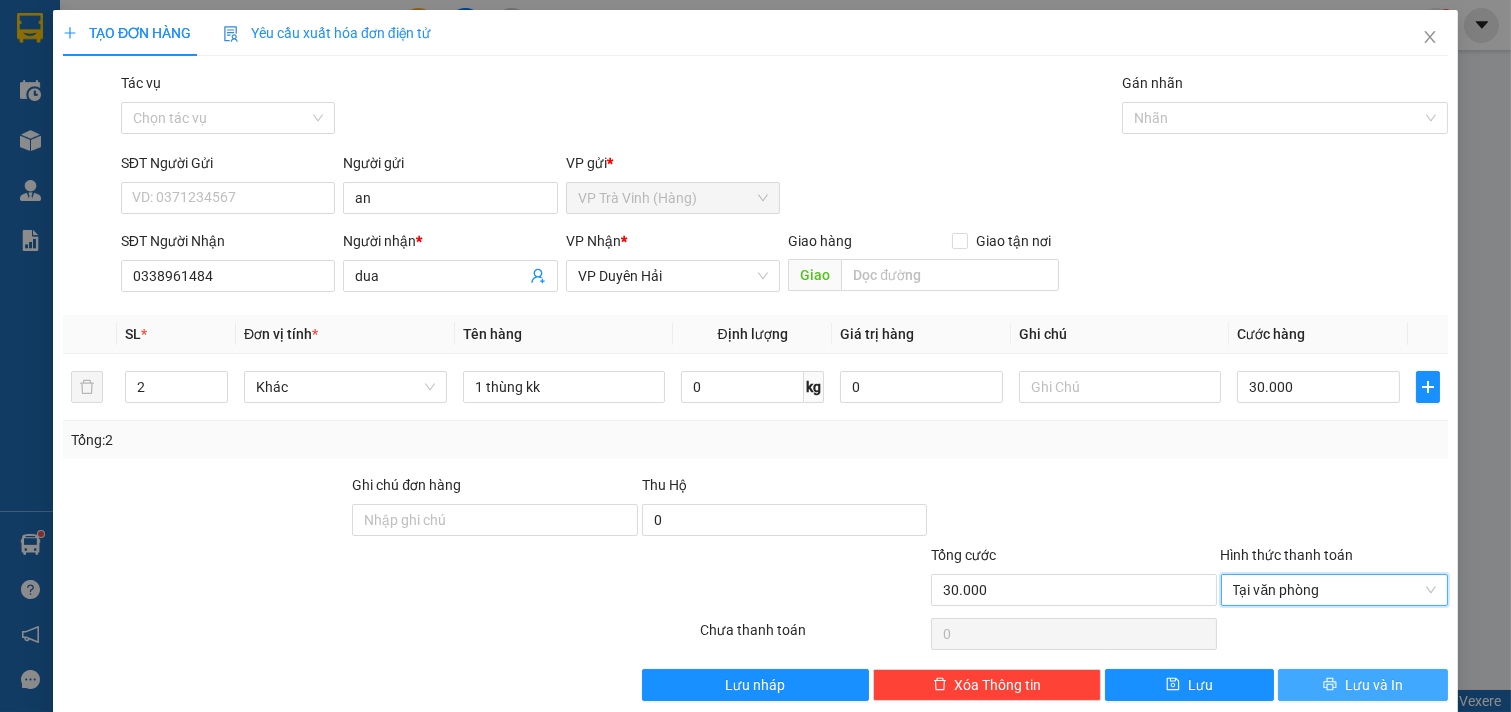 click on "Lưu và In" at bounding box center [1374, 685] 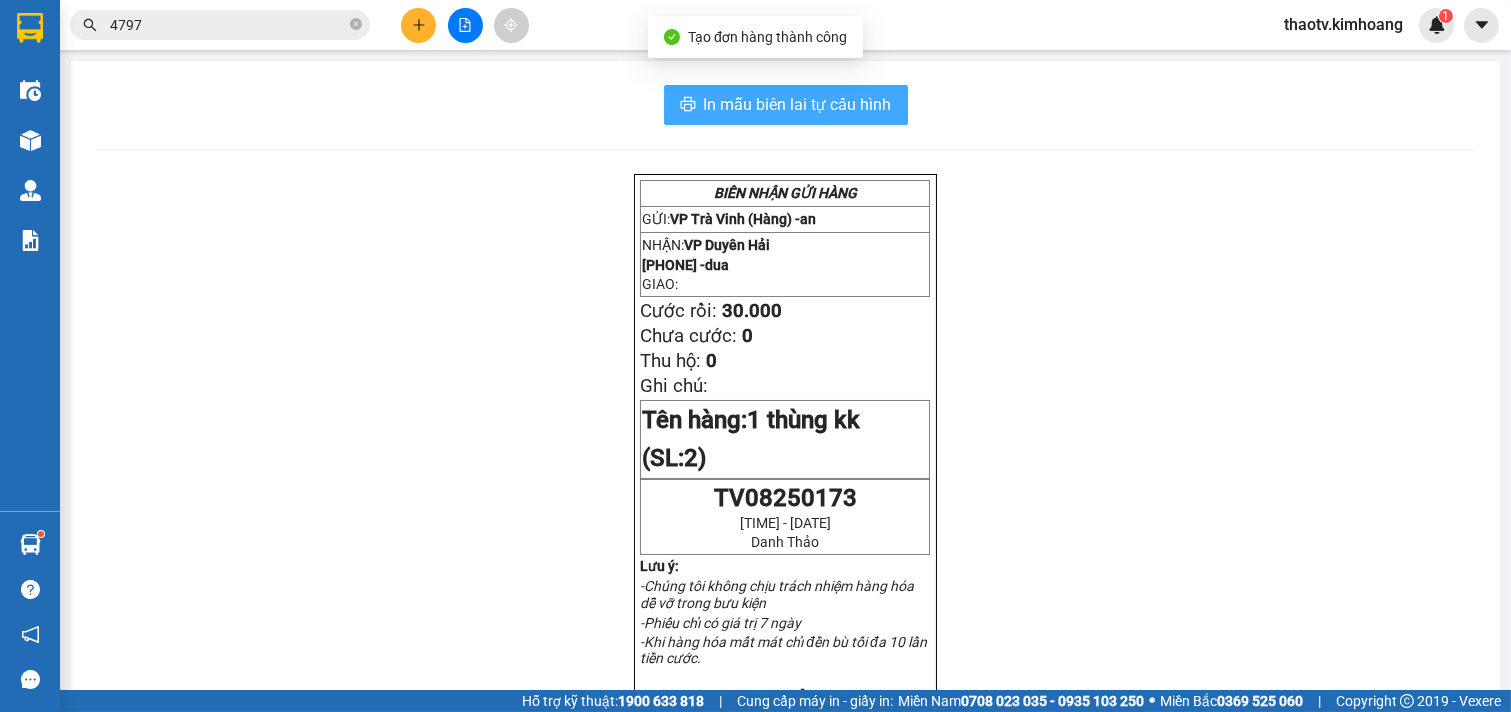 click on "In mẫu biên lai tự cấu hình" at bounding box center (798, 104) 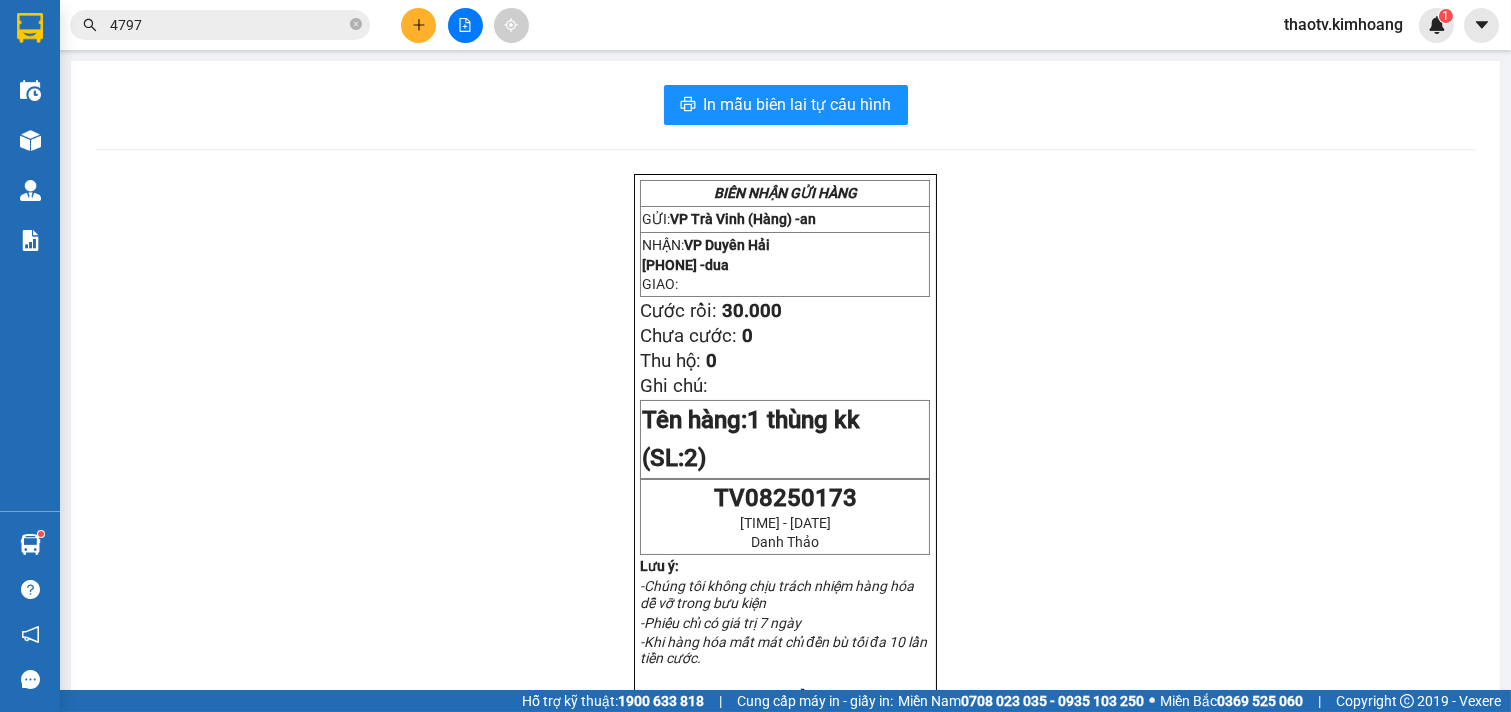 drag, startPoint x: 126, startPoint y: 31, endPoint x: 0, endPoint y: 180, distance: 195.13329 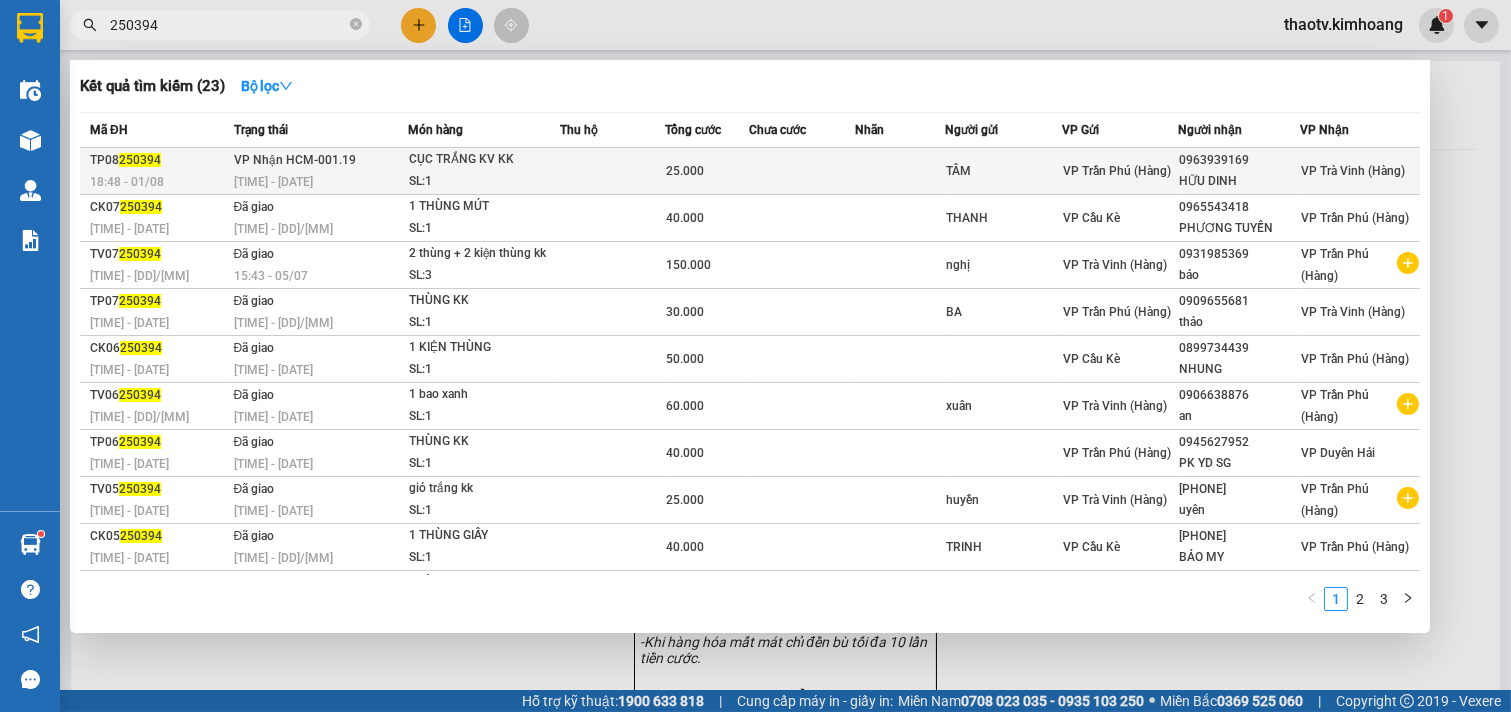 click on "[TIME] - [DATE]" at bounding box center (320, 182) 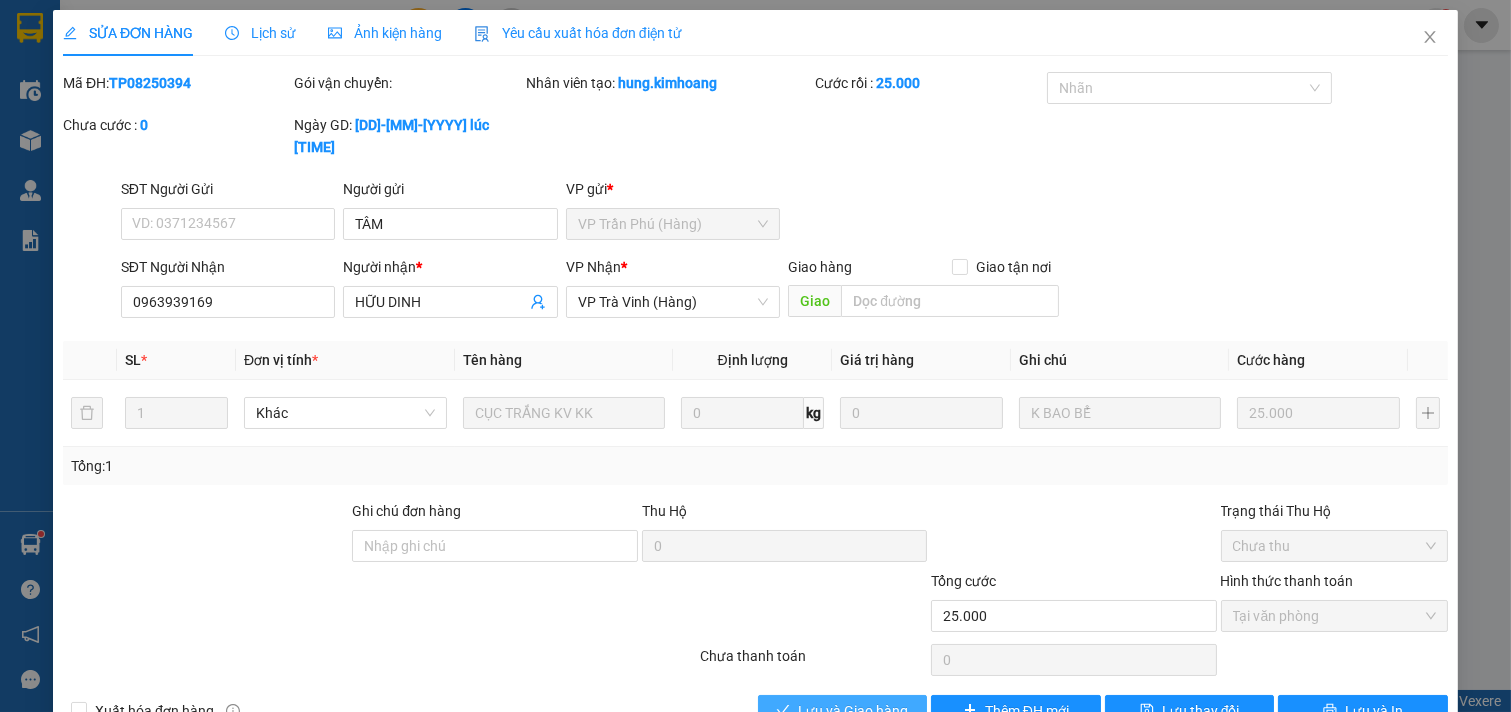 click on "Lưu và Giao hàng" at bounding box center (853, 711) 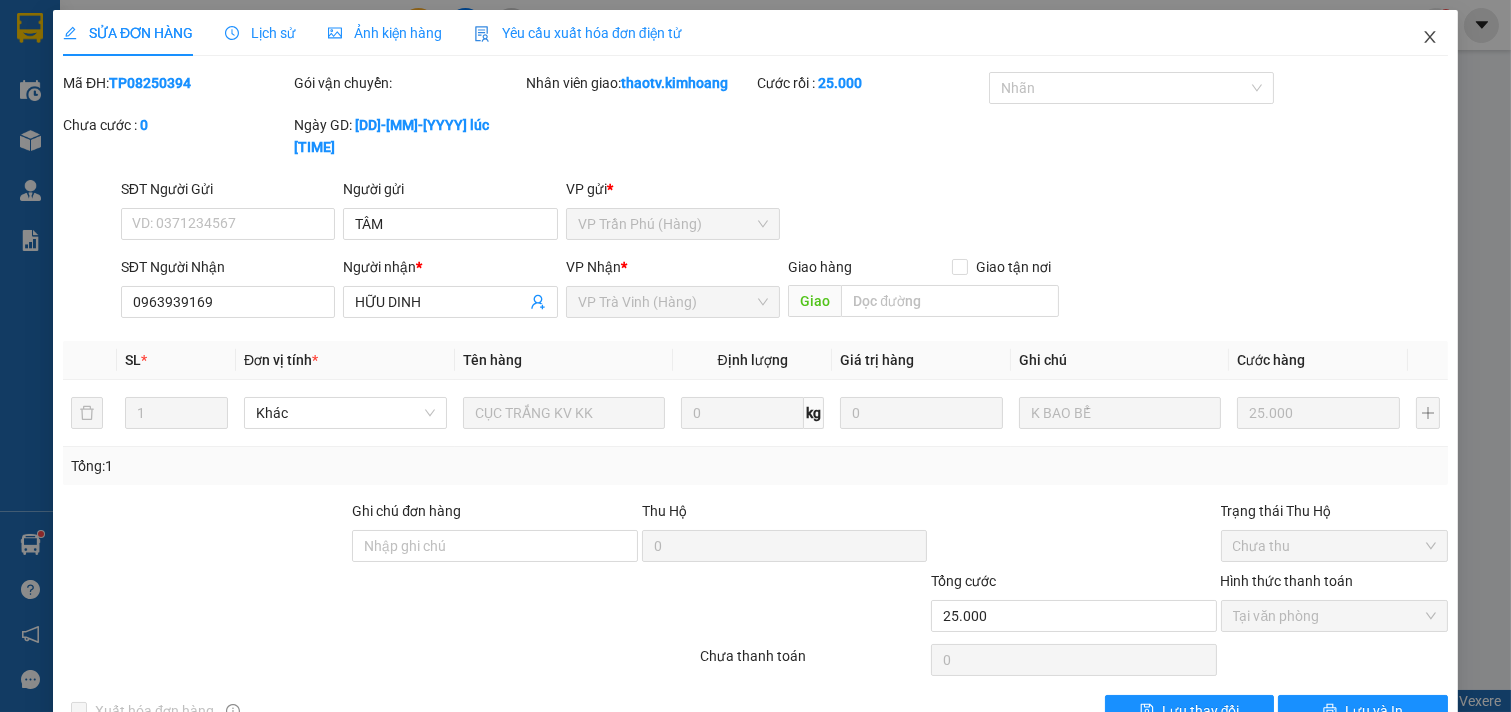 click 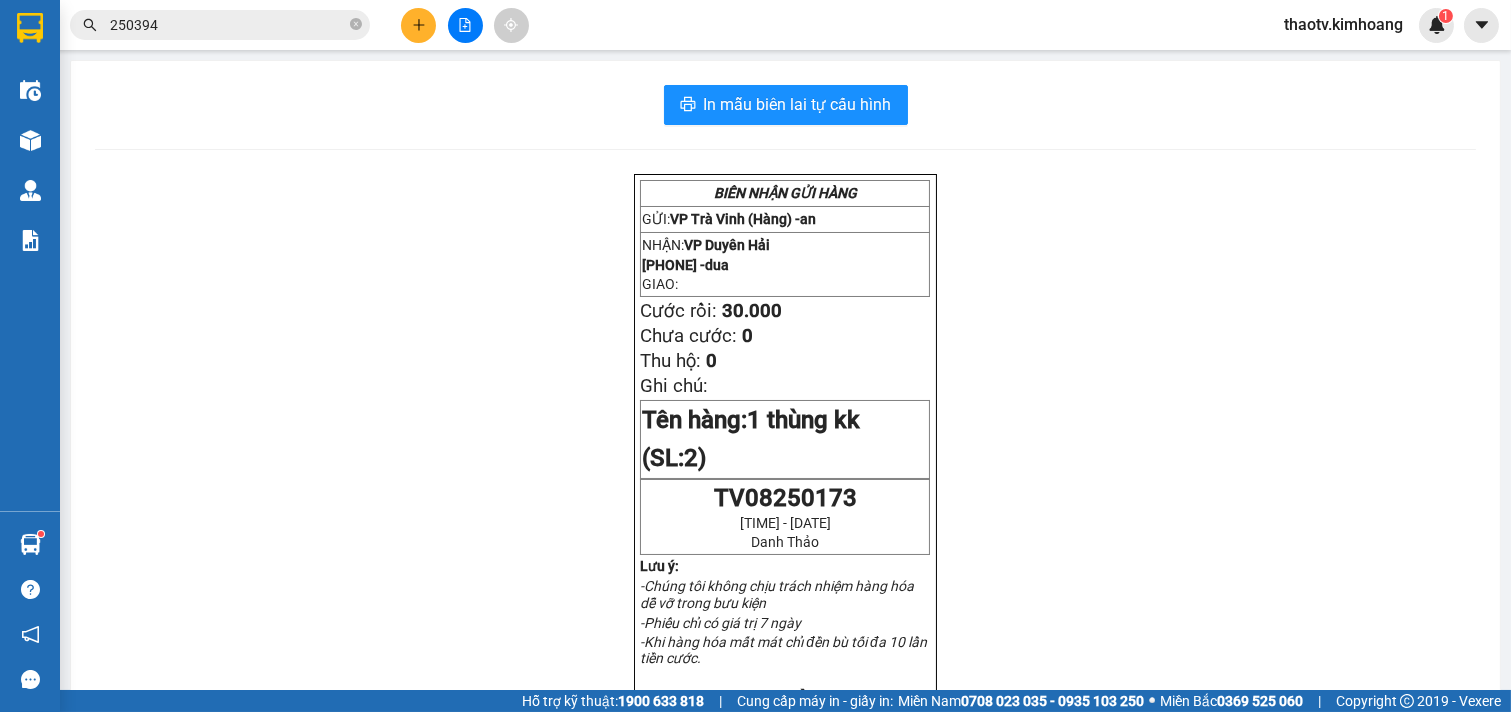 drag, startPoint x: 187, startPoint y: 20, endPoint x: 0, endPoint y: 137, distance: 220.58559 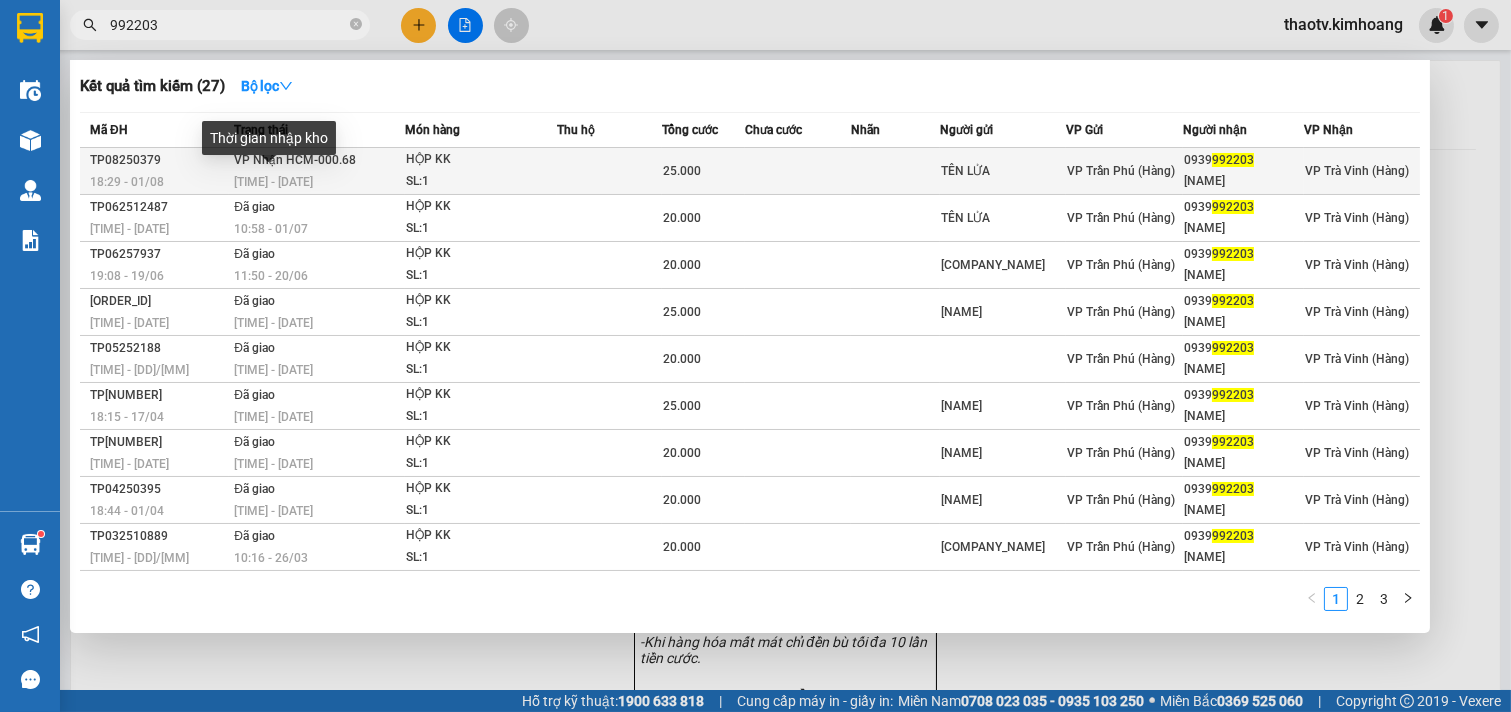 click on "[TIME] - [DATE]" at bounding box center (273, 182) 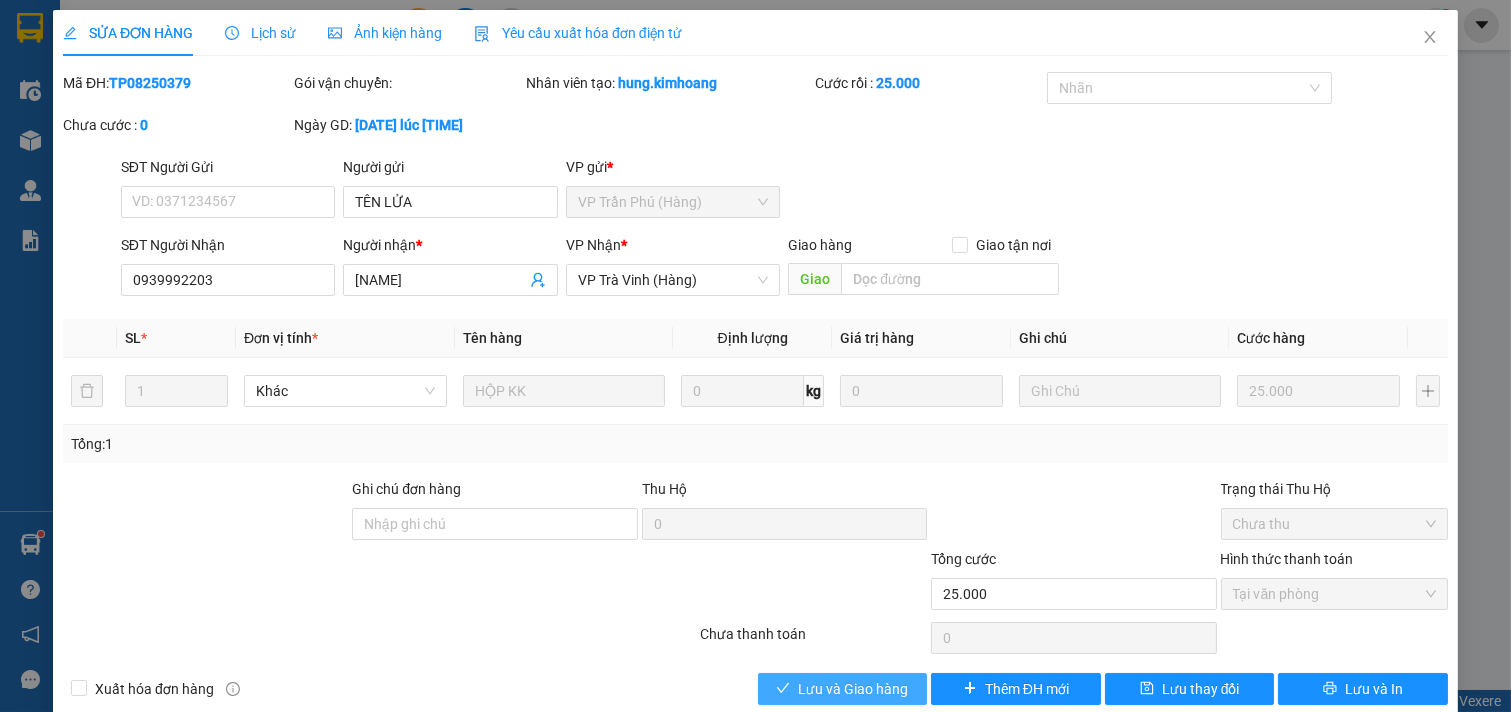 click on "Lưu và Giao hàng" at bounding box center (853, 689) 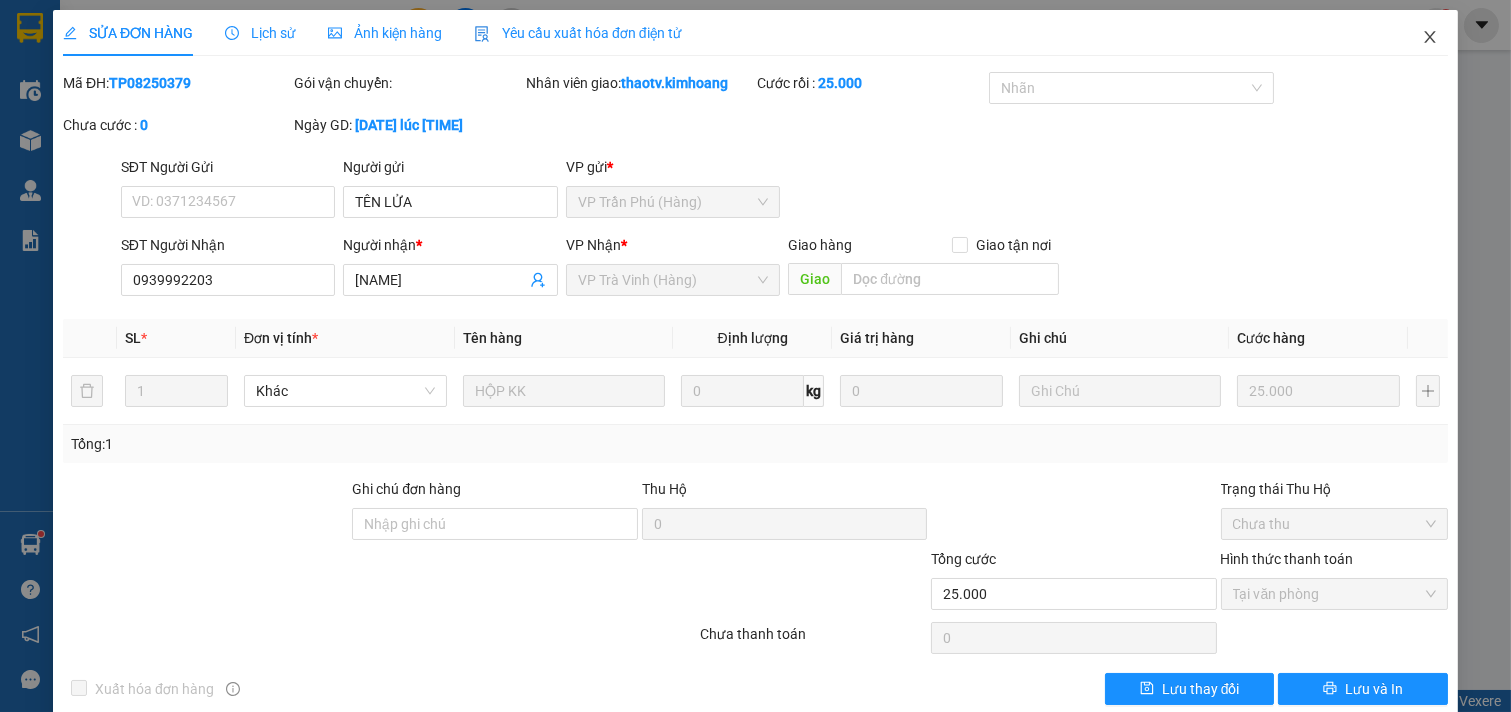 click 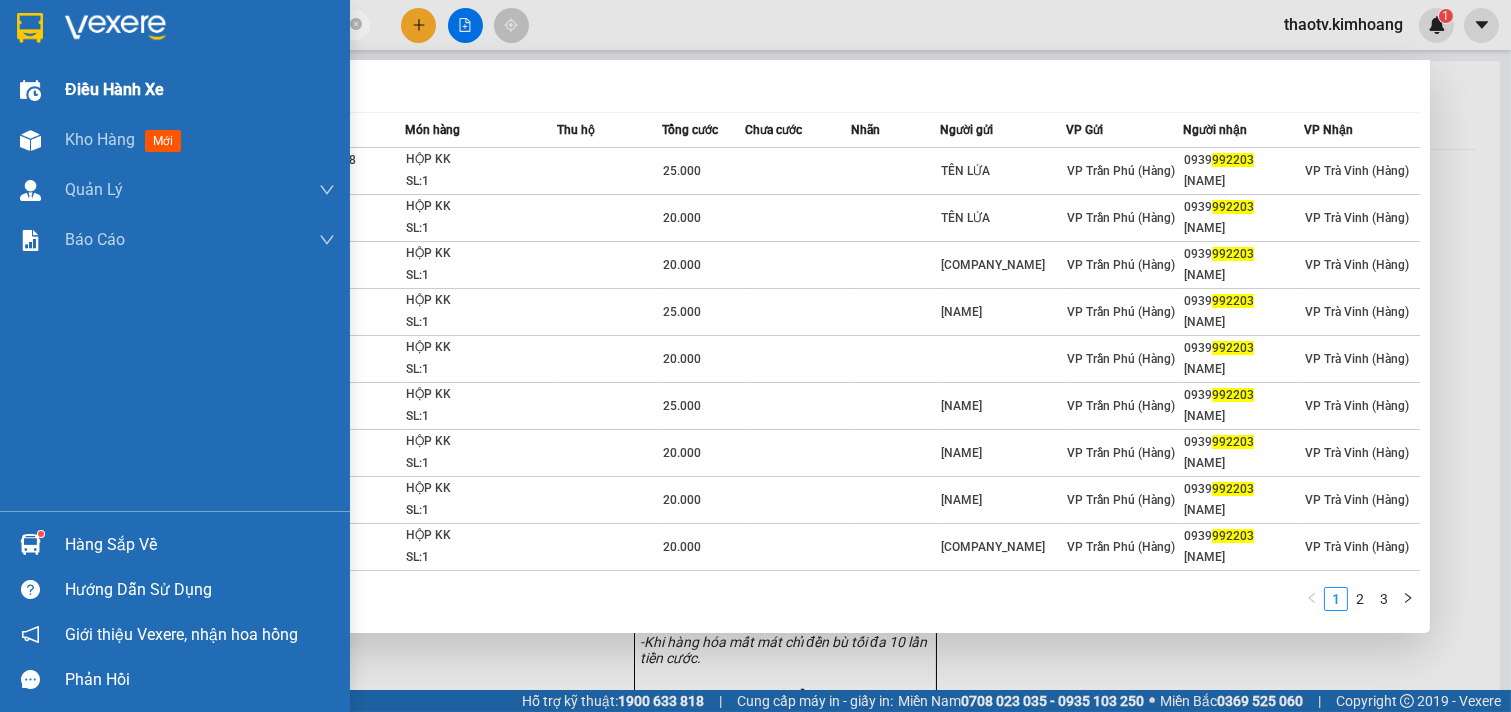 drag, startPoint x: 168, startPoint y: 28, endPoint x: 0, endPoint y: 178, distance: 225.2199 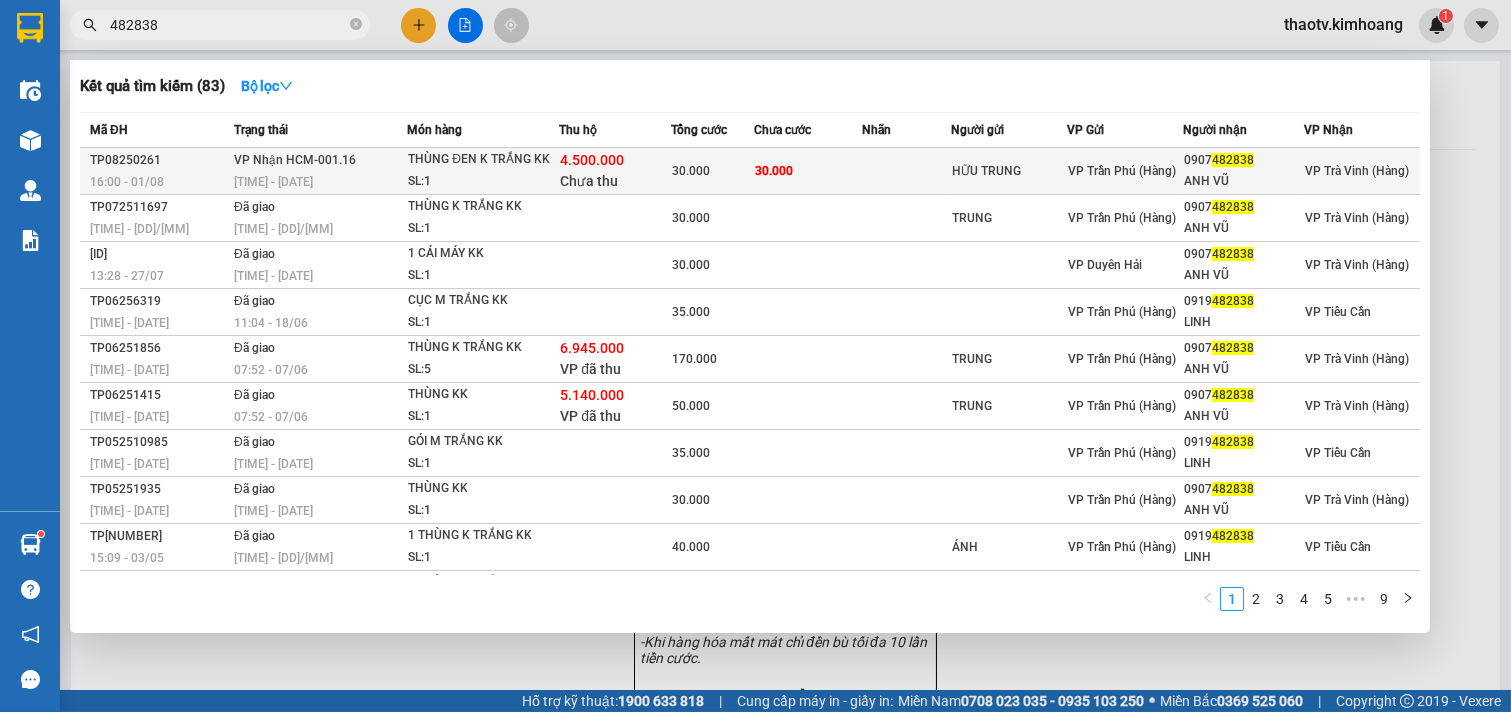 click on "30.000" at bounding box center (712, 171) 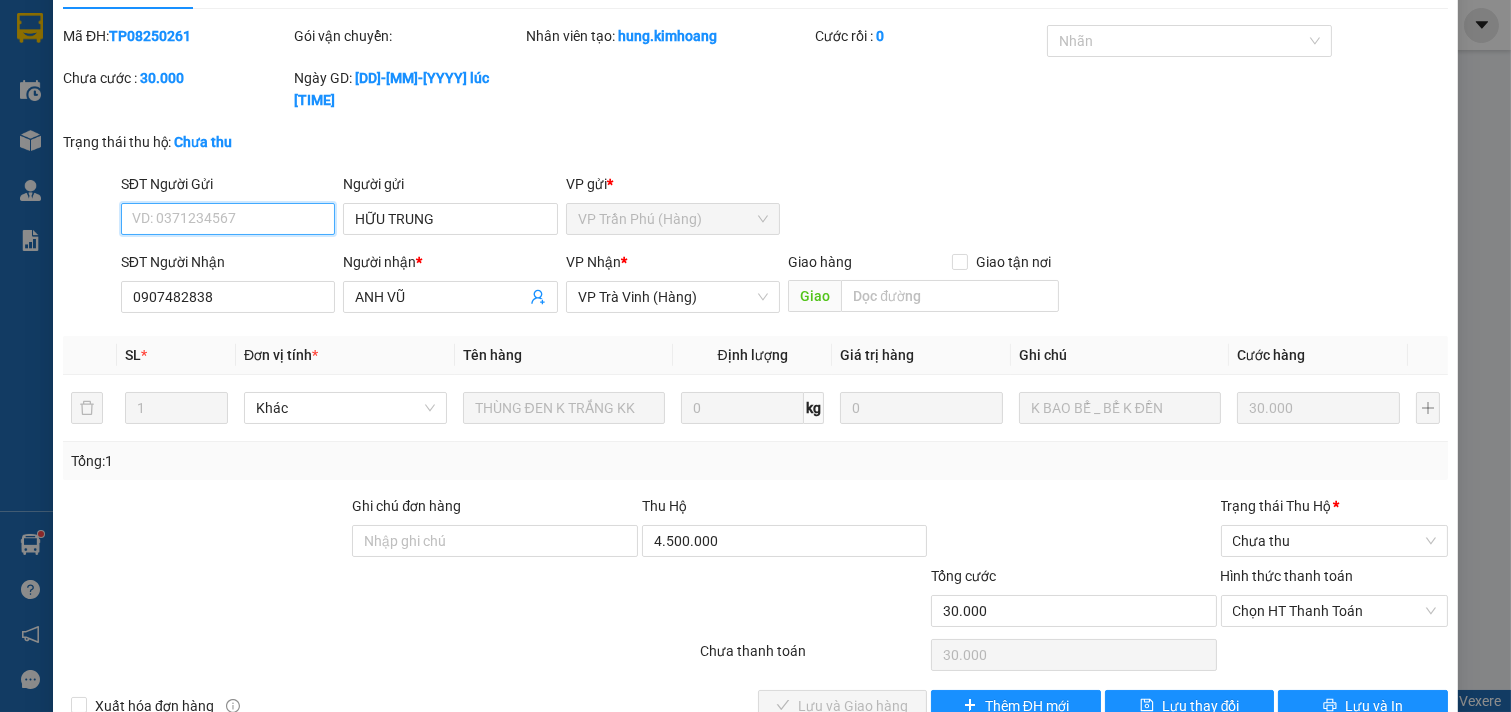scroll, scrollTop: 73, scrollLeft: 0, axis: vertical 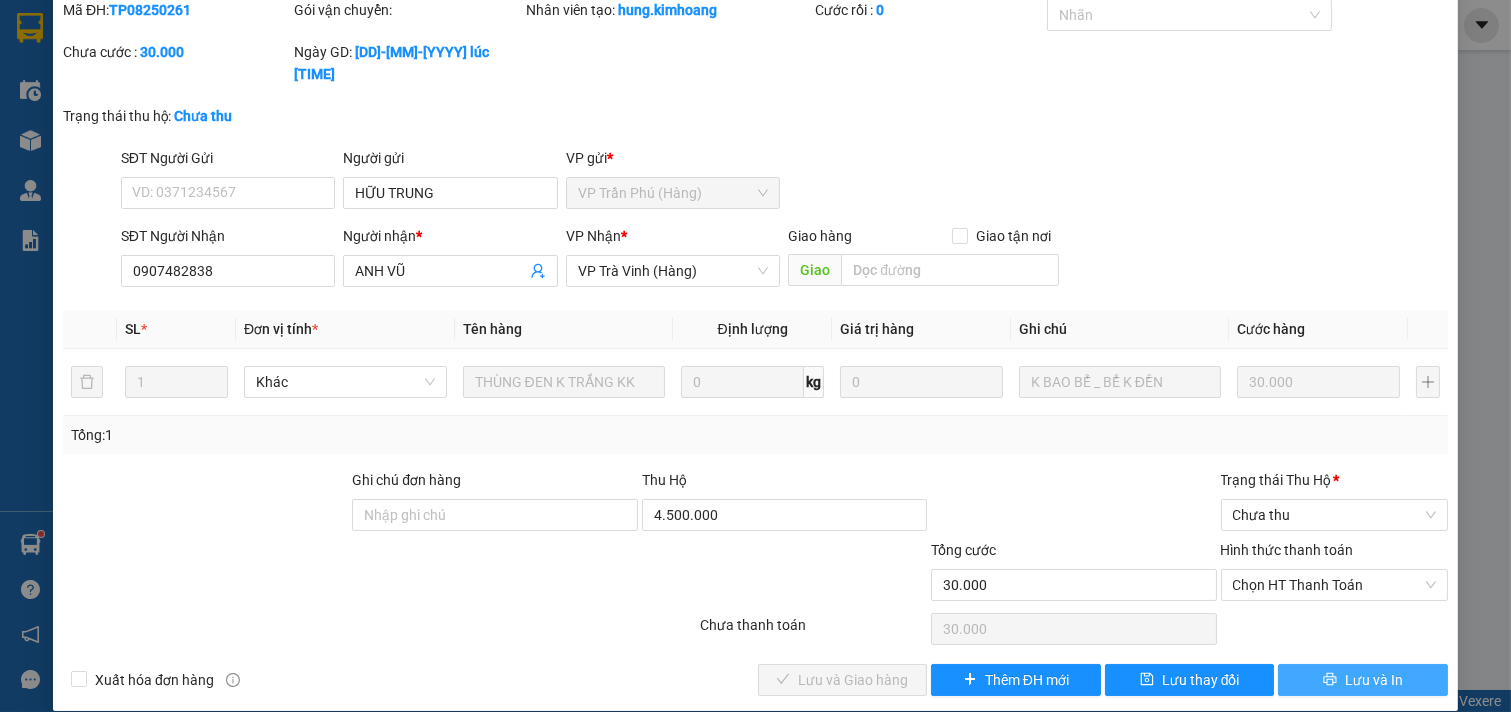 click on "Lưu và In" at bounding box center (1363, 680) 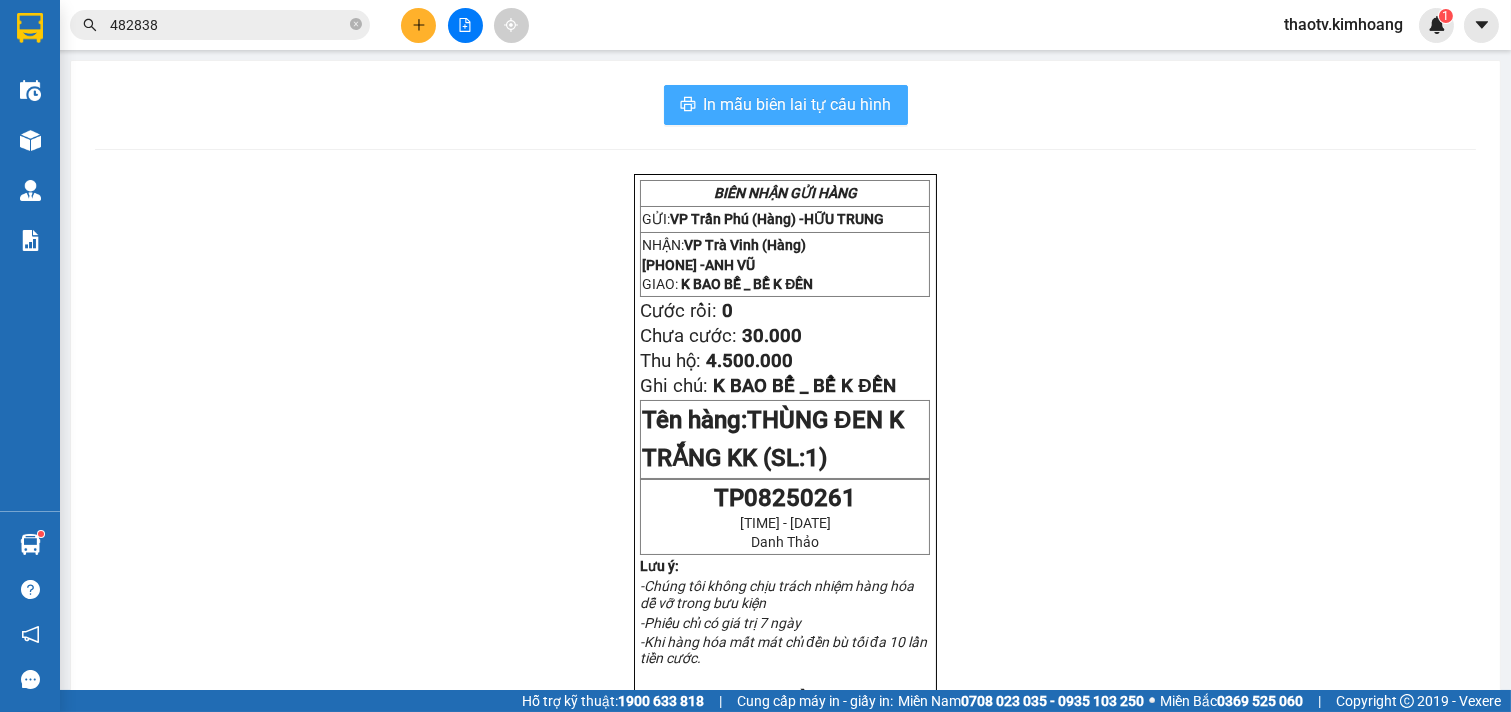 click on "In mẫu biên lai tự cấu hình" at bounding box center (798, 104) 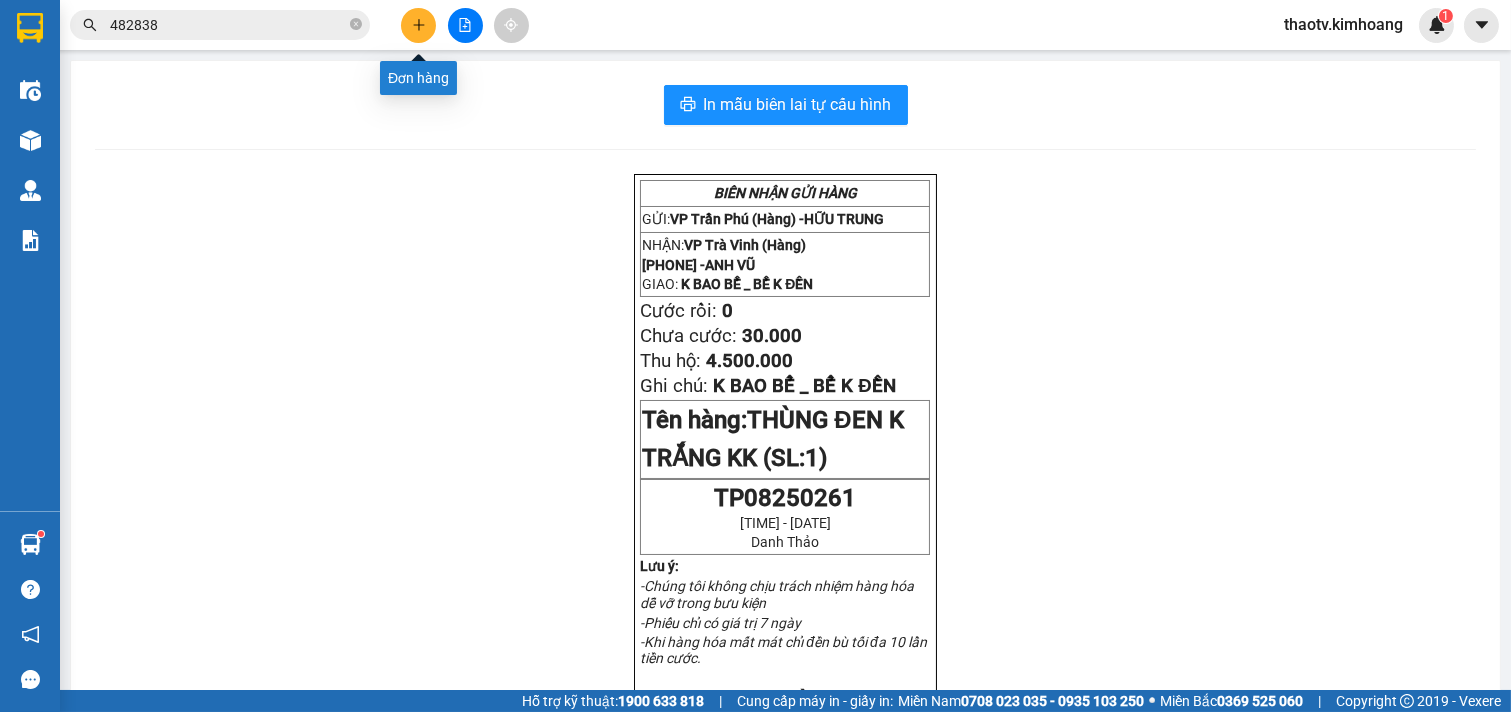 click 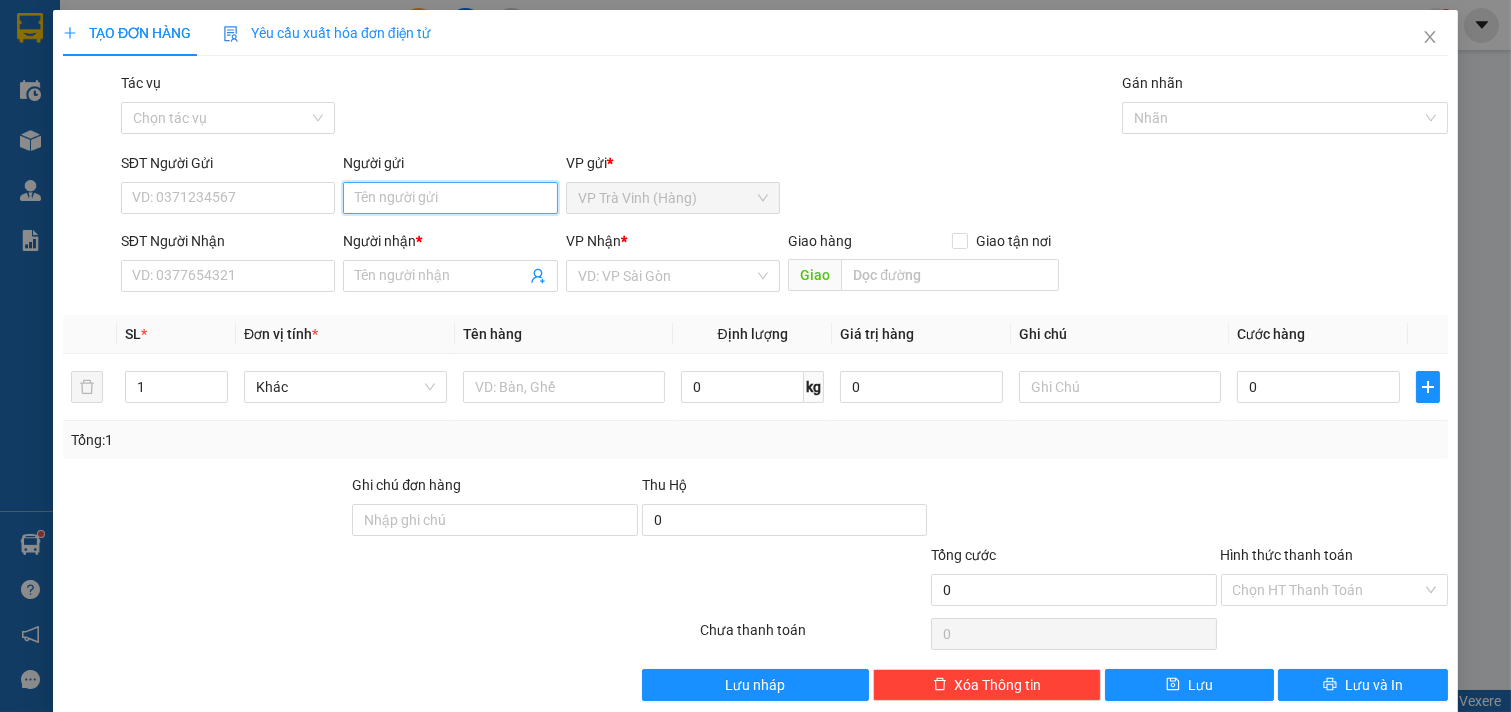 click on "Người gửi" at bounding box center (450, 198) 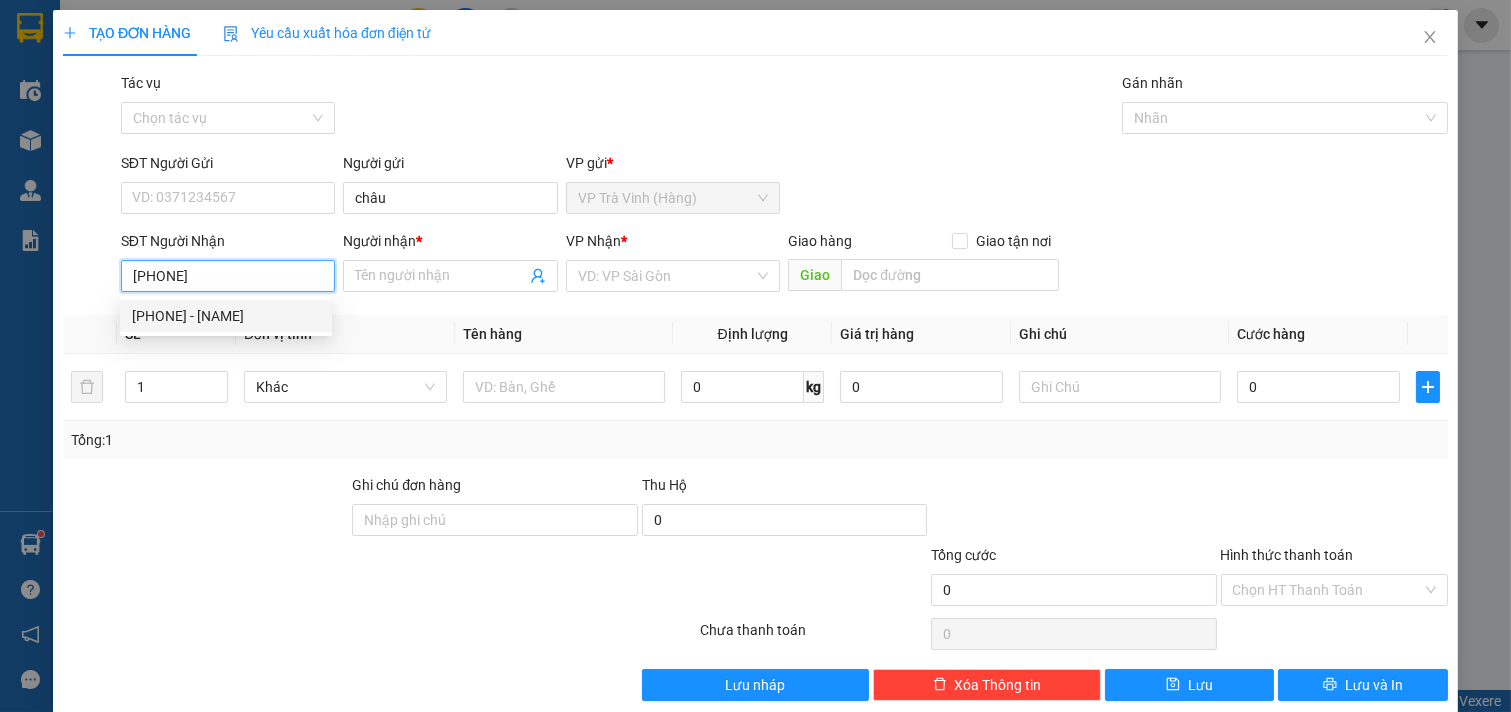 click on "[PHONE] - [NAME]" at bounding box center (226, 316) 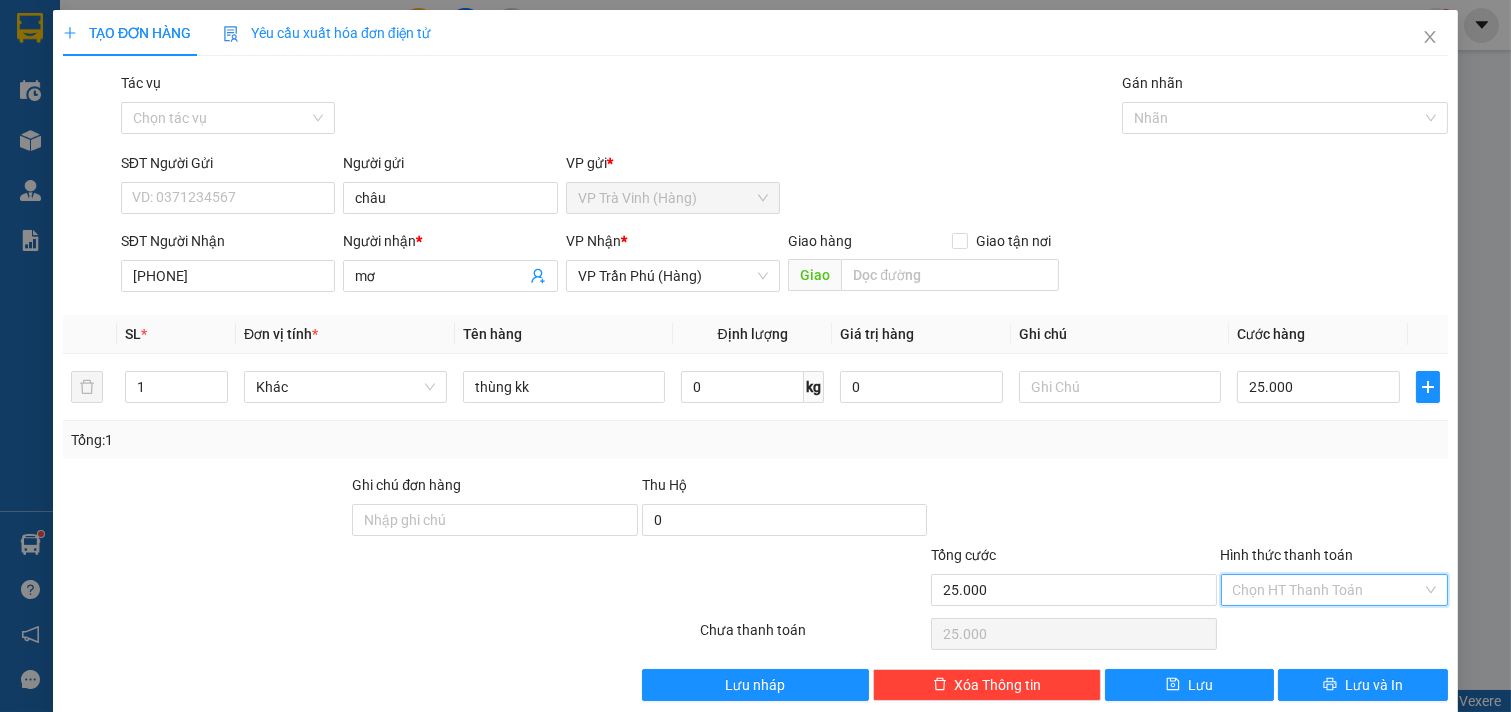 click on "Hình thức thanh toán" at bounding box center [1328, 590] 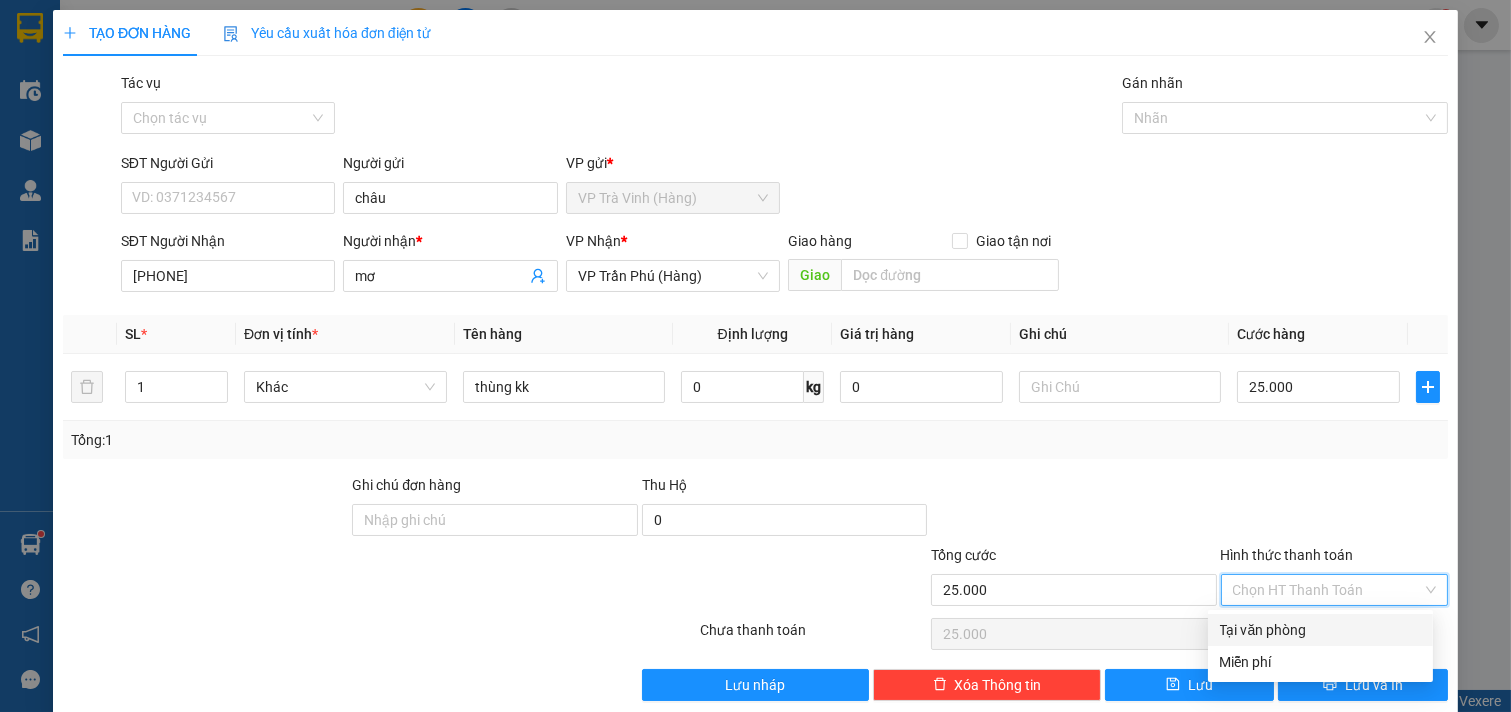 click on "Tại văn phòng" at bounding box center [1320, 630] 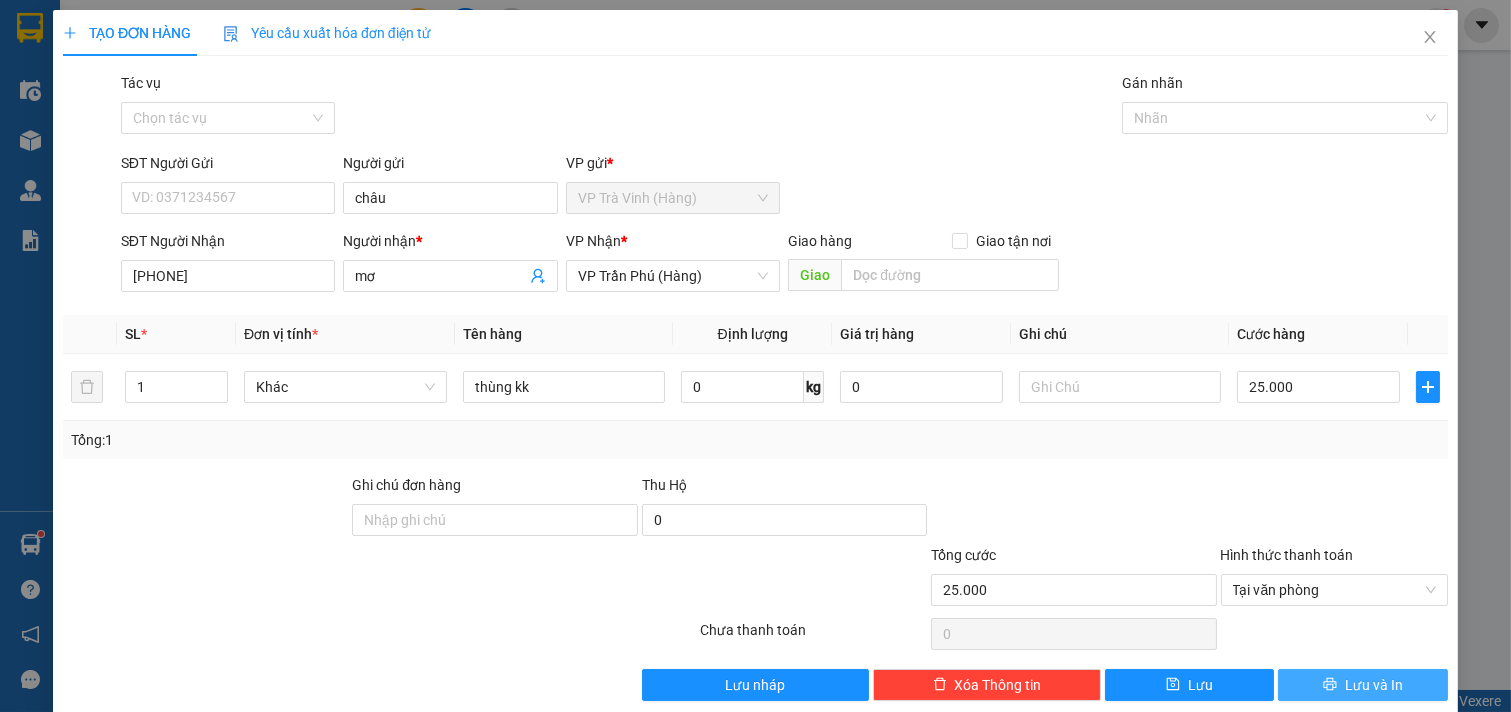 click on "Lưu và In" at bounding box center [1363, 685] 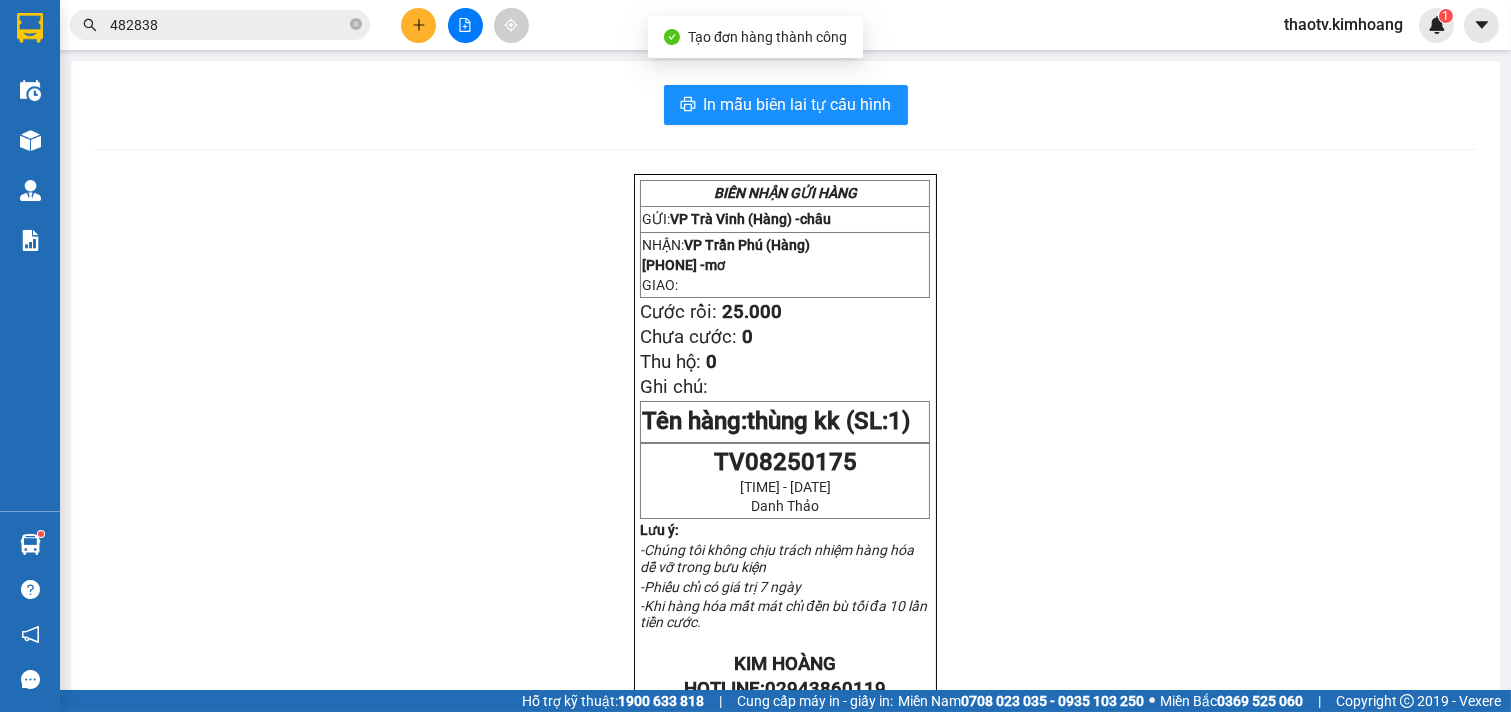 drag, startPoint x: 645, startPoint y: 95, endPoint x: 658, endPoint y: 95, distance: 13 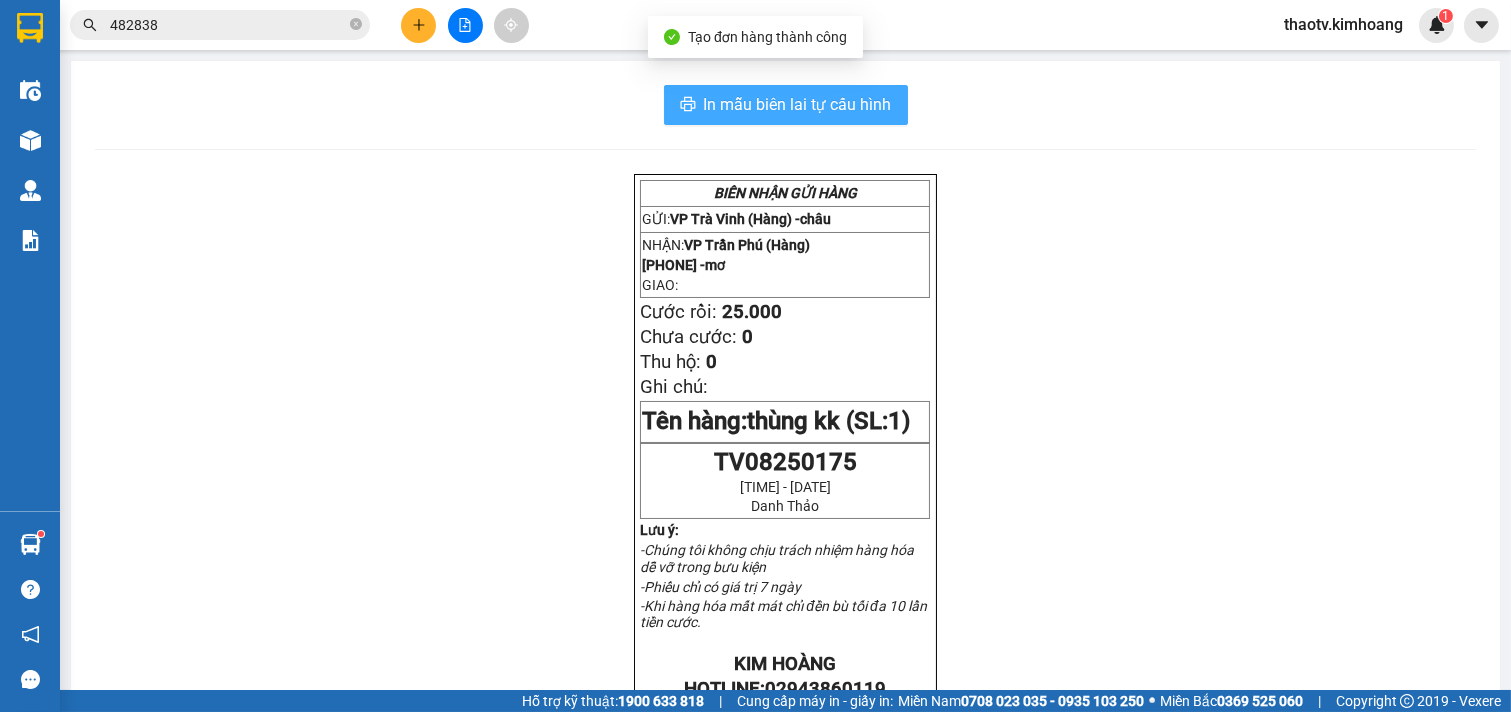 click on "In mẫu biên lai tự cấu hình" at bounding box center [785, 105] 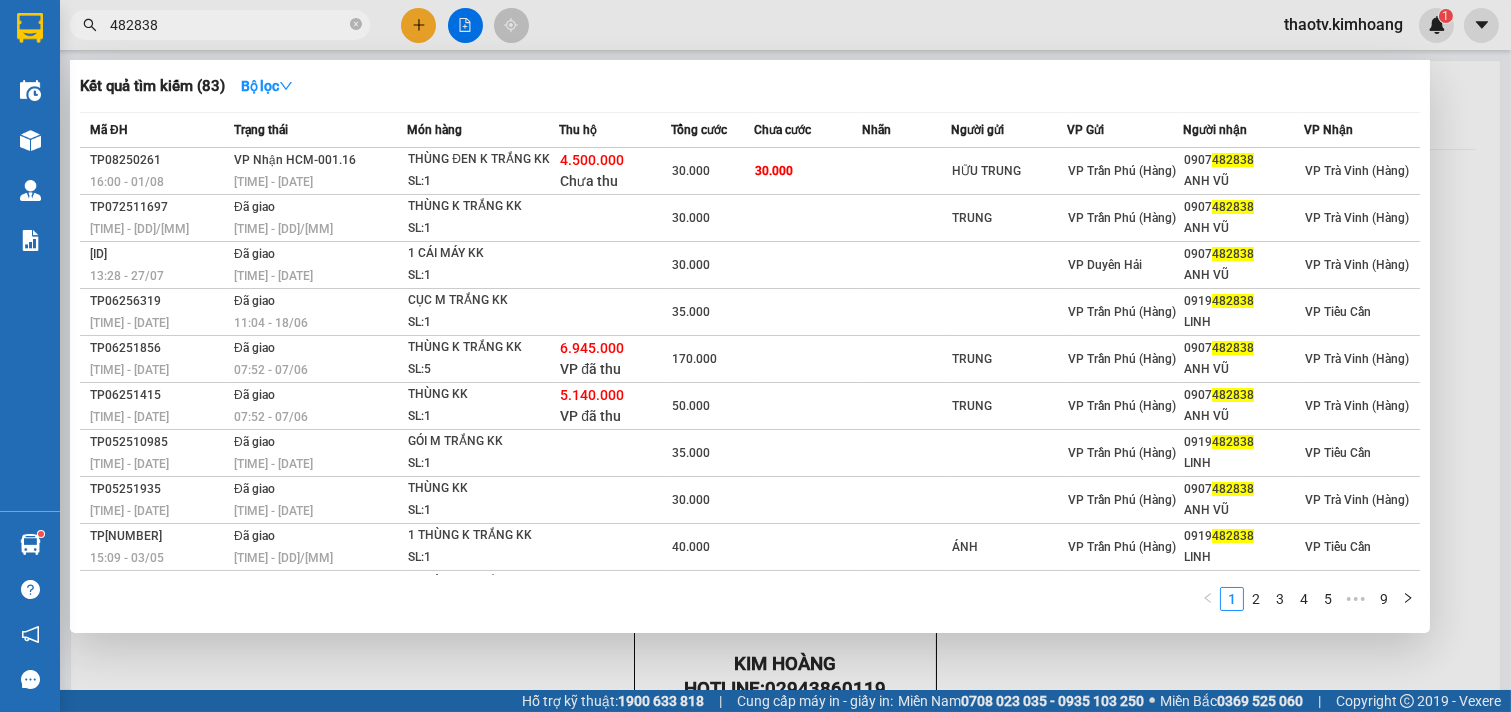 drag, startPoint x: 168, startPoint y: 17, endPoint x: 0, endPoint y: 81, distance: 179.77763 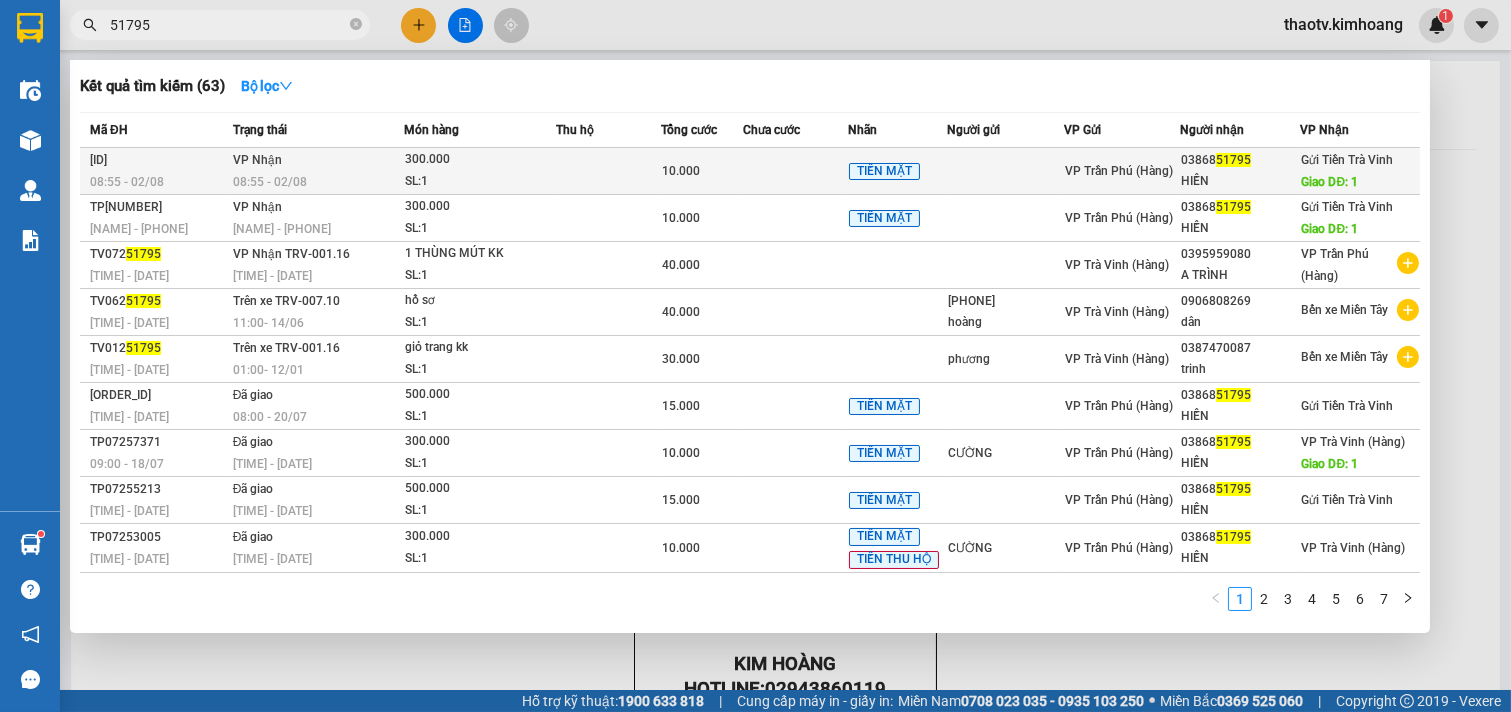 click on "SL:  1" at bounding box center [480, 182] 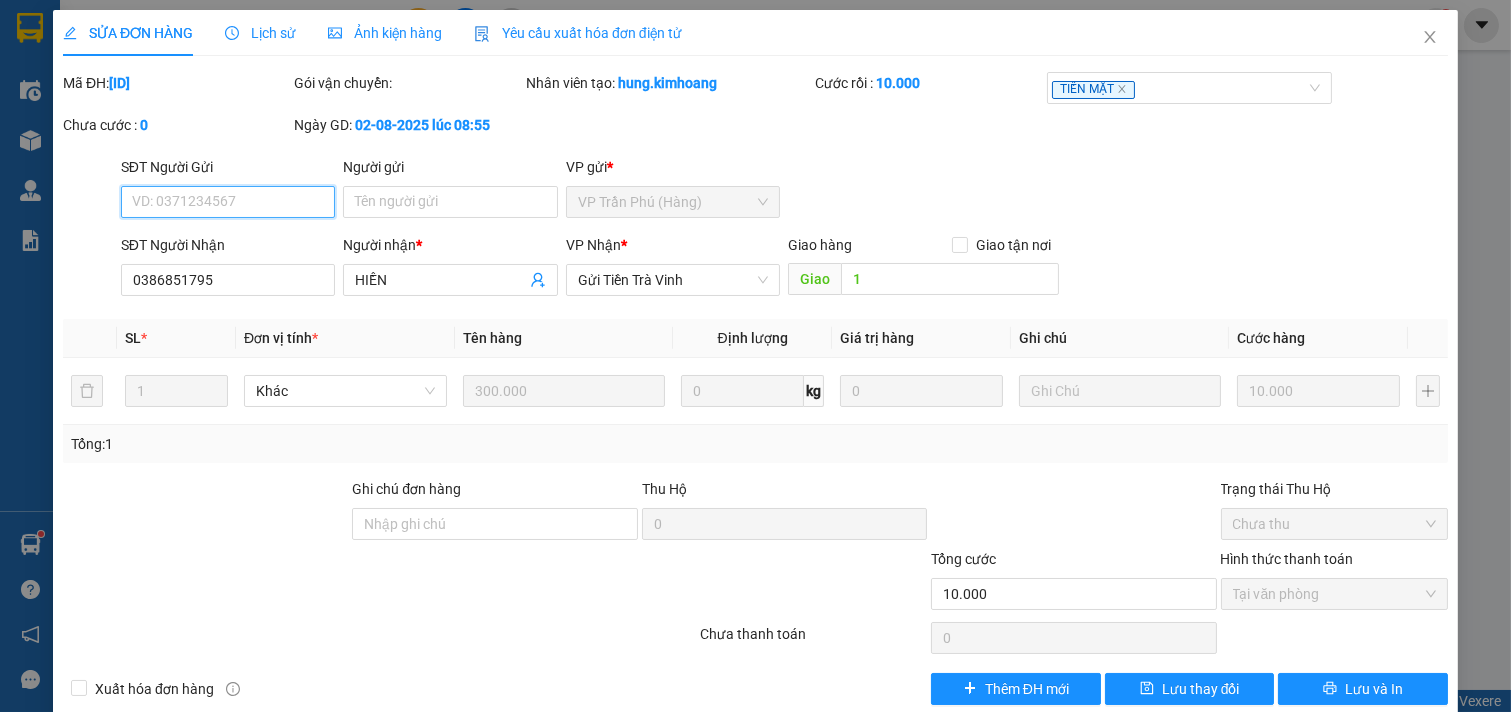 click on "Tại văn phòng" at bounding box center [1335, 594] 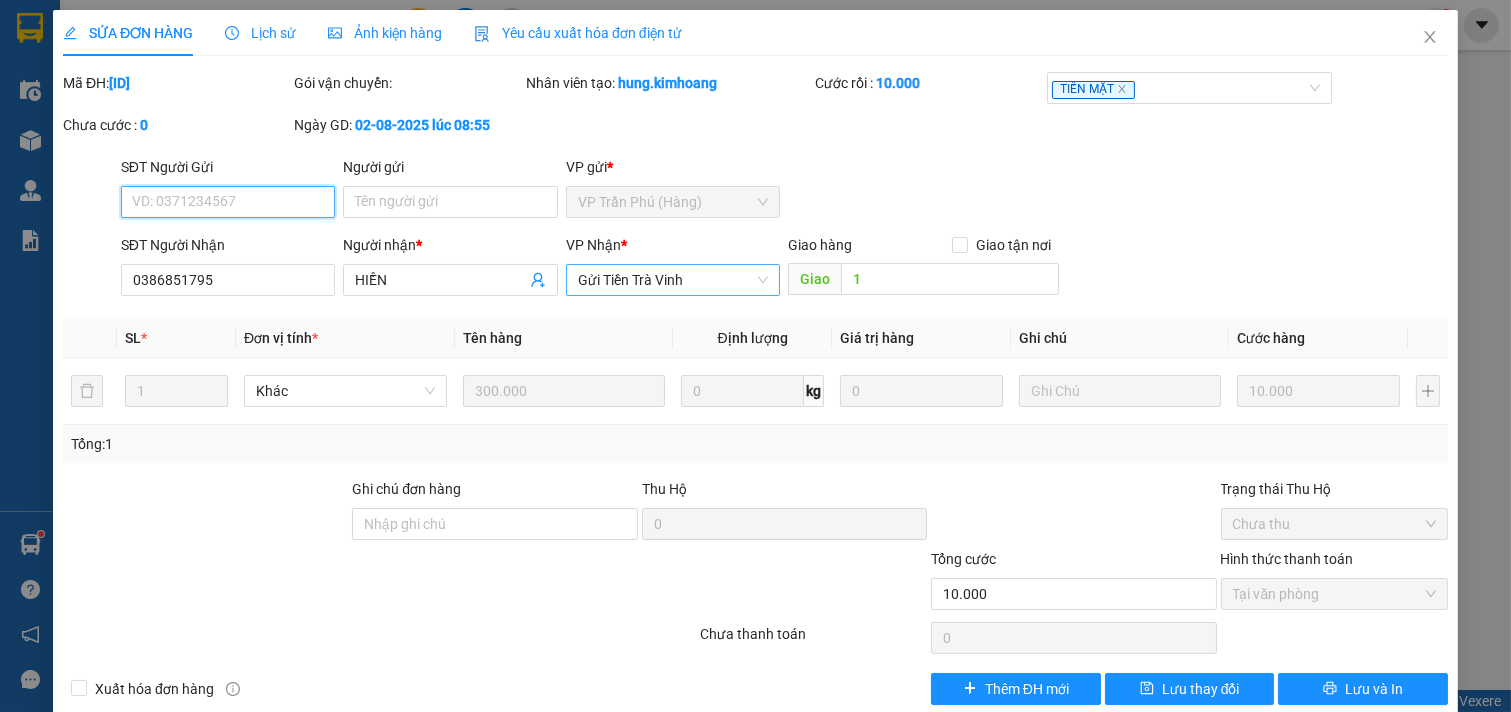 click on "Gửi Tiền Trà Vinh" at bounding box center (673, 280) 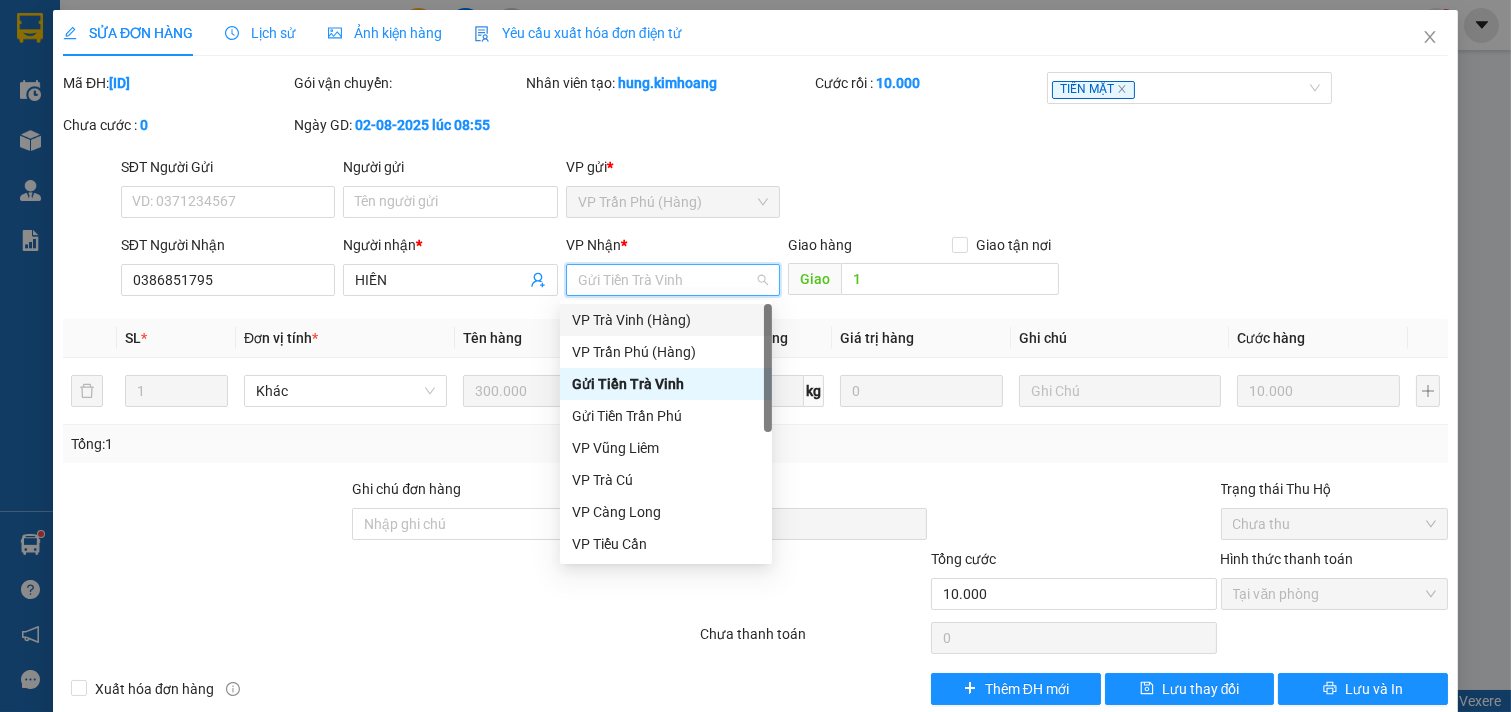 click on "VP Trà Vinh (Hàng)" at bounding box center [666, 320] 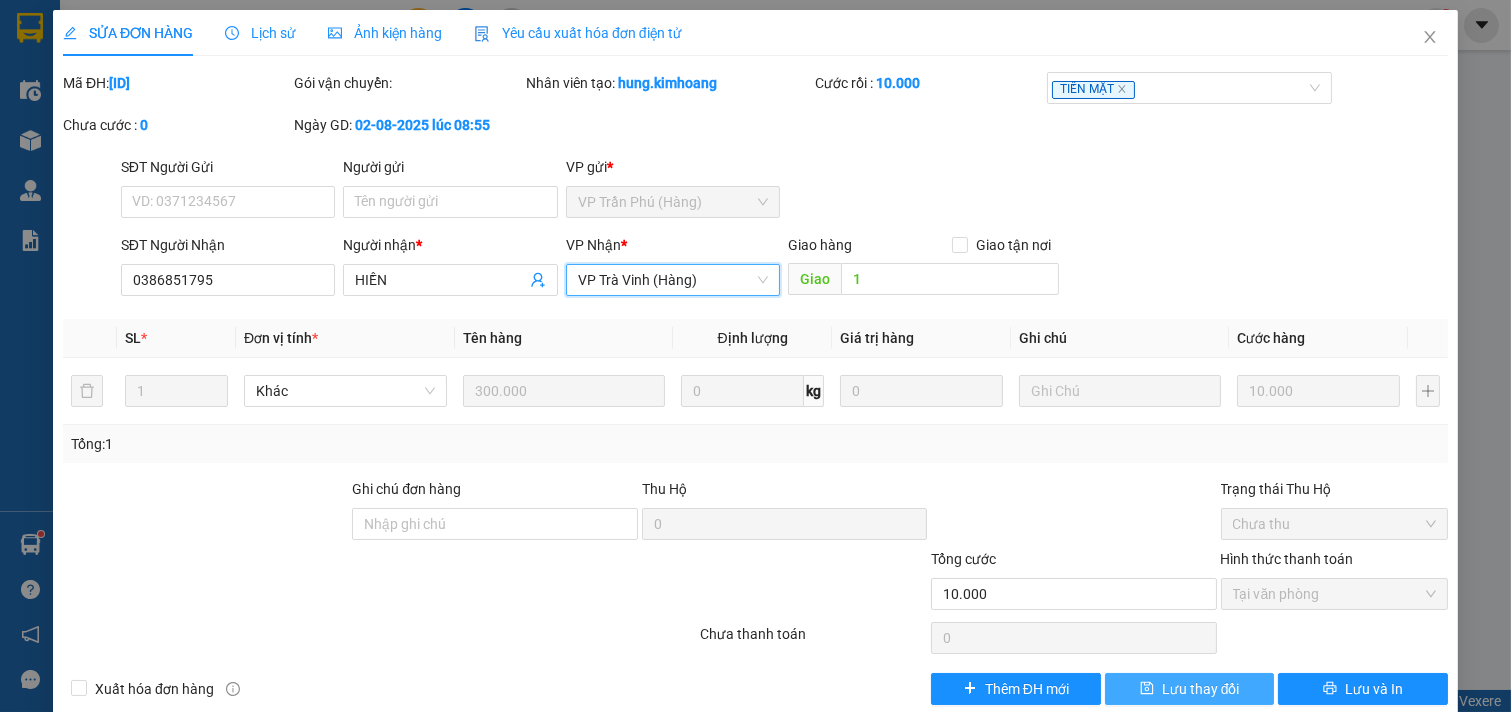 click on "Lưu thay đổi" at bounding box center (1201, 689) 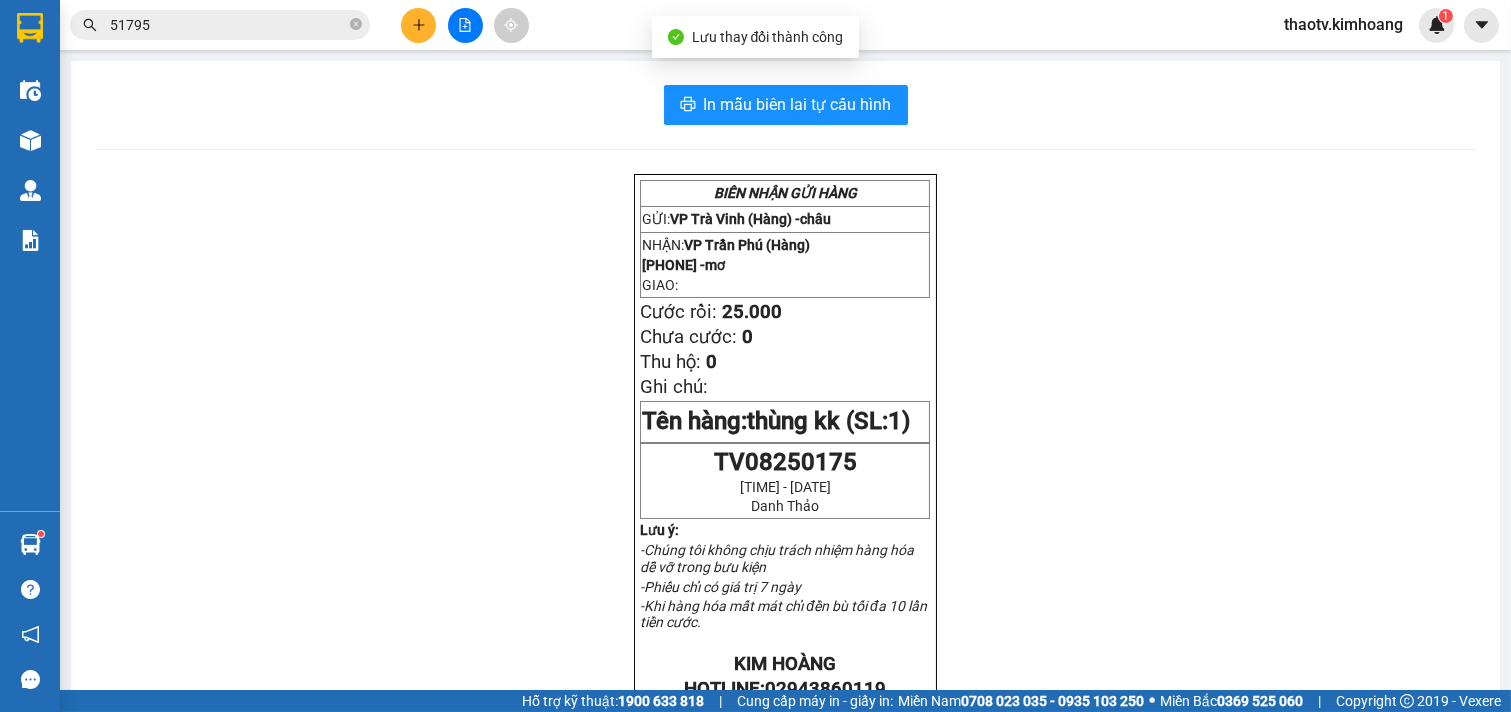 click on "51795" at bounding box center [228, 25] 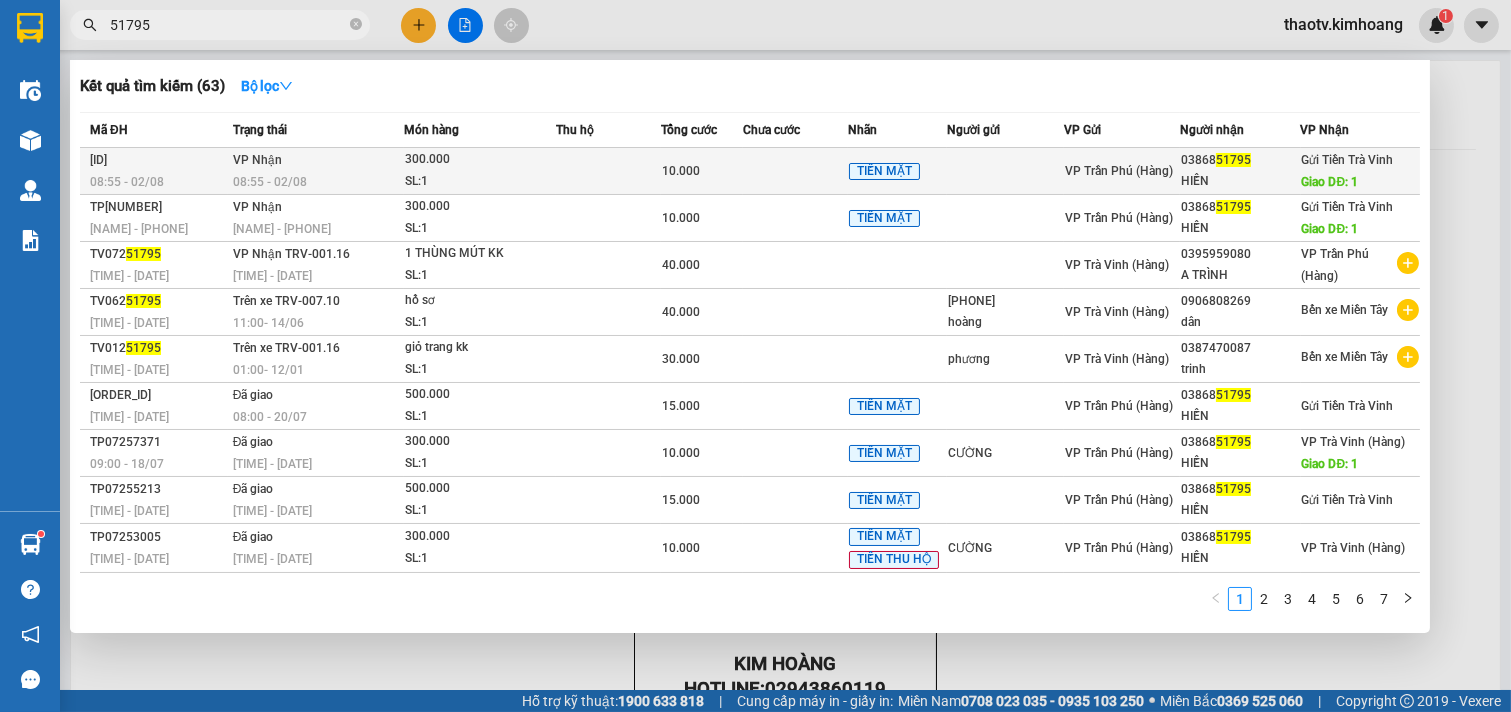click on "300.000" at bounding box center (480, 160) 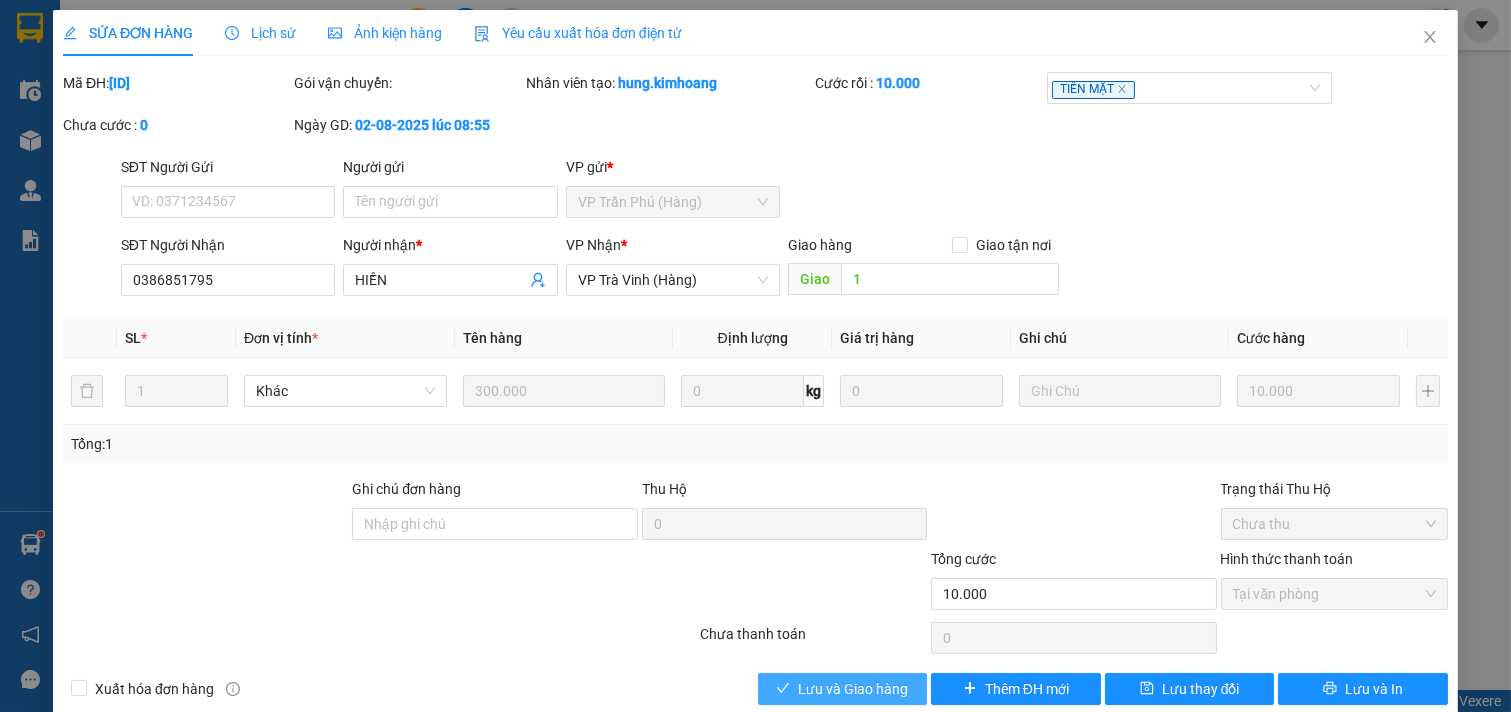click on "Lưu và Giao hàng" at bounding box center (853, 689) 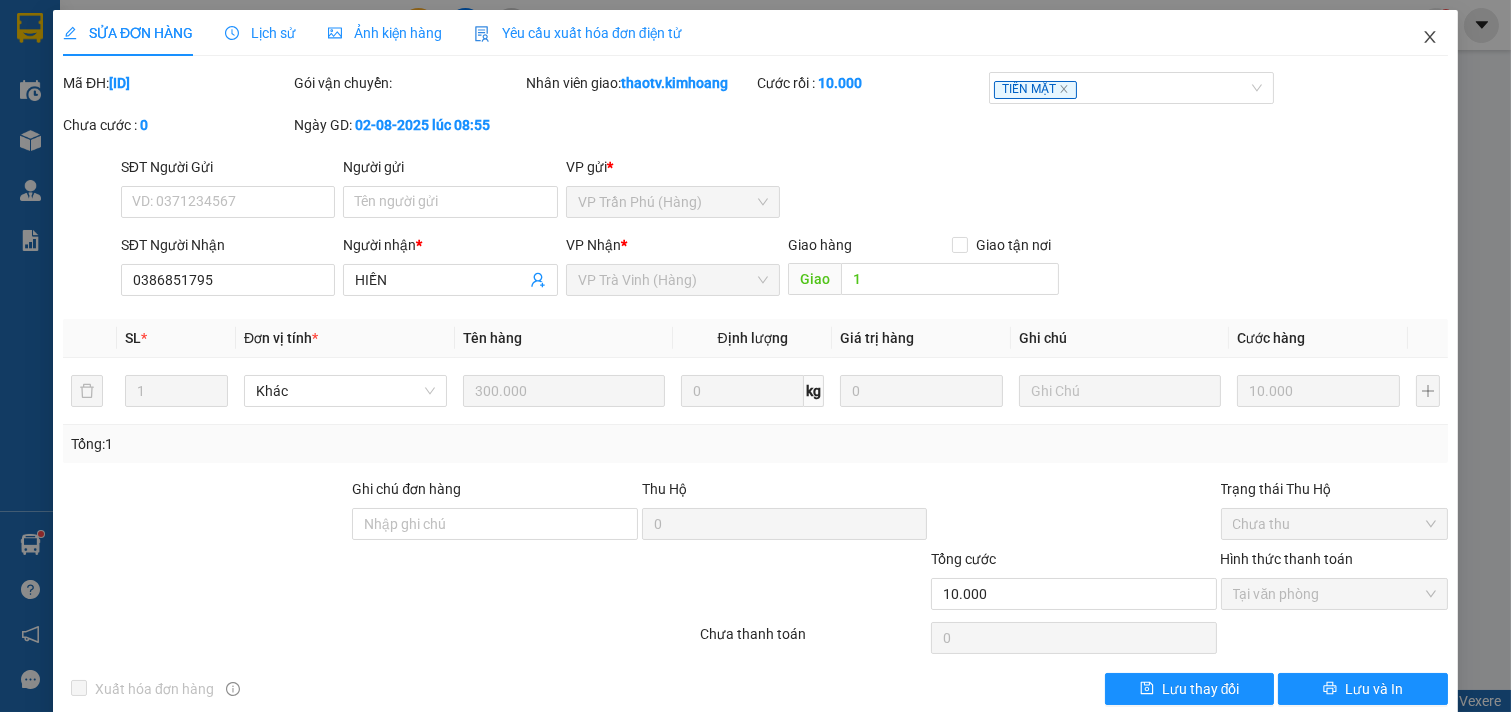 click 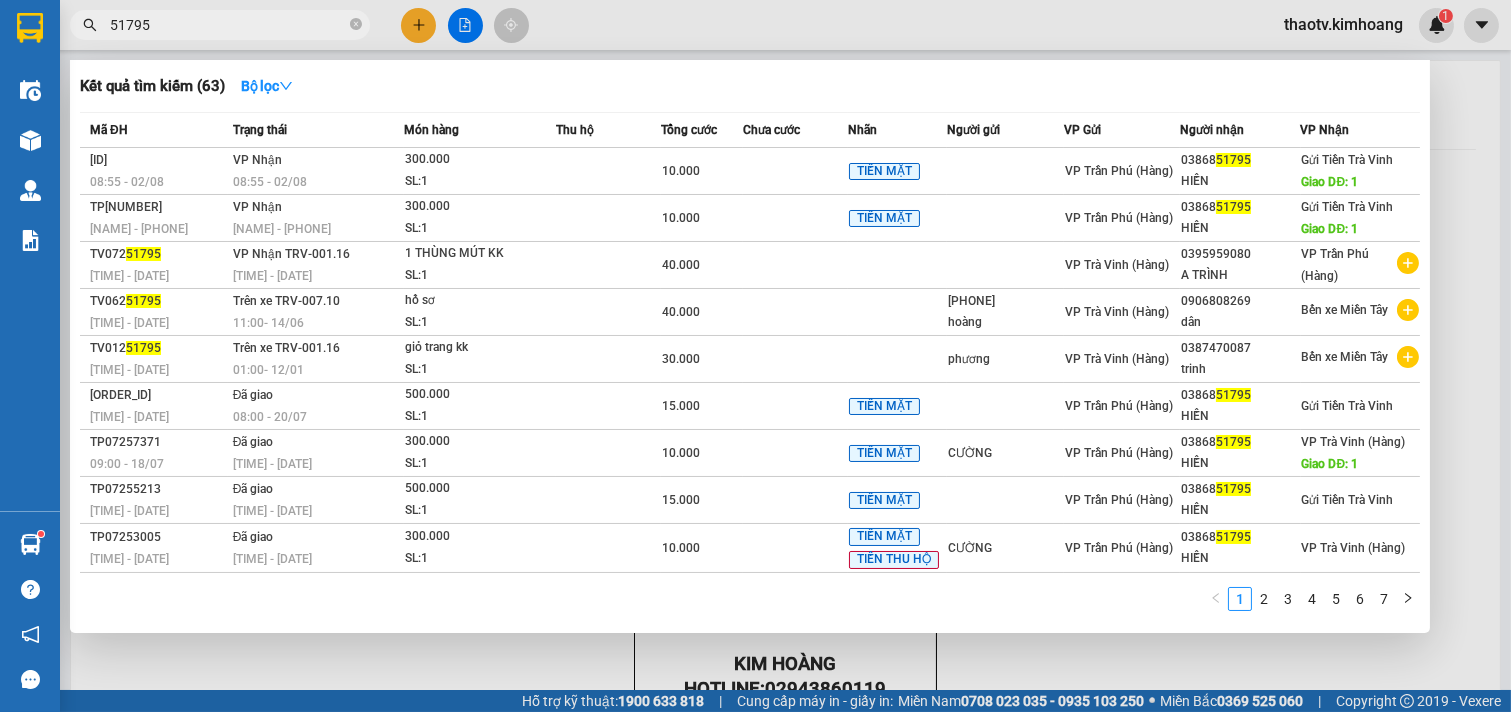 drag, startPoint x: 174, startPoint y: 26, endPoint x: 0, endPoint y: 58, distance: 176.91806 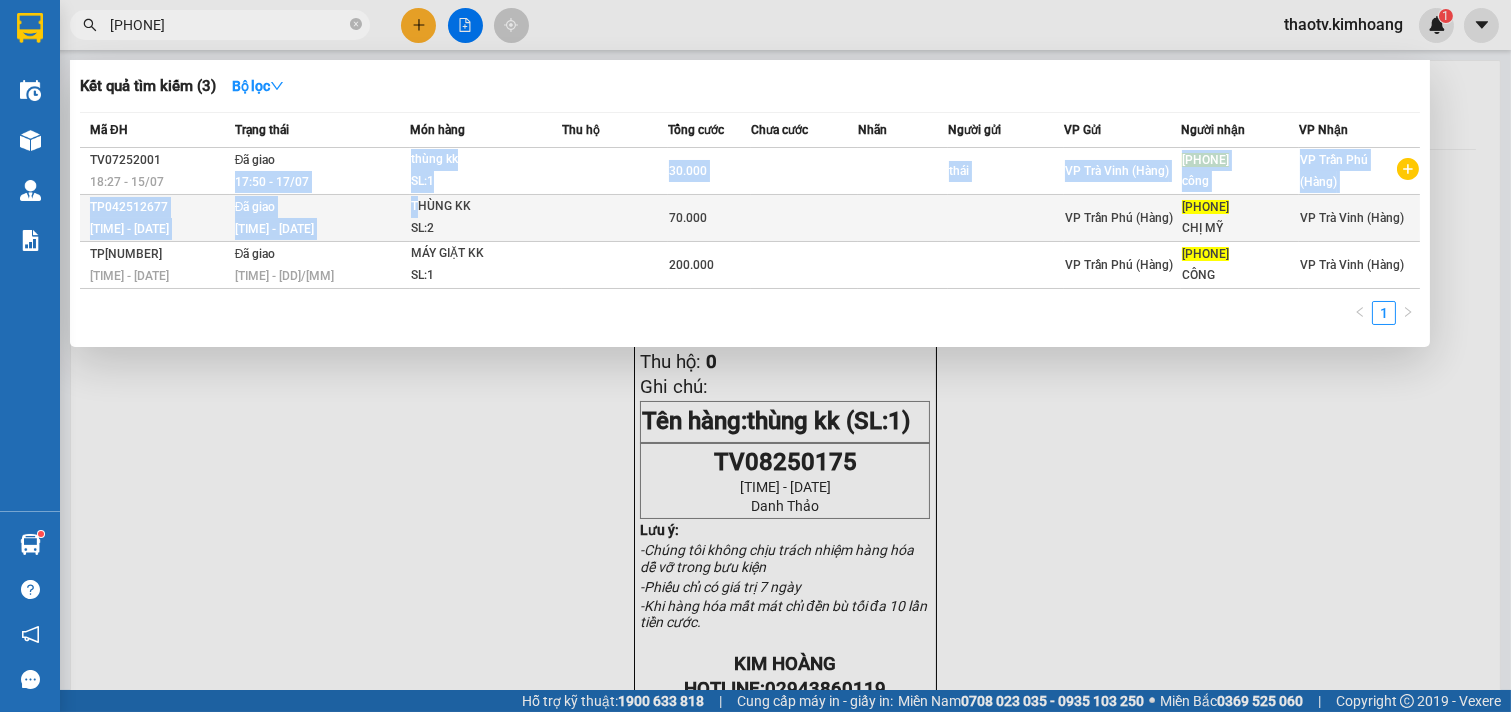 drag, startPoint x: 404, startPoint y: 162, endPoint x: 414, endPoint y: 201, distance: 40.261642 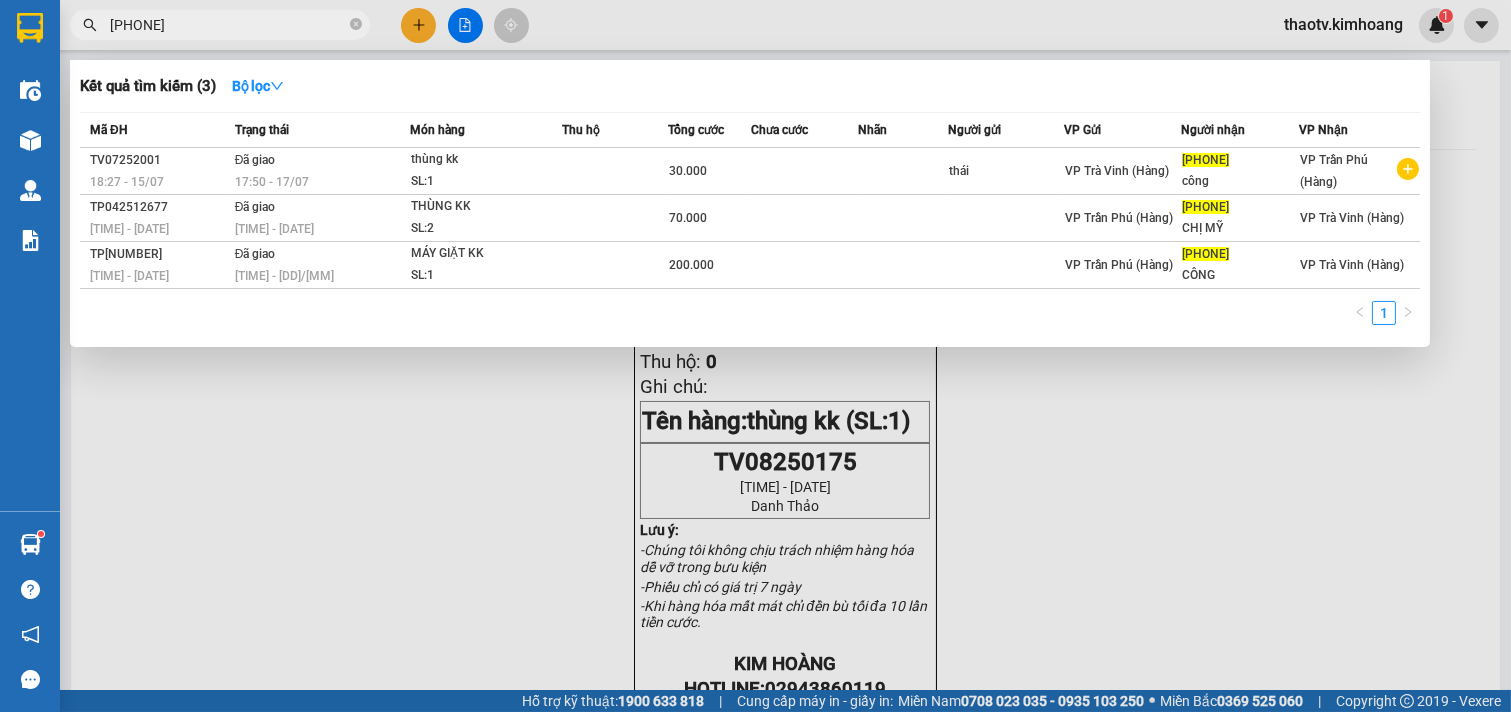 click at bounding box center [755, 356] 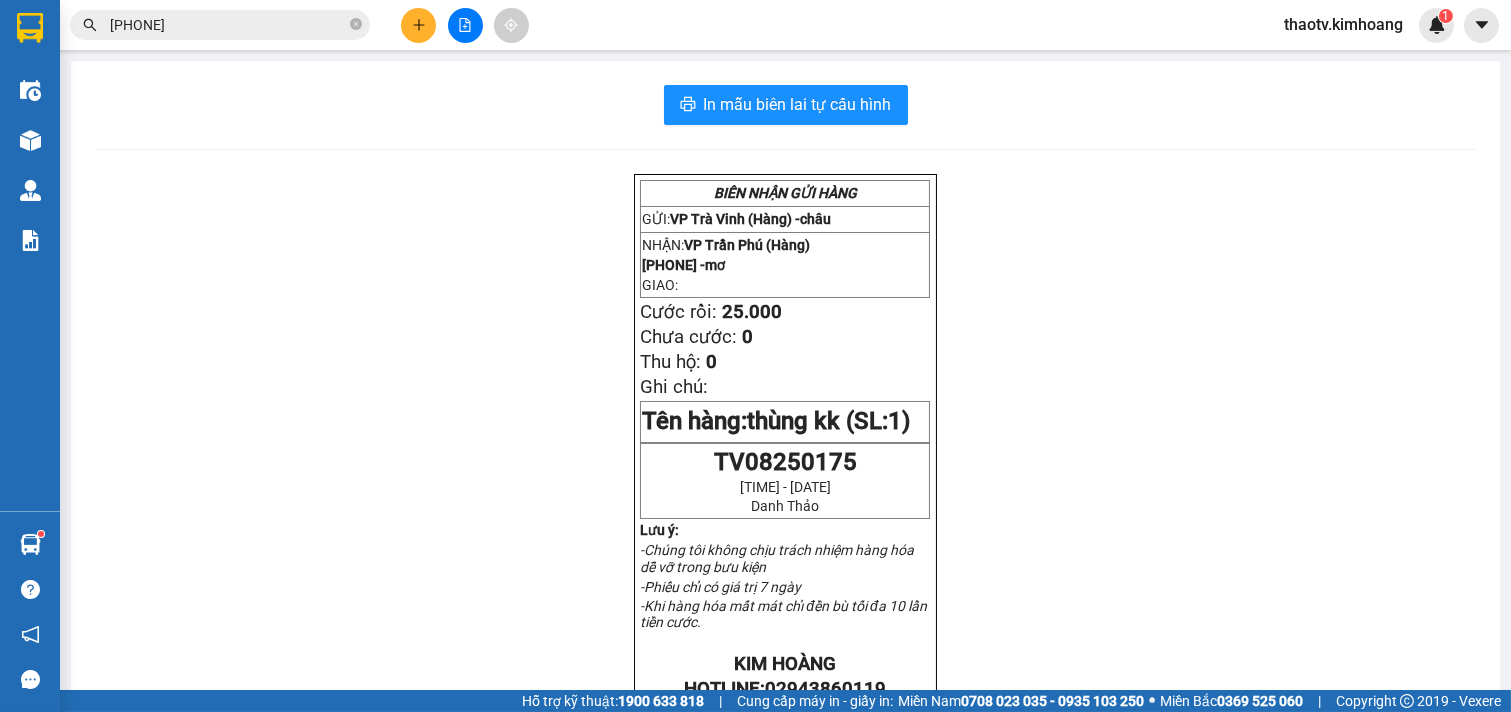 click on "TP[NUMBER] [TIME] - [DATE] [NAME] [NAME] [PHONE] [NAME] VP Trần Phú (Hàng) TP[NUMBER] [TIME] - [DATE] [NAME] [NAME] [PHONE] [NAME] VP Trần Phú (Hàng) TP[NUMBER] [TIME] - [DATE] [NAME] [NAME] [PHONE] [NAME] VP Trần Phú (Hàng)" at bounding box center (195, 25) 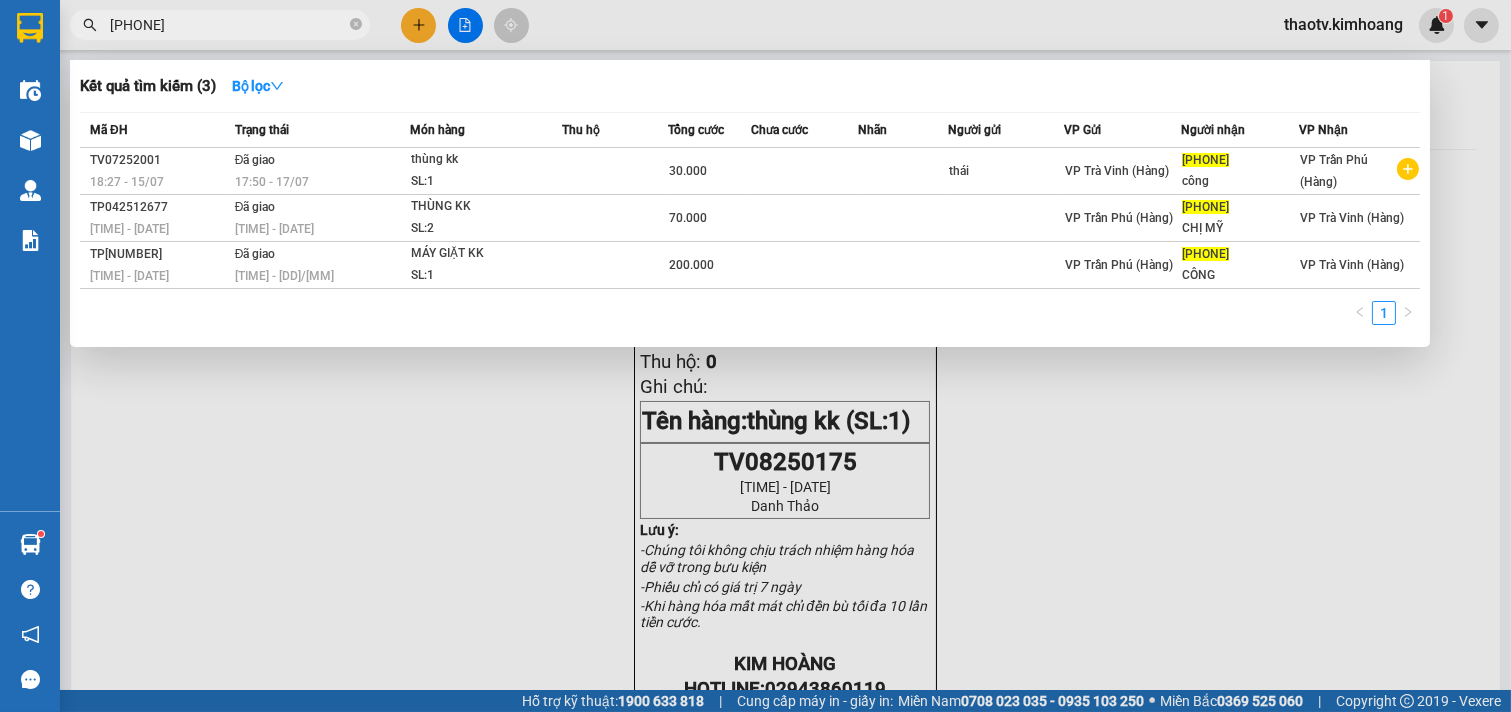 click on "[PHONE]" at bounding box center (228, 25) 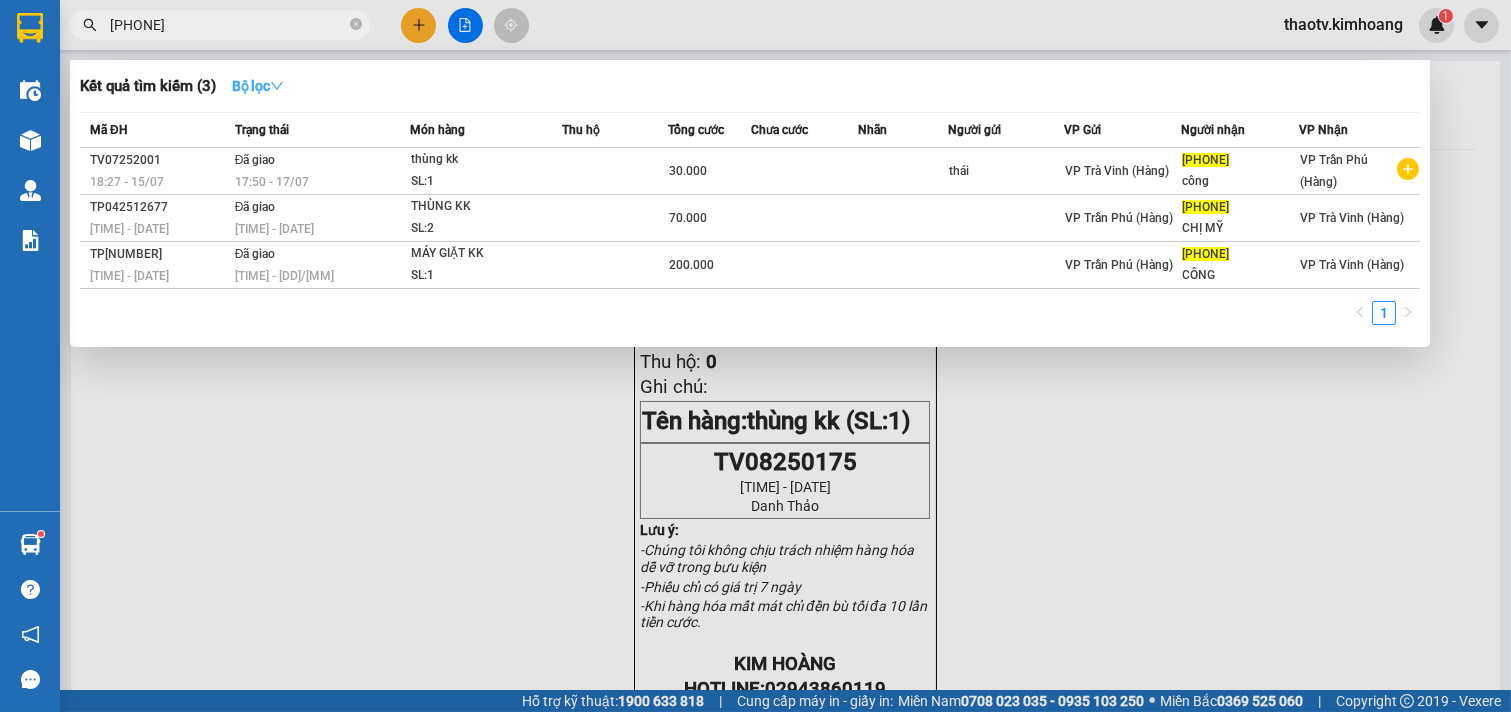 drag, startPoint x: 191, startPoint y: 28, endPoint x: 284, endPoint y: 78, distance: 105.58882 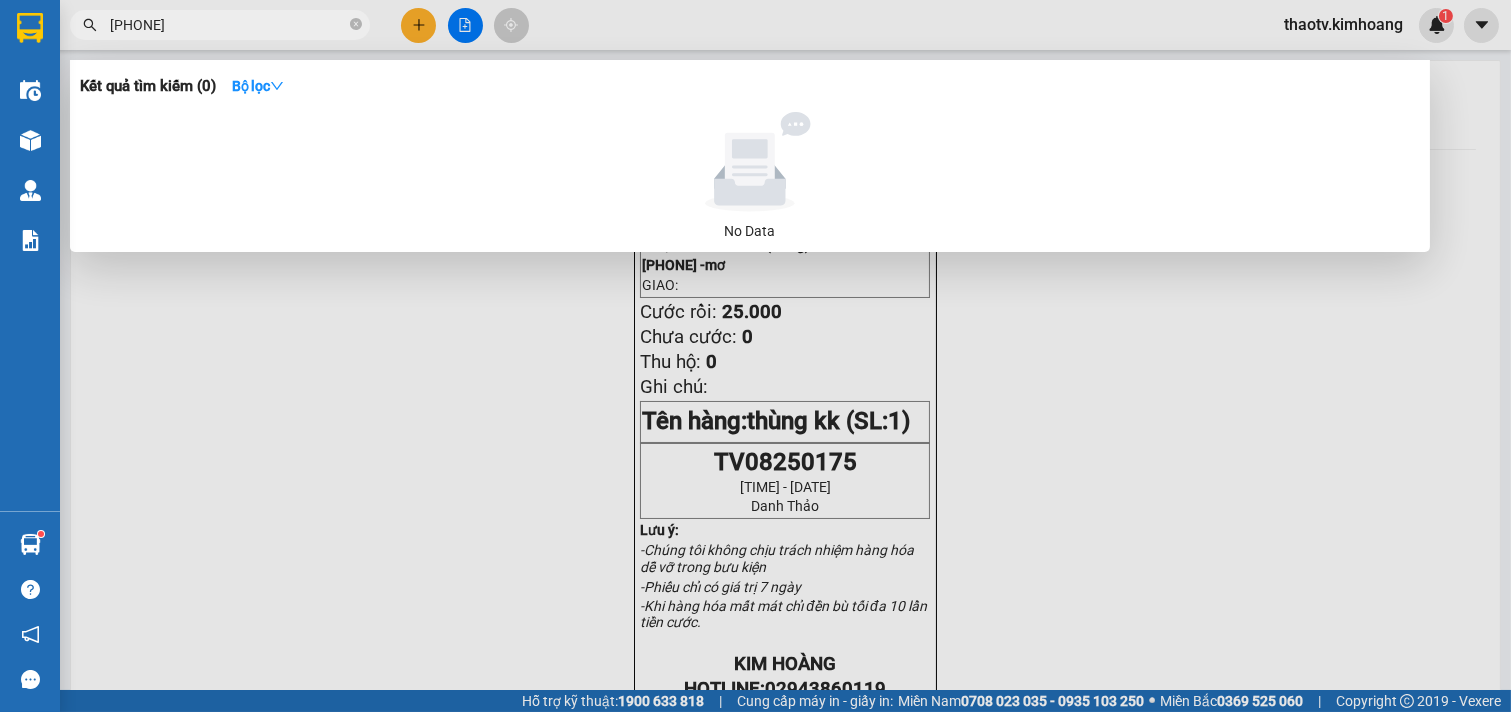 click on "[PHONE]" at bounding box center [228, 25] 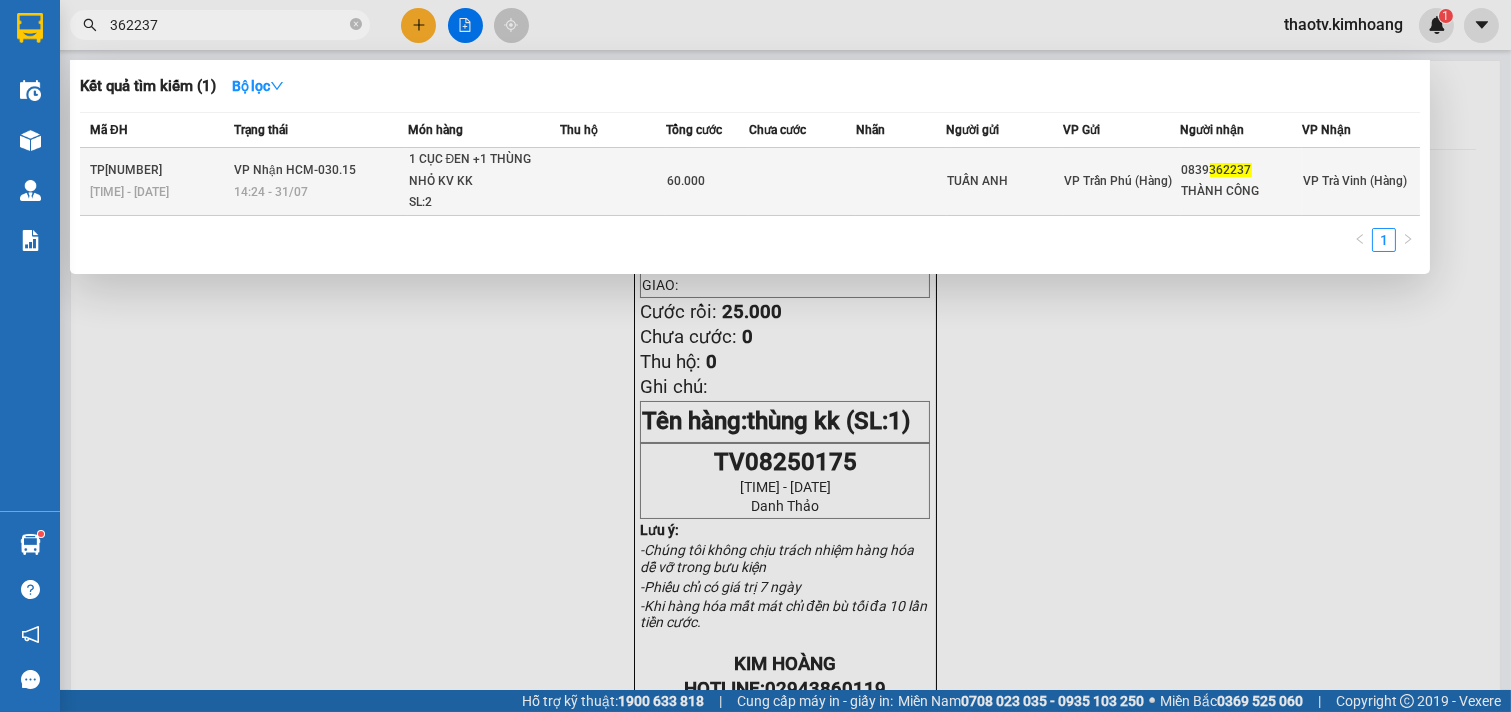 click on "1 CỤC ĐEN +1 THÙNG NHỎ KV KK" at bounding box center [484, 170] 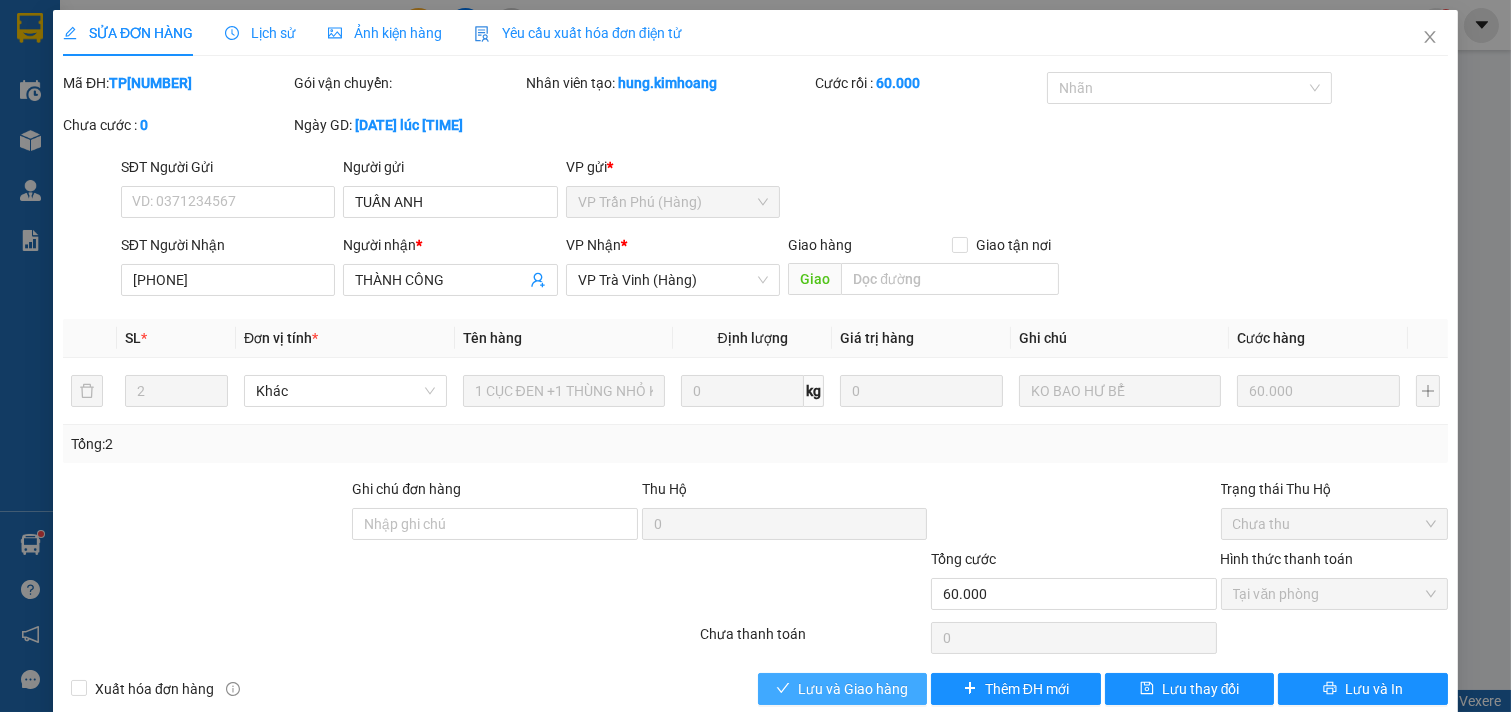 click on "Lưu và Giao hàng" at bounding box center [853, 689] 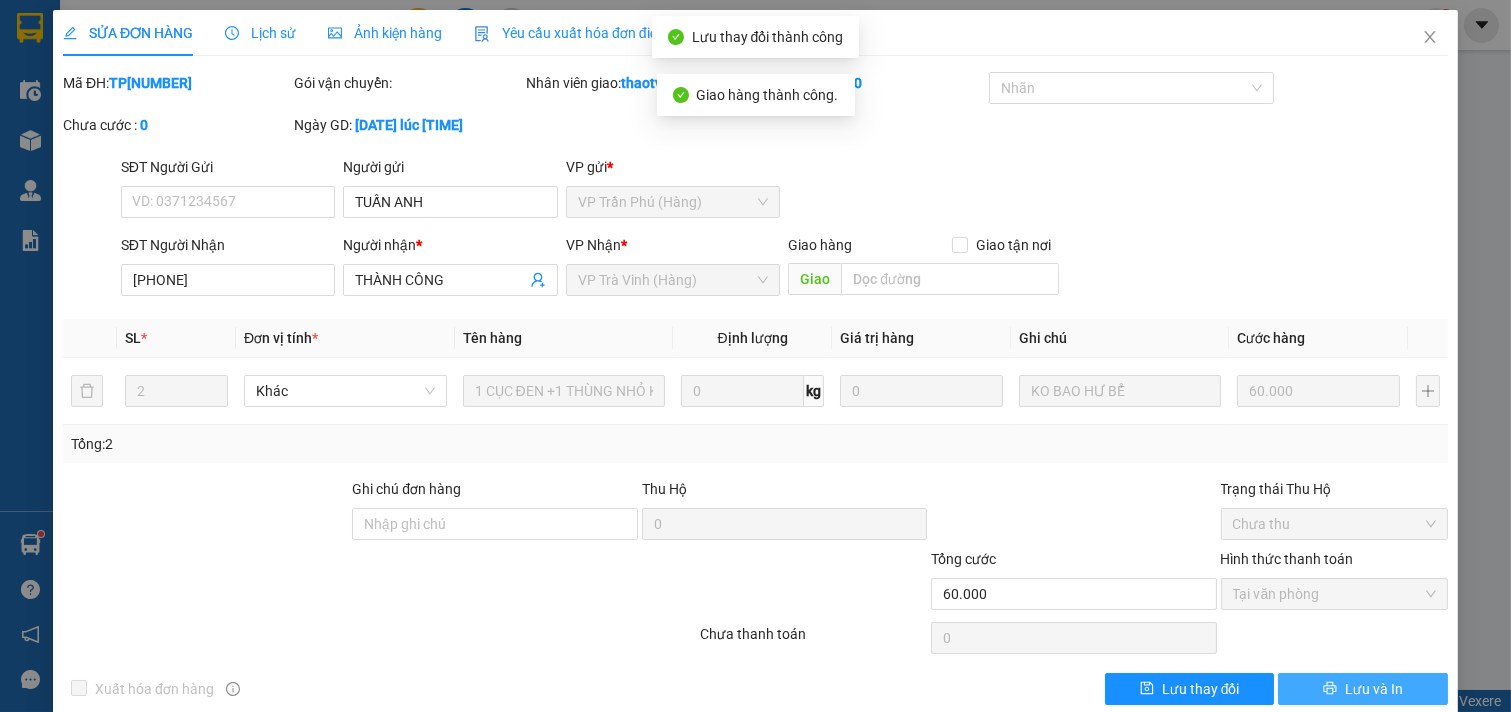 click on "Lưu và In" at bounding box center (1363, 689) 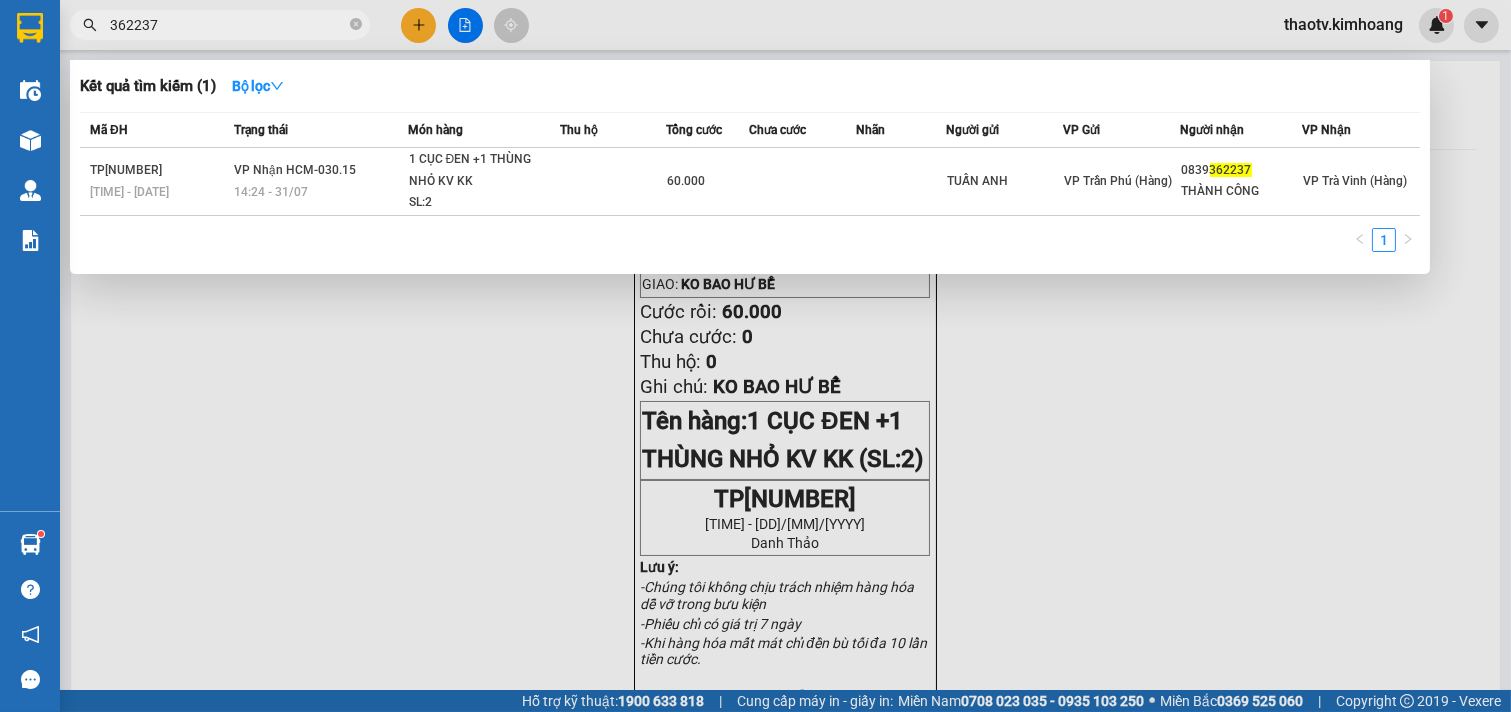 click on "362237" at bounding box center [228, 25] 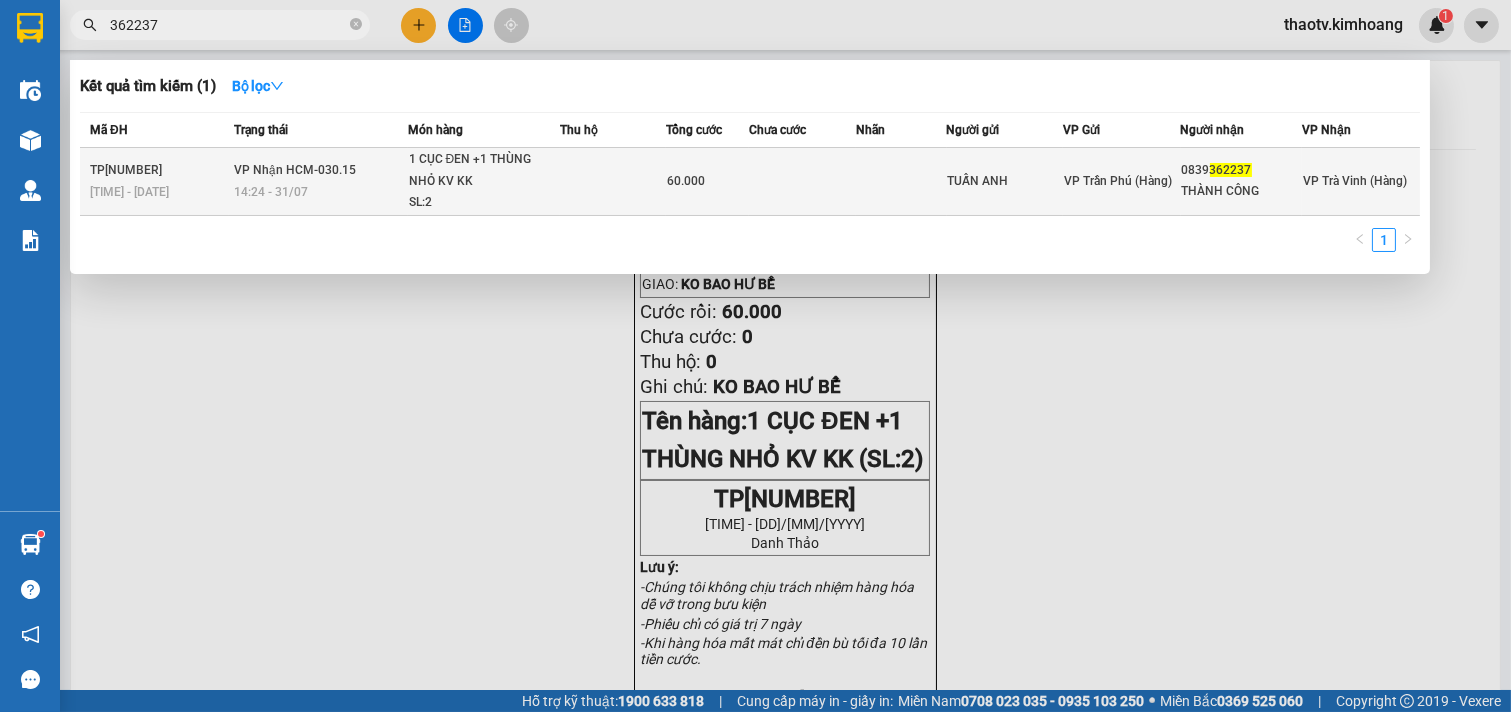 click on "14:24 - 31/07" at bounding box center [320, 192] 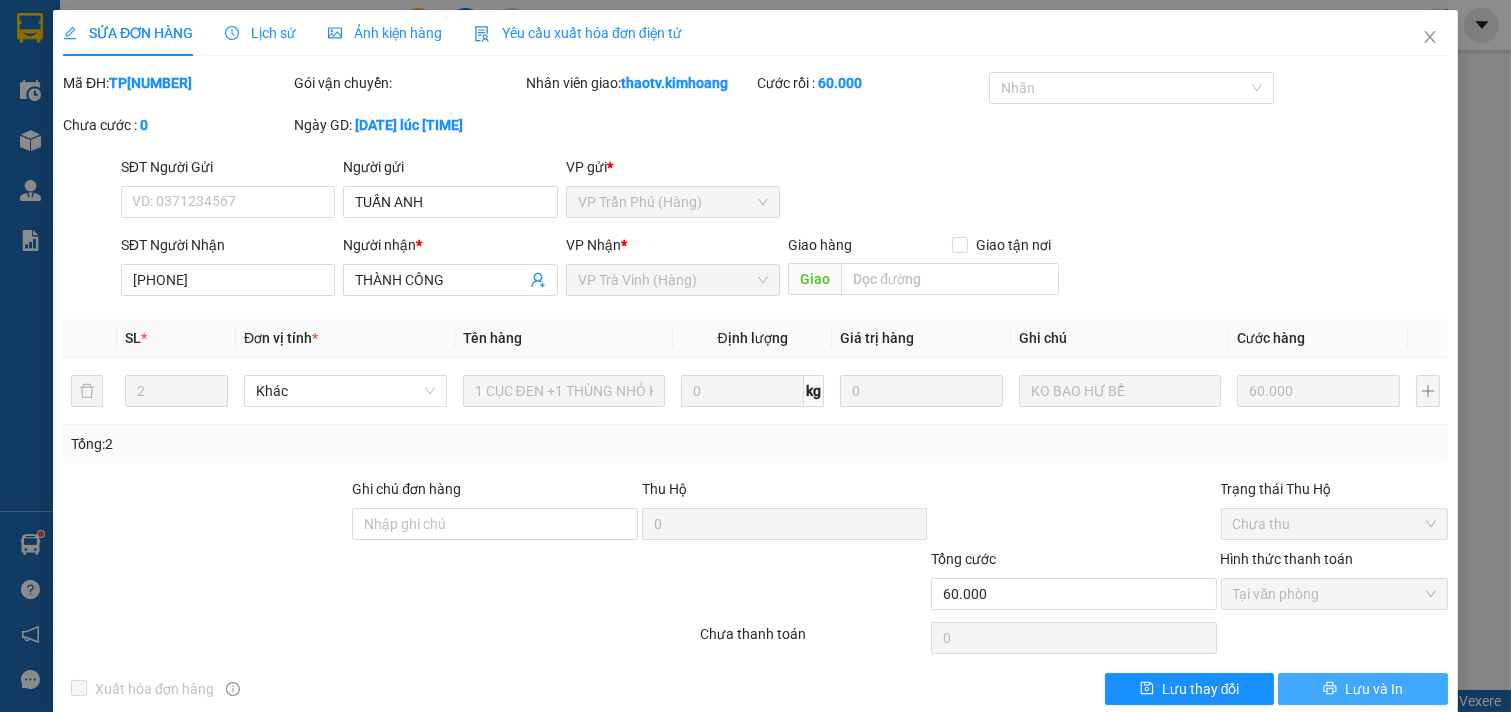 click on "Lưu và In" at bounding box center [1374, 689] 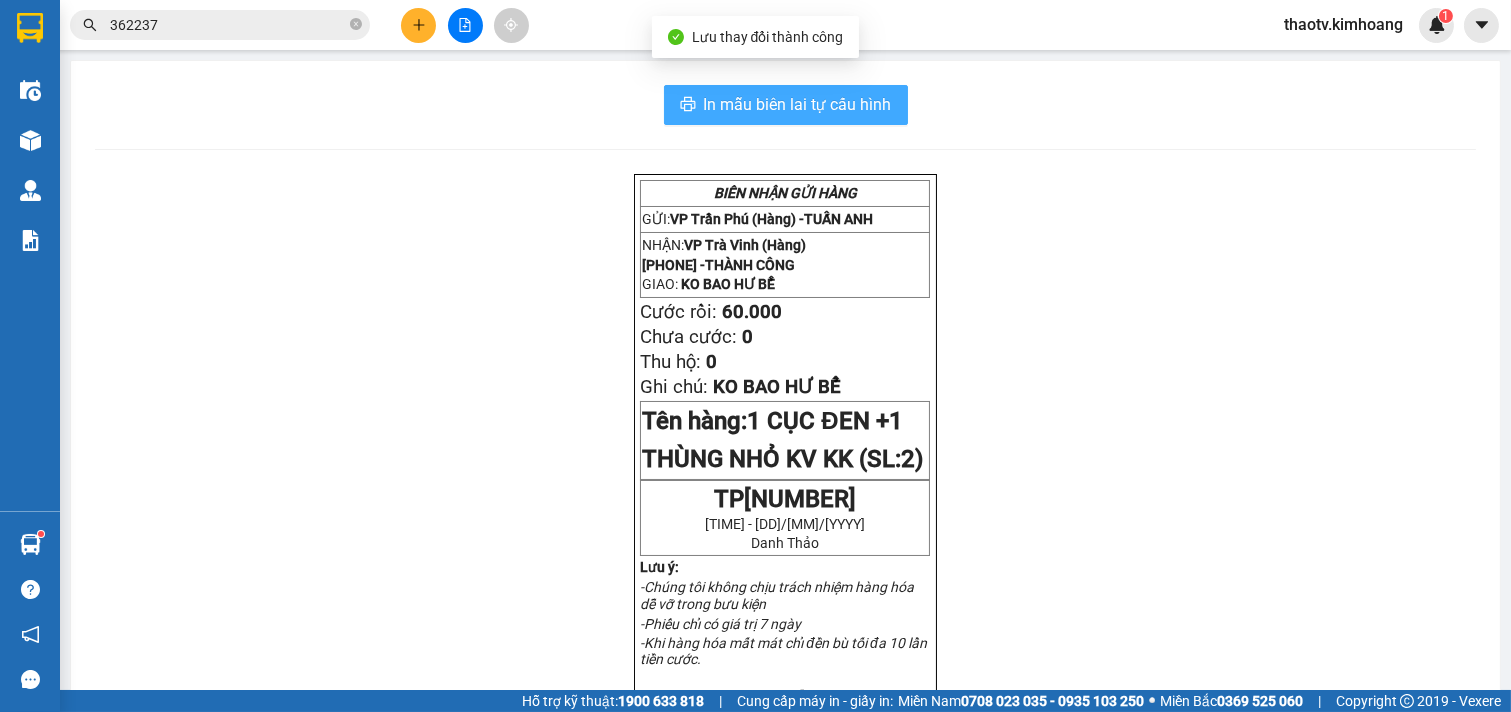 click on "In mẫu biên lai tự cấu hình" at bounding box center (798, 104) 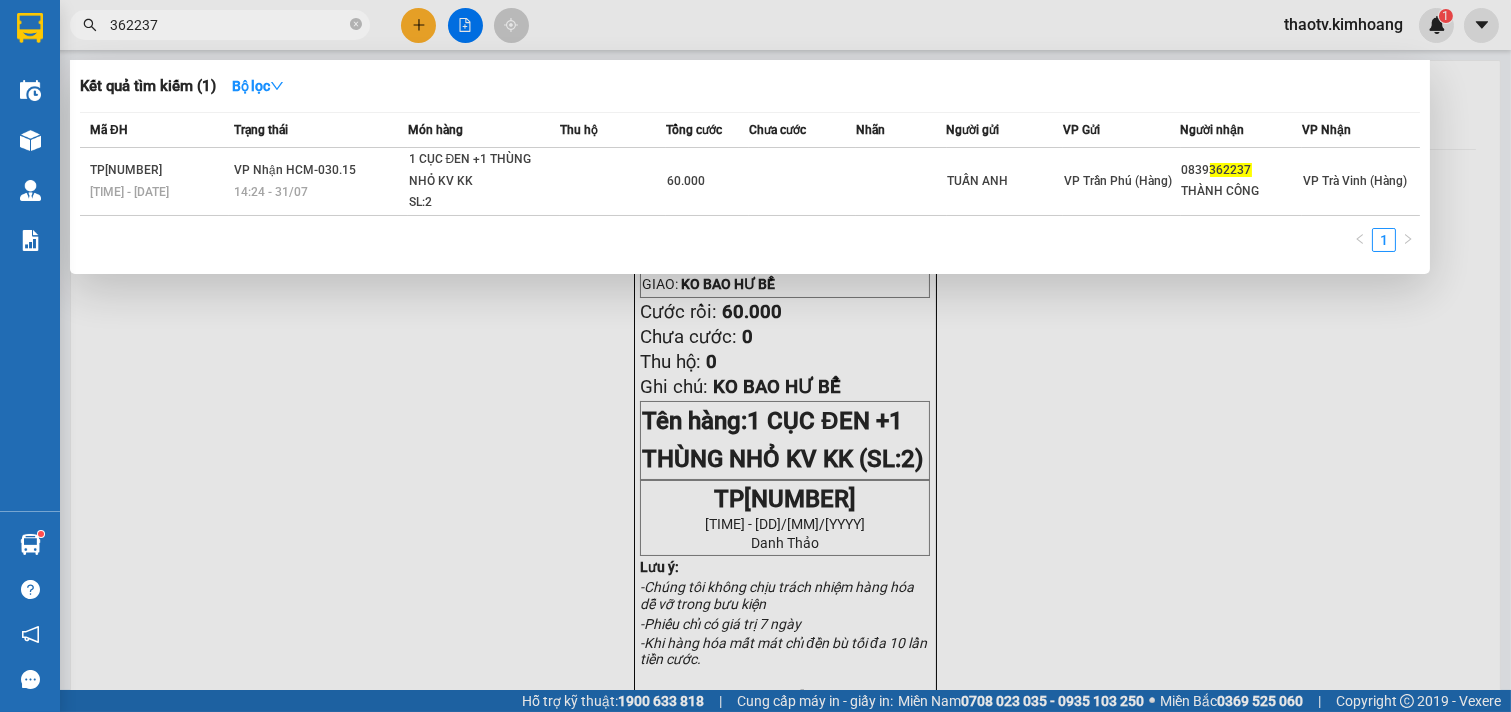 click on "362237" at bounding box center (228, 25) 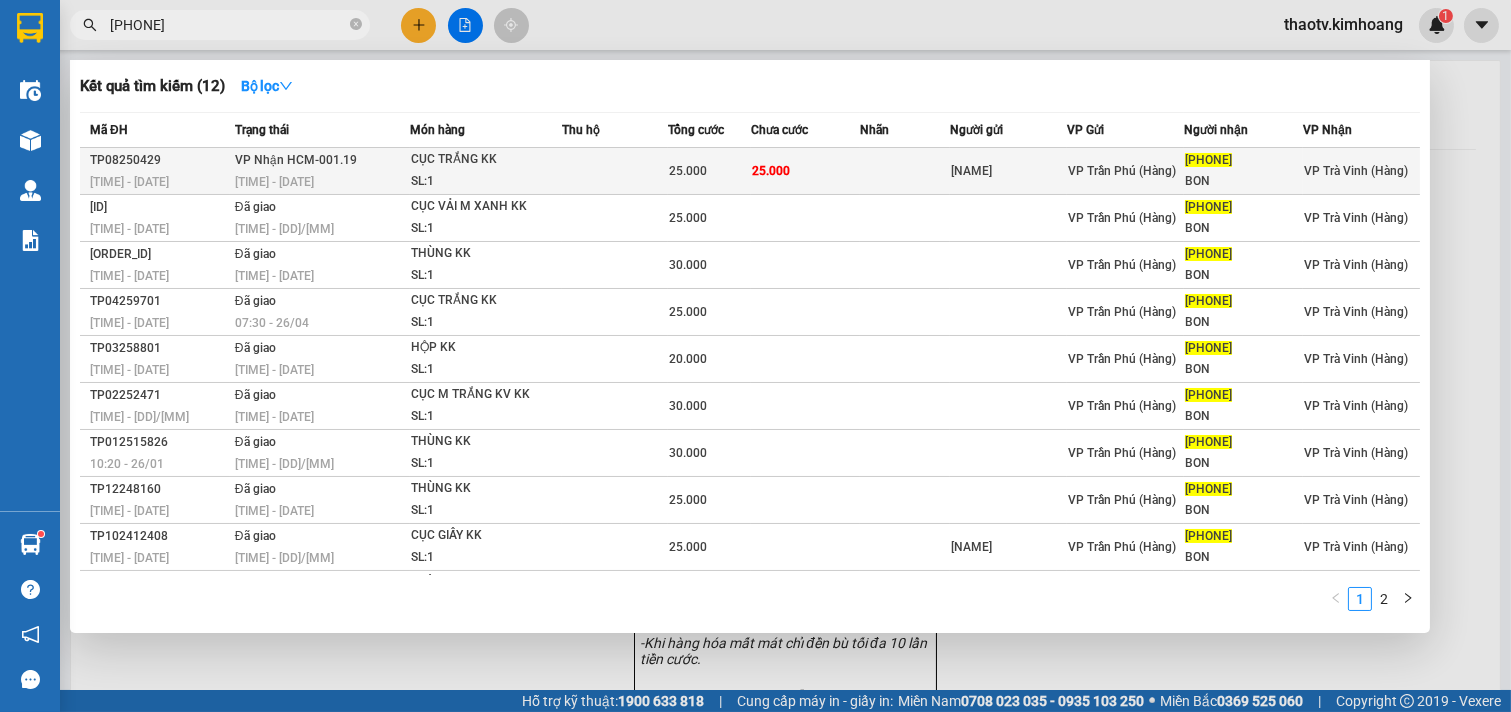 click on "VP Nhận   HCM-[NUMBER]" at bounding box center [296, 160] 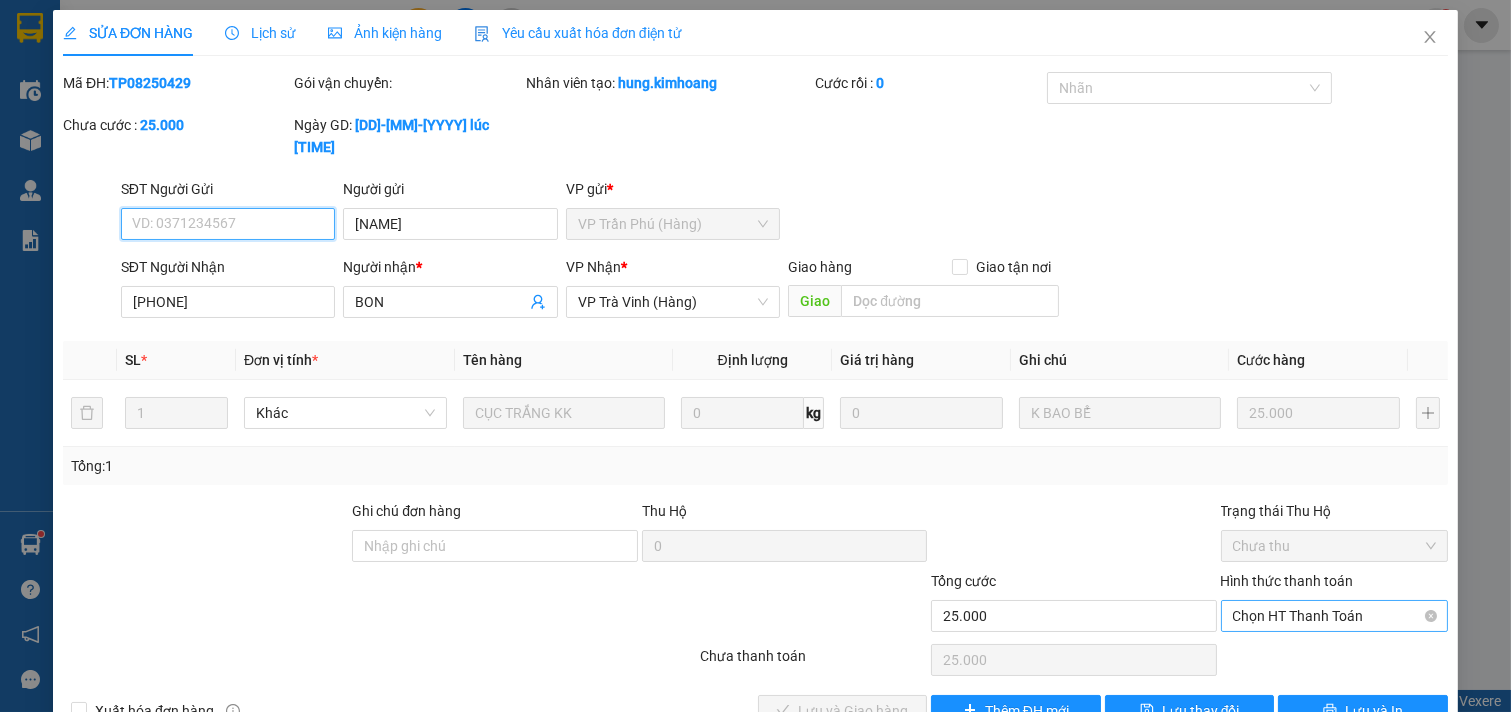 click on "Chọn HT Thanh Toán" at bounding box center (1335, 616) 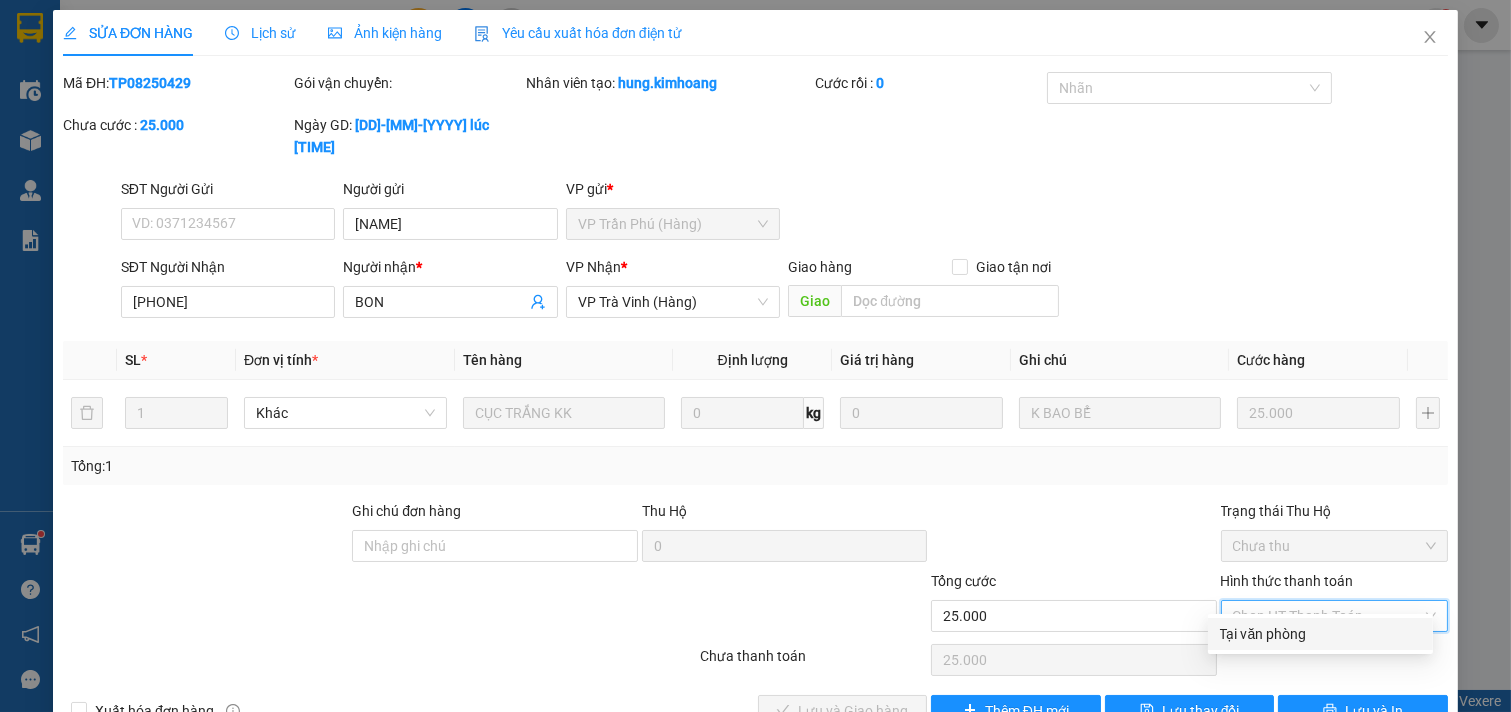 click on "Tại văn phòng" at bounding box center (1320, 634) 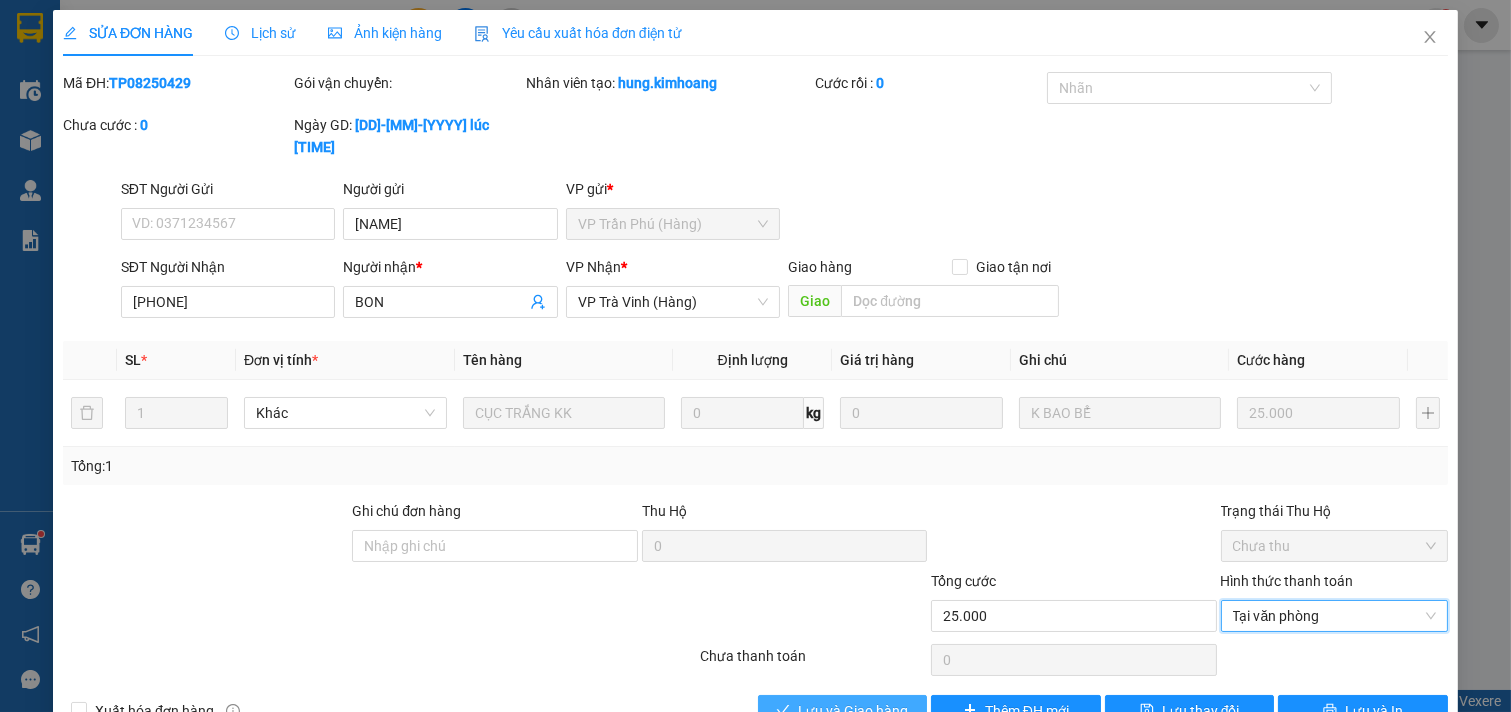 click on "Lưu và Giao hàng" at bounding box center (853, 711) 